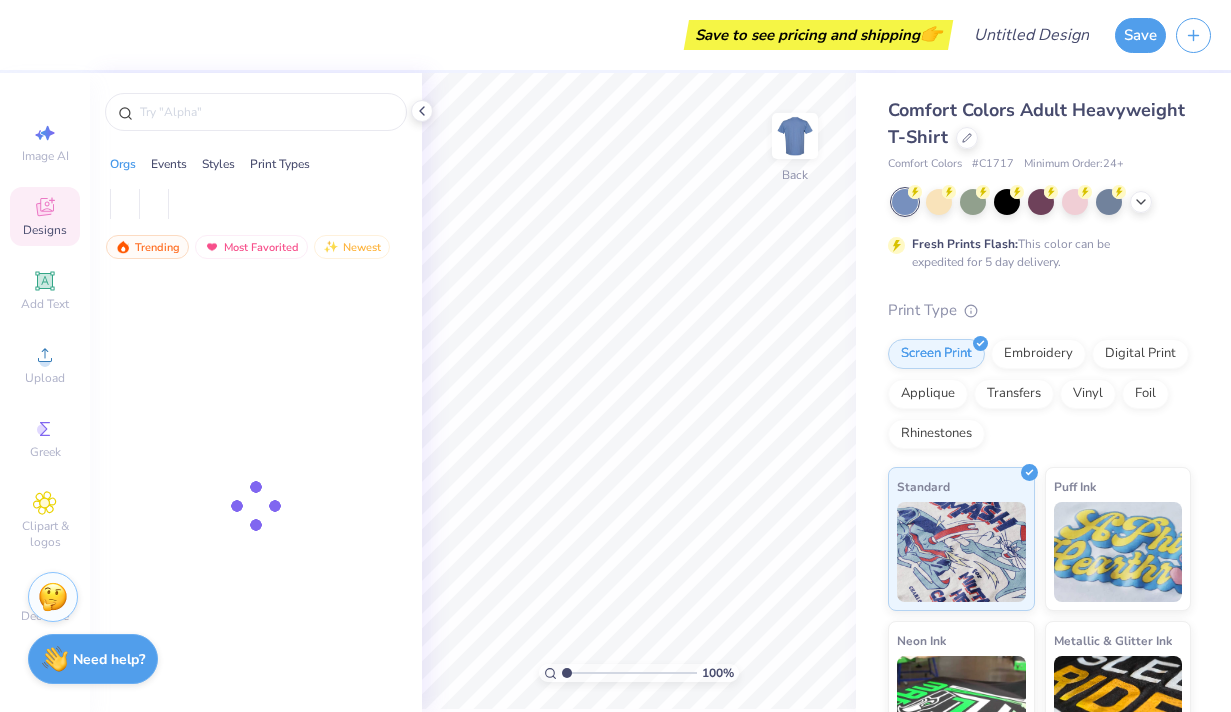 scroll, scrollTop: 0, scrollLeft: 0, axis: both 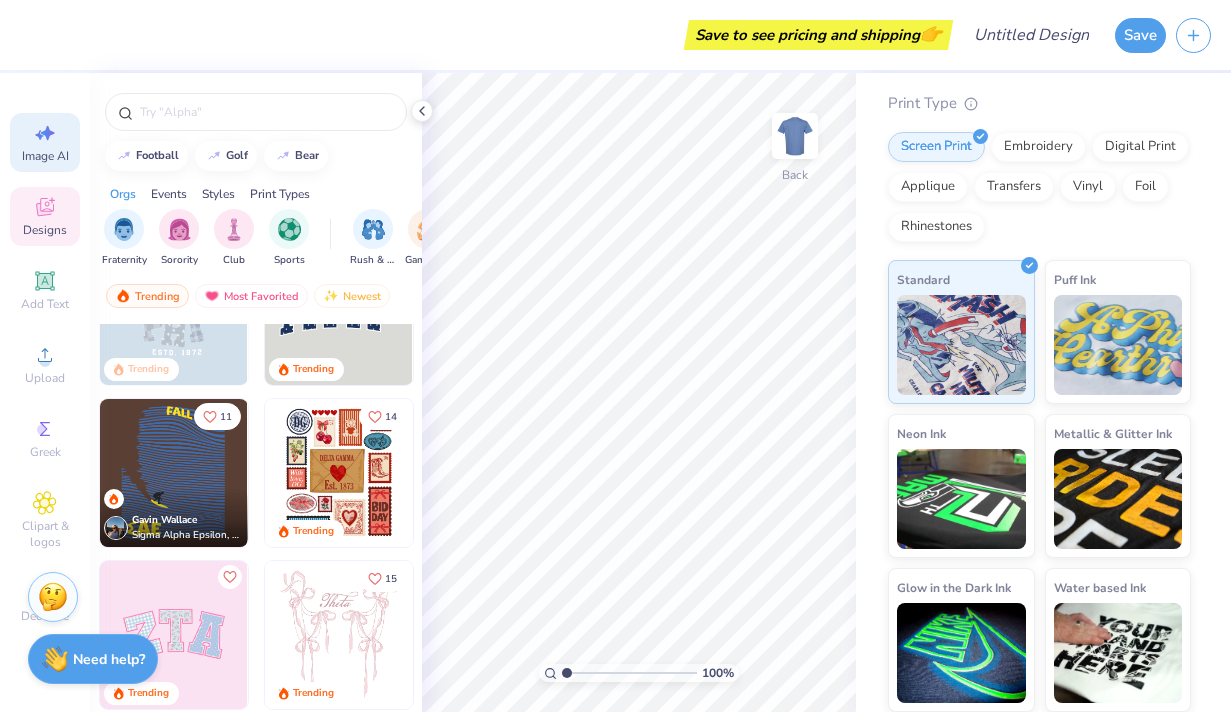 click 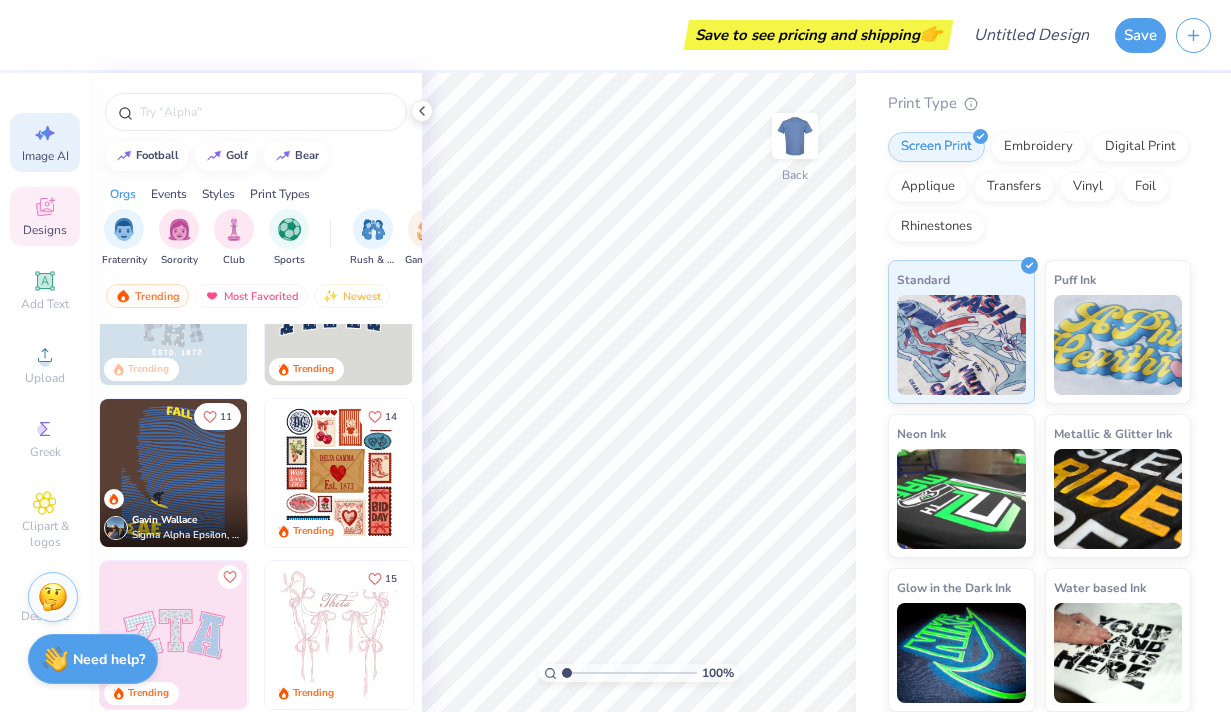 select on "4" 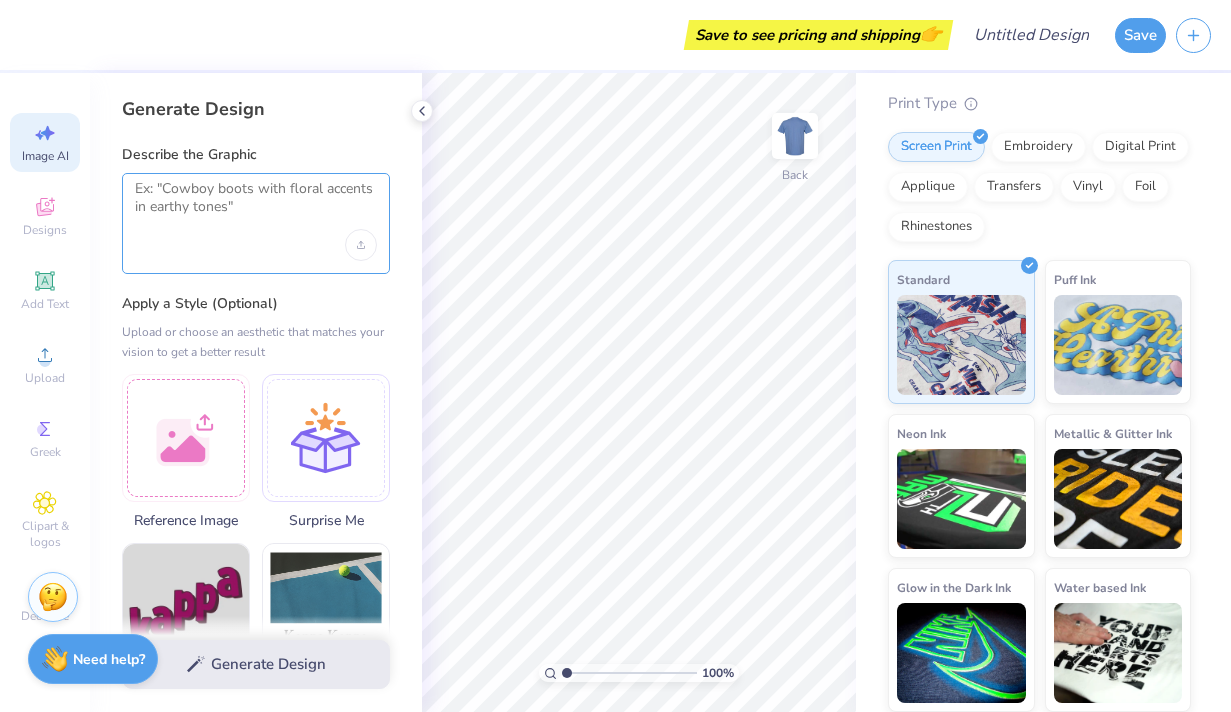 click at bounding box center (256, 205) 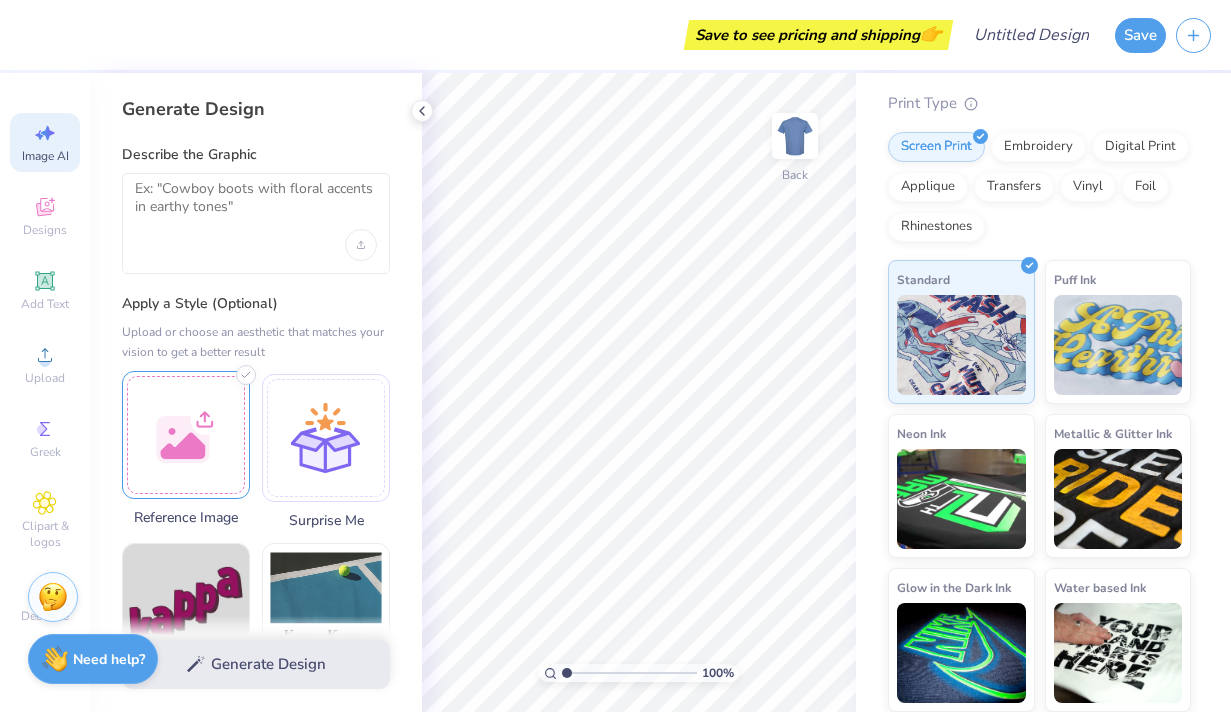 click at bounding box center [186, 435] 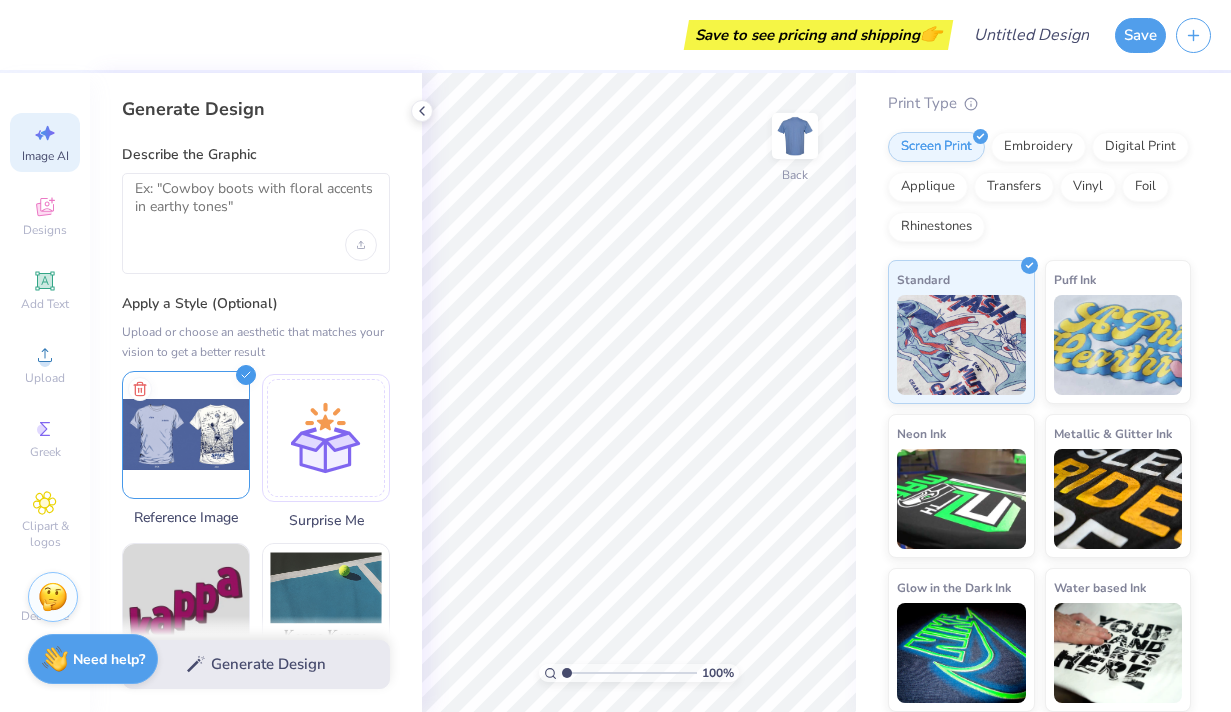 click at bounding box center (186, 435) 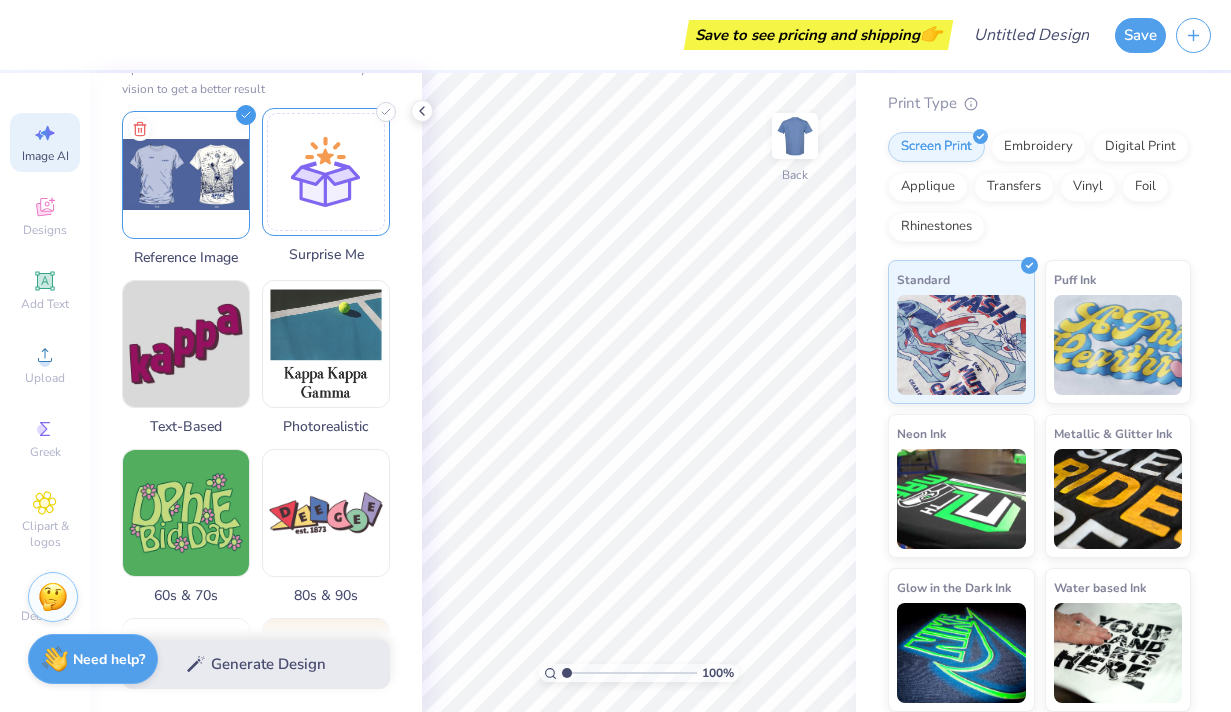 scroll, scrollTop: 0, scrollLeft: 0, axis: both 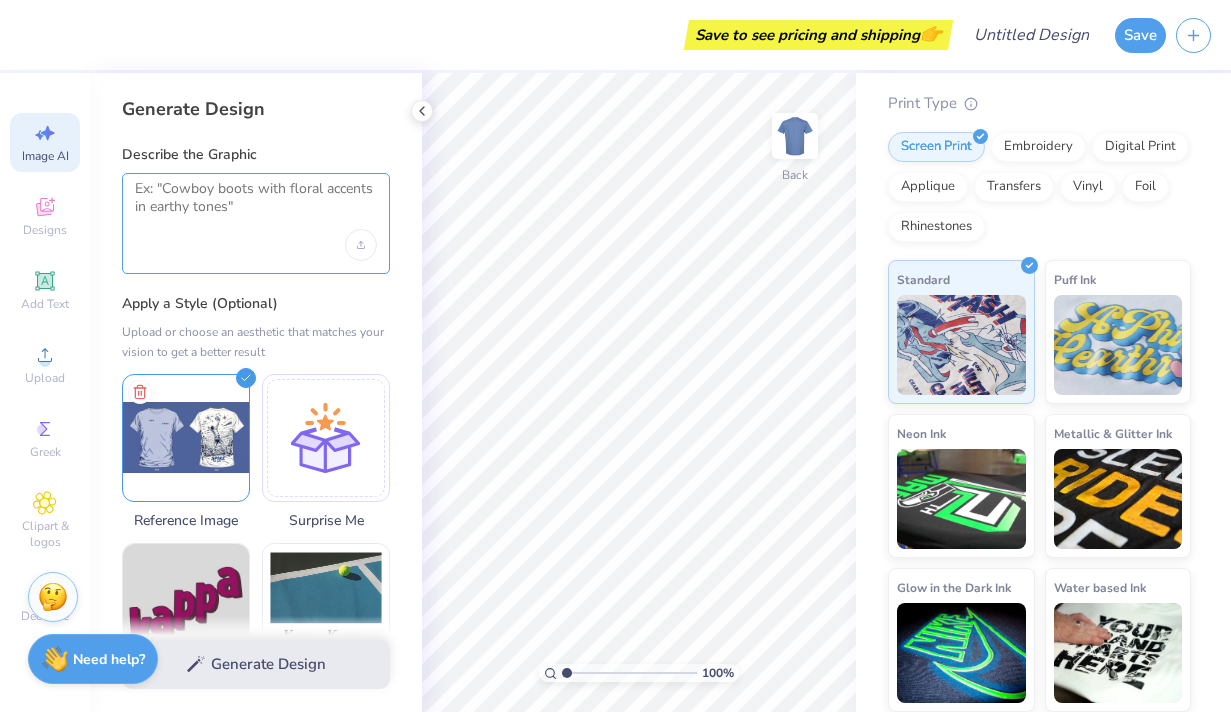 click at bounding box center [256, 205] 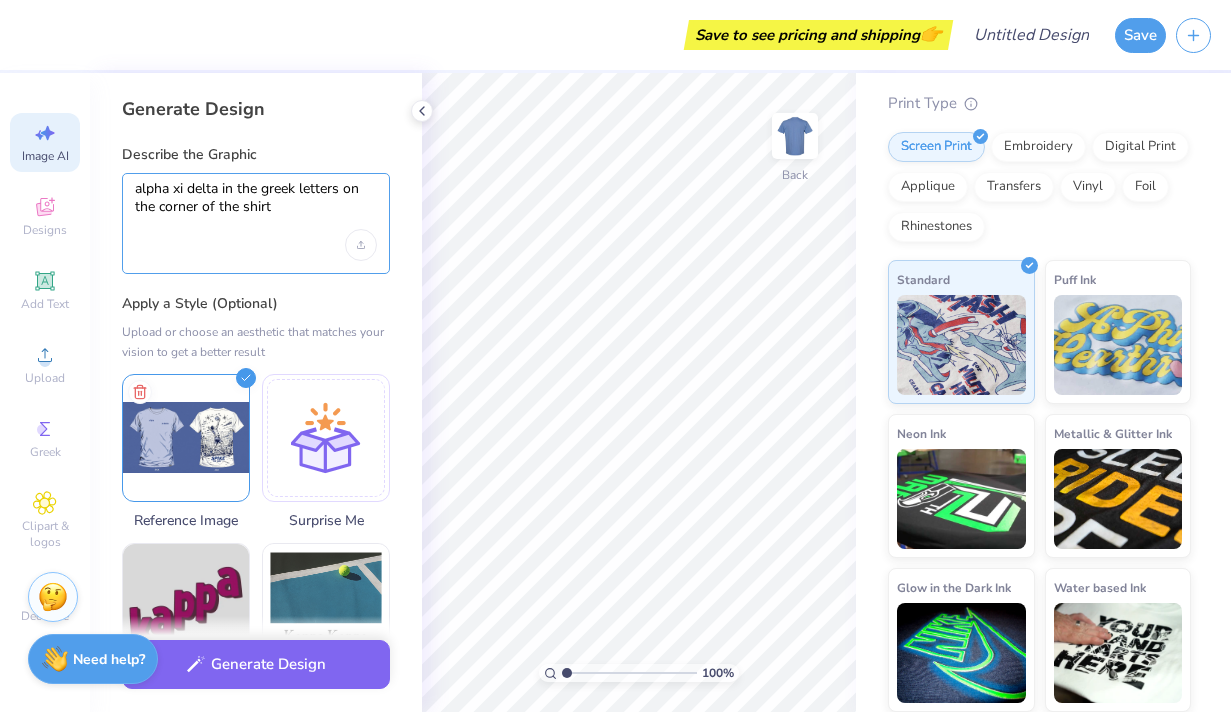 click on "alpha xi delta in the greek letters on the corner of the shirt" at bounding box center (256, 205) 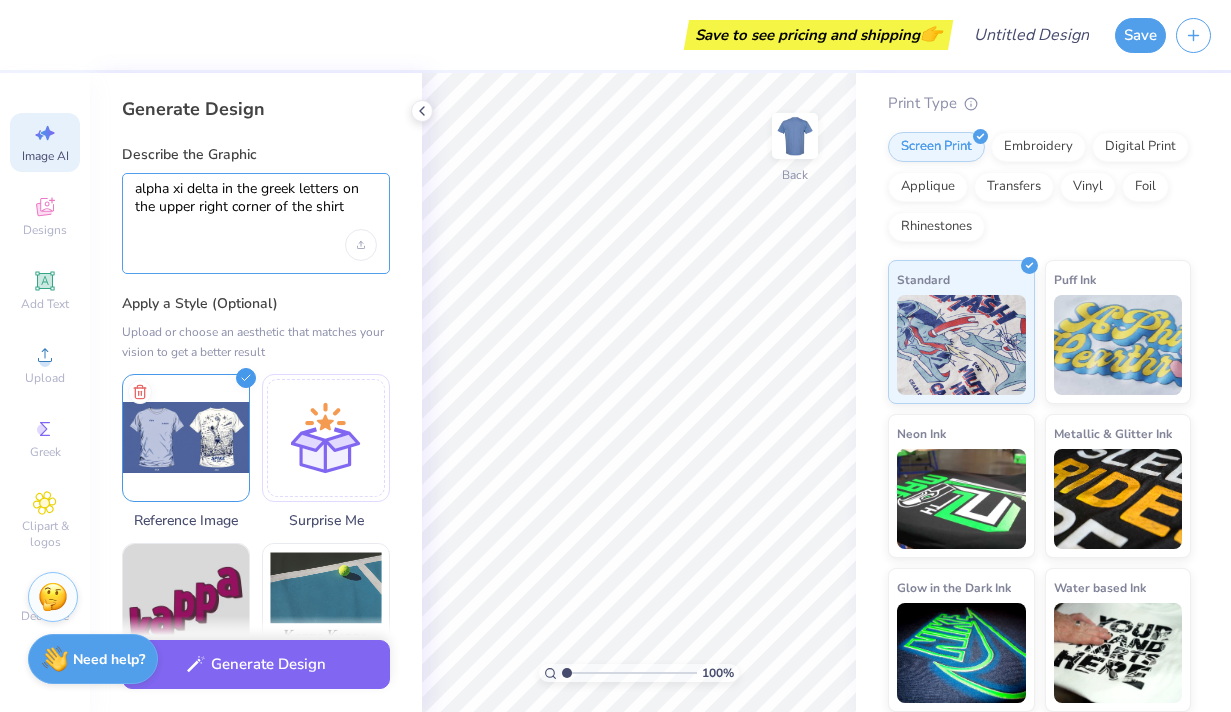 click on "alpha xi delta in the greek letters on the upper right corner of the shirt" at bounding box center [256, 205] 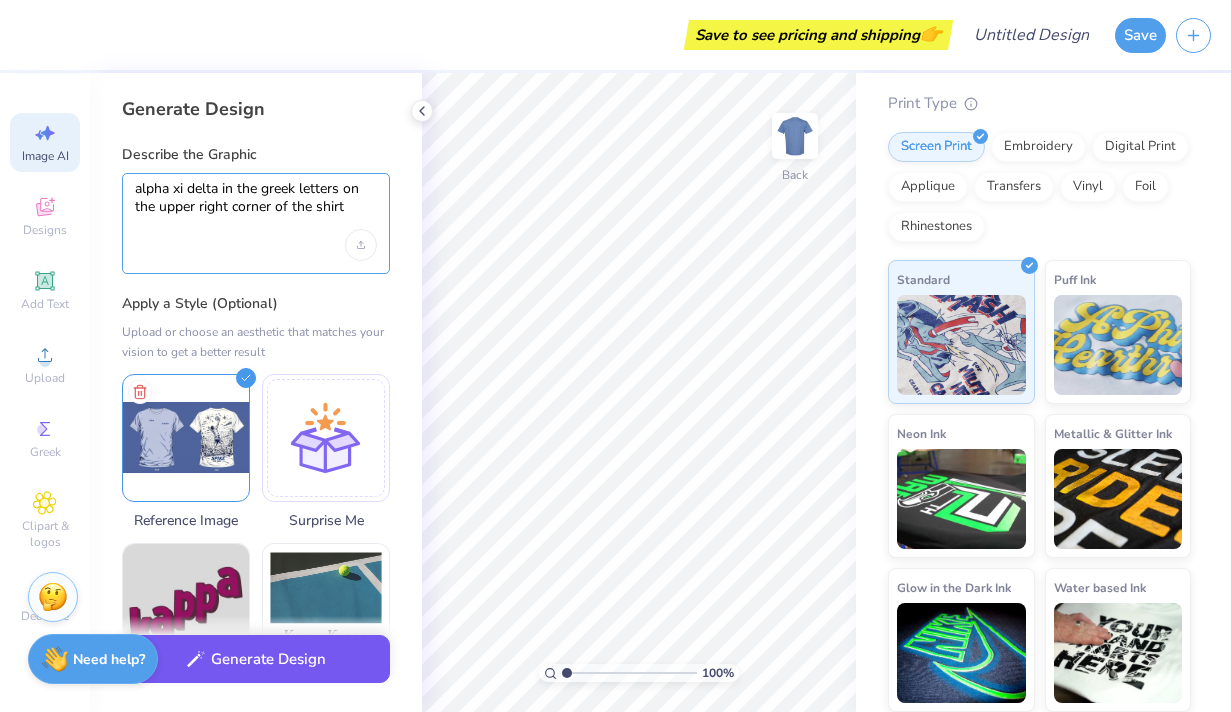 type on "alpha xi delta in the greek letters on the upper right corner of the shirt" 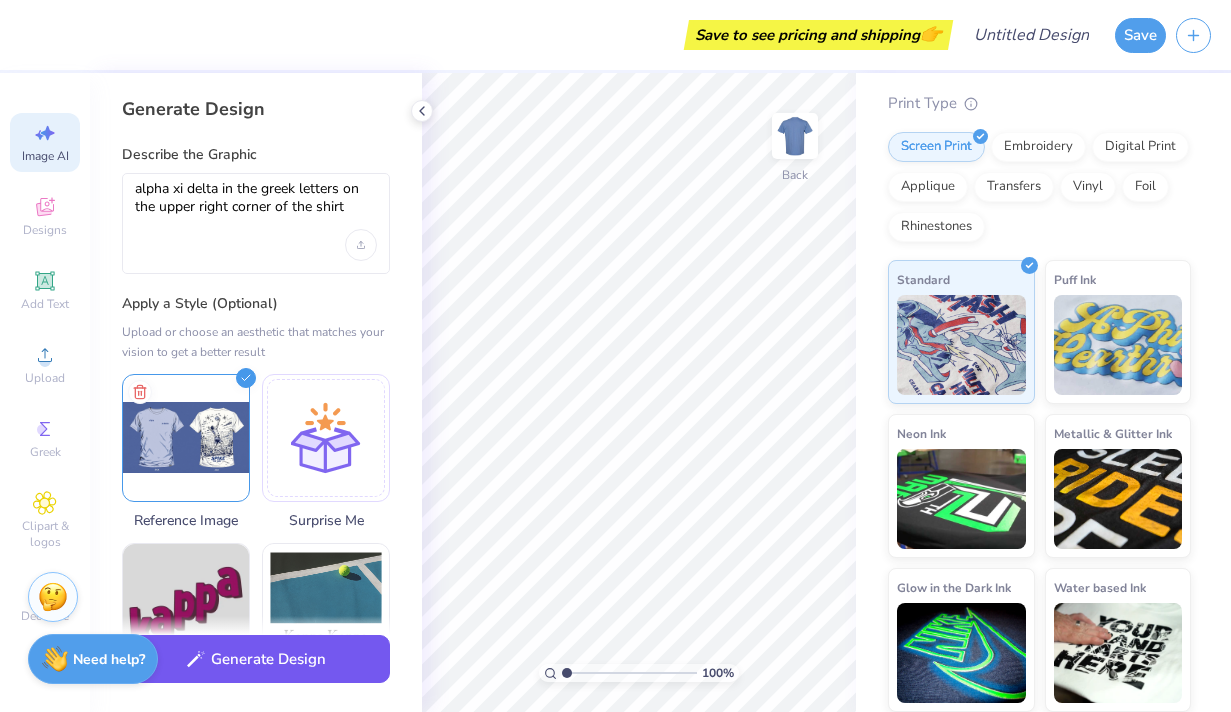 click on "Generate Design" at bounding box center [256, 659] 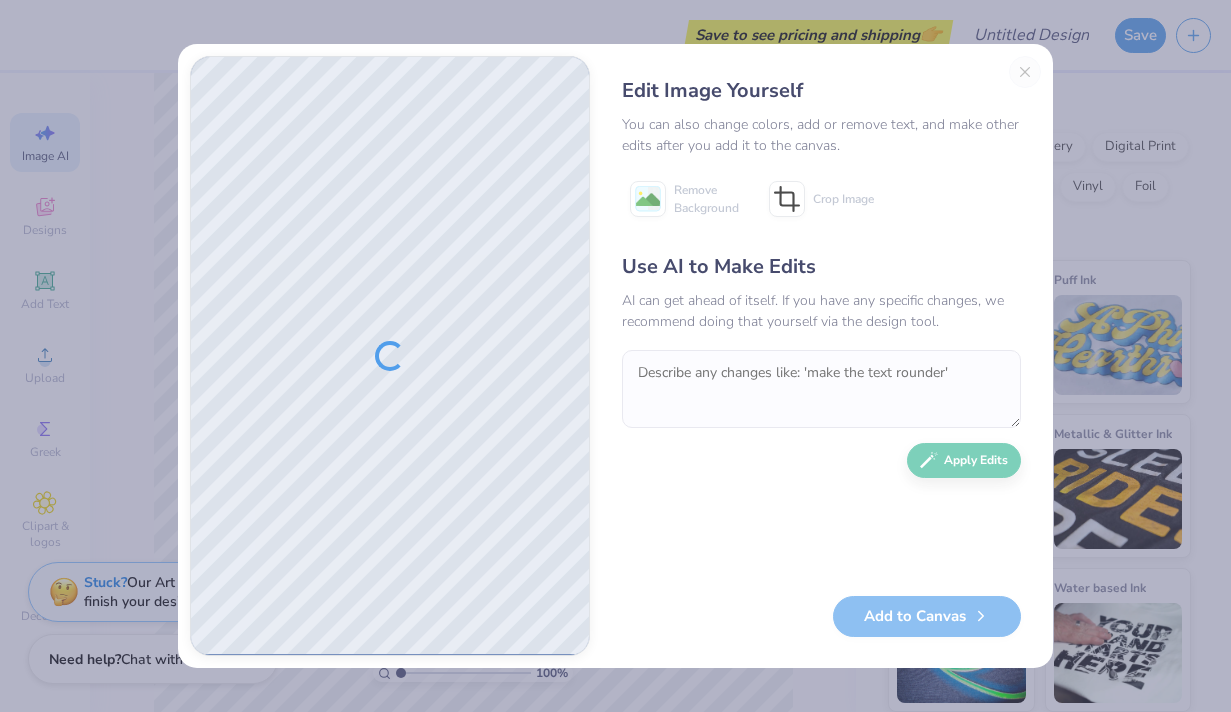 click on "Edit Image Yourself You can also change colors, add or remove text, and make other edits after you add it to the canvas. Remove Background Crop Image Use AI to Make Edits AI can get ahead of itself. If you have any specific changes, we recommend doing that yourself via the design tool. Apply Edits Add to Canvas" at bounding box center (821, 356) 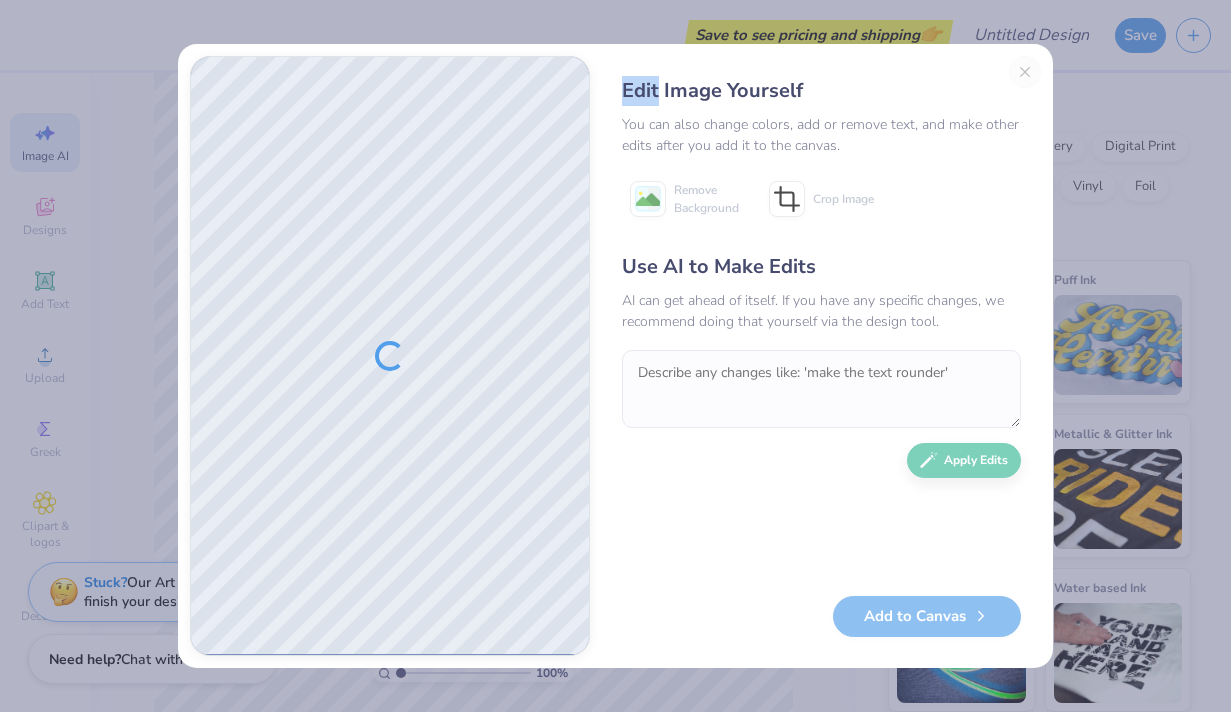 click on "Edit Image Yourself You can also change colors, add or remove text, and make other edits after you add it to the canvas. Remove Background Crop Image Use AI to Make Edits AI can get ahead of itself. If you have any specific changes, we recommend doing that yourself via the design tool. Apply Edits Add to Canvas" at bounding box center (821, 356) 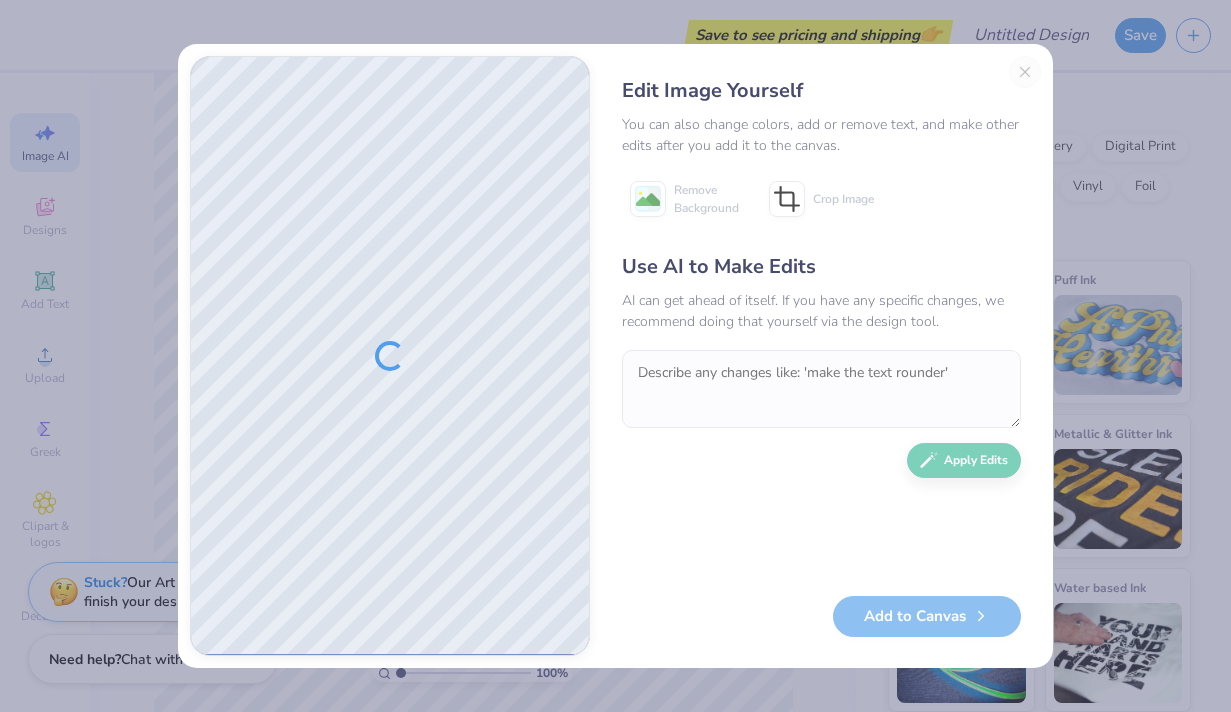 click at bounding box center (390, 356) 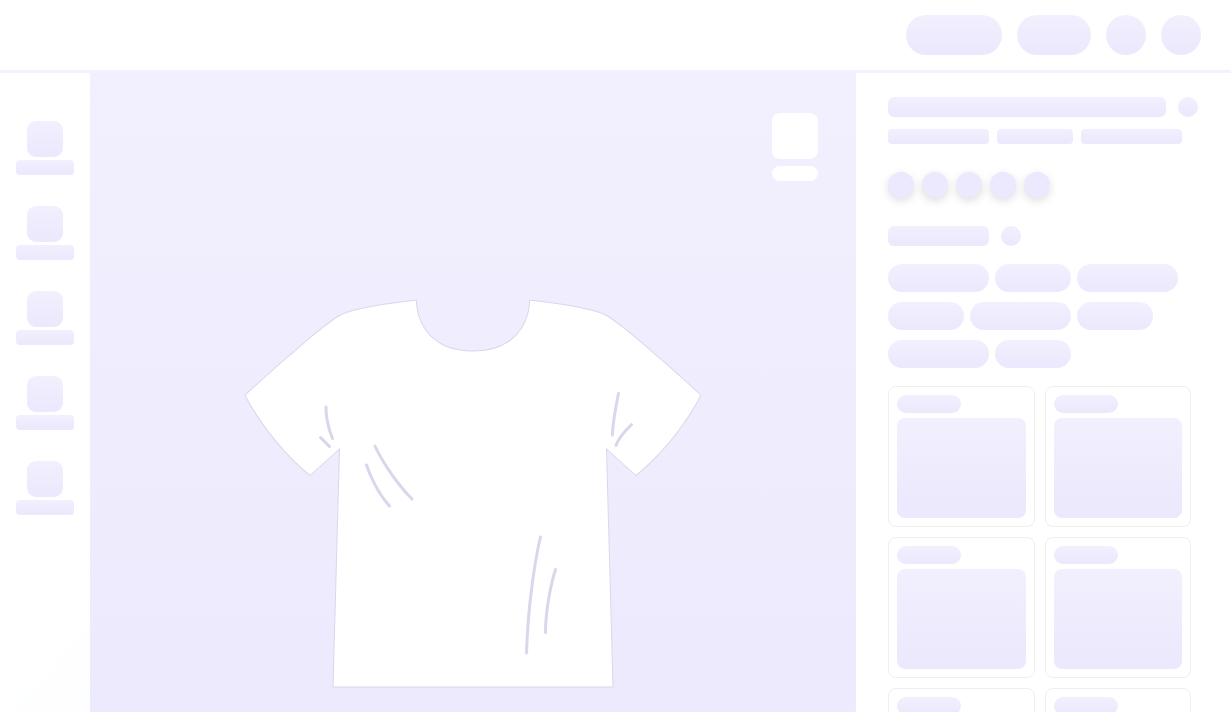 scroll, scrollTop: 0, scrollLeft: 0, axis: both 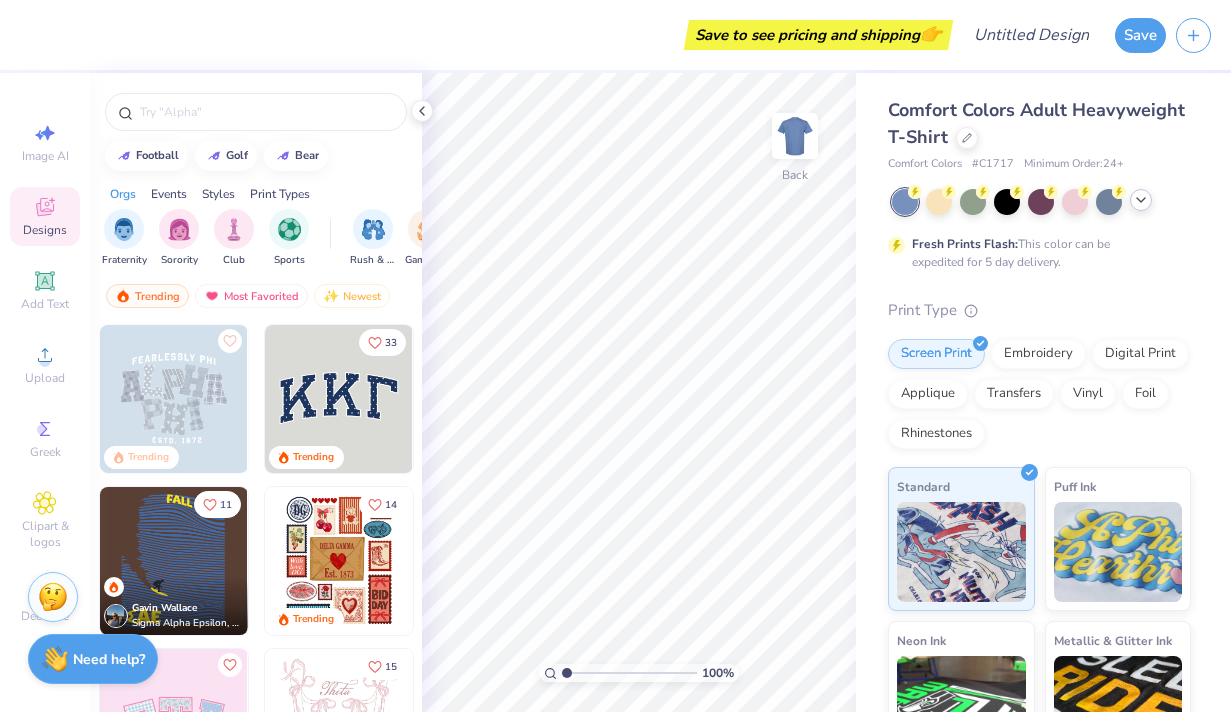click 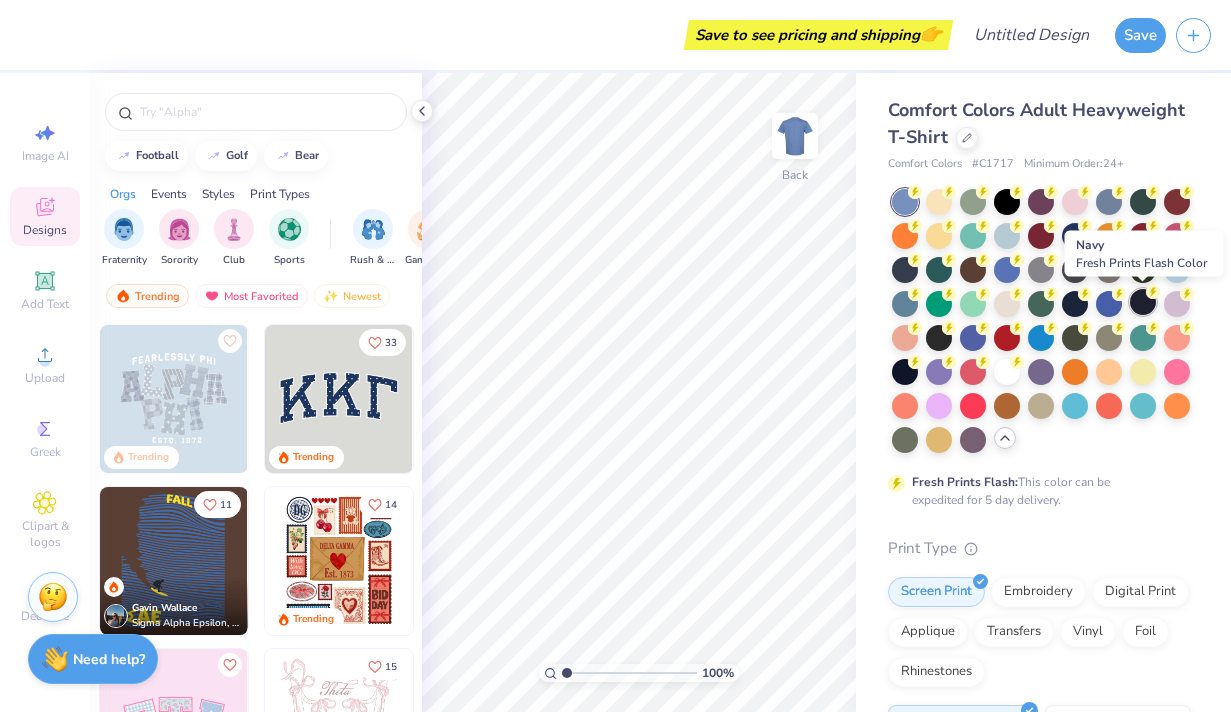 click at bounding box center [1143, 302] 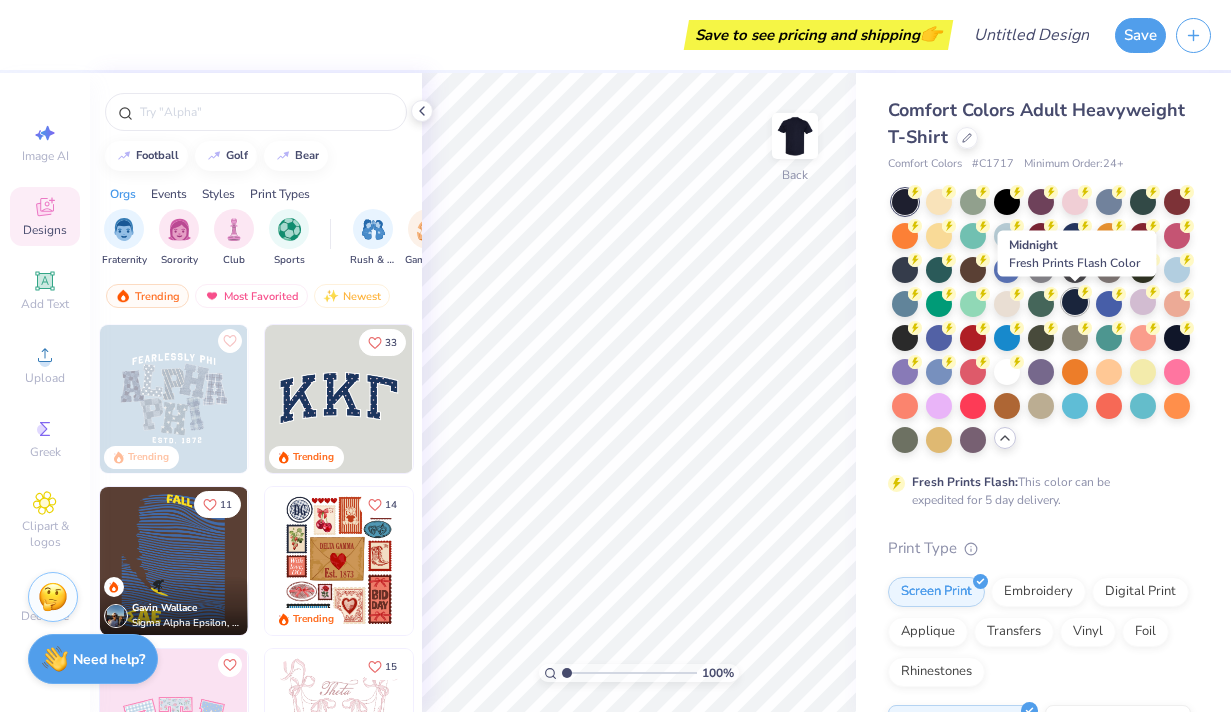 click at bounding box center [1075, 302] 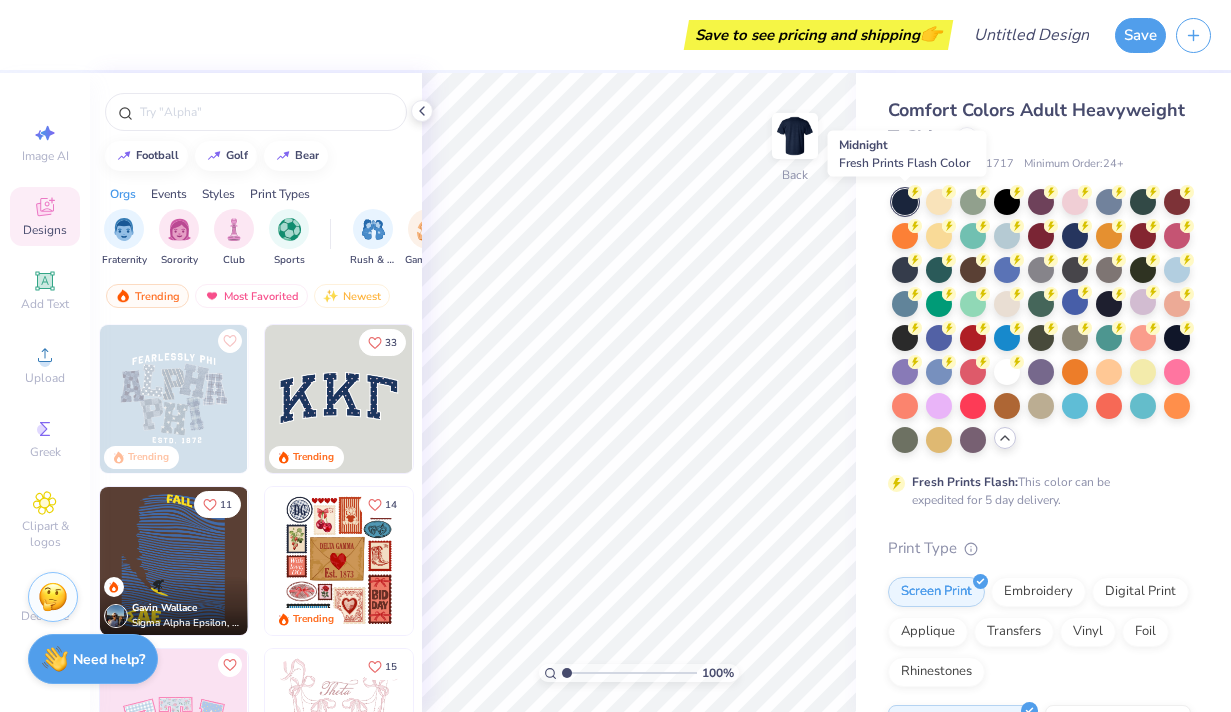 click at bounding box center [905, 202] 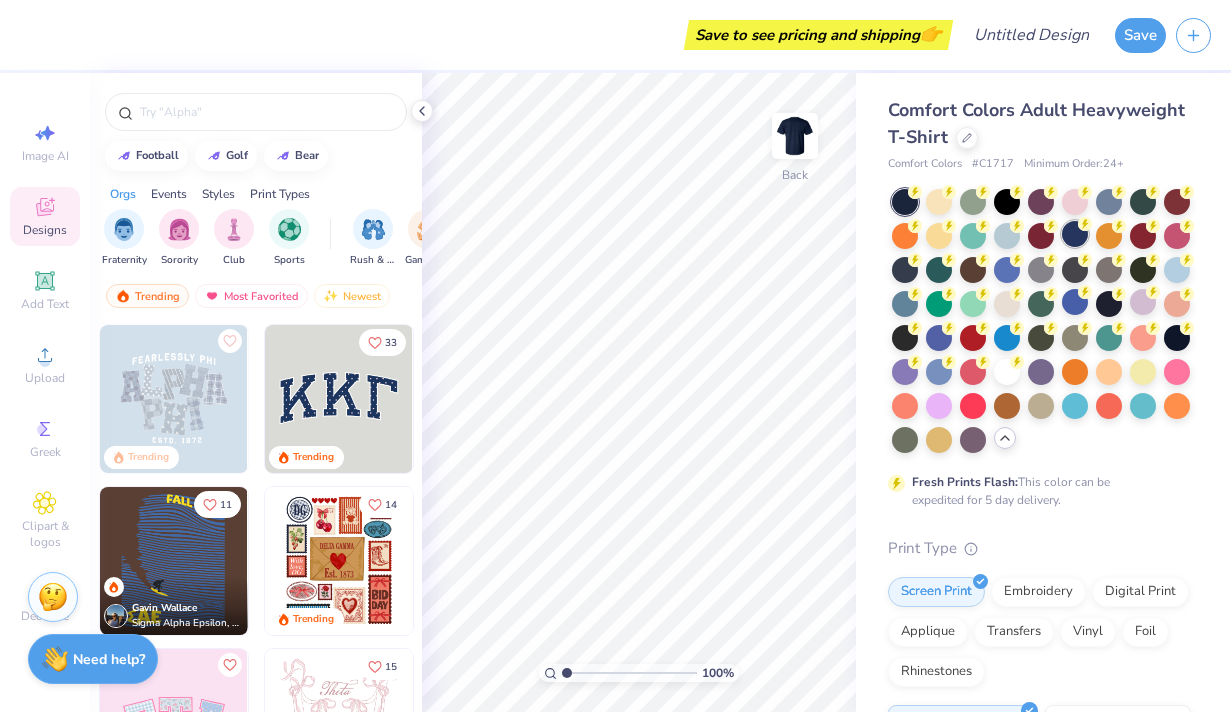 click at bounding box center (1075, 234) 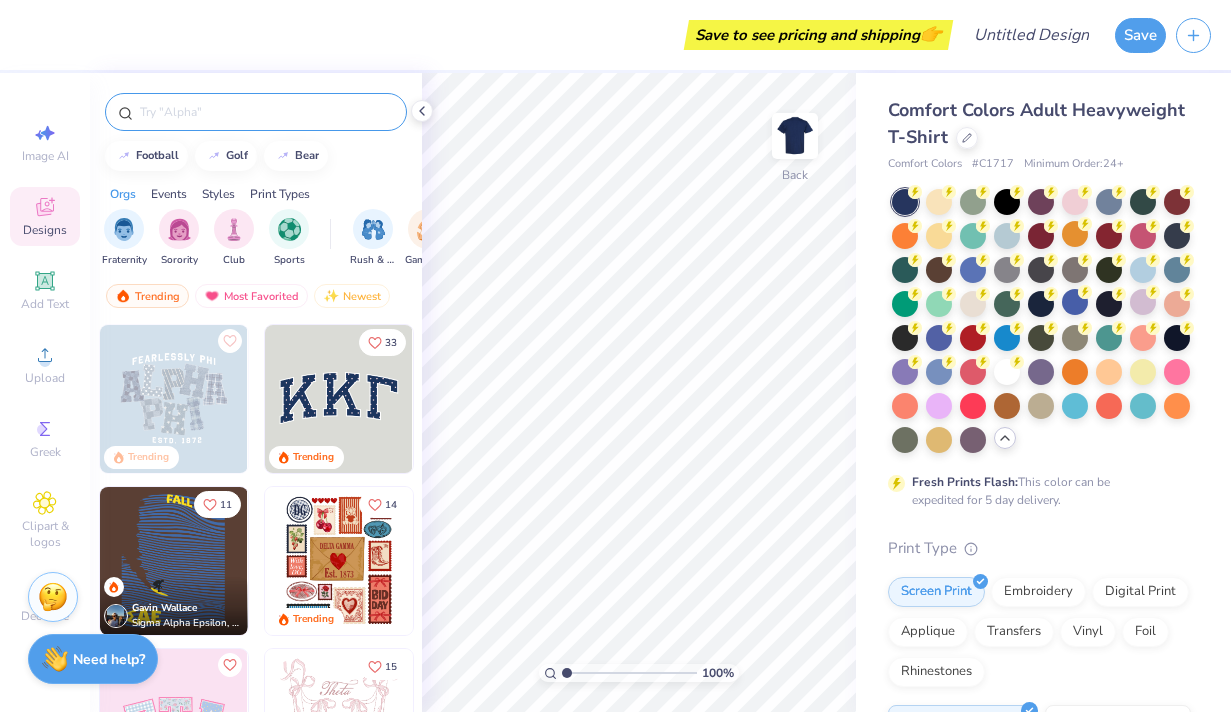 click at bounding box center (266, 112) 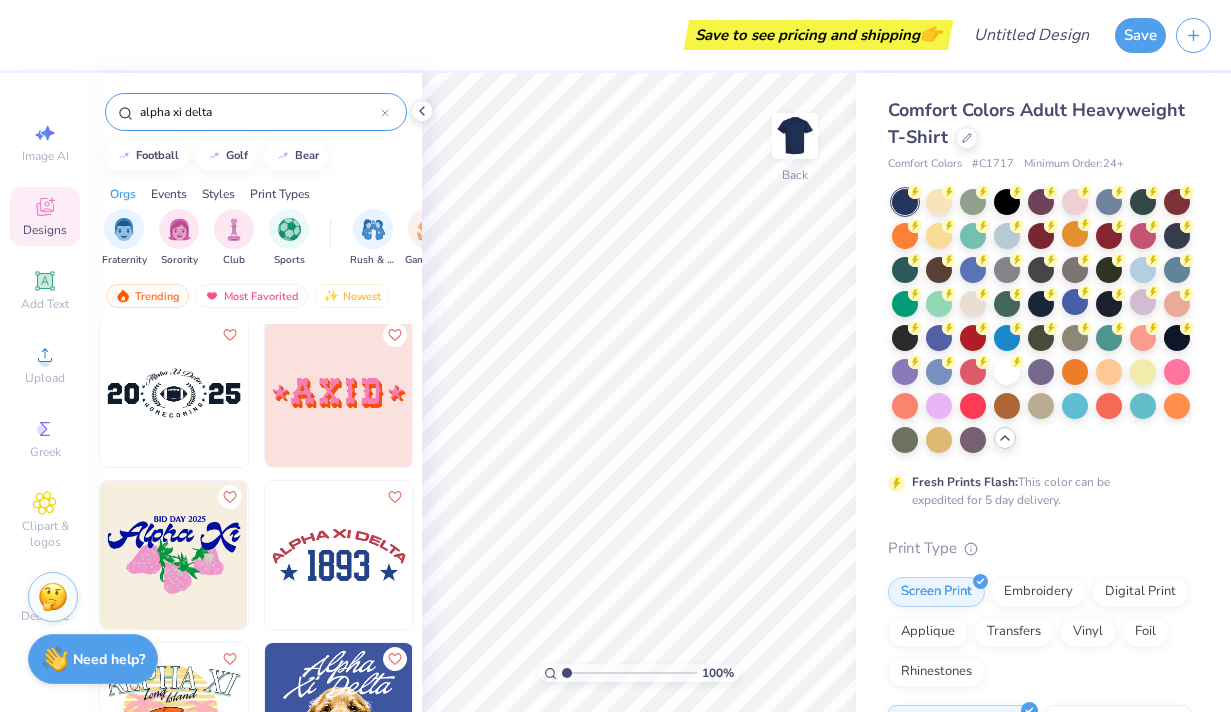 scroll, scrollTop: 3252, scrollLeft: 0, axis: vertical 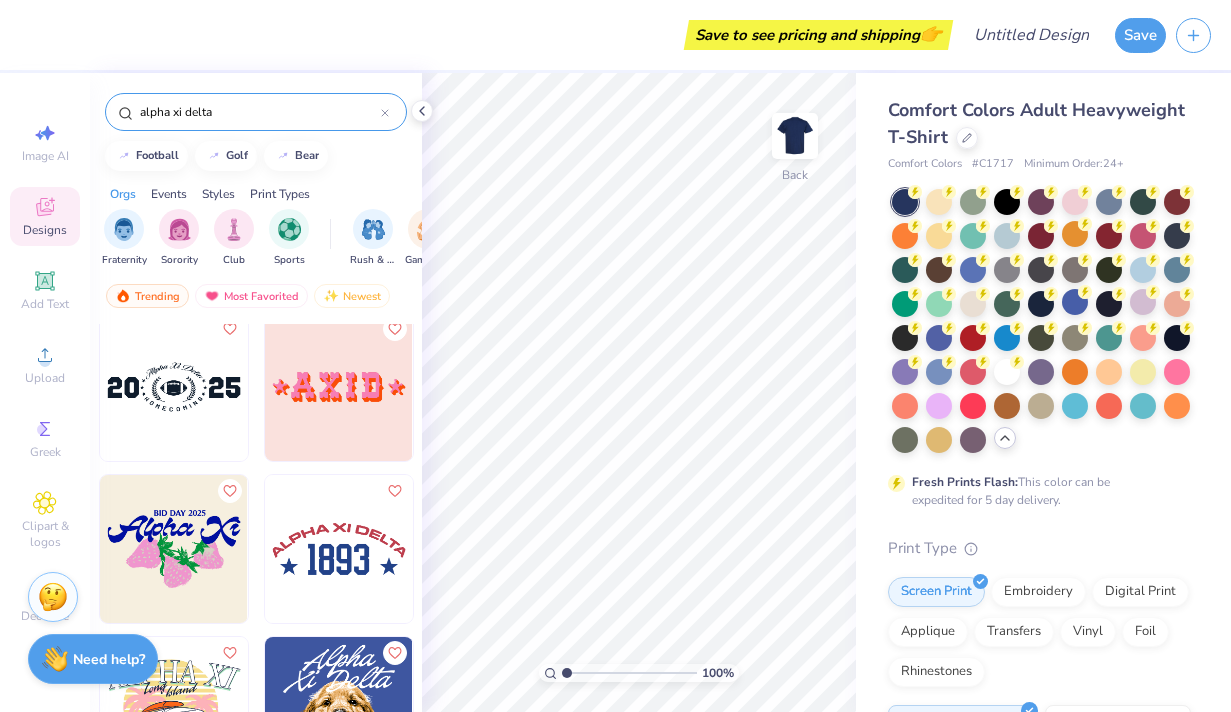 click on "alpha xi delta" at bounding box center (259, 112) 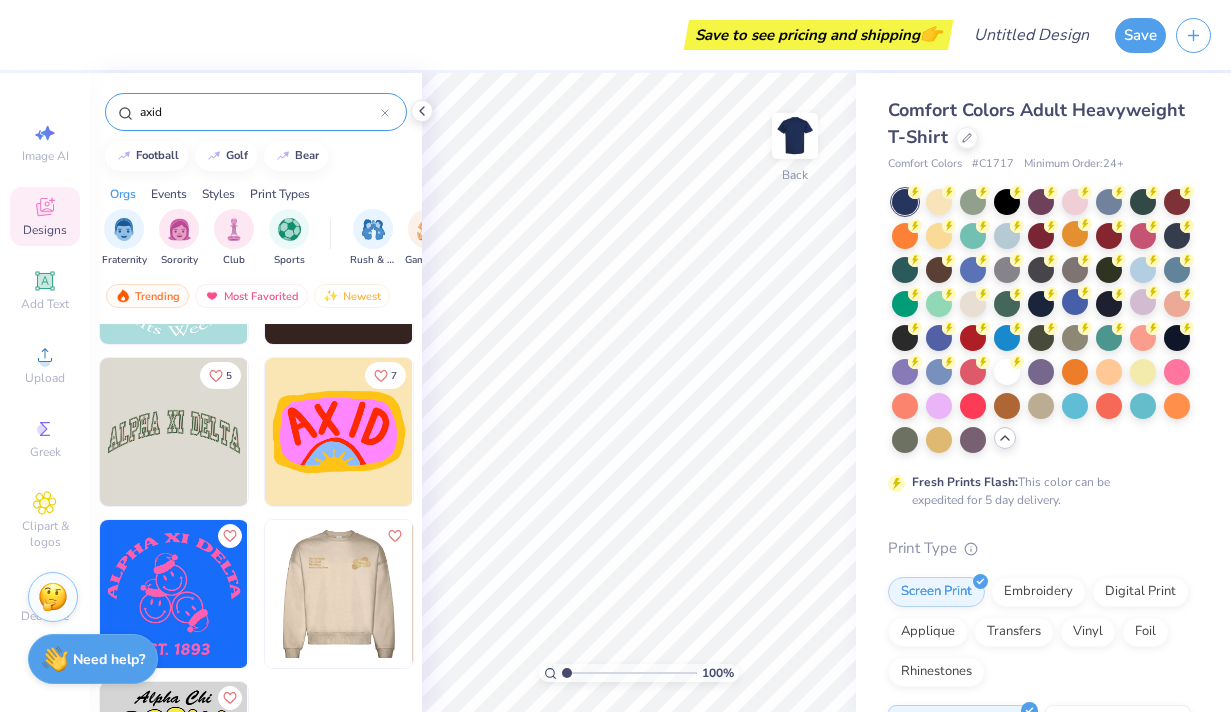 scroll, scrollTop: 7151, scrollLeft: 0, axis: vertical 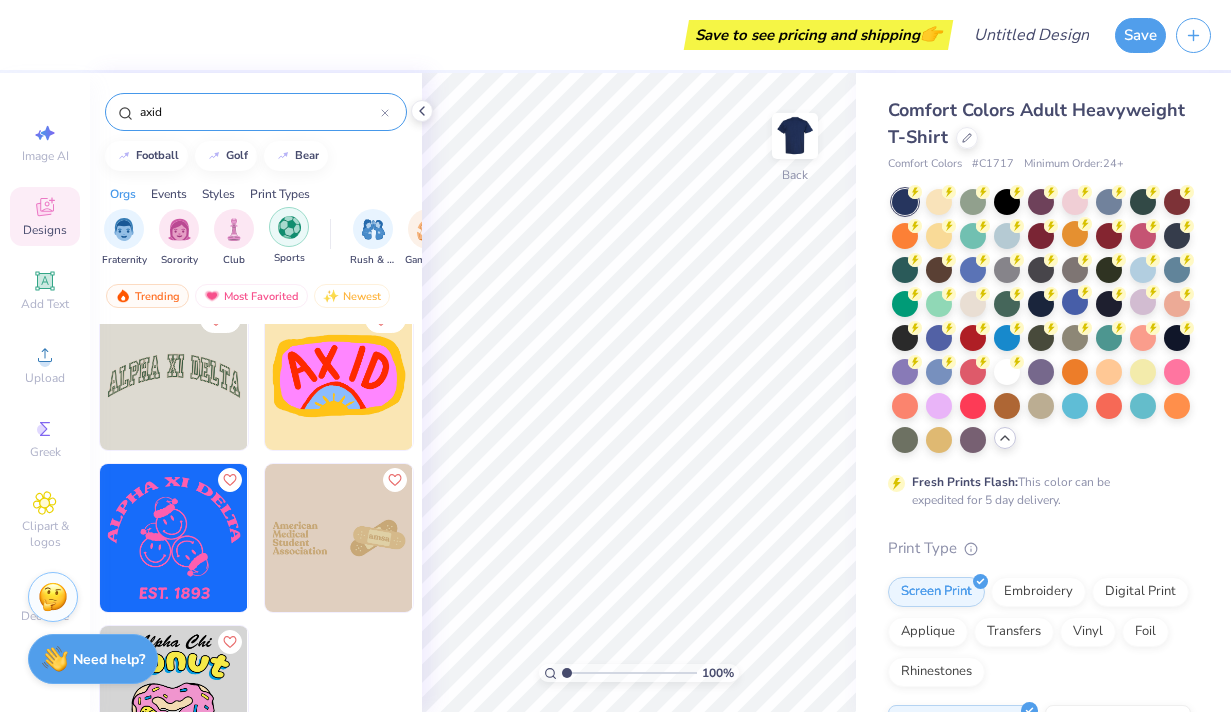 type on "axid" 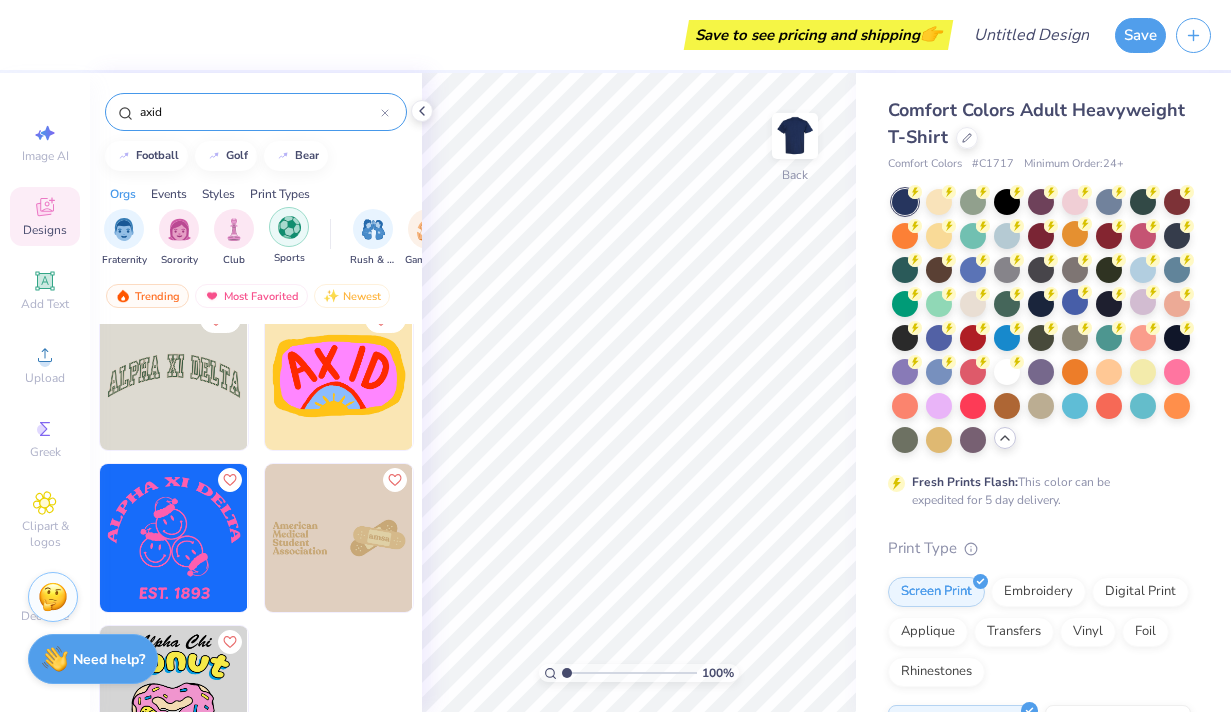 click at bounding box center (289, 227) 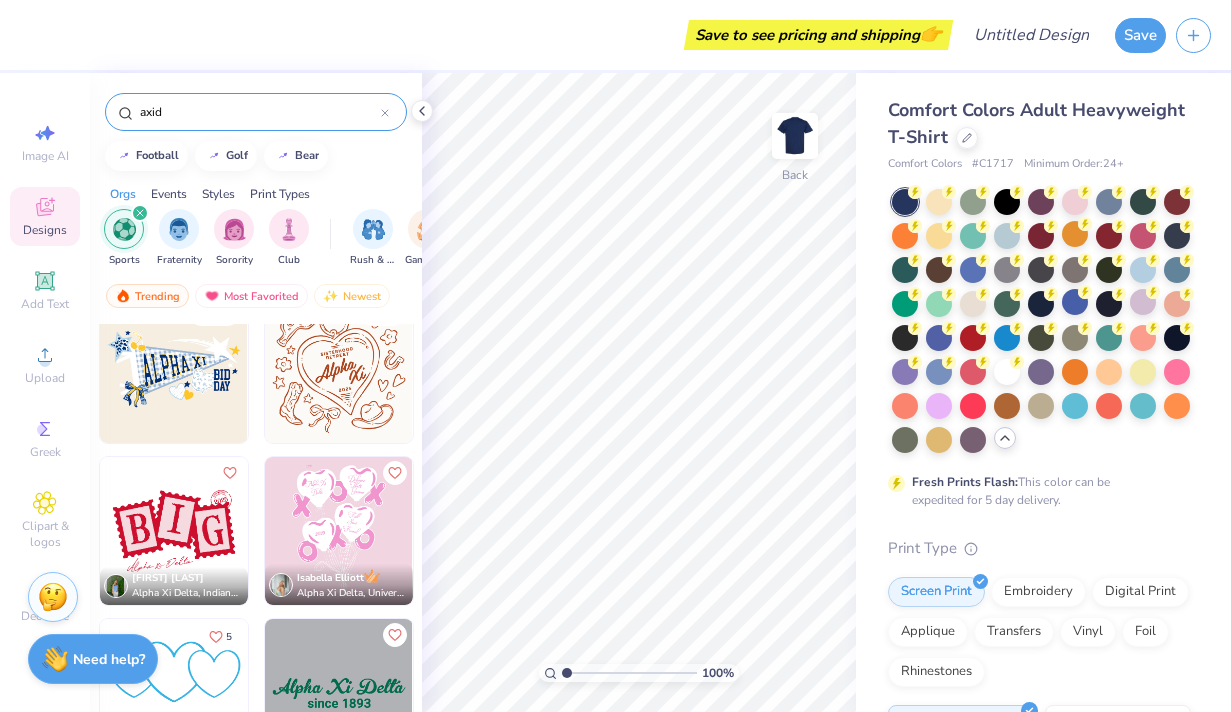 scroll, scrollTop: 682, scrollLeft: 0, axis: vertical 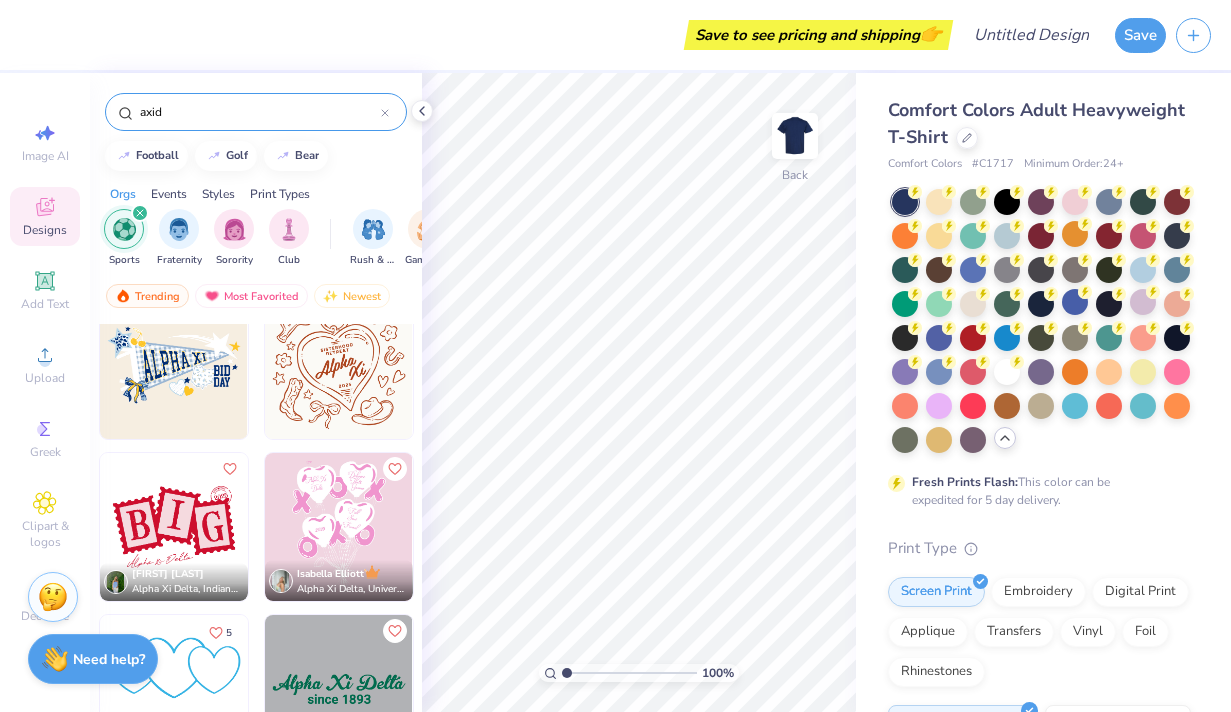 click at bounding box center (174, 365) 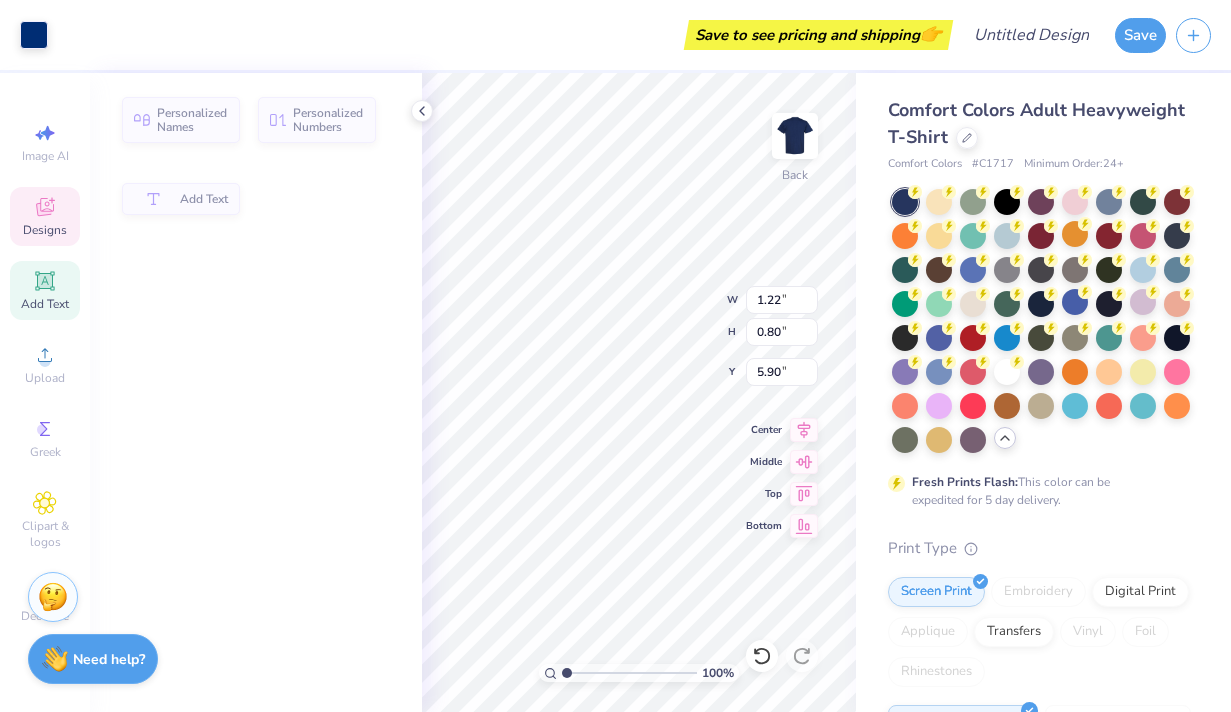 type on "1.22" 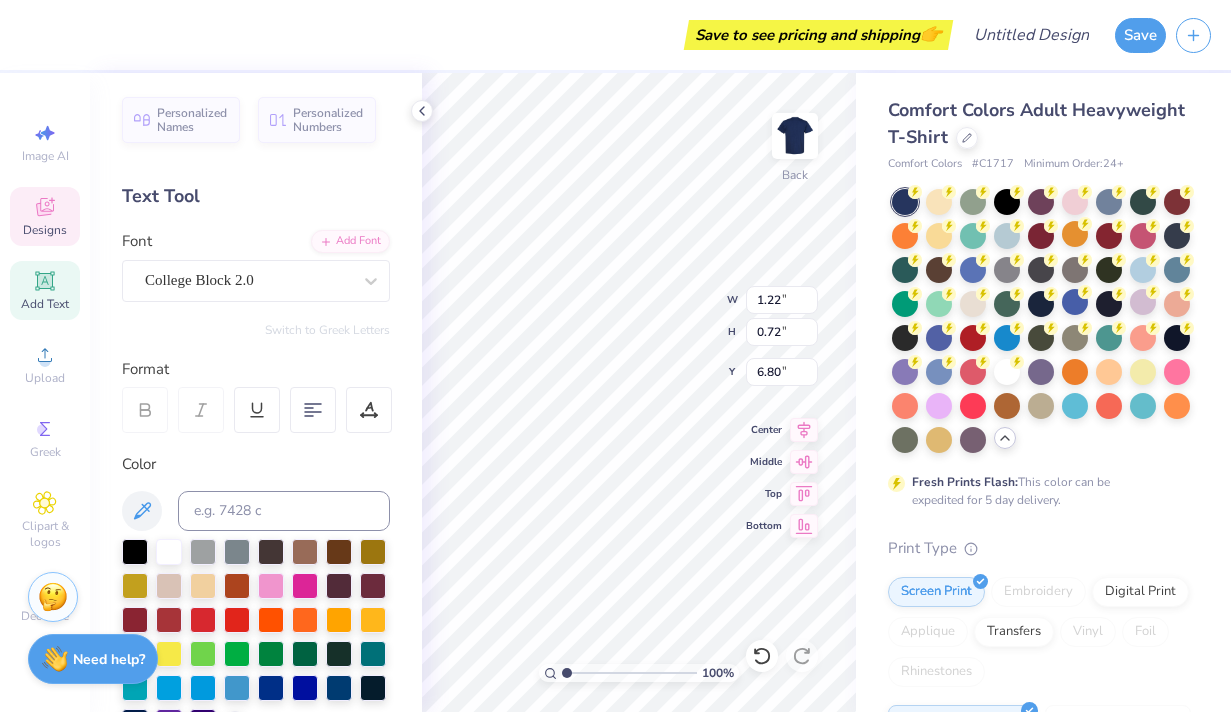 type 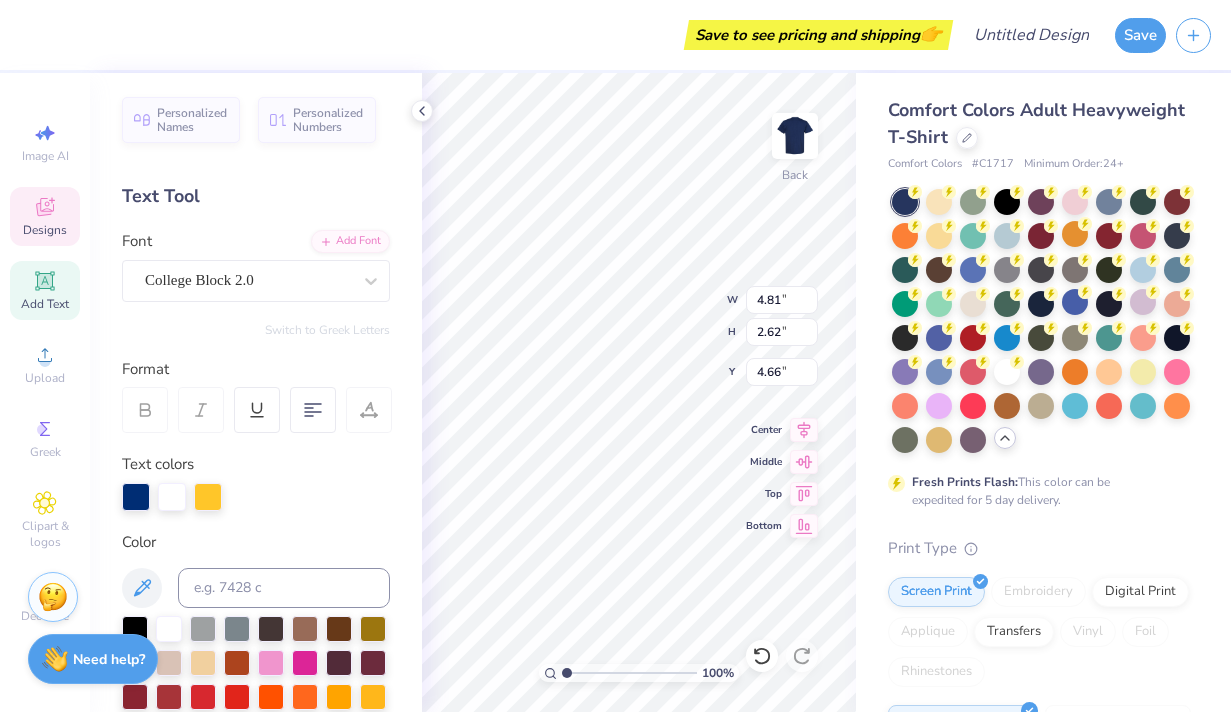 type on "4.81" 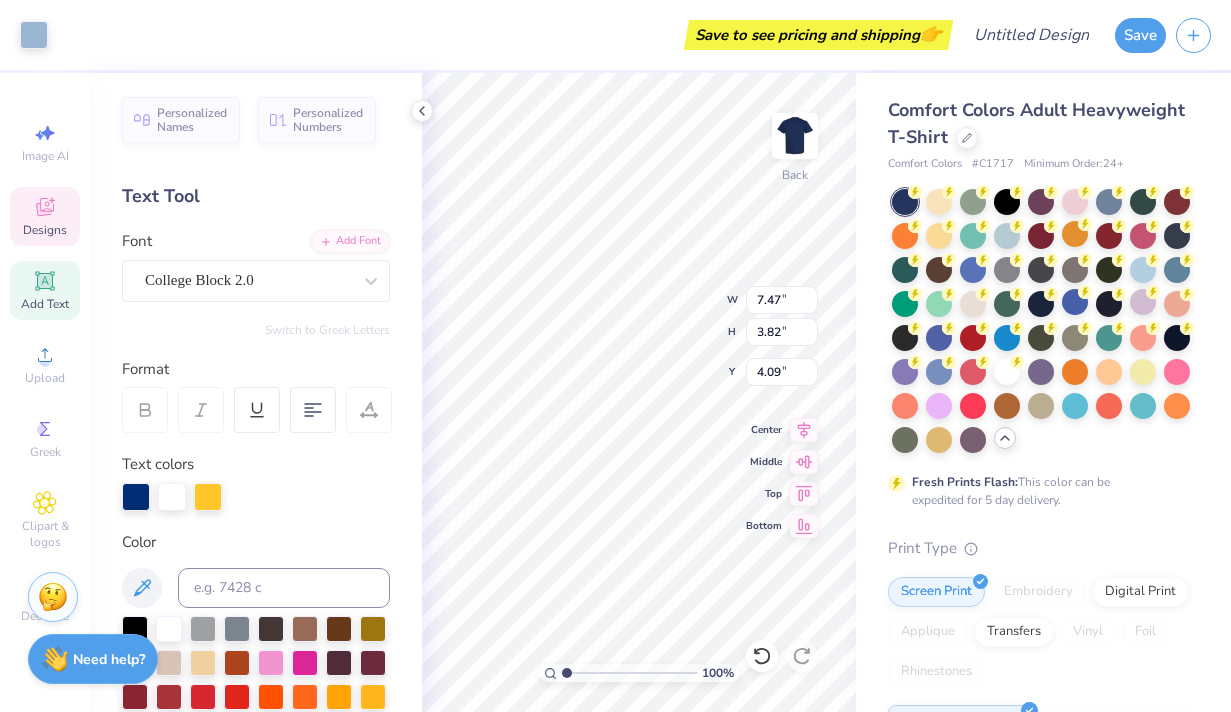 type on "1.39" 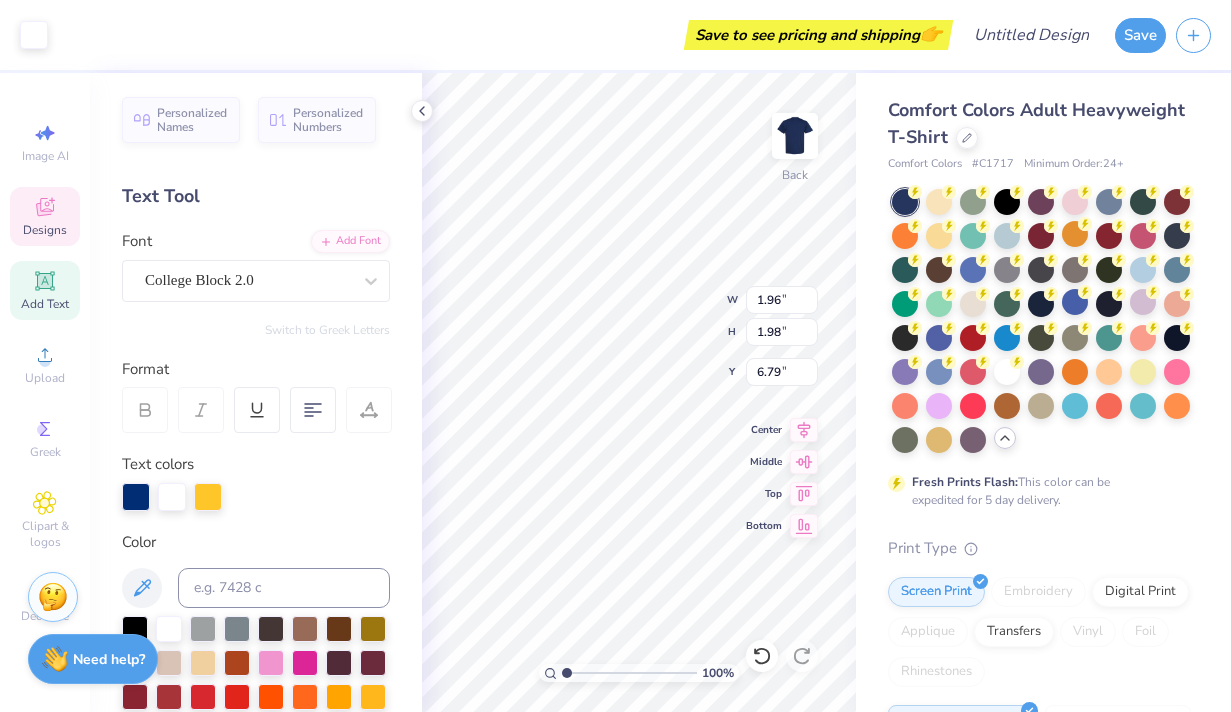 type on "6.83" 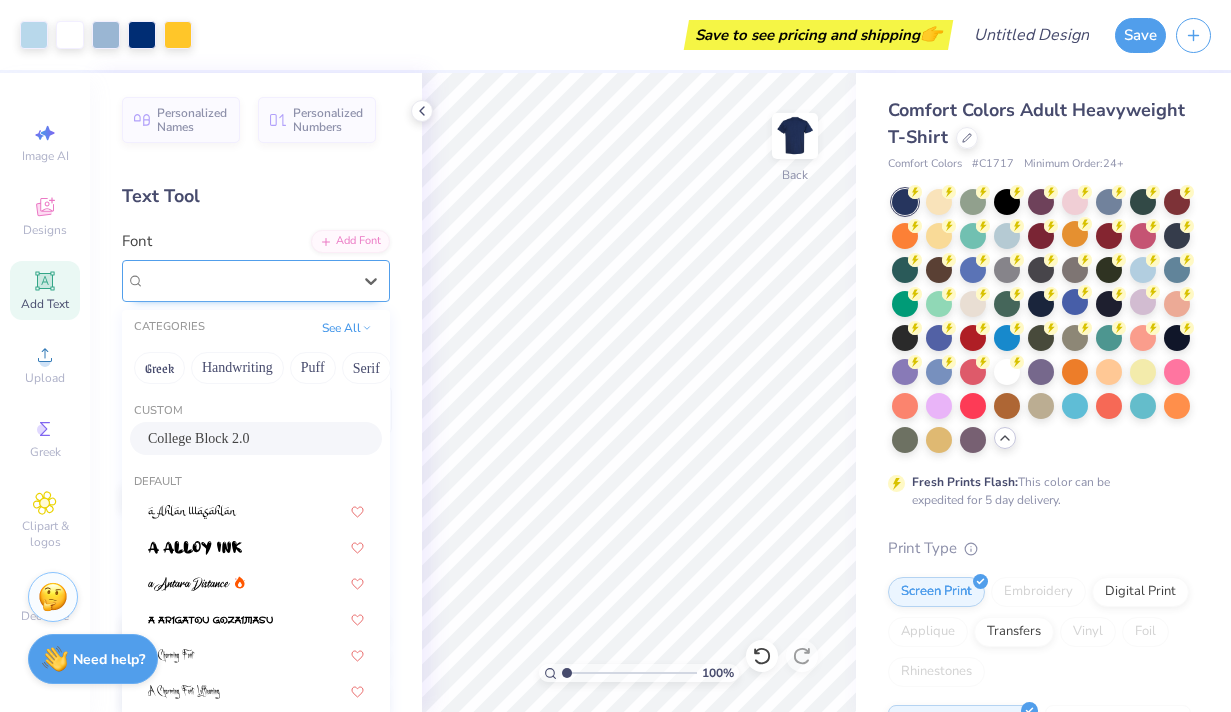 click on "College Block 2.0" at bounding box center [248, 280] 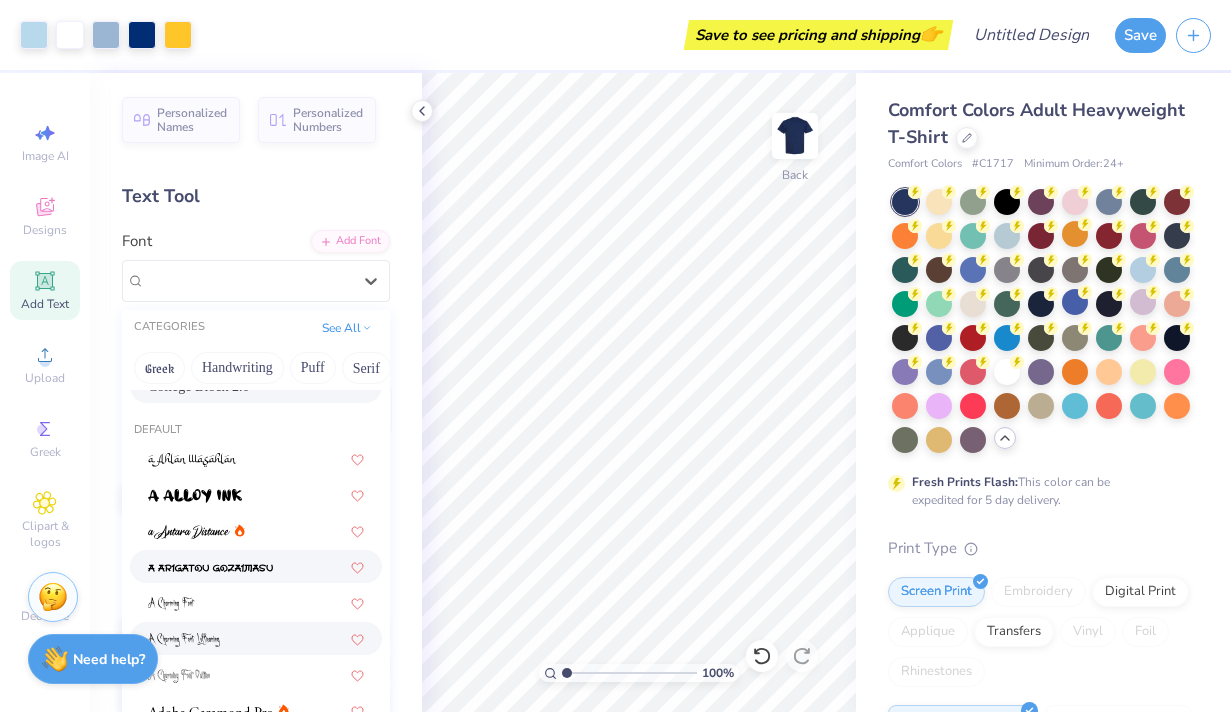 scroll, scrollTop: 0, scrollLeft: 0, axis: both 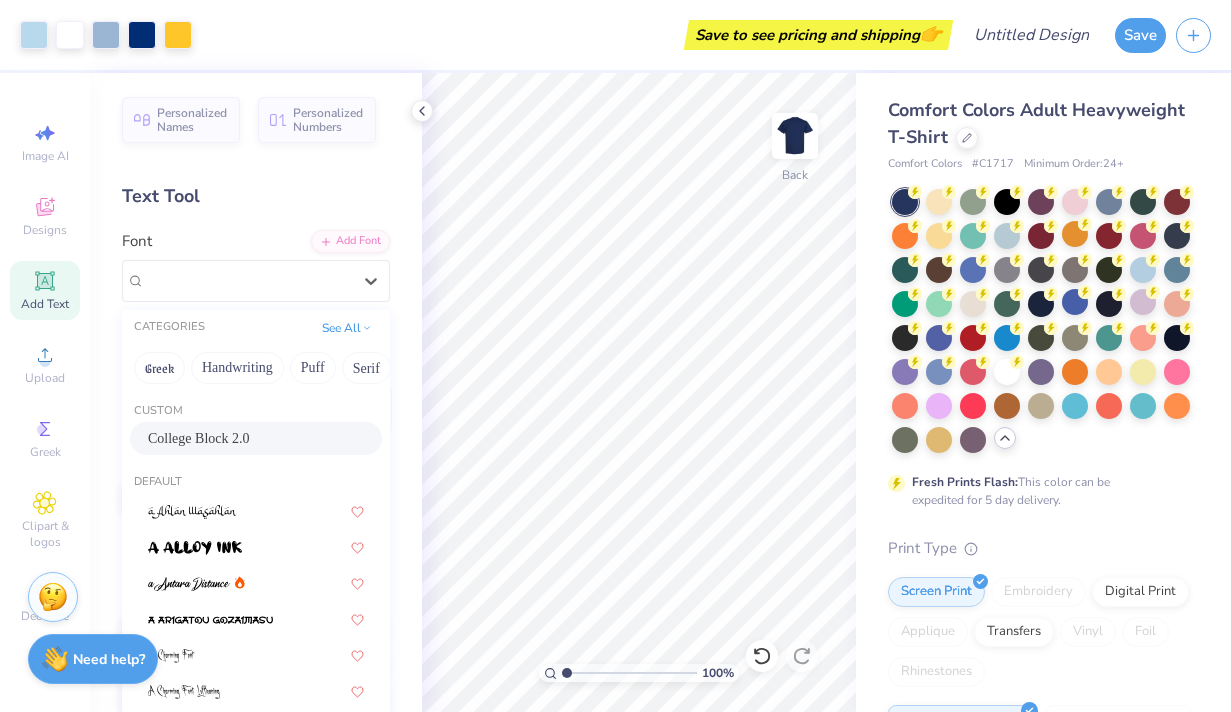 click on "College Block 2.0" at bounding box center [199, 438] 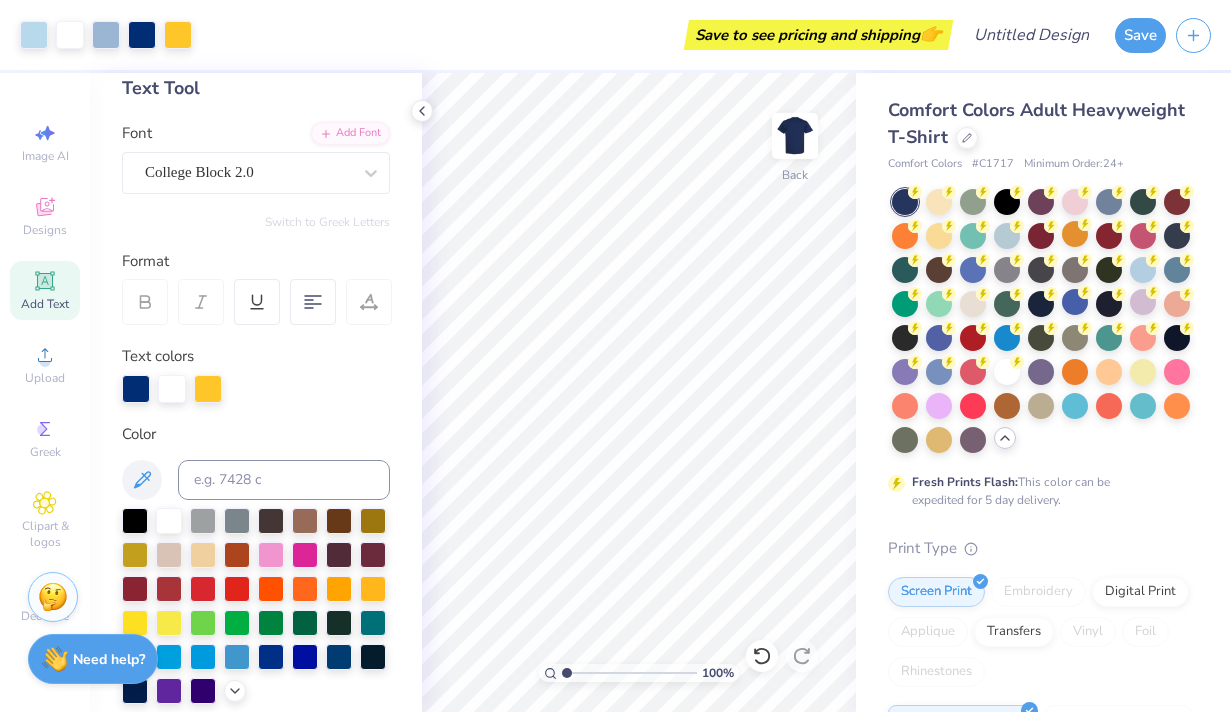 scroll, scrollTop: 109, scrollLeft: 0, axis: vertical 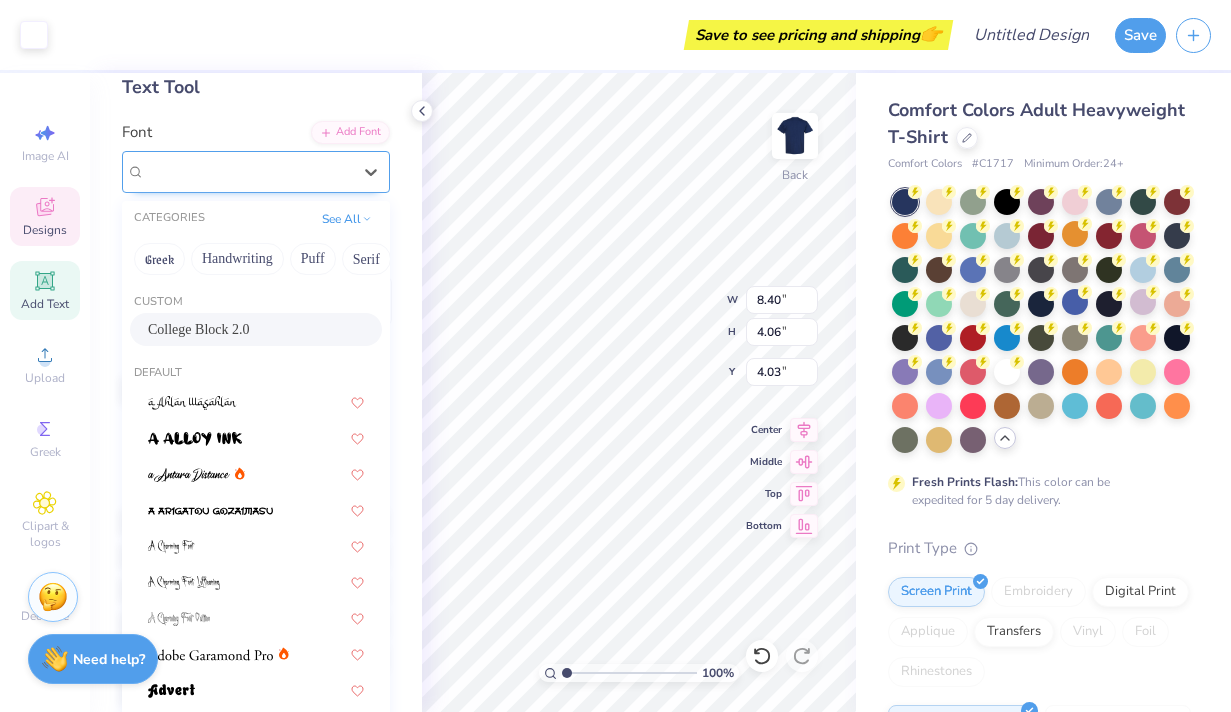 click on "College Block 2.0" at bounding box center (248, 171) 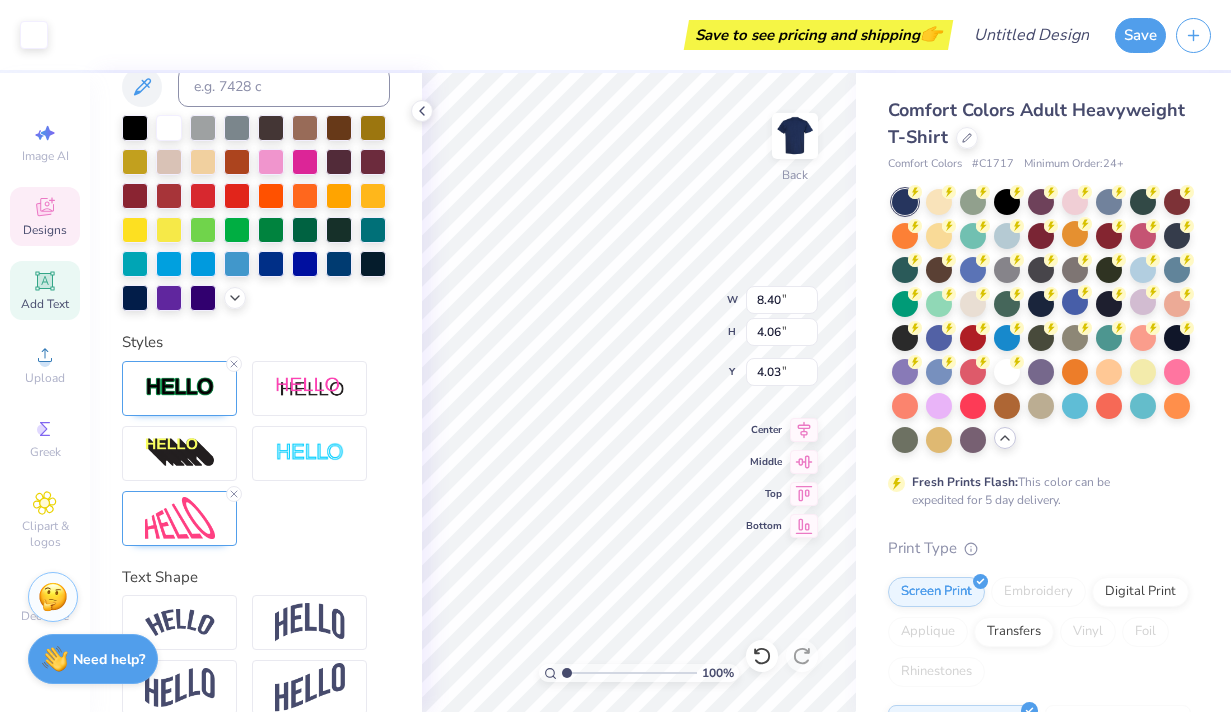 scroll, scrollTop: 0, scrollLeft: 0, axis: both 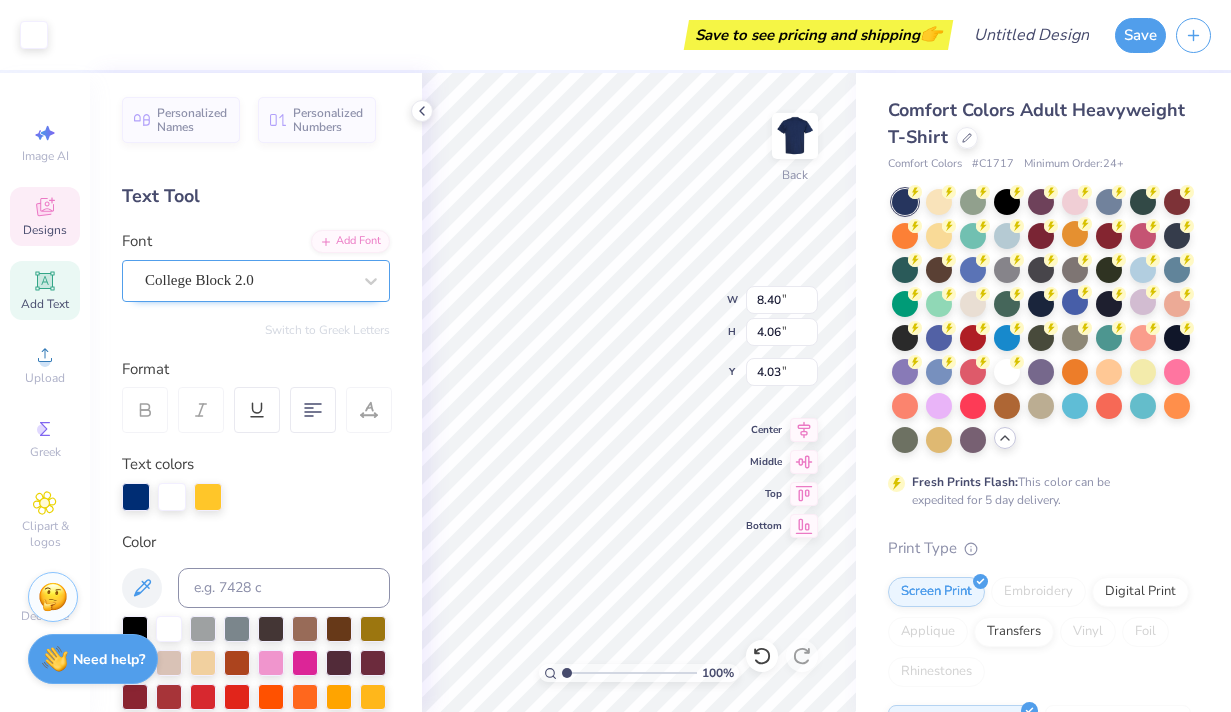 click on "College Block 2.0" at bounding box center [248, 280] 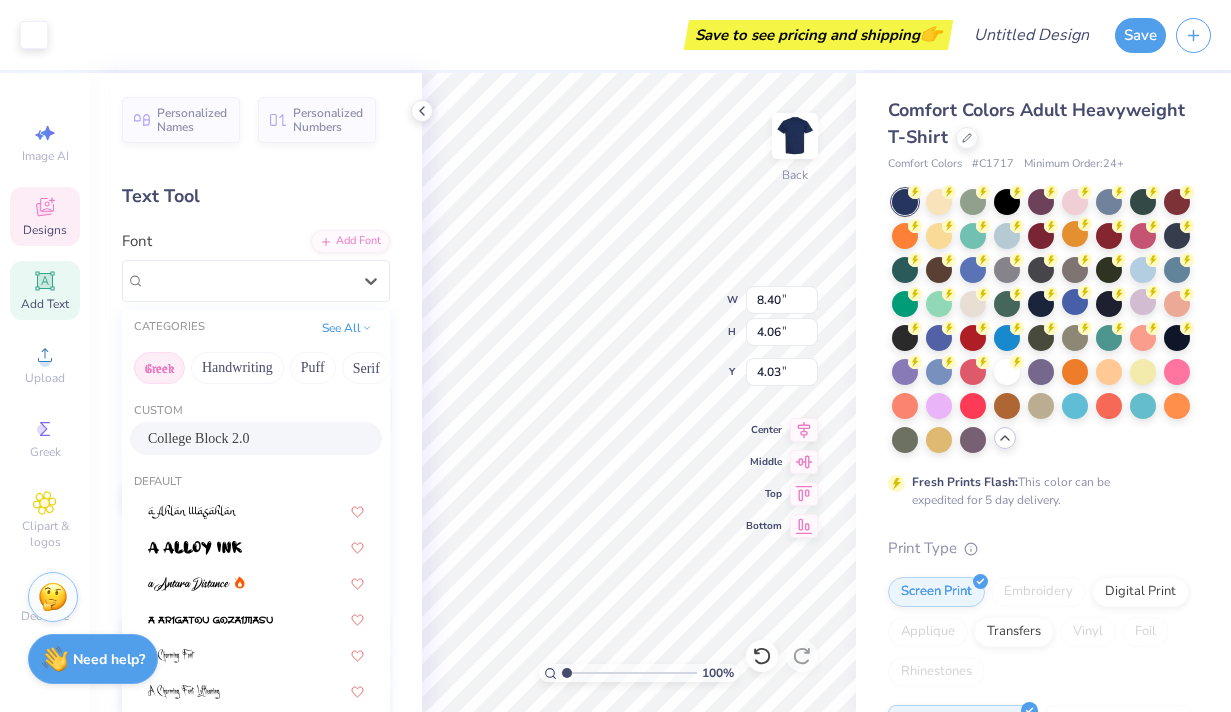 click on "Greek" at bounding box center [159, 368] 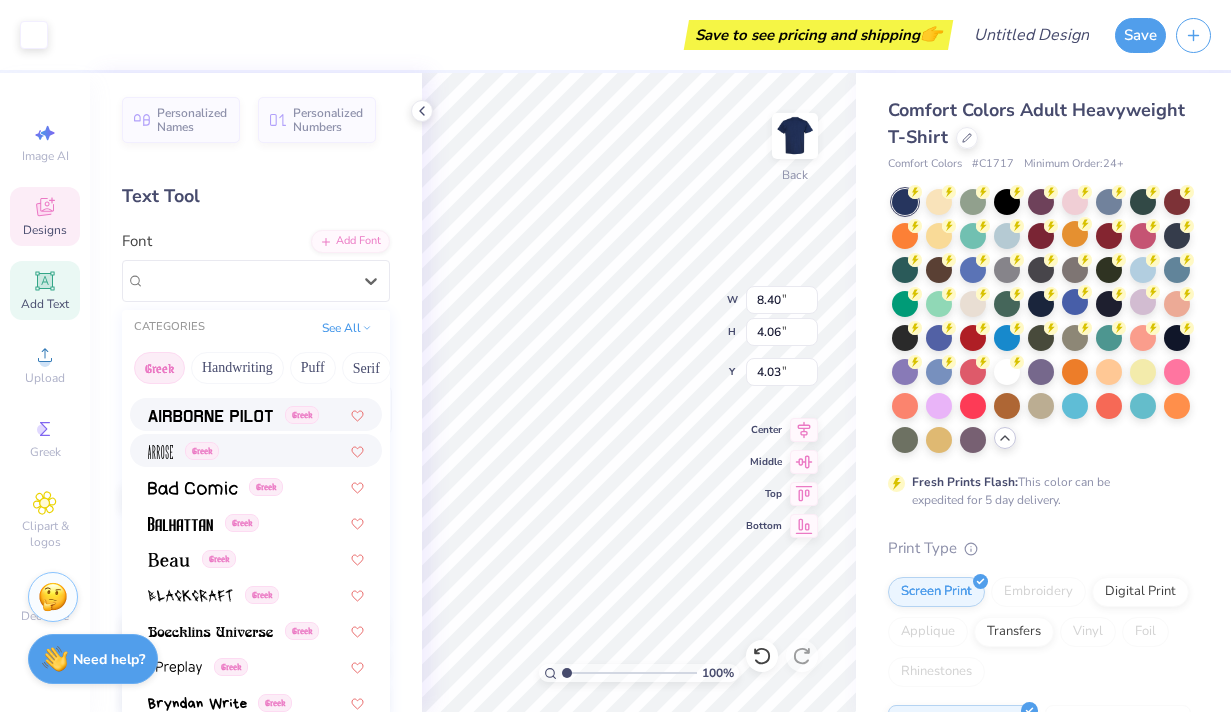 scroll, scrollTop: 136, scrollLeft: 0, axis: vertical 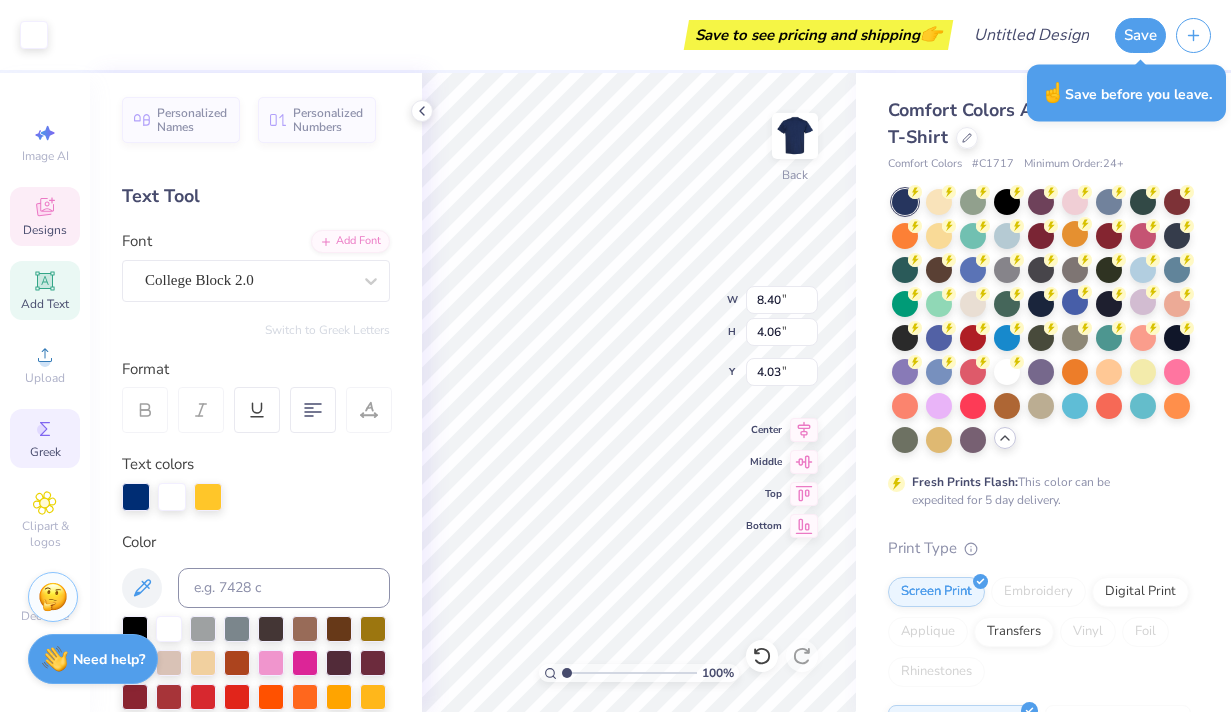 click 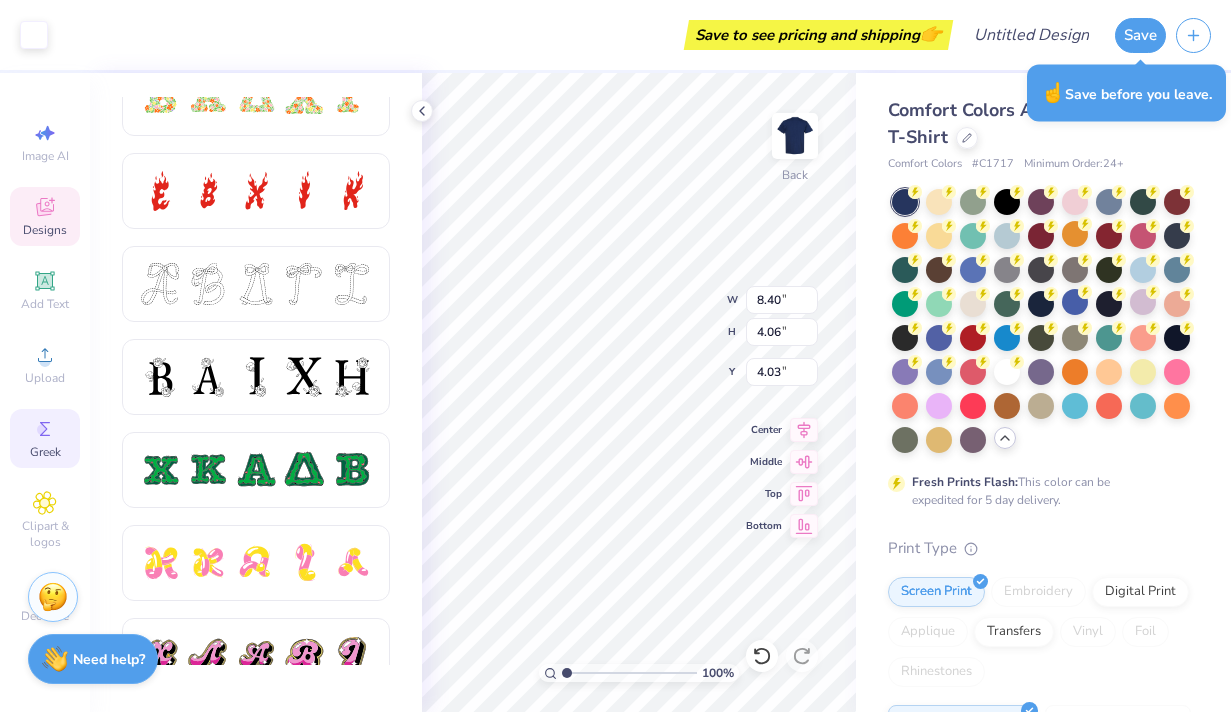 scroll, scrollTop: 689, scrollLeft: 0, axis: vertical 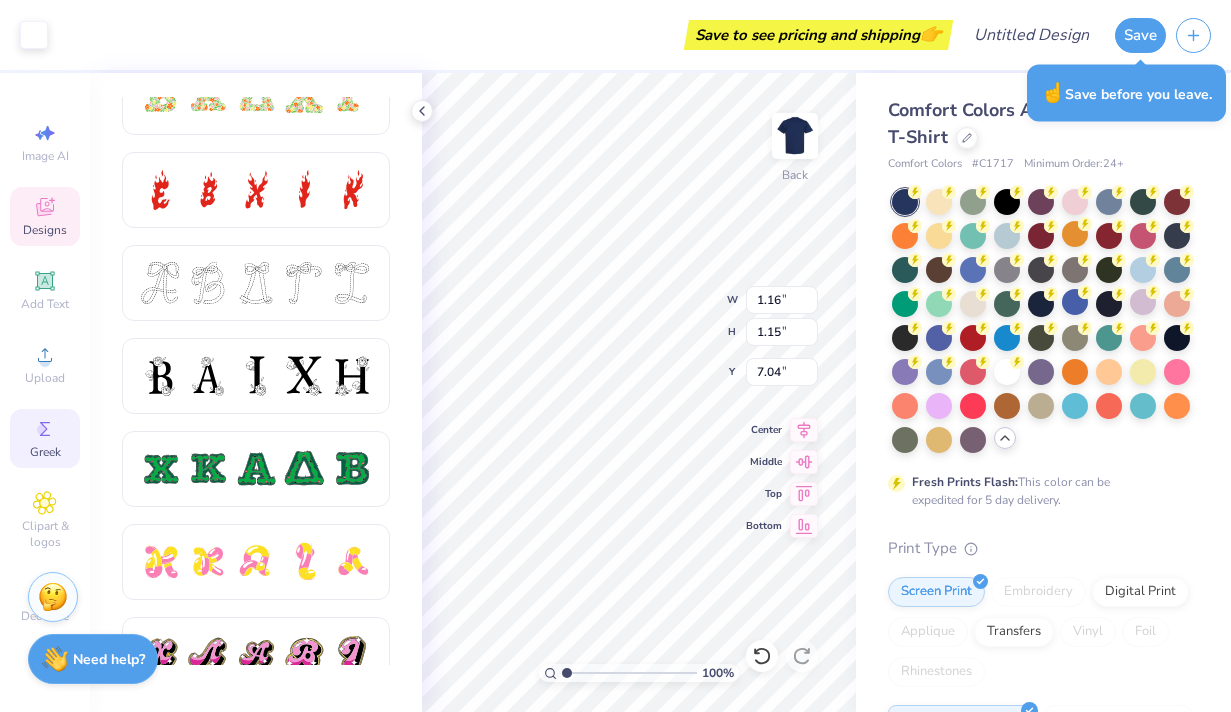 type on "7.04" 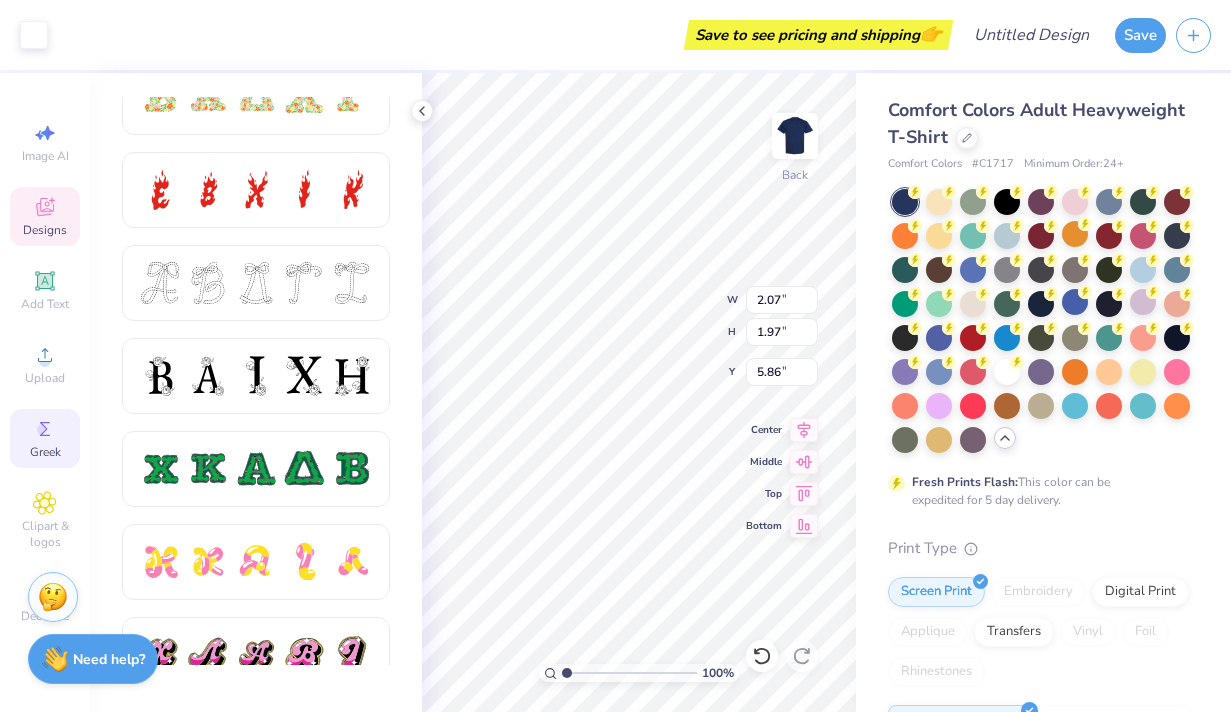 type on "5.86" 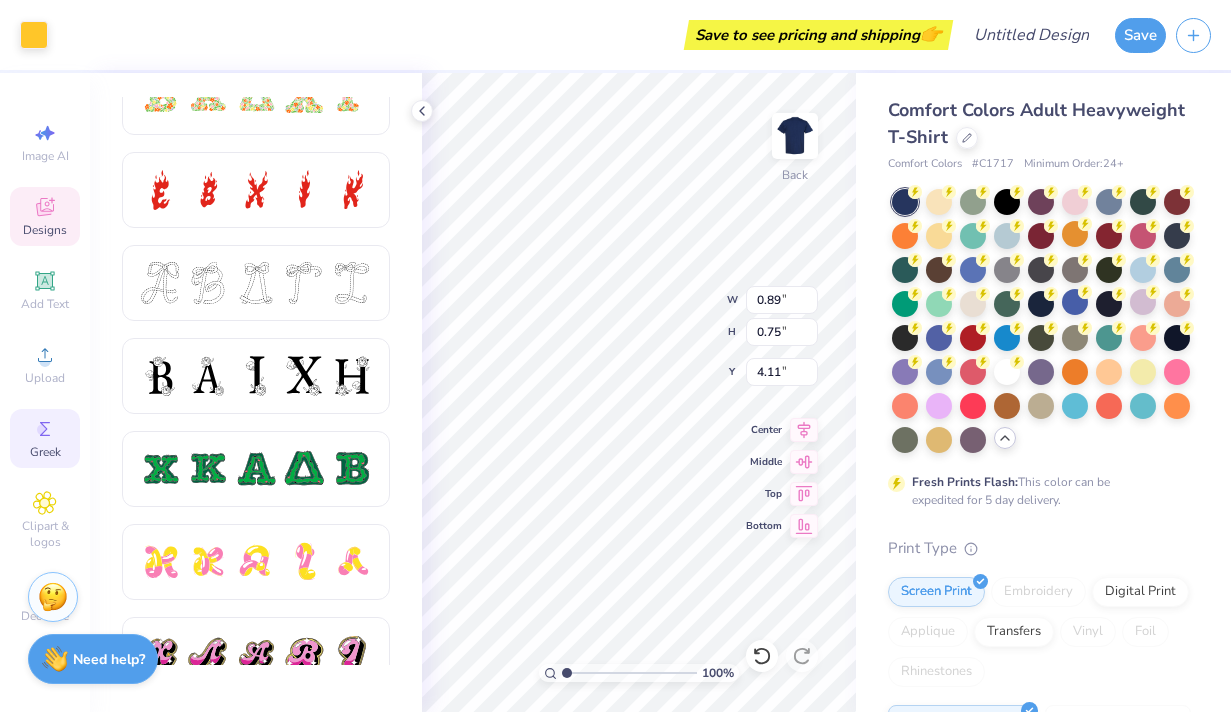type on "8.24" 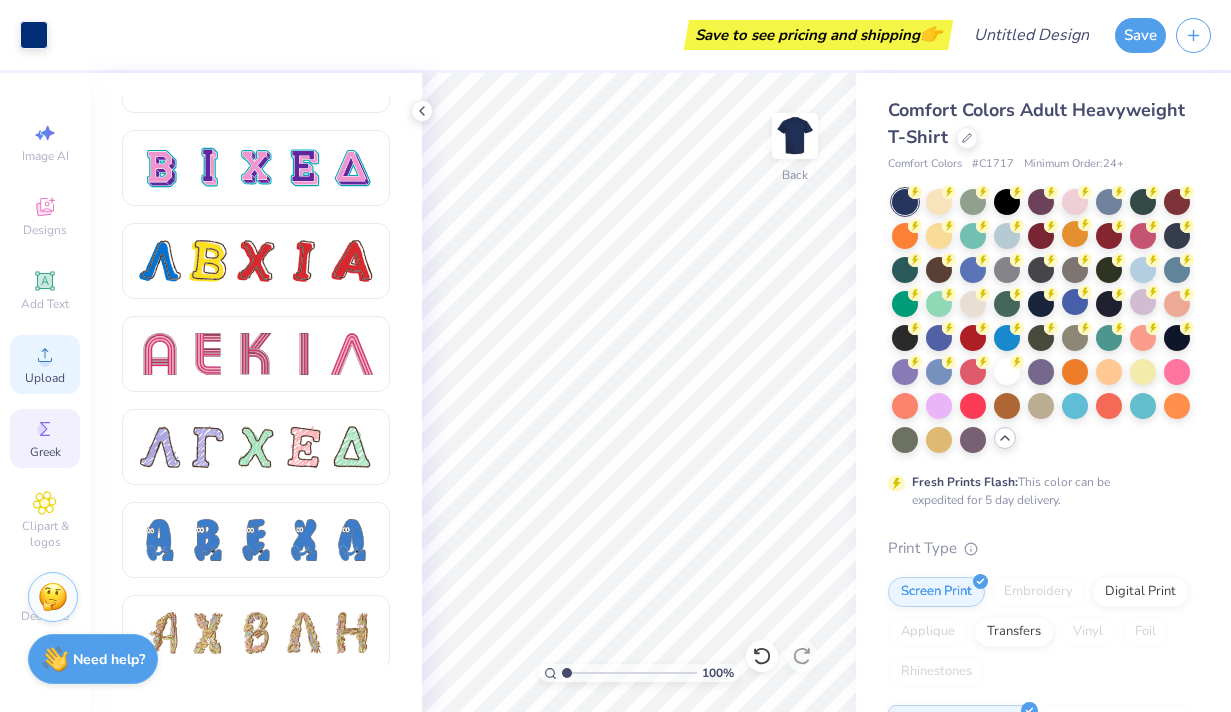 scroll, scrollTop: 0, scrollLeft: 0, axis: both 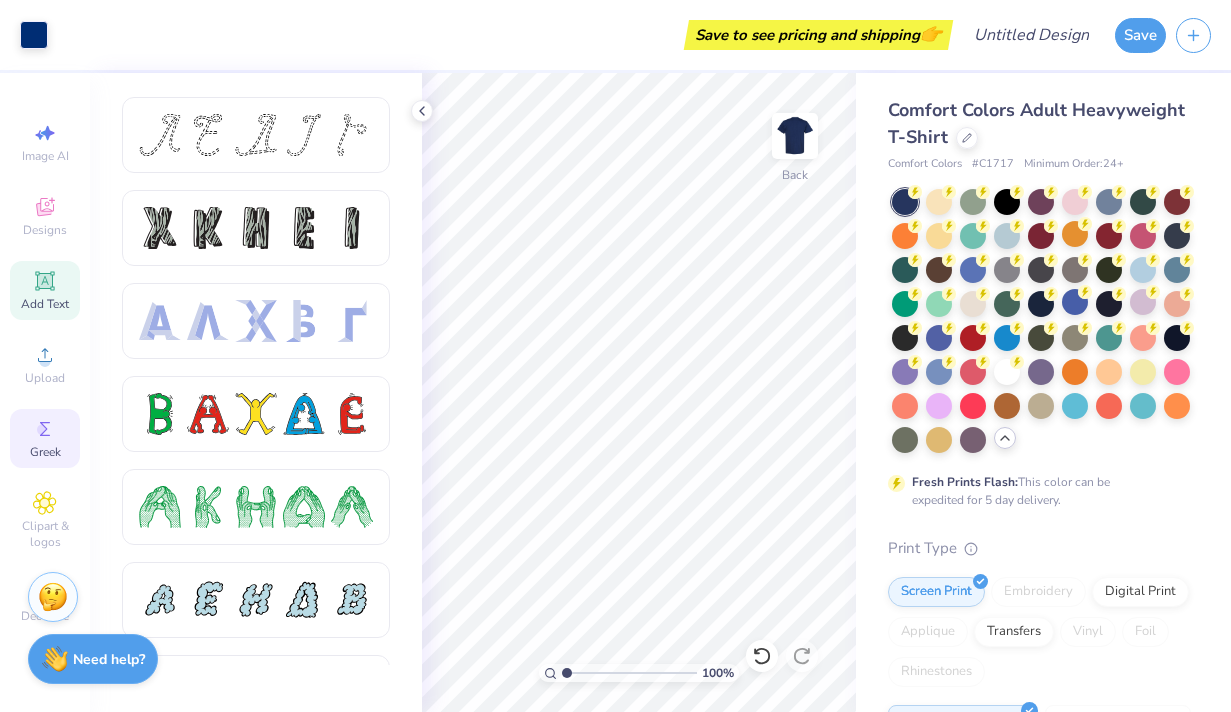 click on "Add Text" at bounding box center (45, 290) 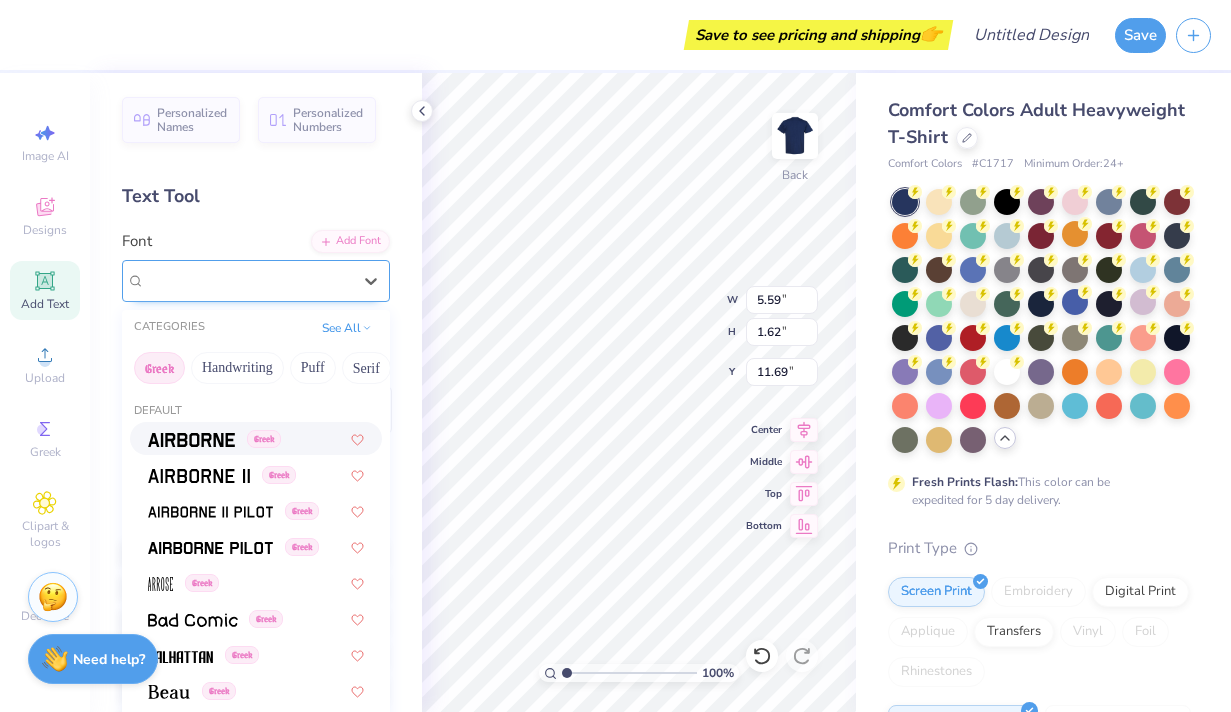 click on "Super Dream" at bounding box center (248, 280) 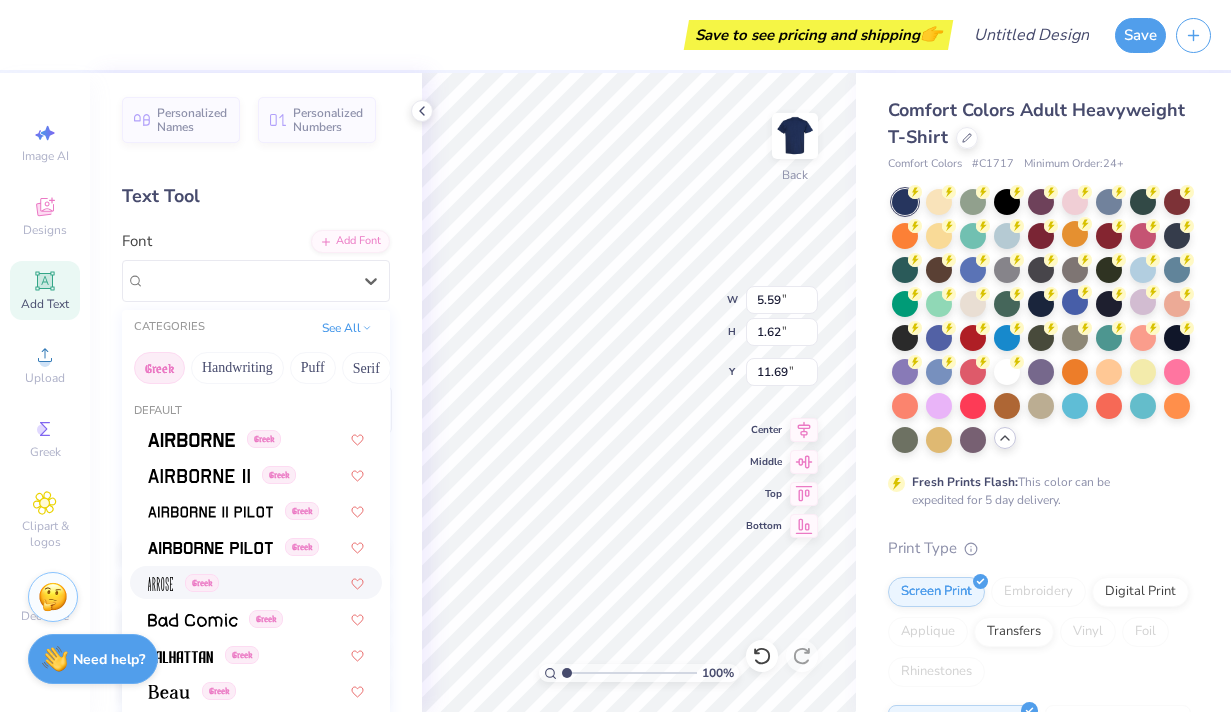 scroll, scrollTop: 67, scrollLeft: 0, axis: vertical 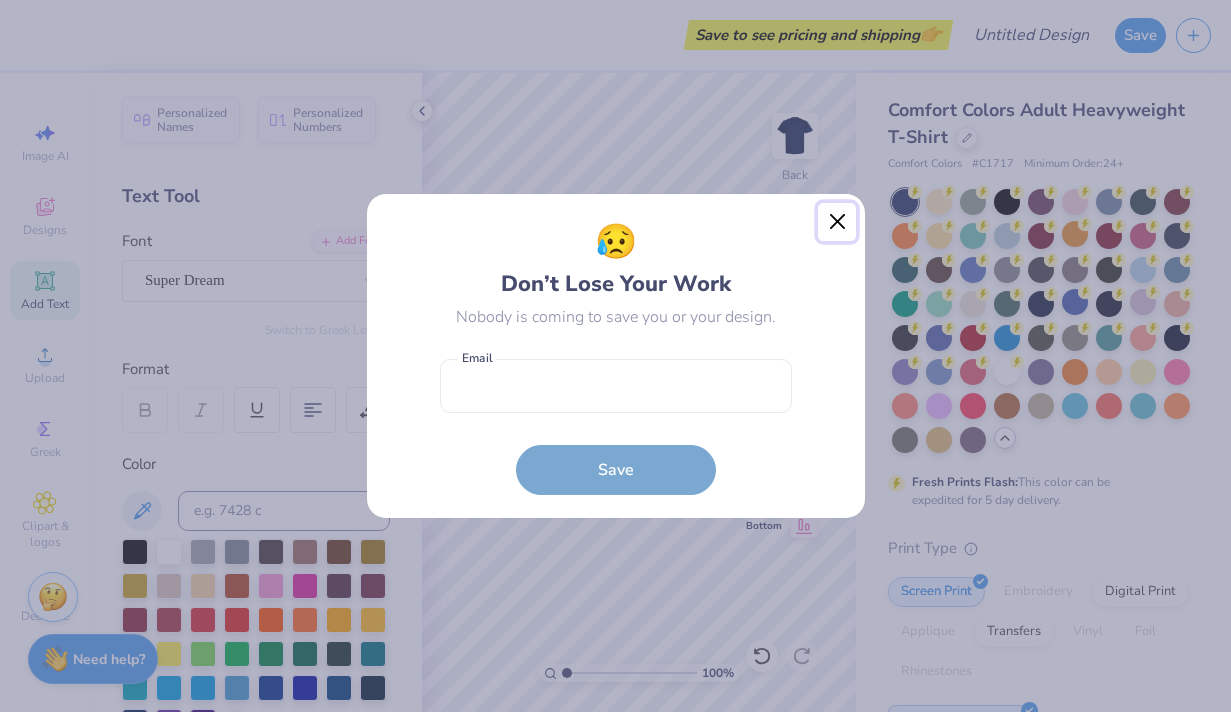click at bounding box center [837, 222] 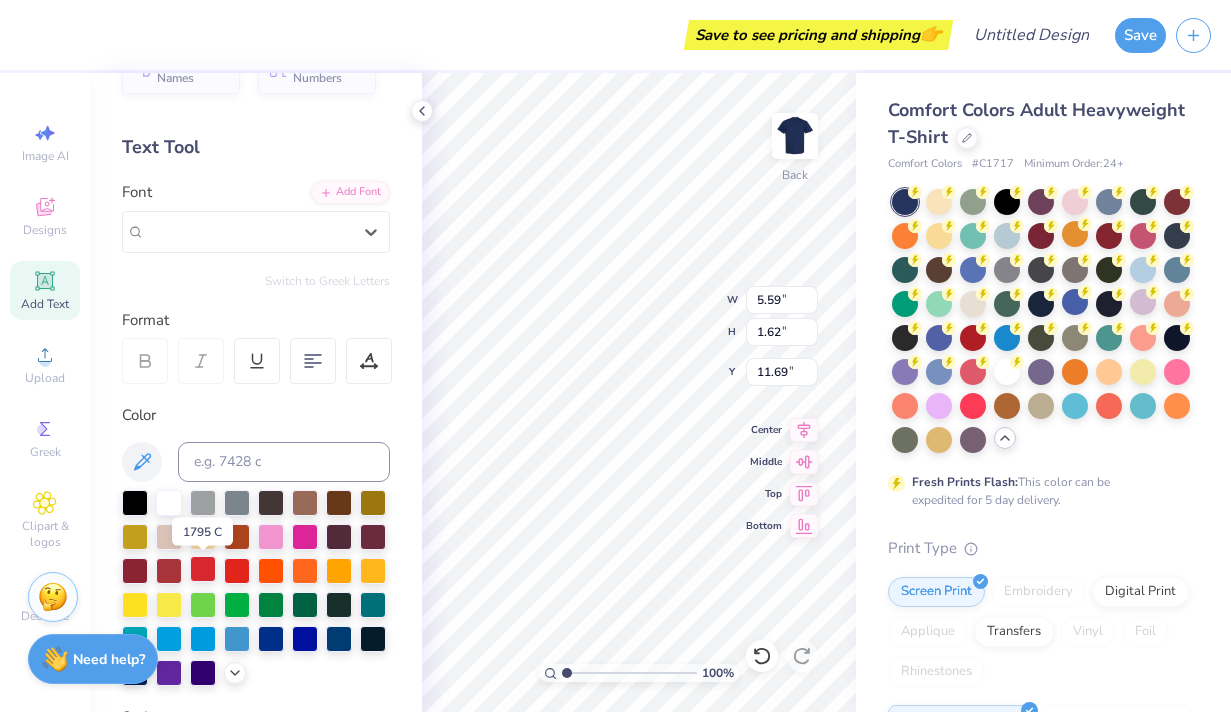 scroll, scrollTop: 54, scrollLeft: 0, axis: vertical 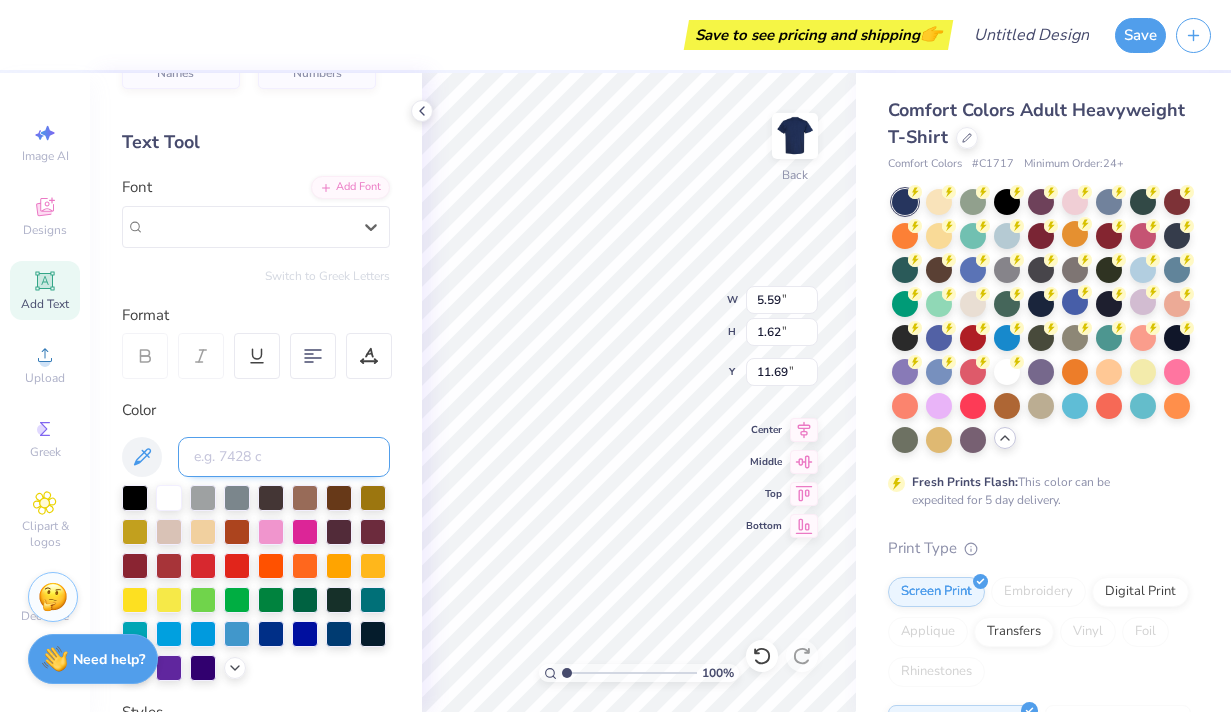 click at bounding box center (284, 457) 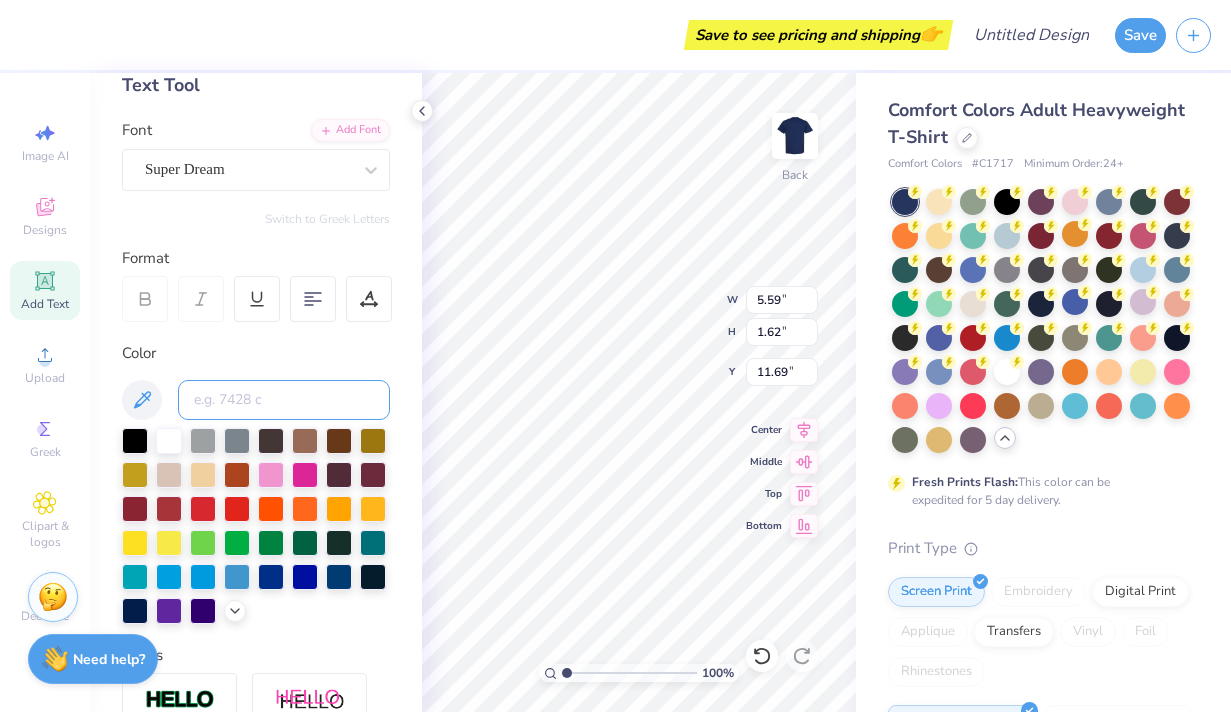 scroll, scrollTop: 0, scrollLeft: 0, axis: both 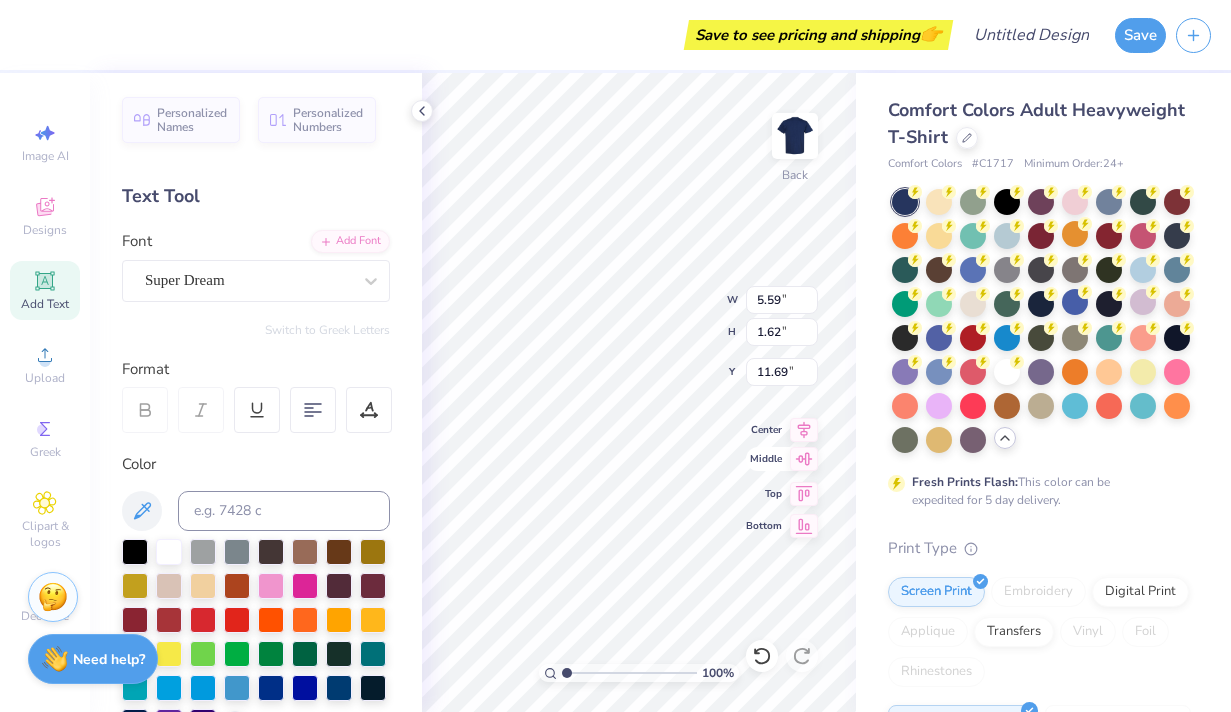 type on "T" 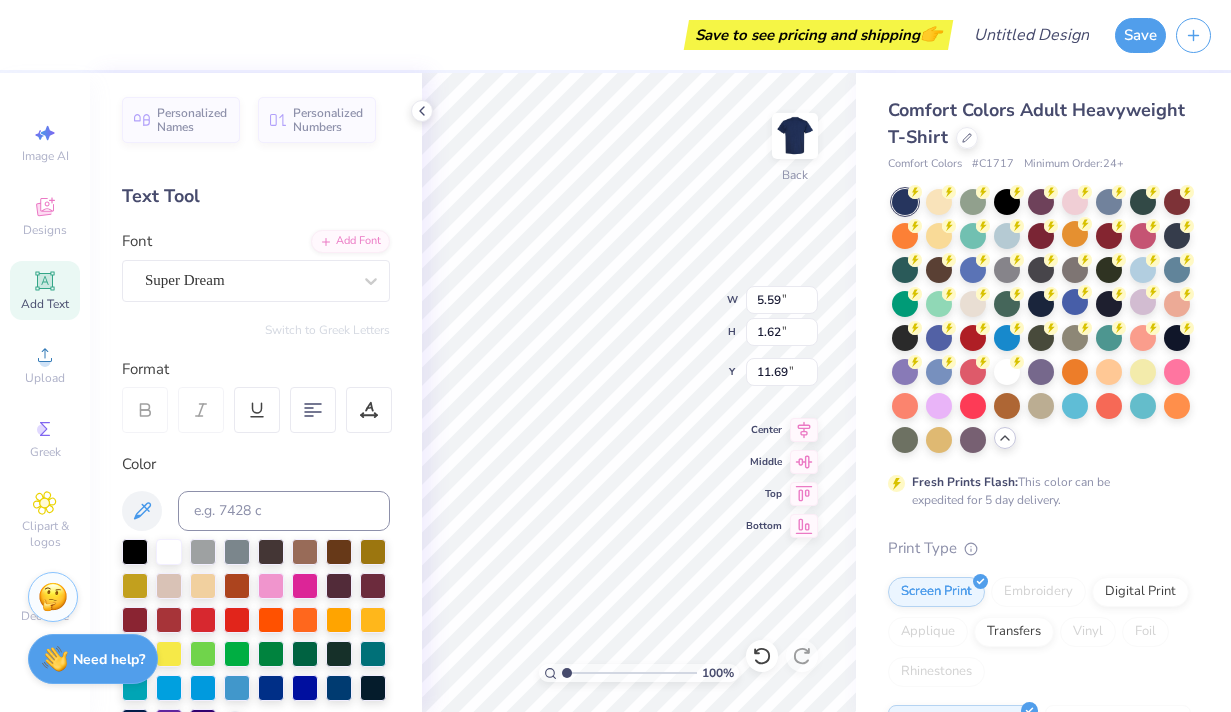 scroll, scrollTop: 0, scrollLeft: 4, axis: horizontal 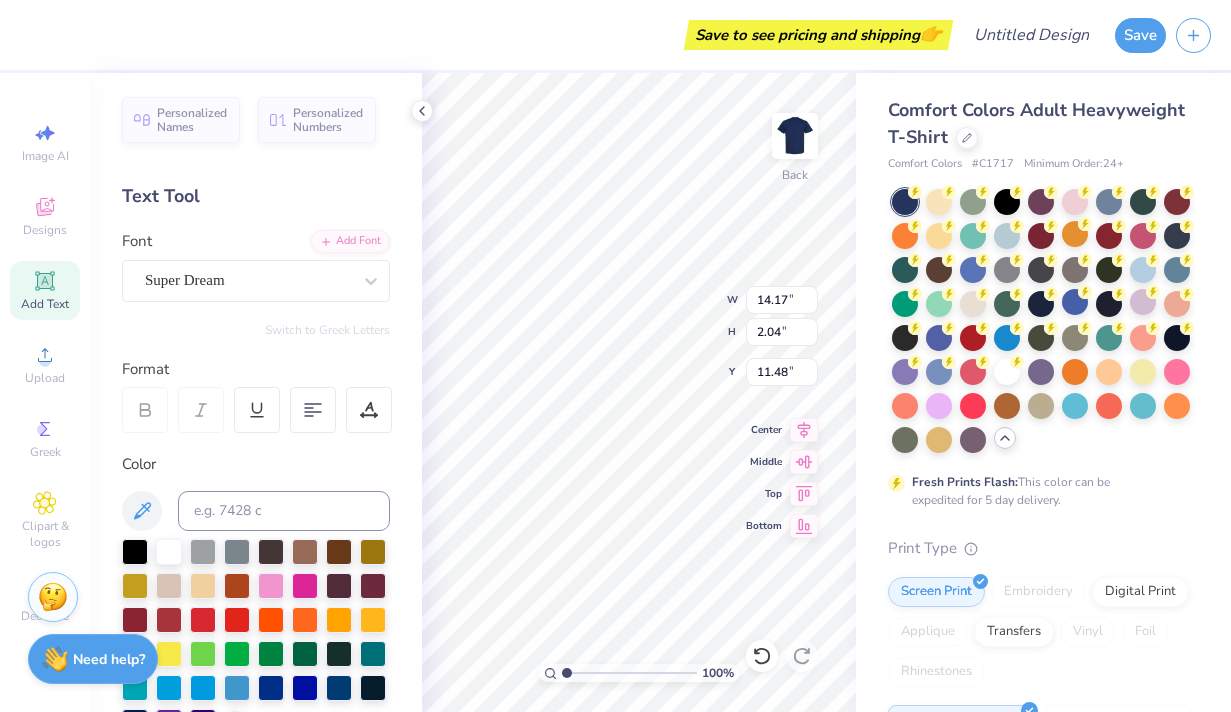 type on "14.17" 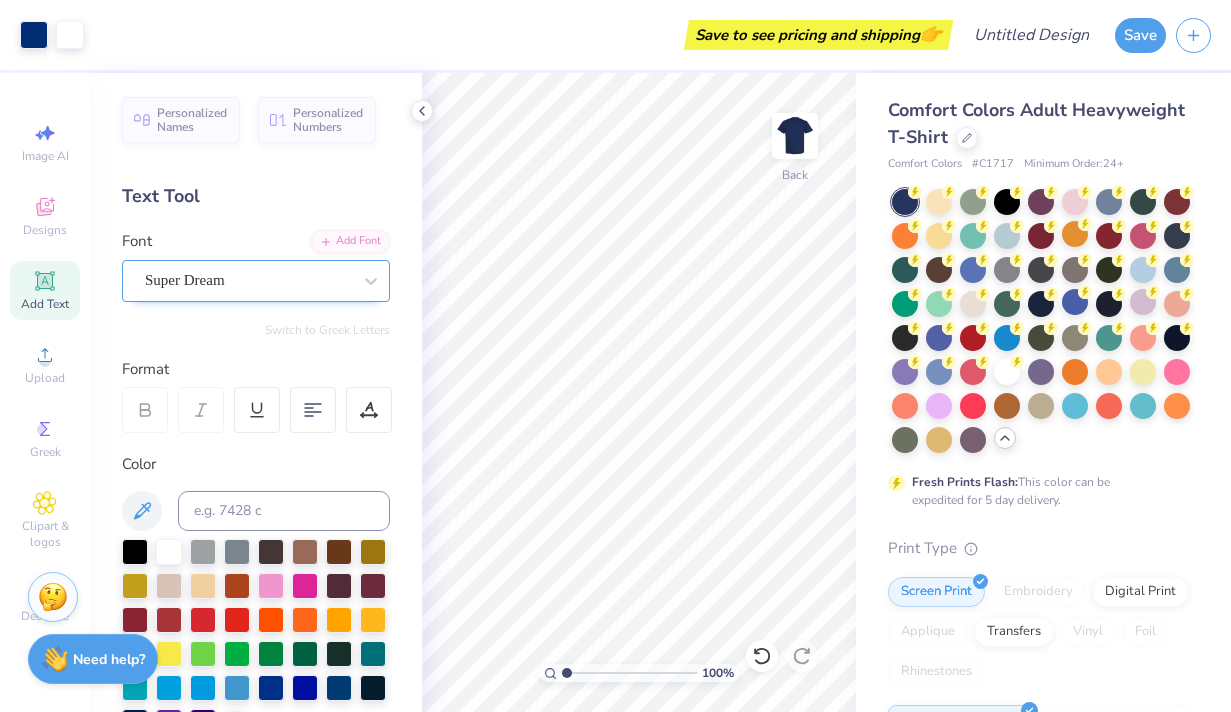 click at bounding box center [248, 280] 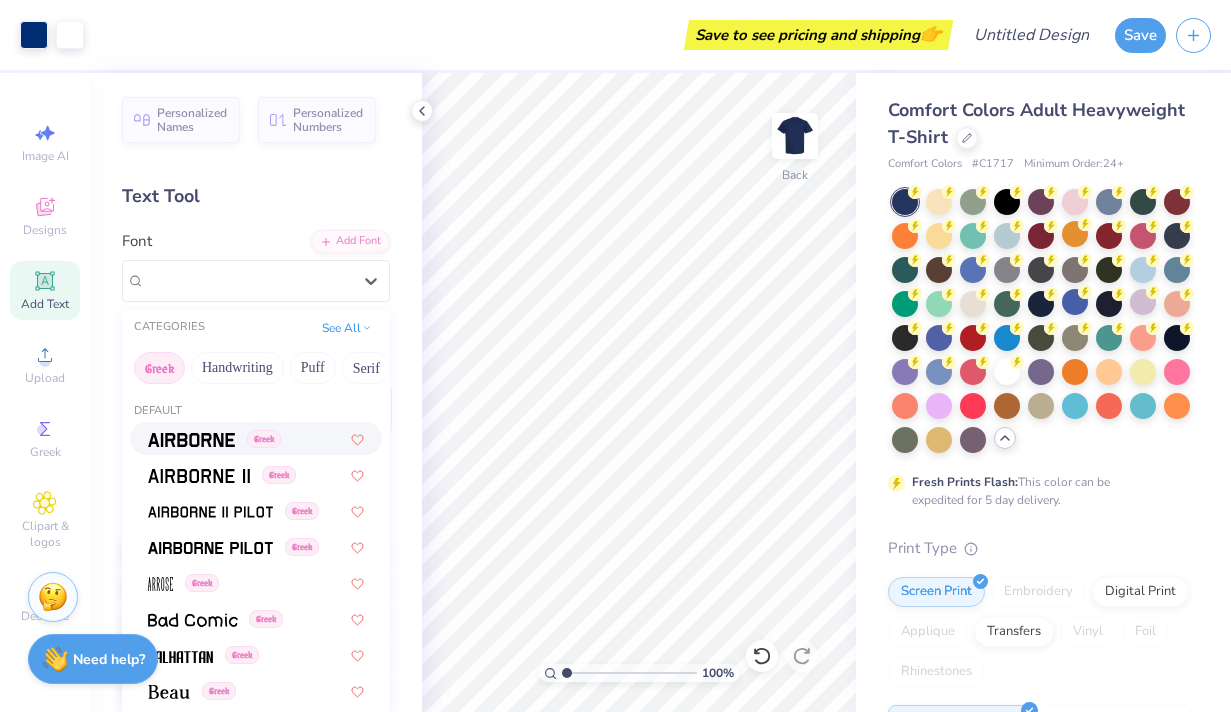 click on "Greek" at bounding box center (159, 368) 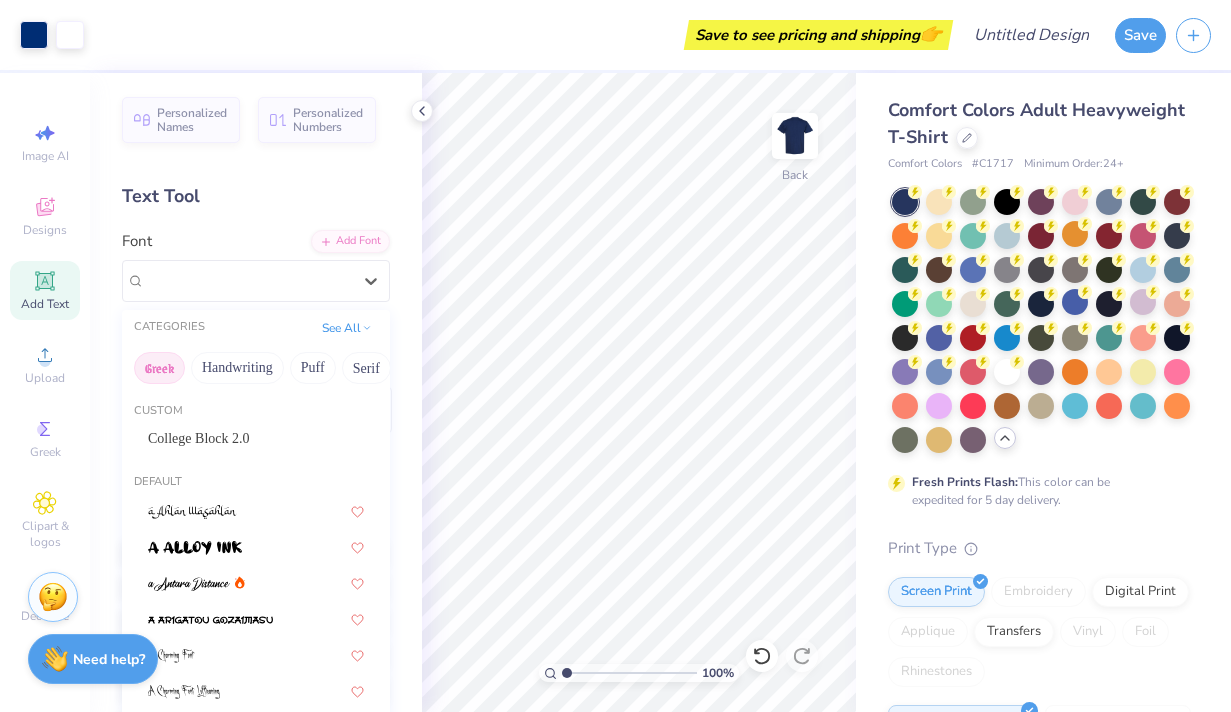 click on "Greek" at bounding box center (159, 368) 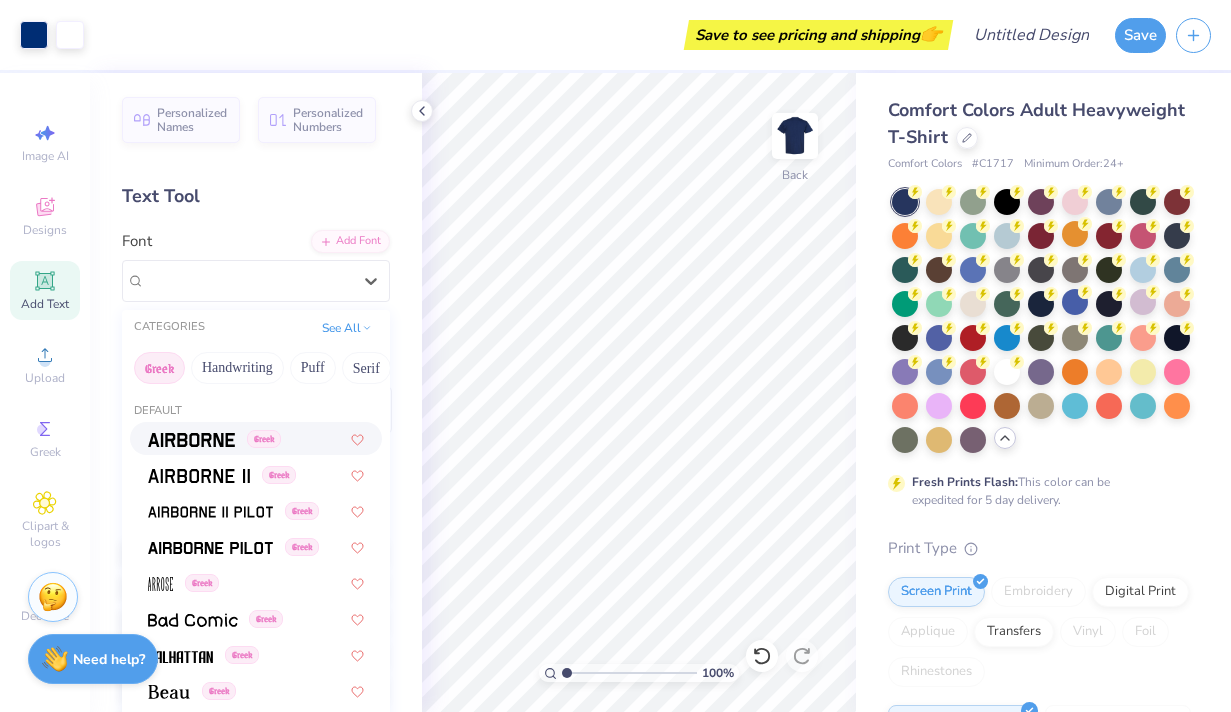 click on "Greek" at bounding box center [159, 368] 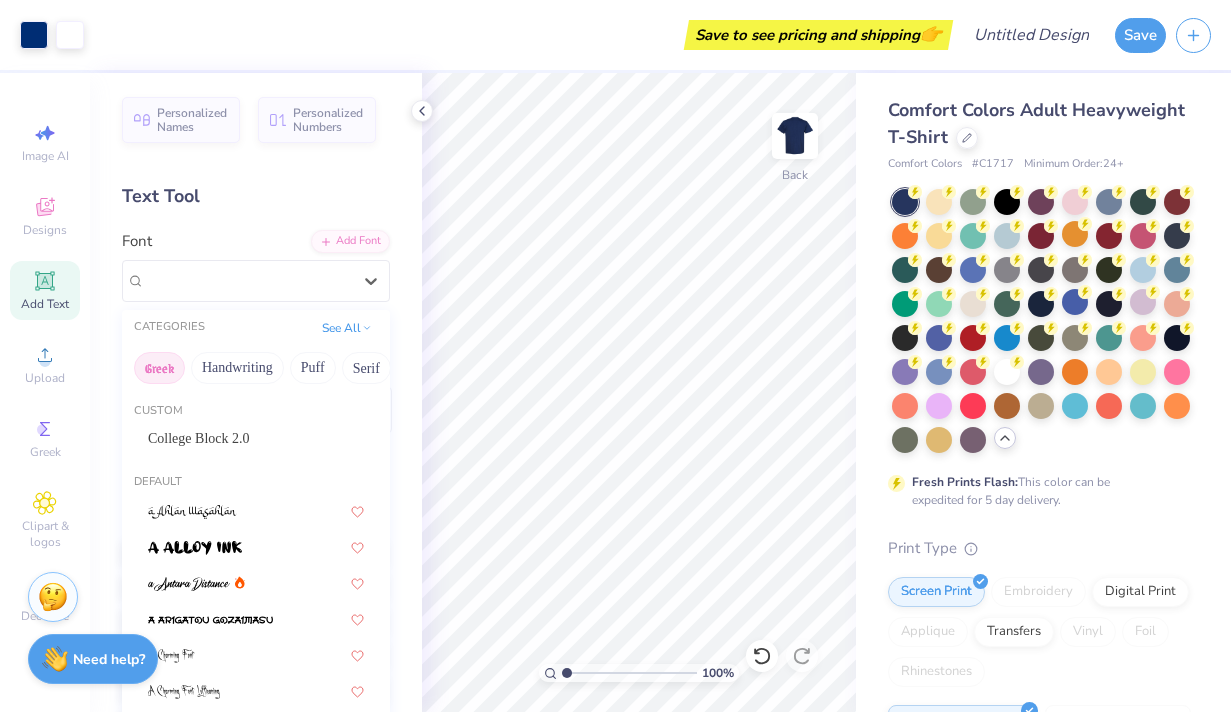 click on "Greek" at bounding box center (159, 368) 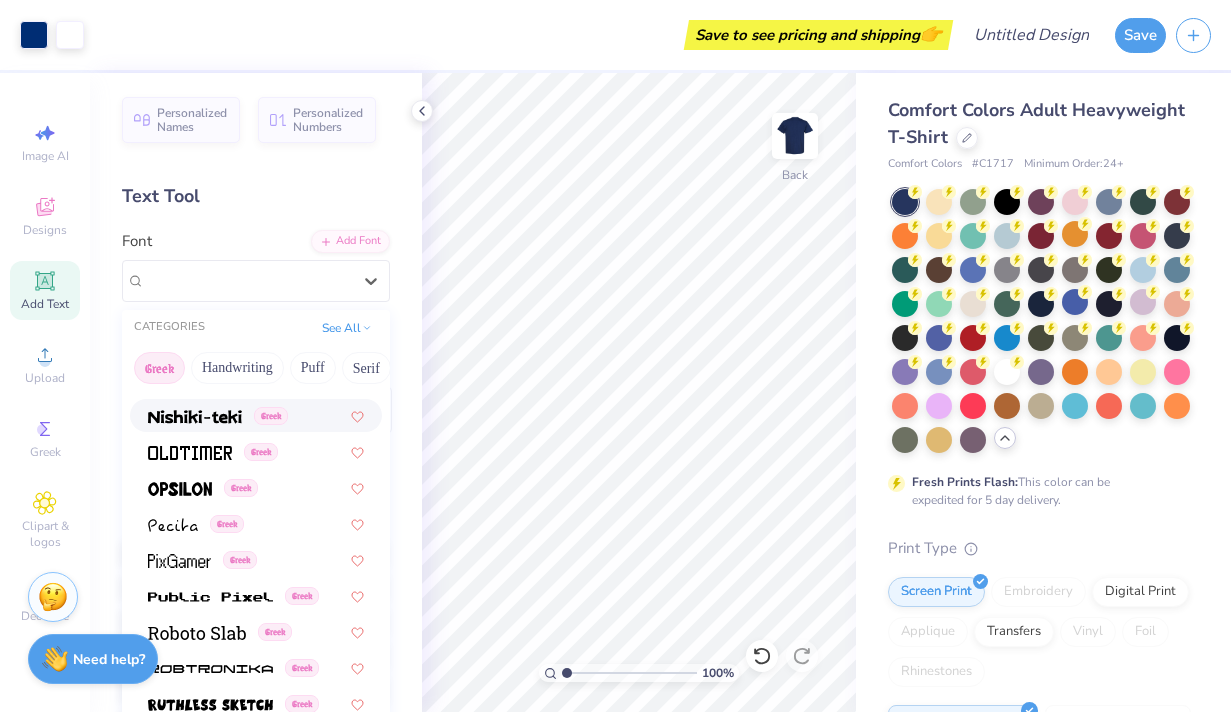 scroll, scrollTop: 1210, scrollLeft: 0, axis: vertical 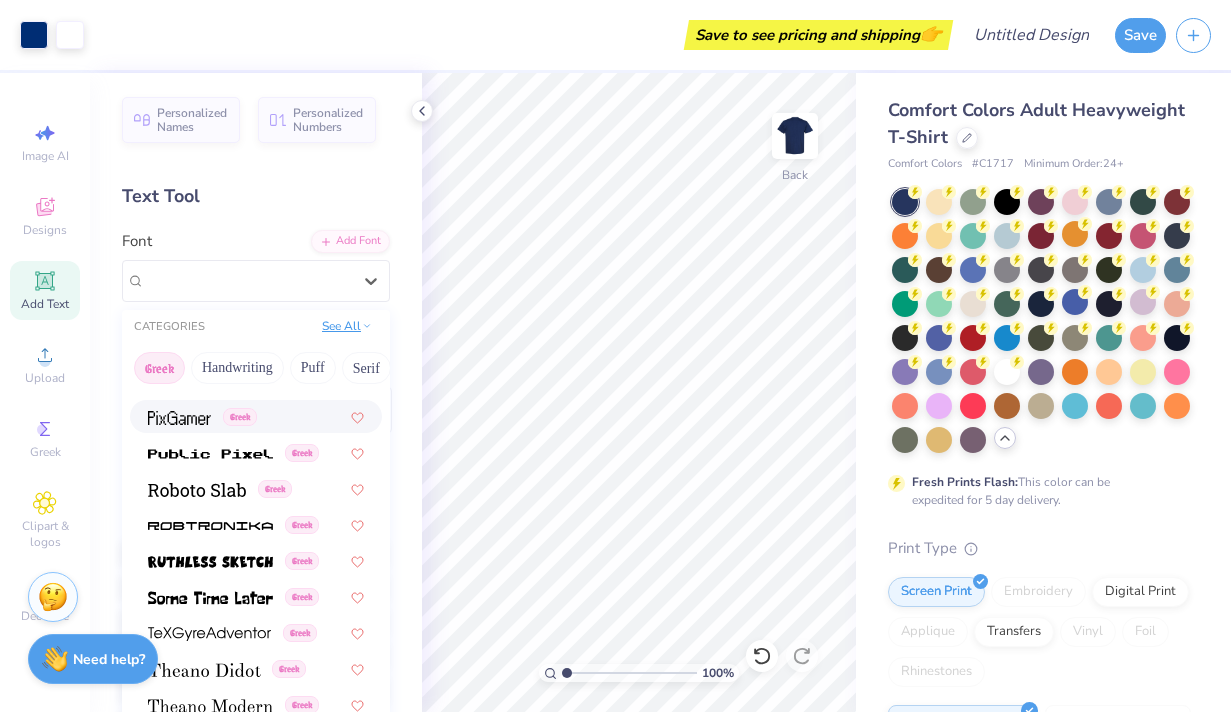 click on "See All" at bounding box center (347, 326) 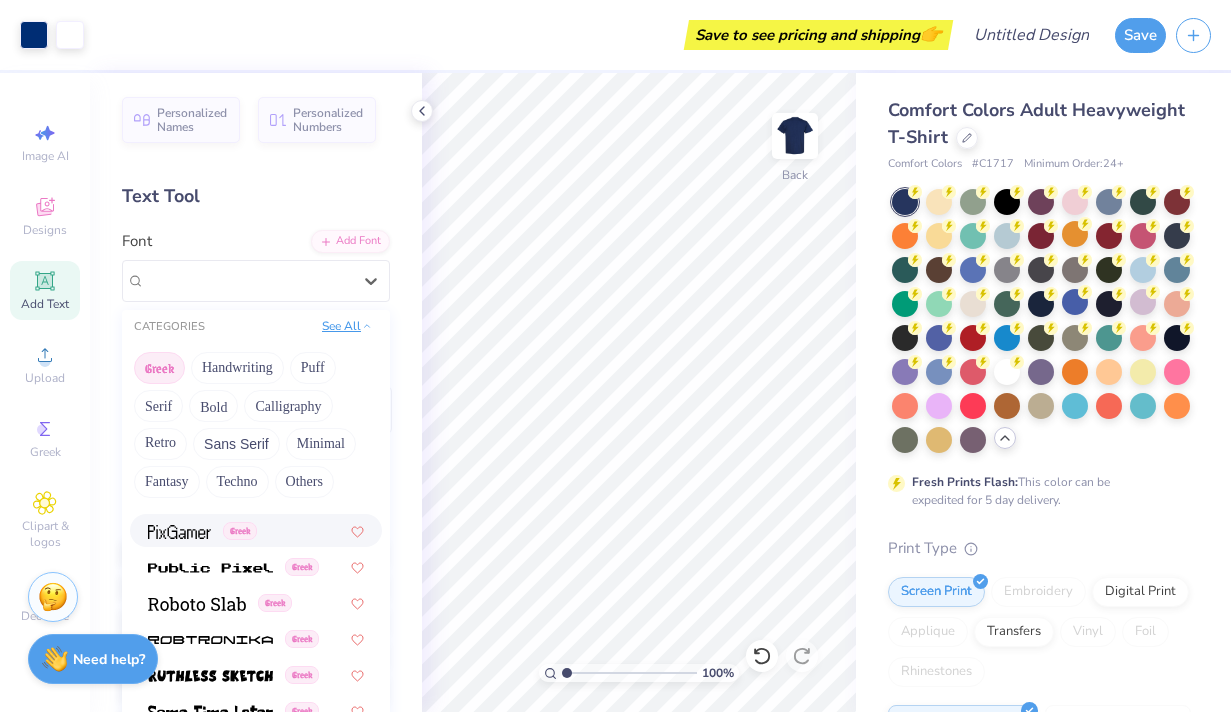click on "See All" at bounding box center (347, 326) 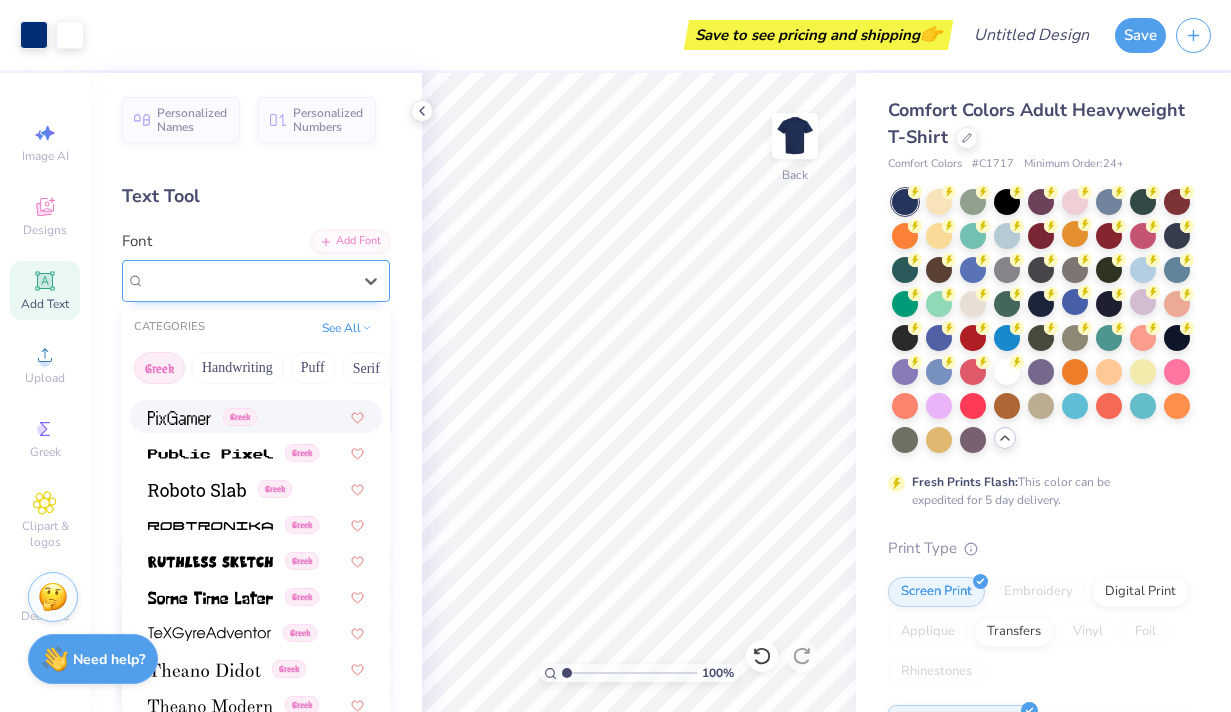click on "Super Dream" at bounding box center [248, 280] 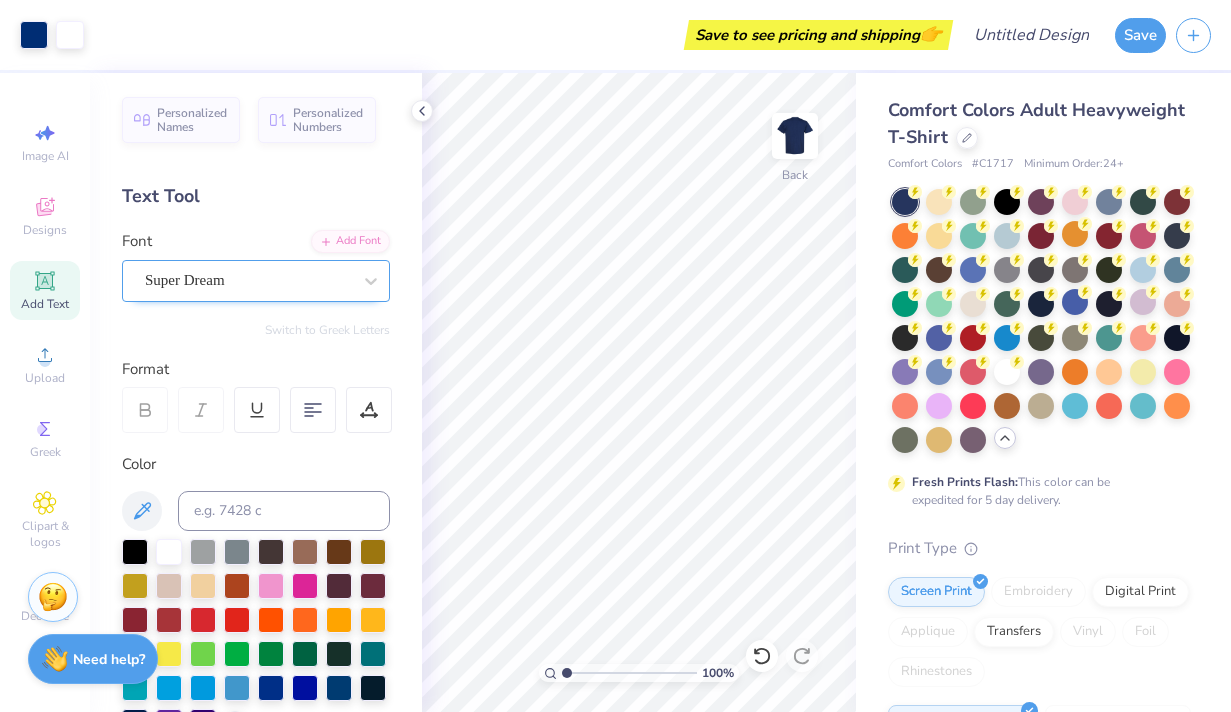 click at bounding box center (248, 280) 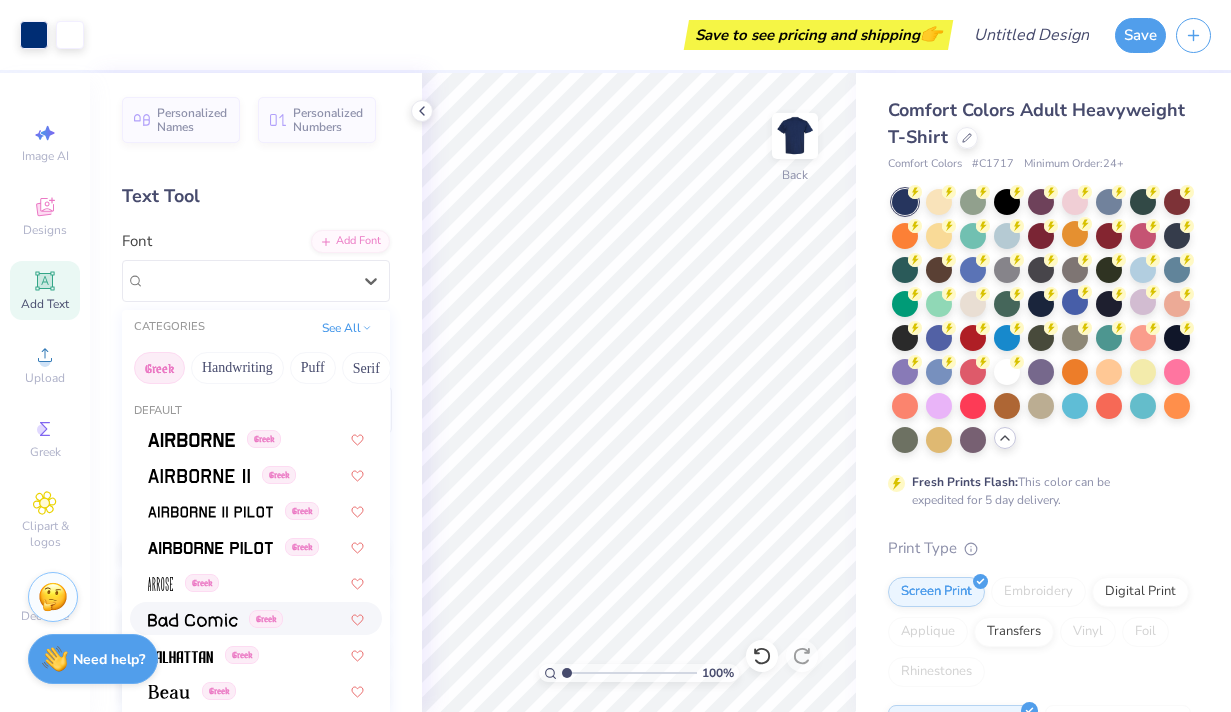 click at bounding box center [193, 620] 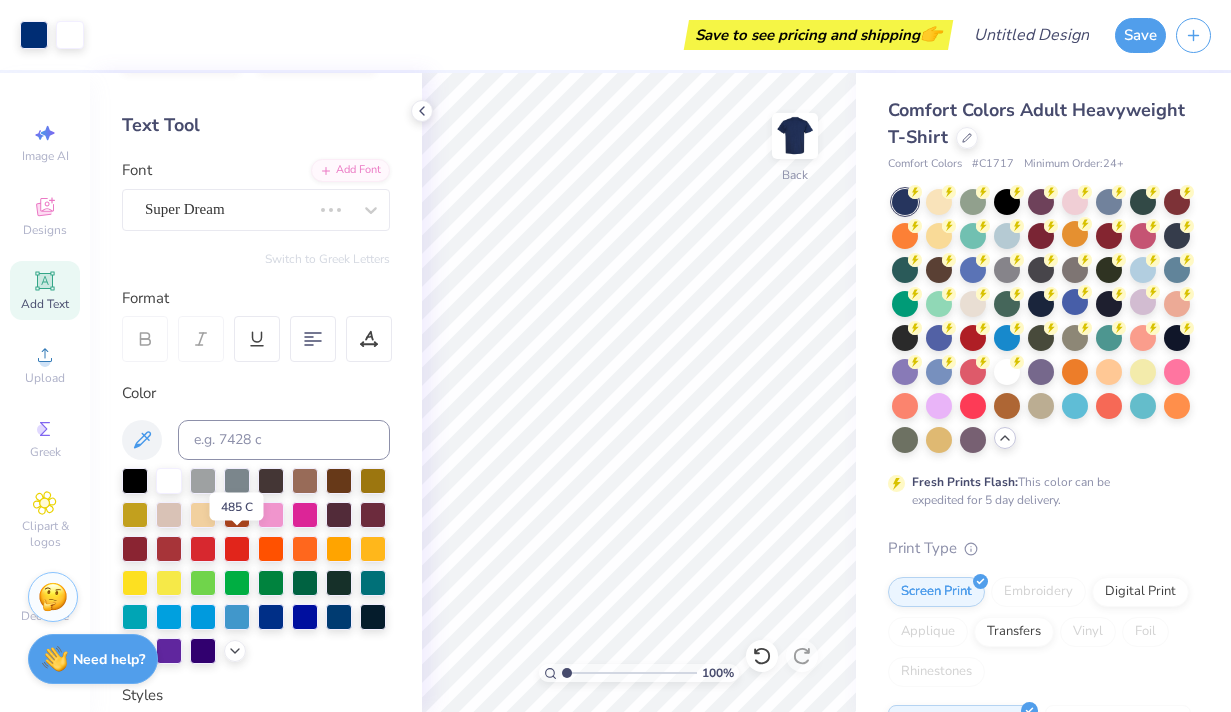 scroll, scrollTop: 72, scrollLeft: 0, axis: vertical 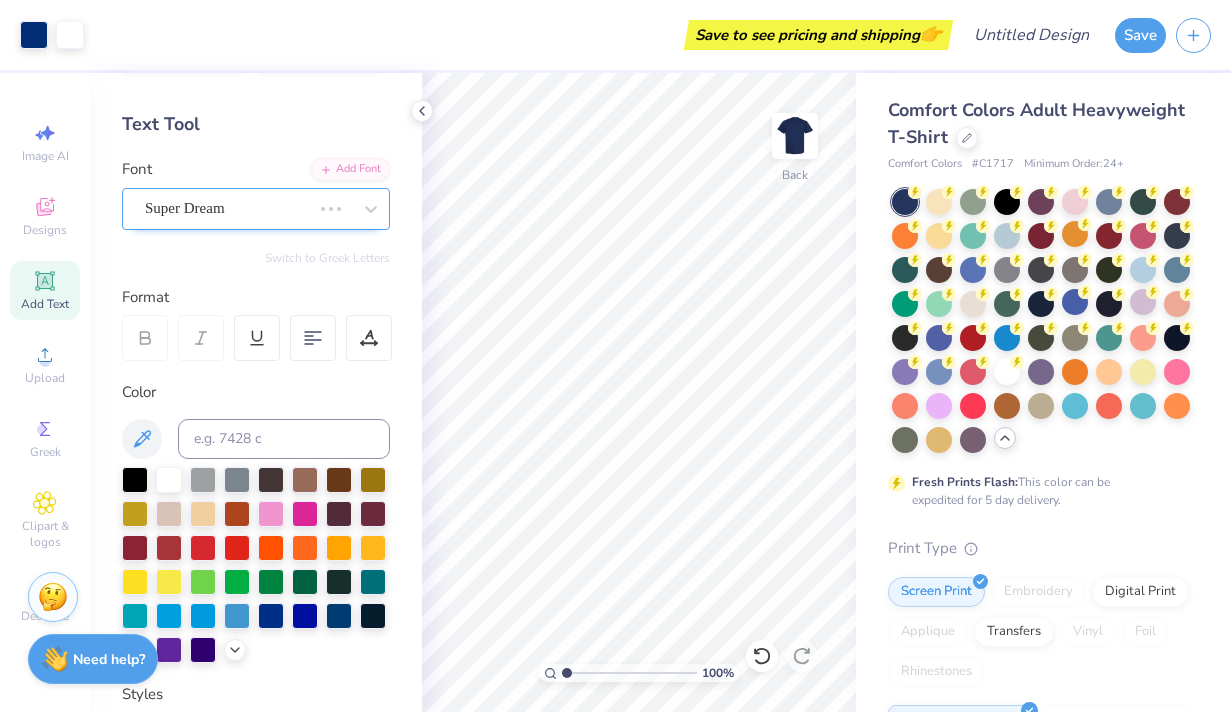 click on "Super Dream" at bounding box center (228, 208) 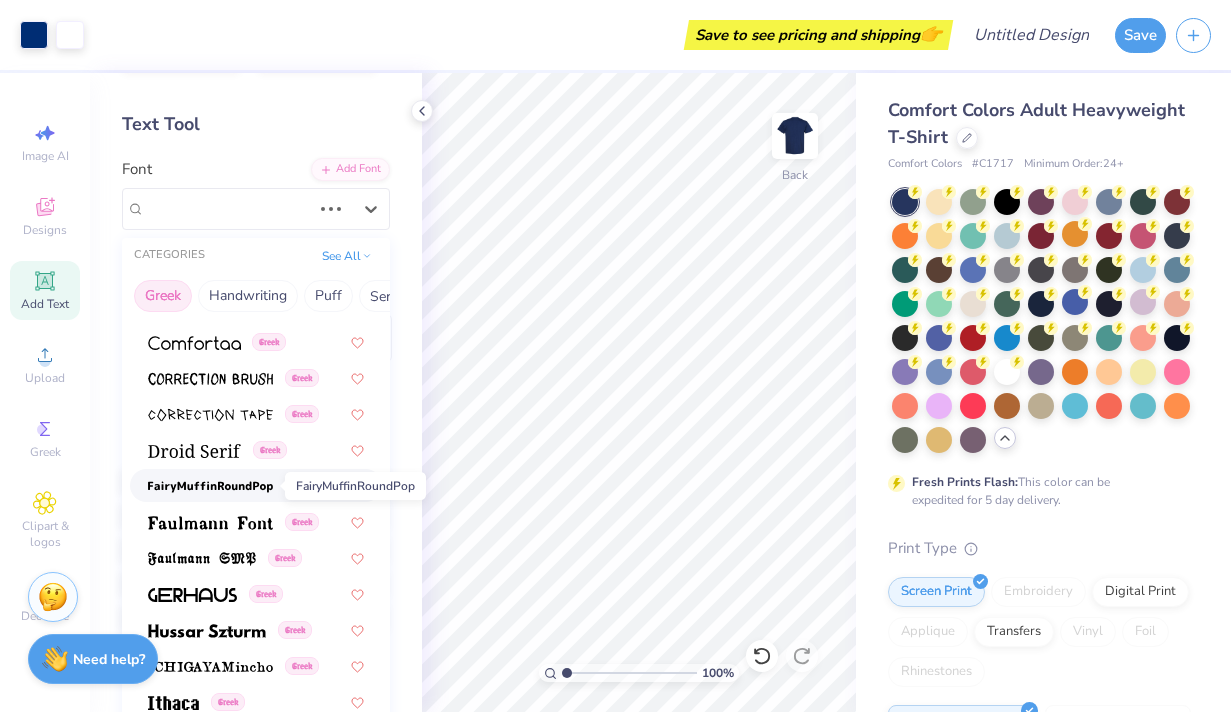 scroll, scrollTop: 0, scrollLeft: 0, axis: both 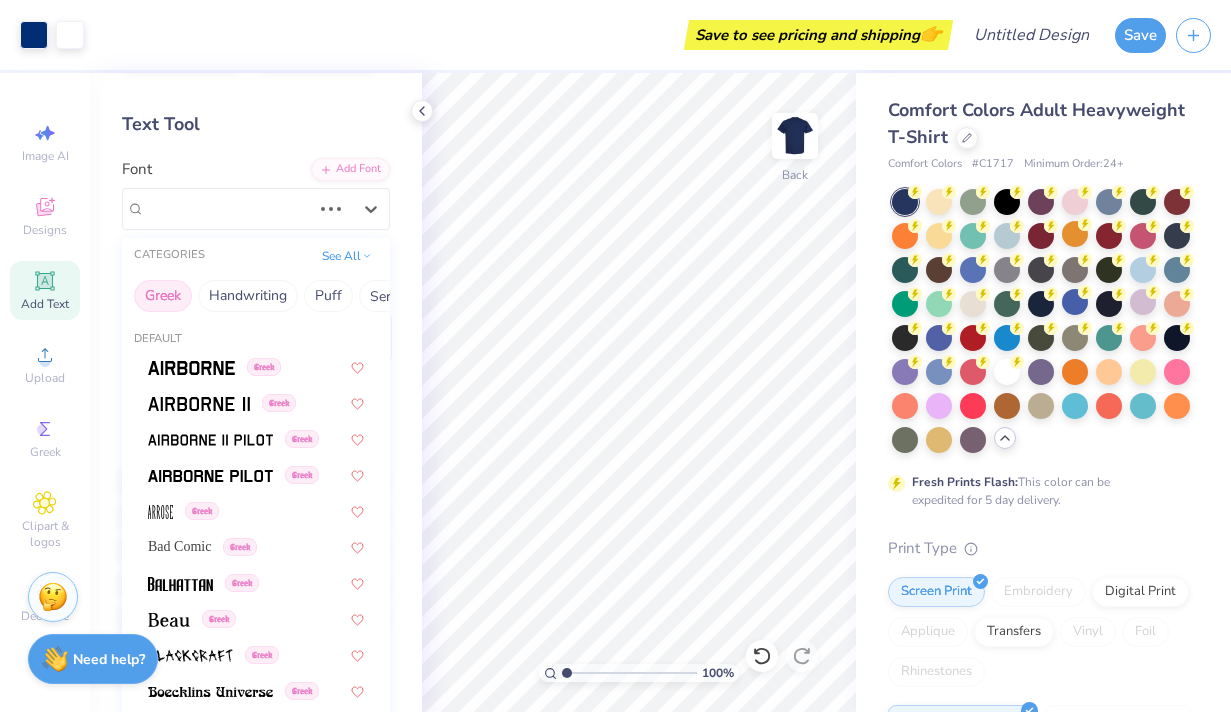 click on "Greek" at bounding box center [163, 296] 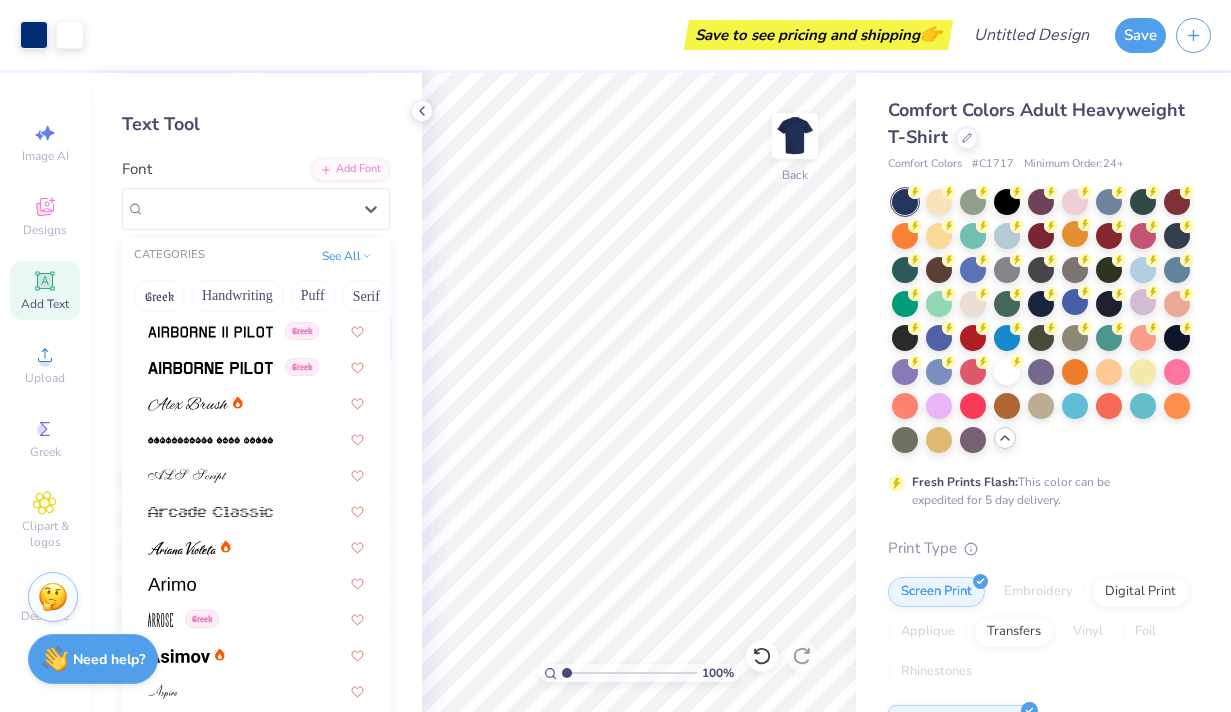 scroll, scrollTop: 0, scrollLeft: 0, axis: both 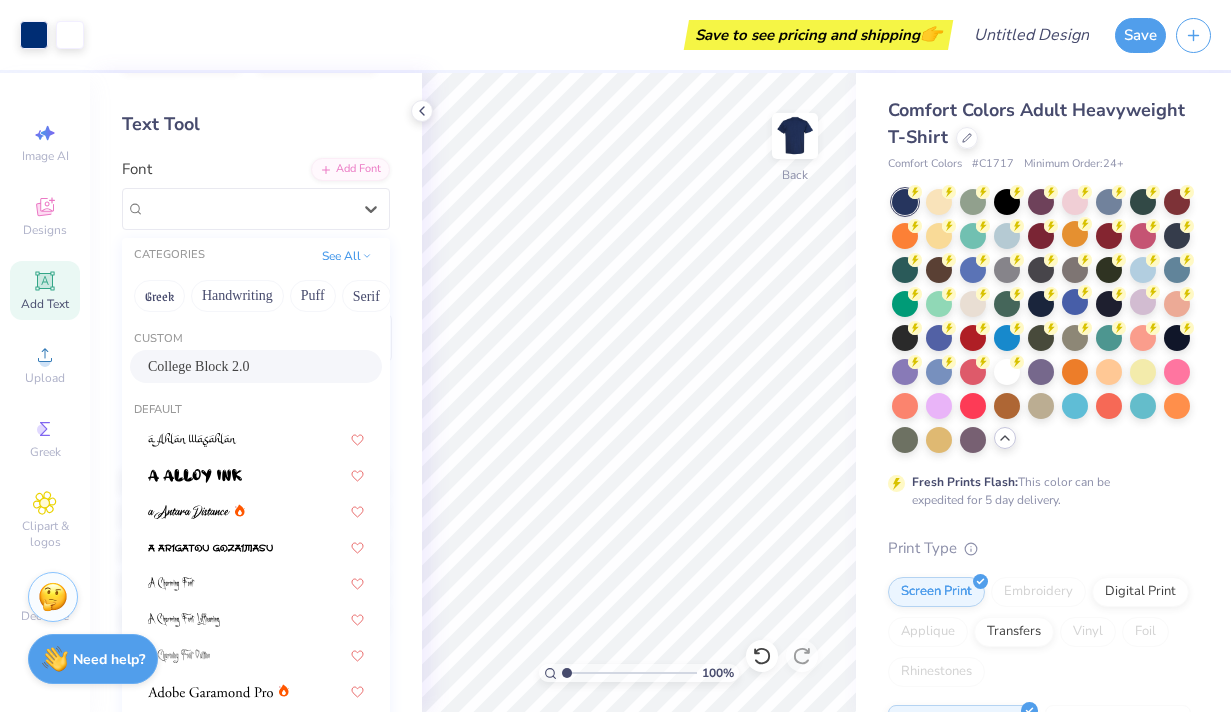 click on "College Block 2.0" at bounding box center (199, 366) 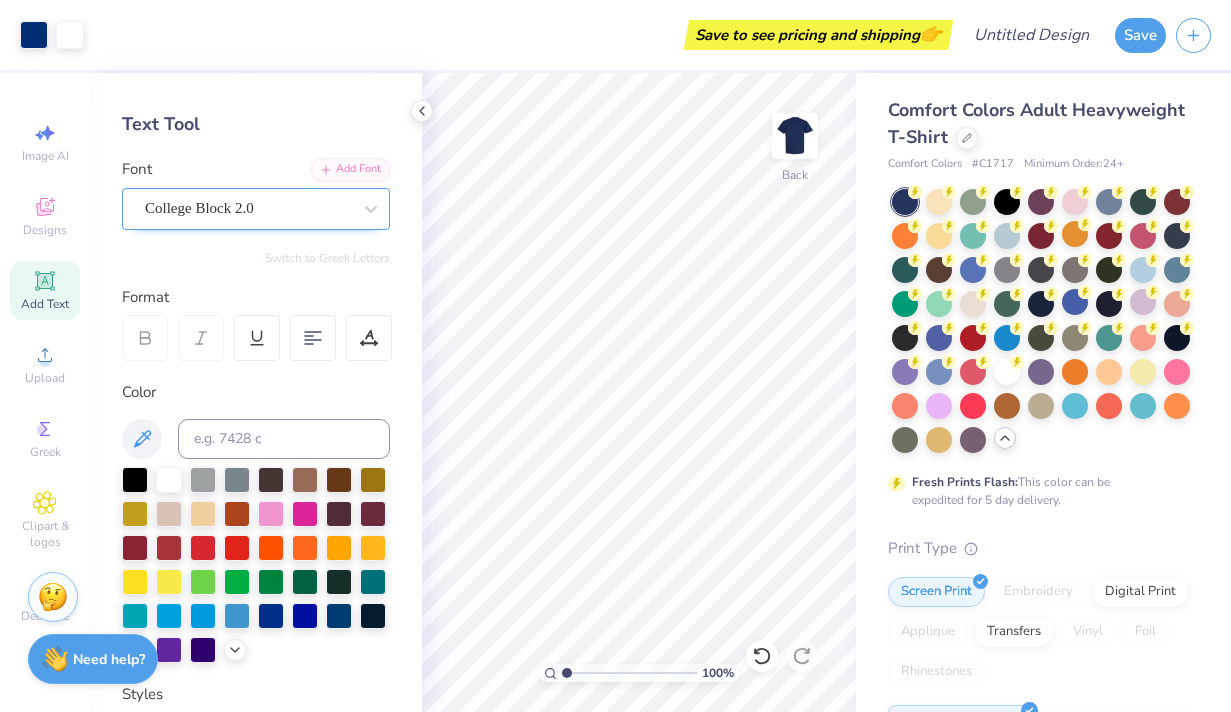 click on "College Block 2.0" at bounding box center (248, 208) 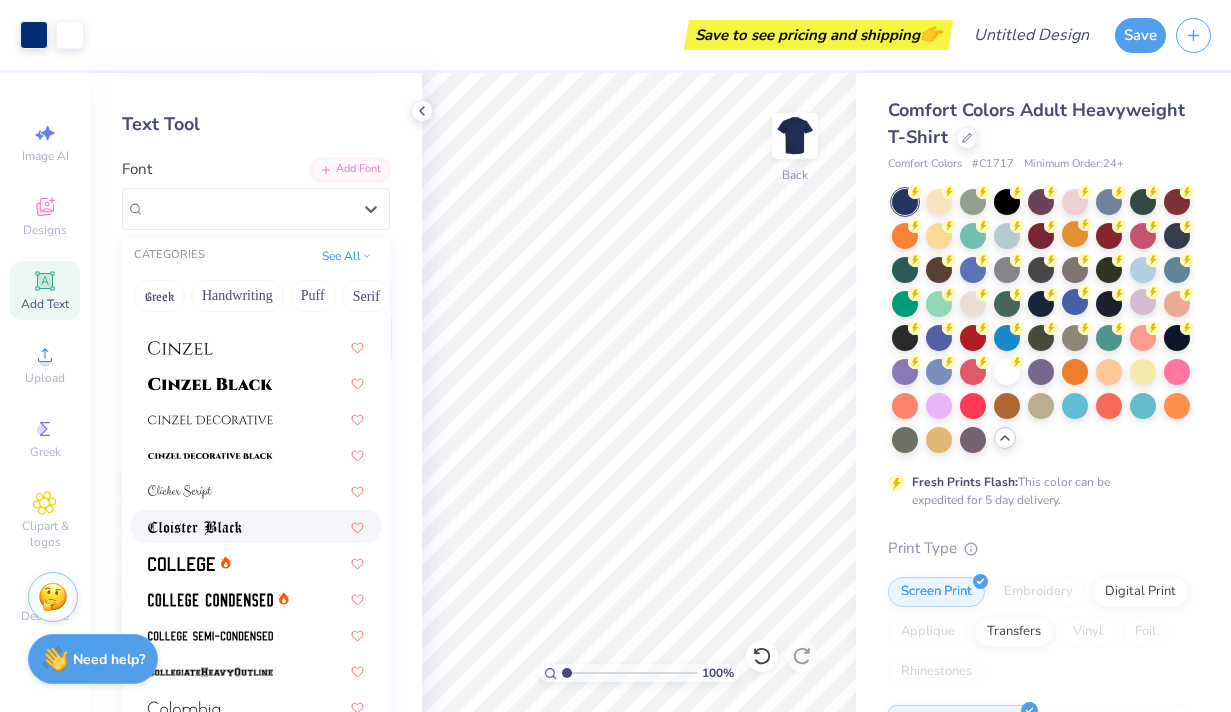 scroll, scrollTop: 2469, scrollLeft: 0, axis: vertical 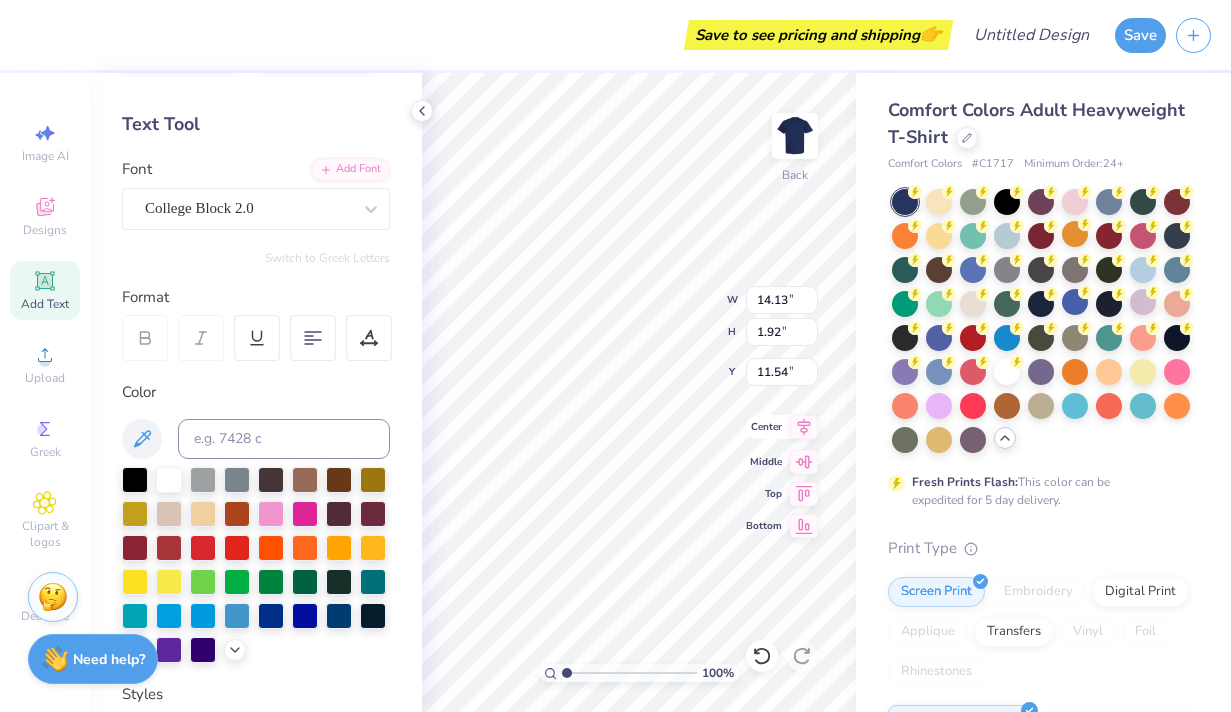 click on "Center" at bounding box center [782, 427] 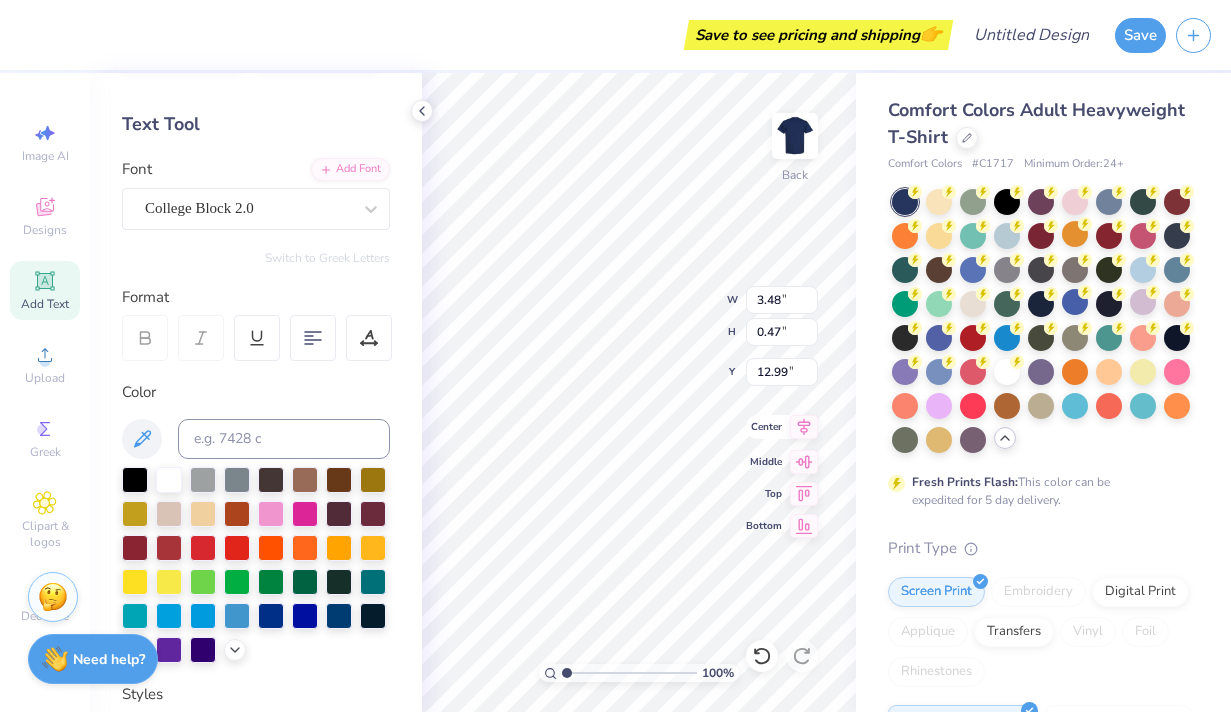 type on "3.48" 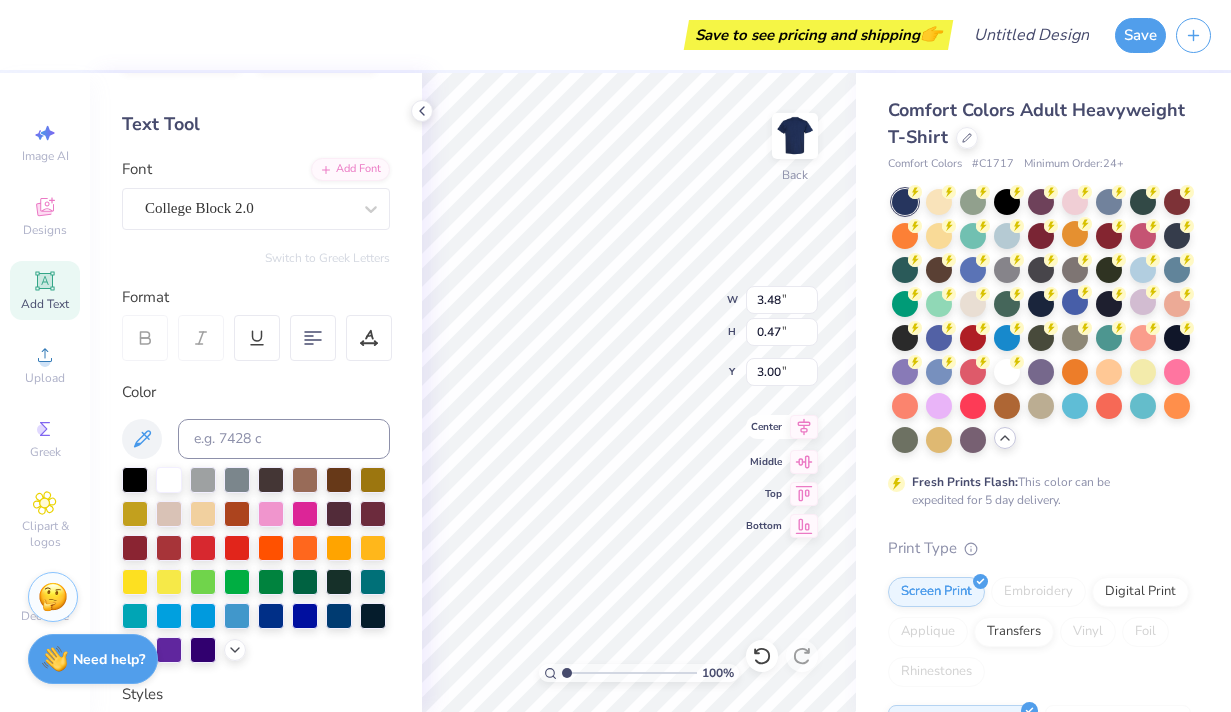 type on "4.43" 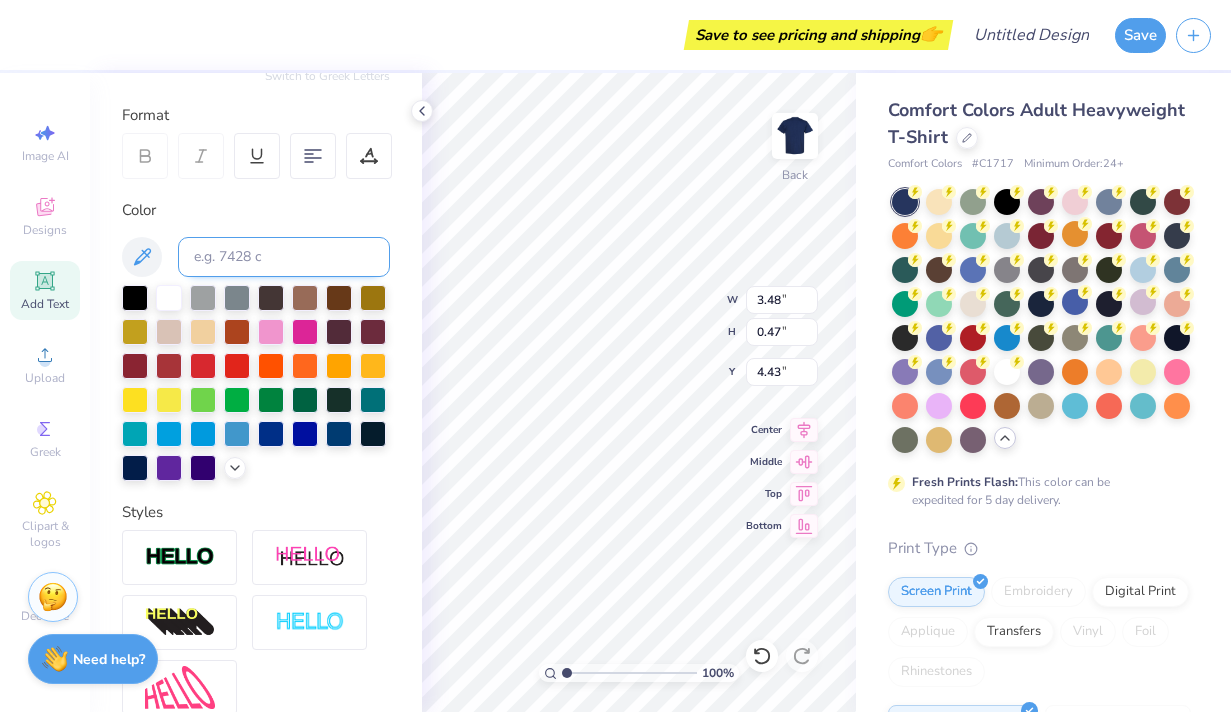 scroll, scrollTop: 282, scrollLeft: 0, axis: vertical 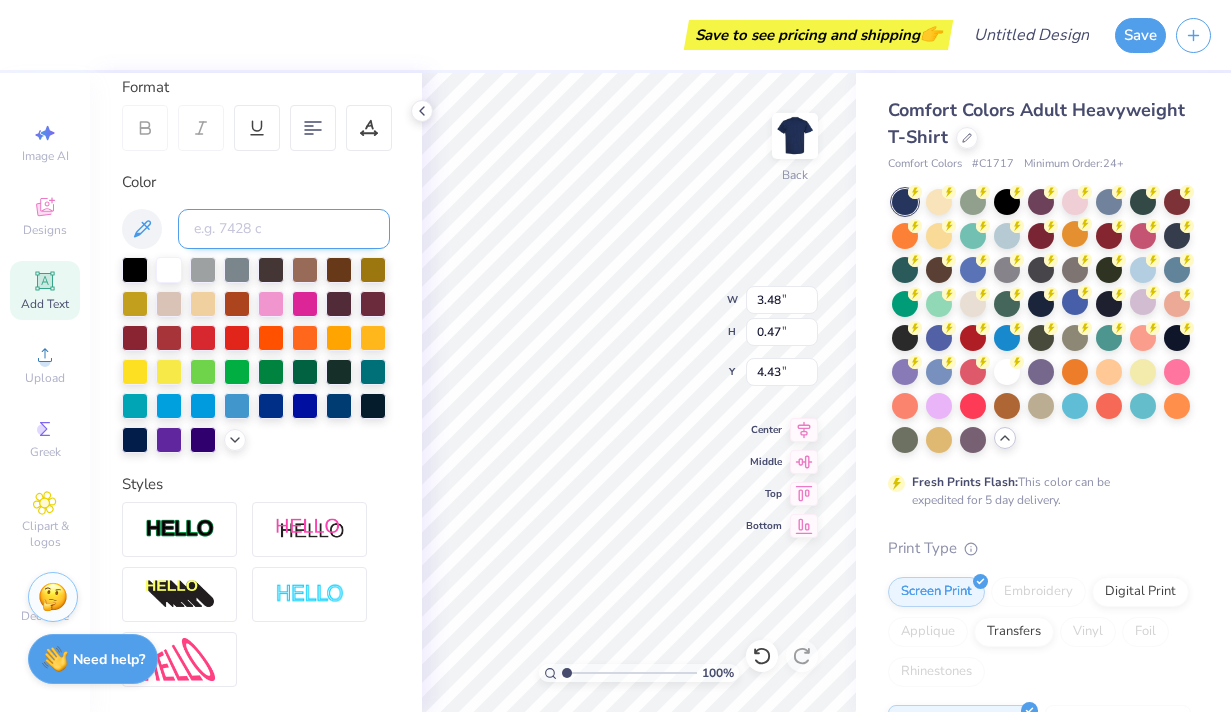 click at bounding box center [284, 229] 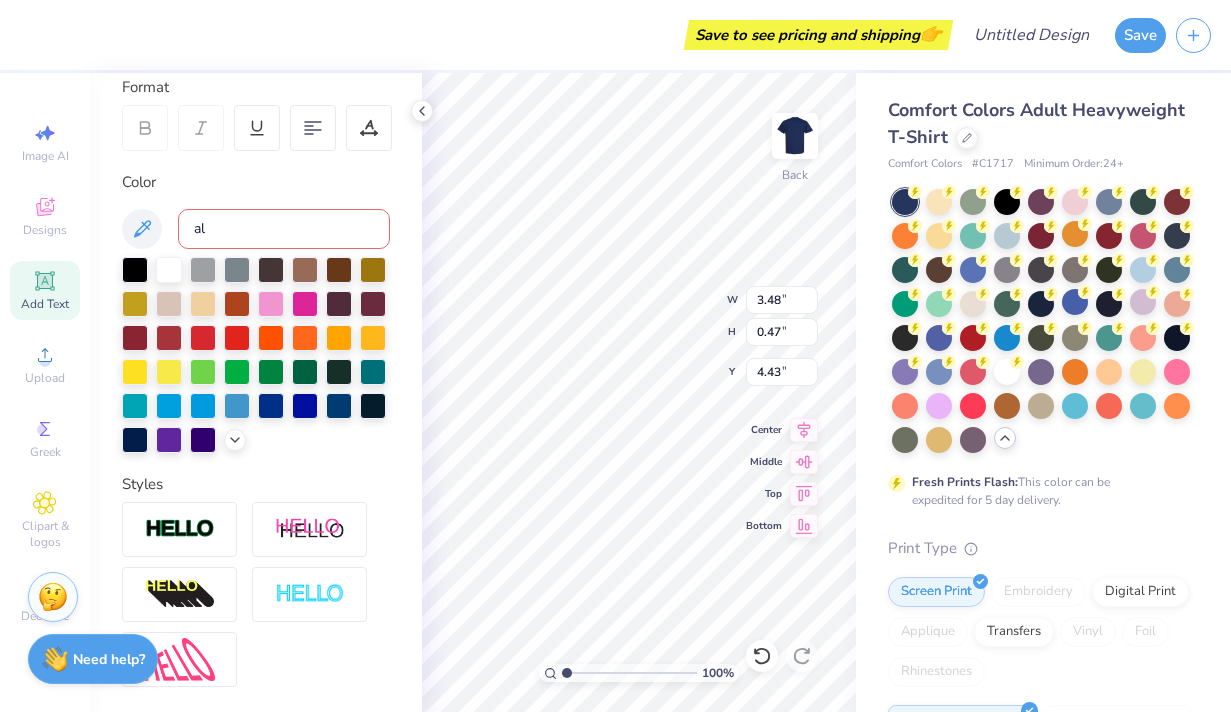 type on "a" 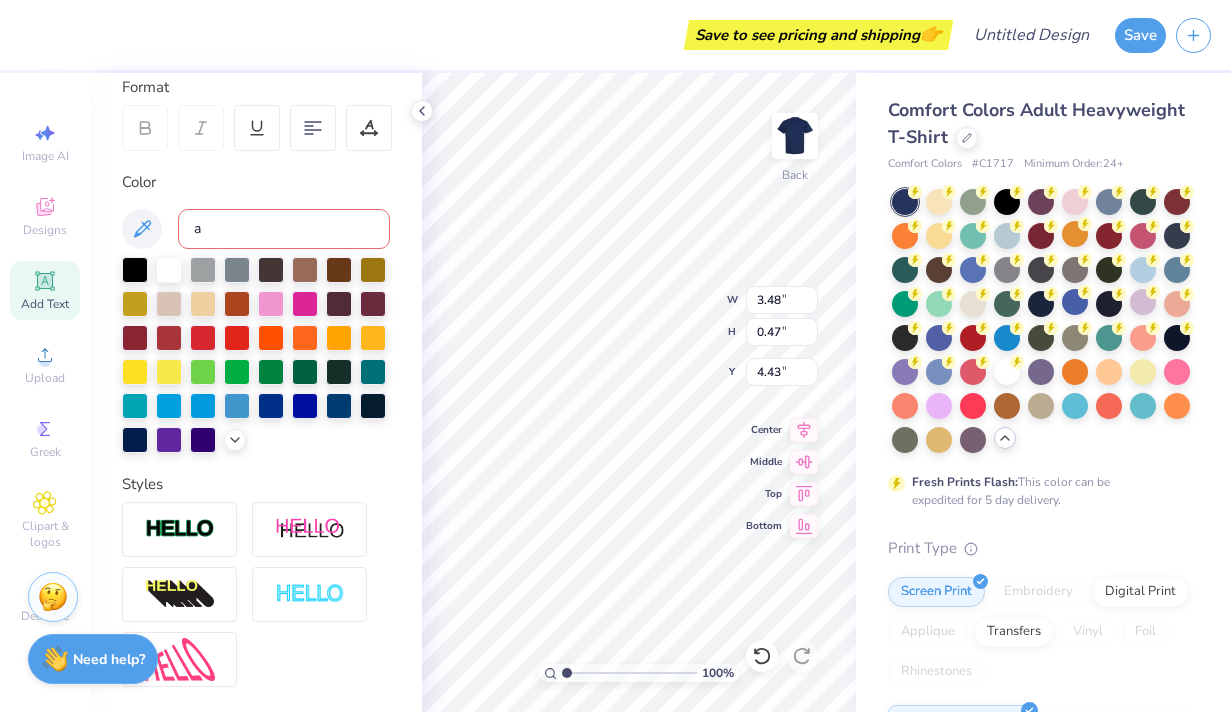 type 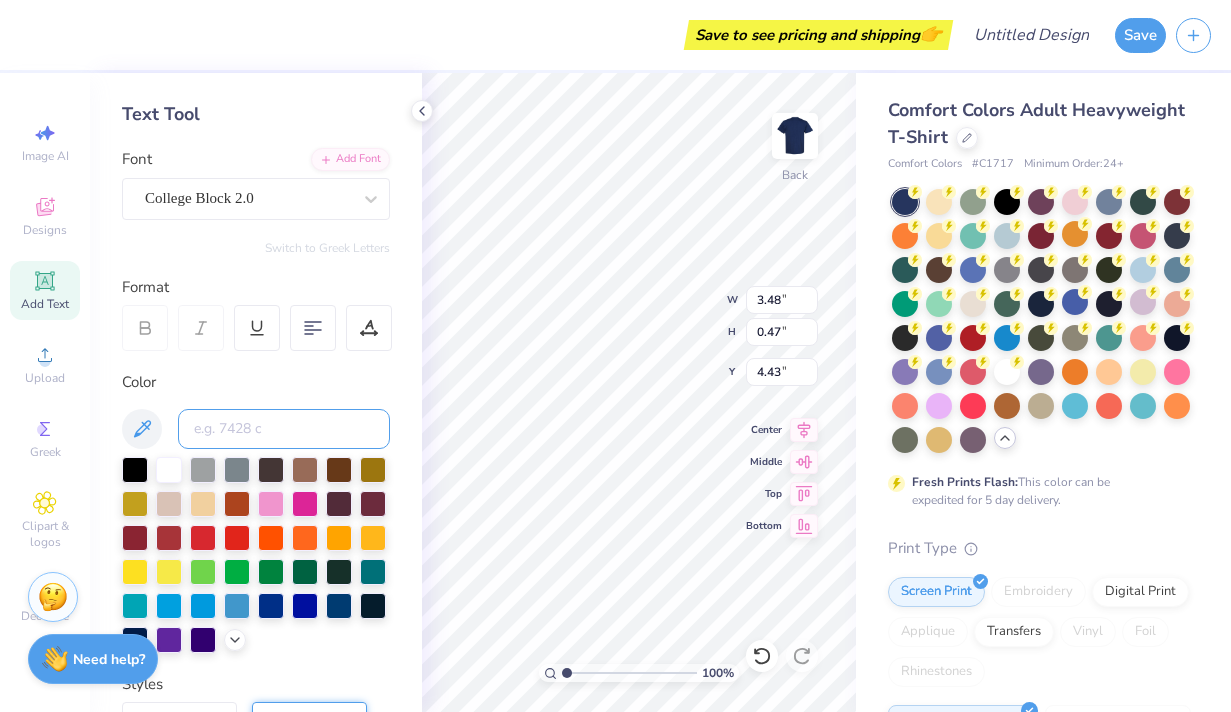 scroll, scrollTop: 0, scrollLeft: 0, axis: both 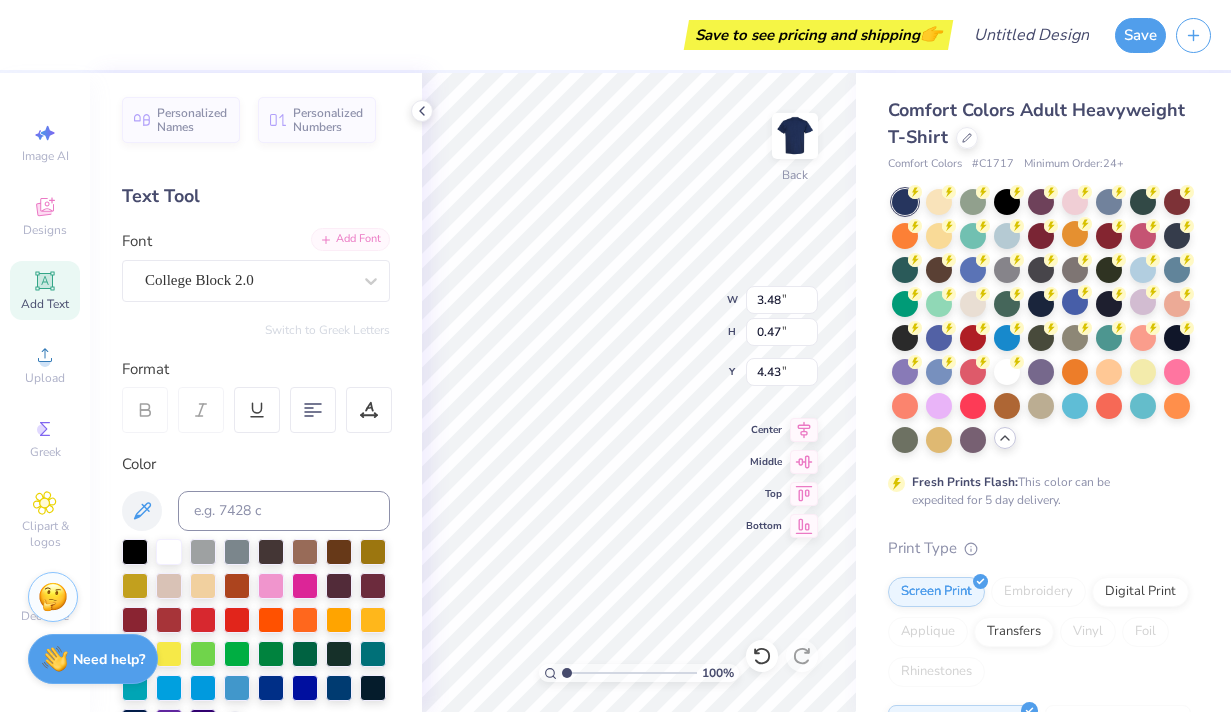 click on "Add Font" at bounding box center (350, 239) 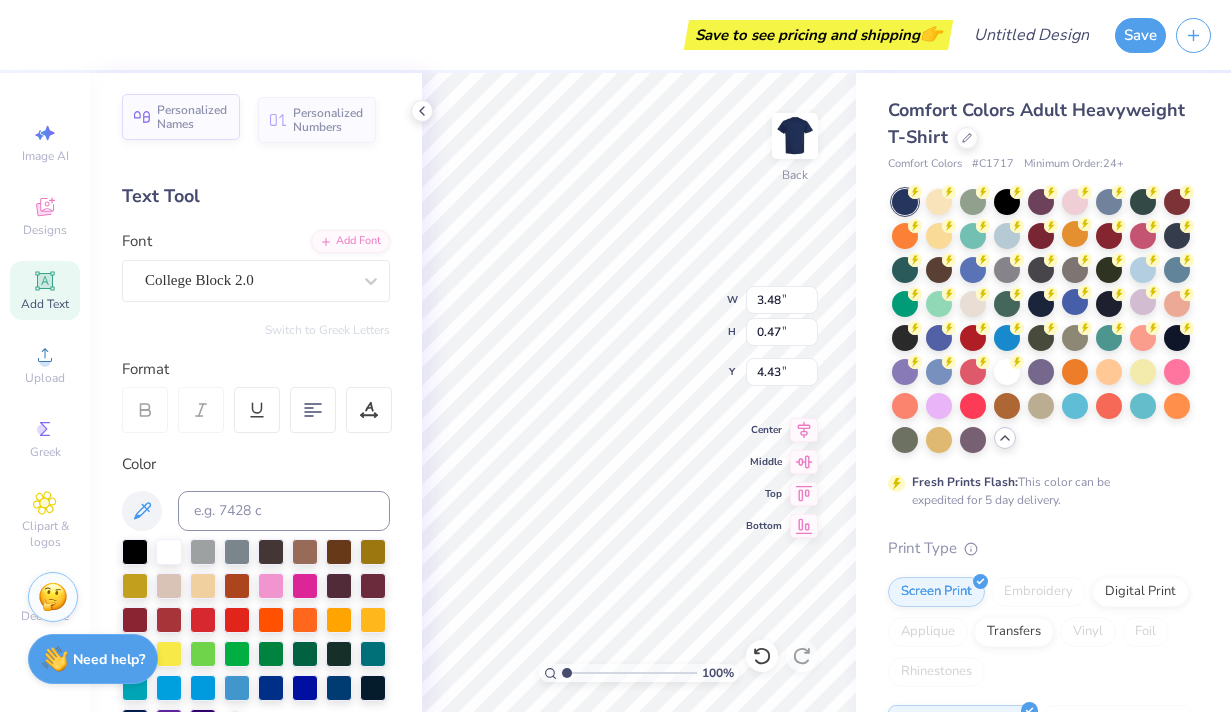 click on "Personalized Names" at bounding box center (181, 117) 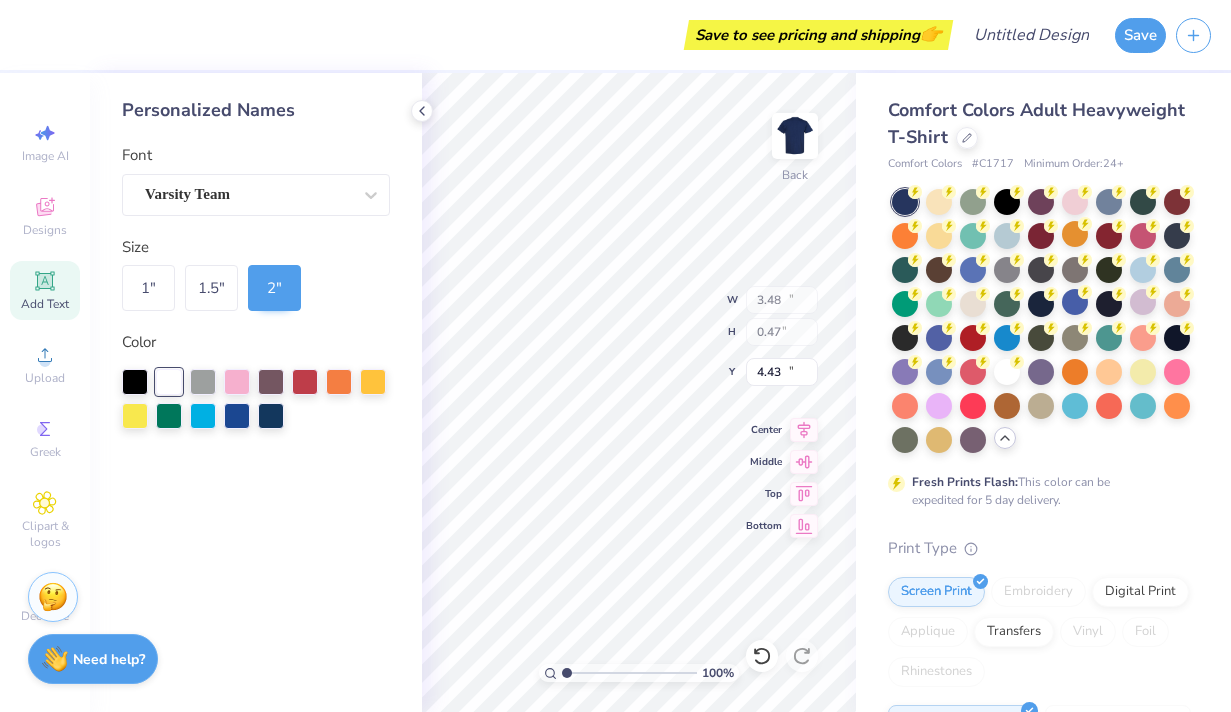 type on "12.43" 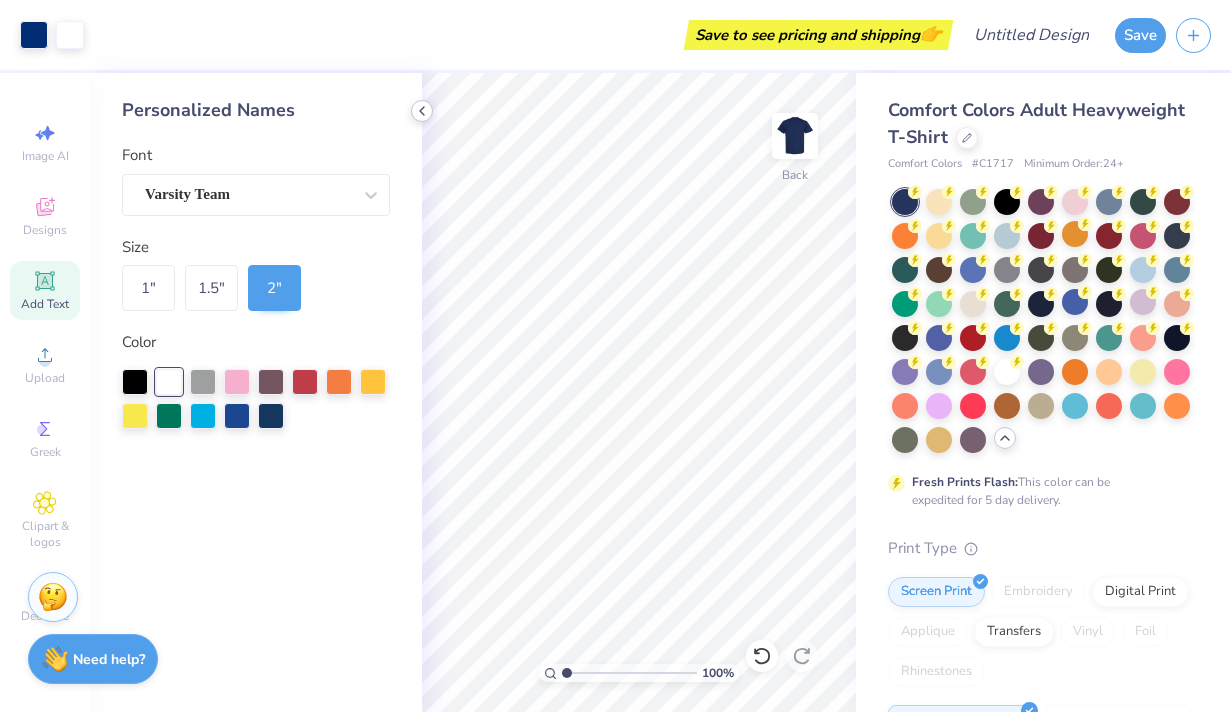 click 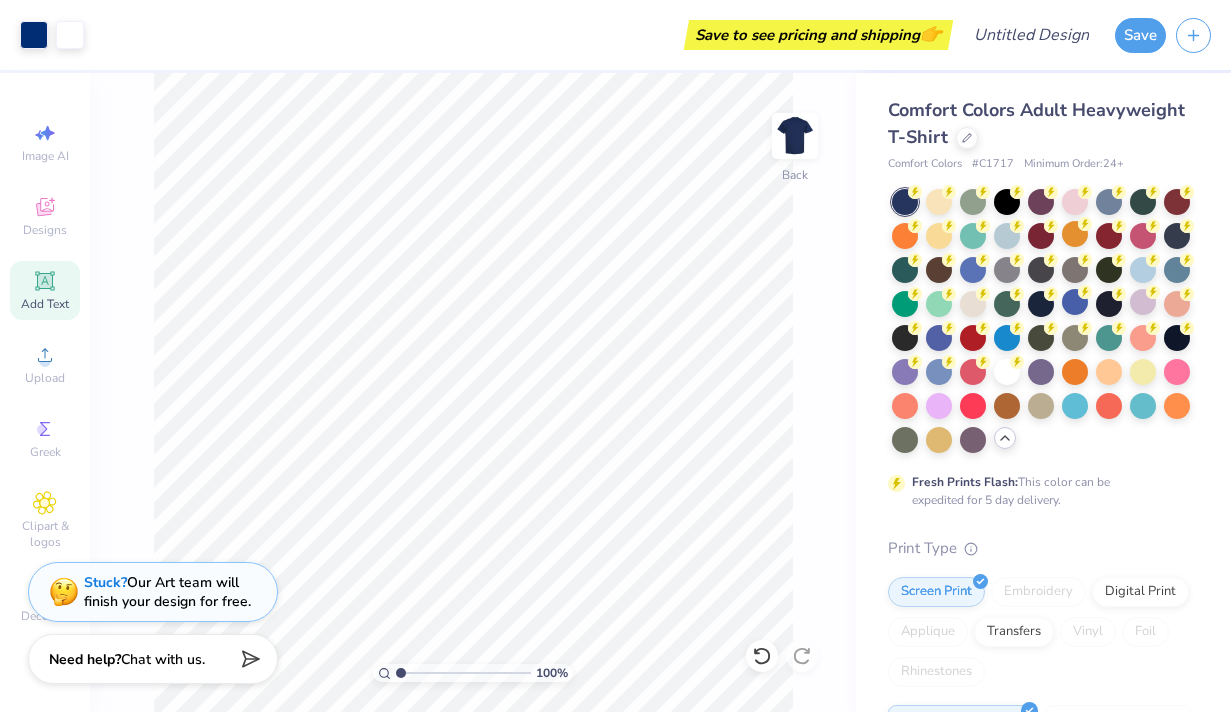 click on "Add Text" at bounding box center (45, 290) 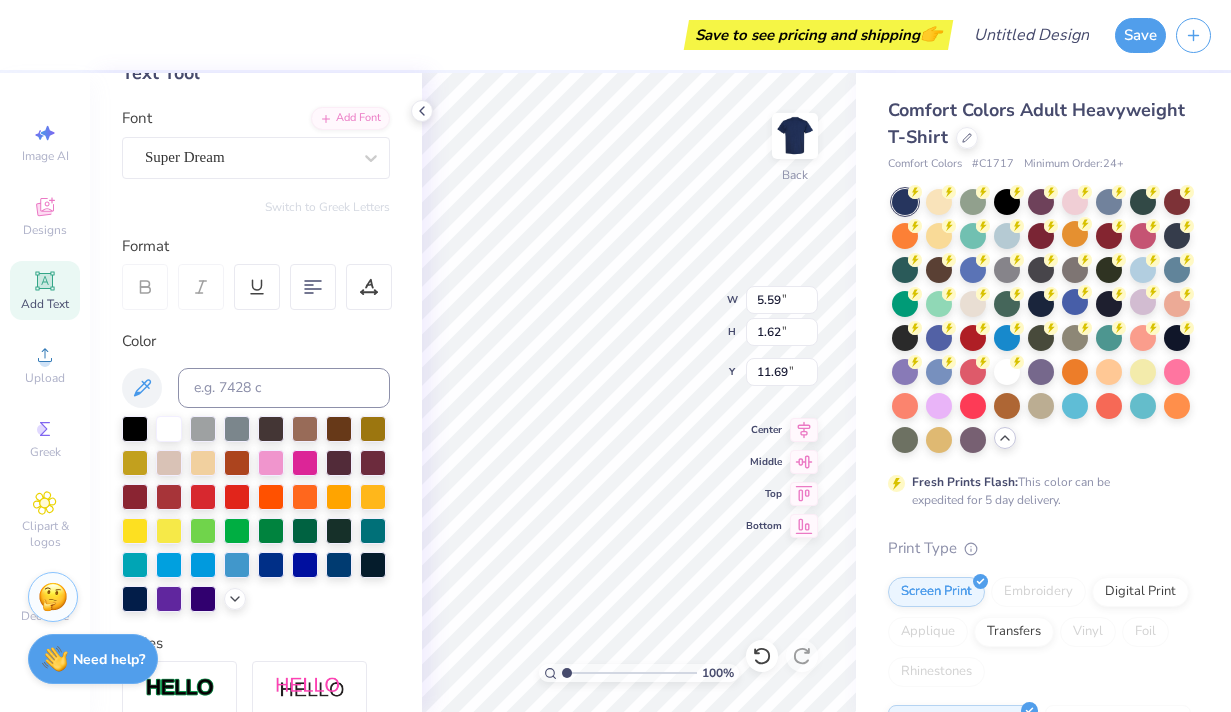 scroll, scrollTop: 129, scrollLeft: 0, axis: vertical 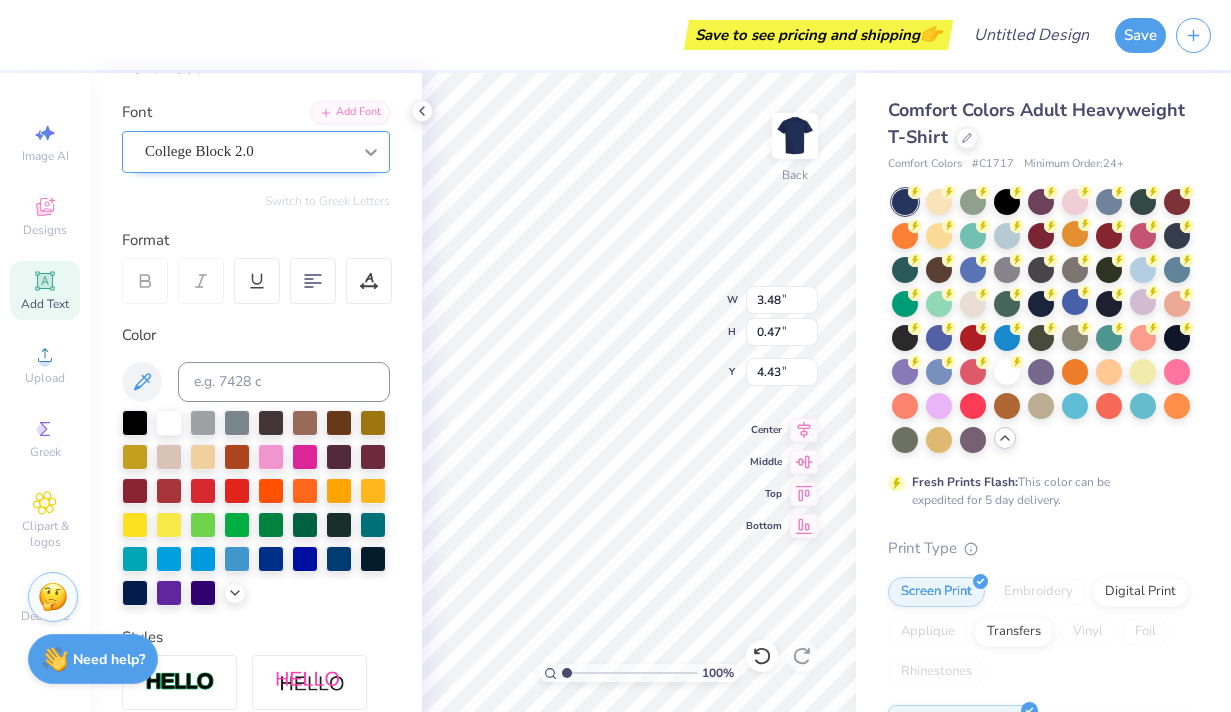 type on "A" 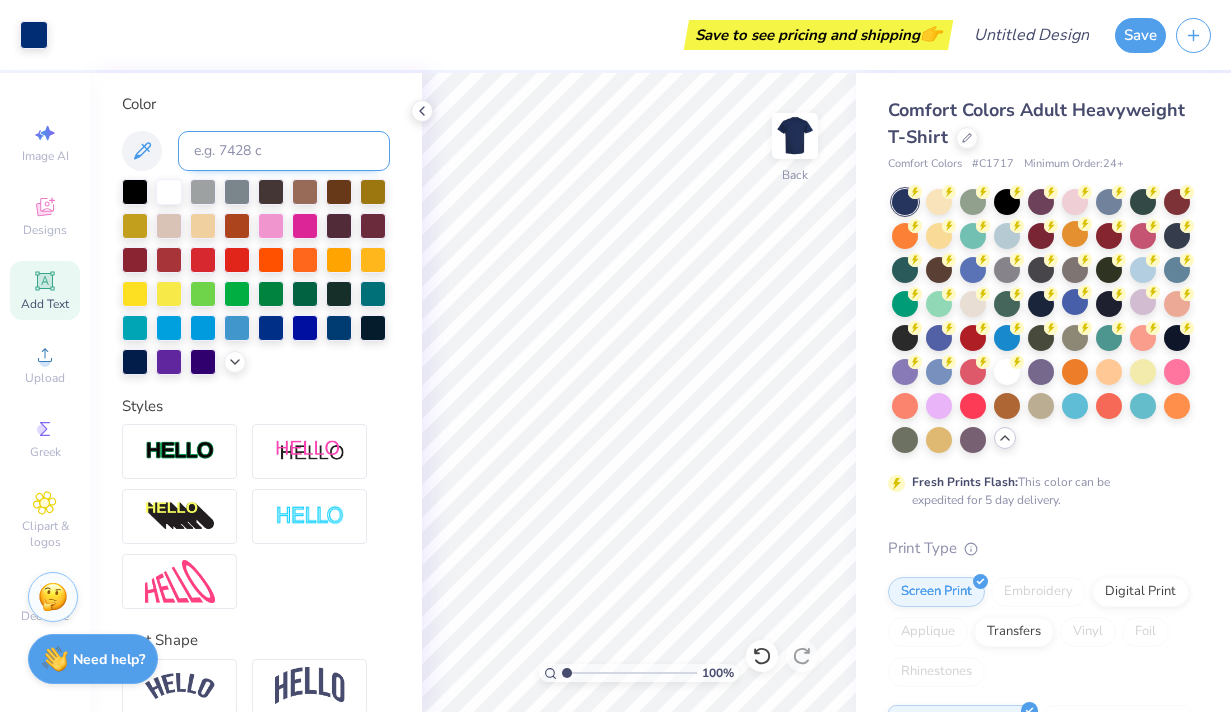 scroll, scrollTop: 0, scrollLeft: 0, axis: both 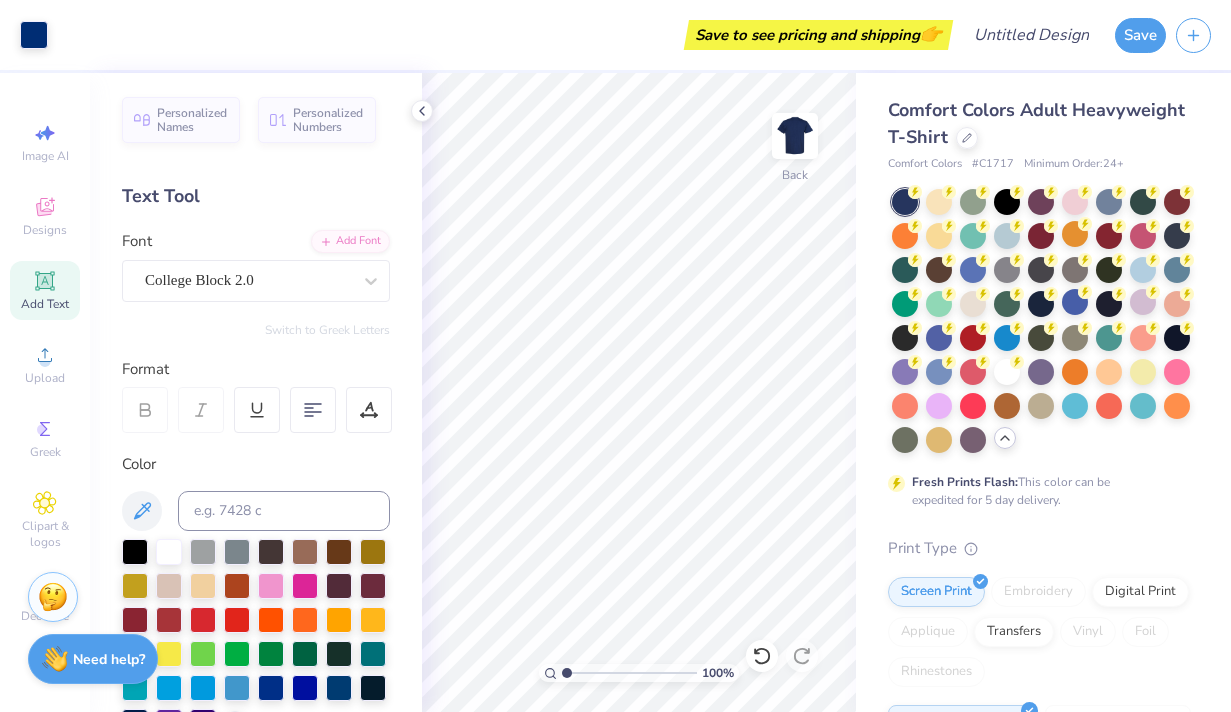 click 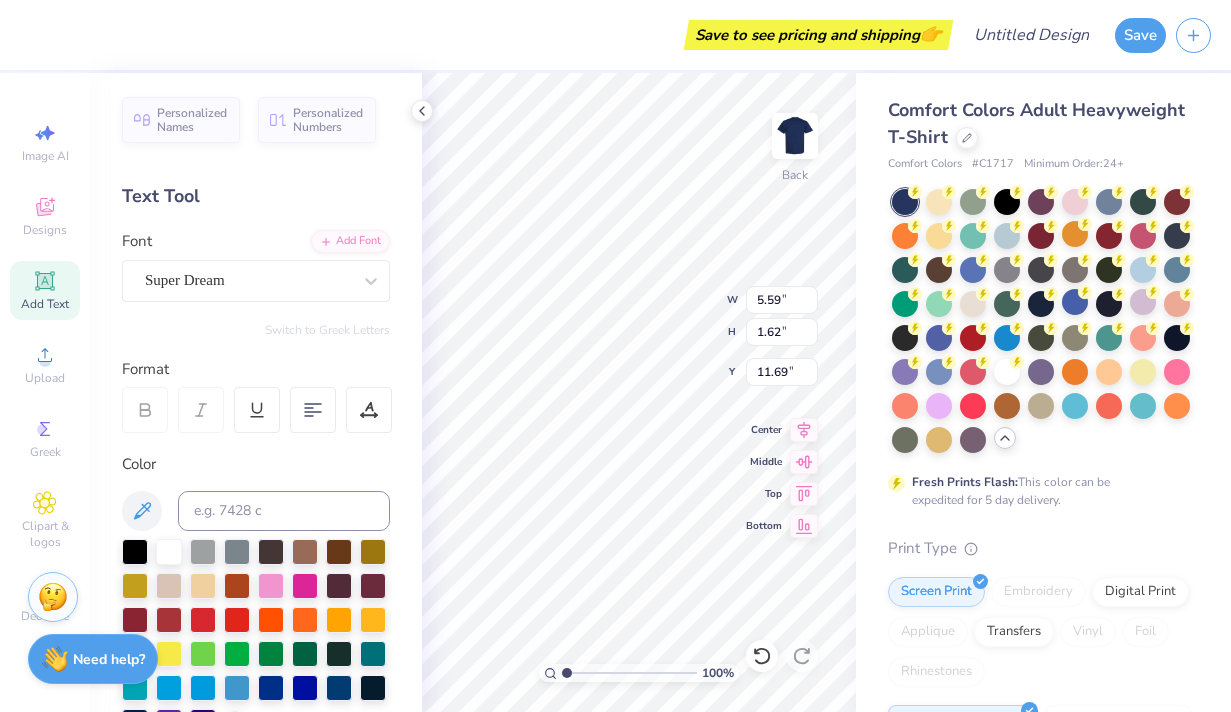 type on "T" 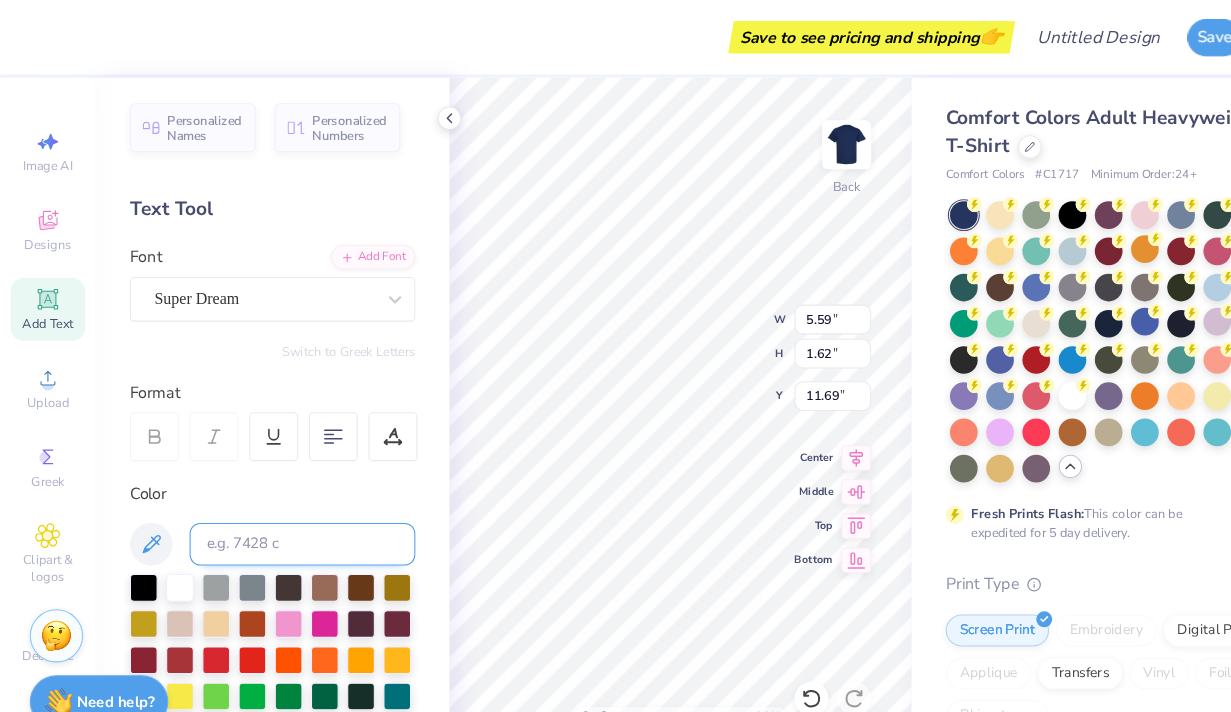 type 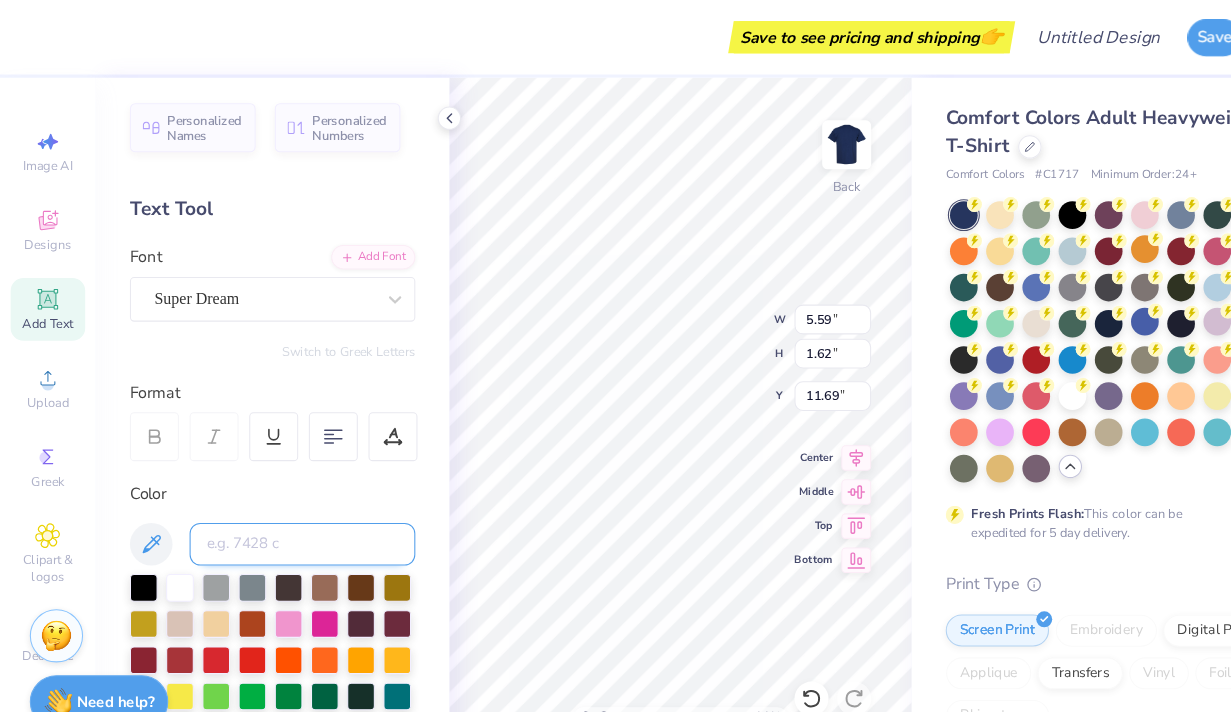 click at bounding box center [284, 511] 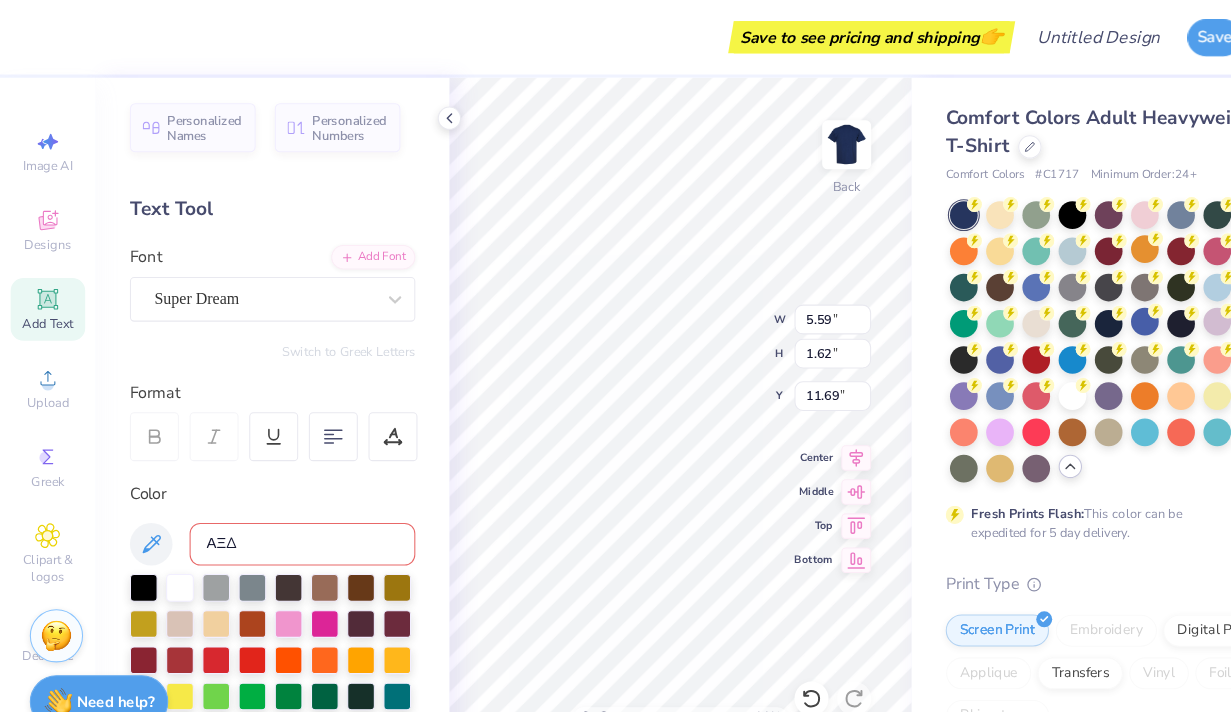 click on "ΑΞΔ" at bounding box center (284, 511) 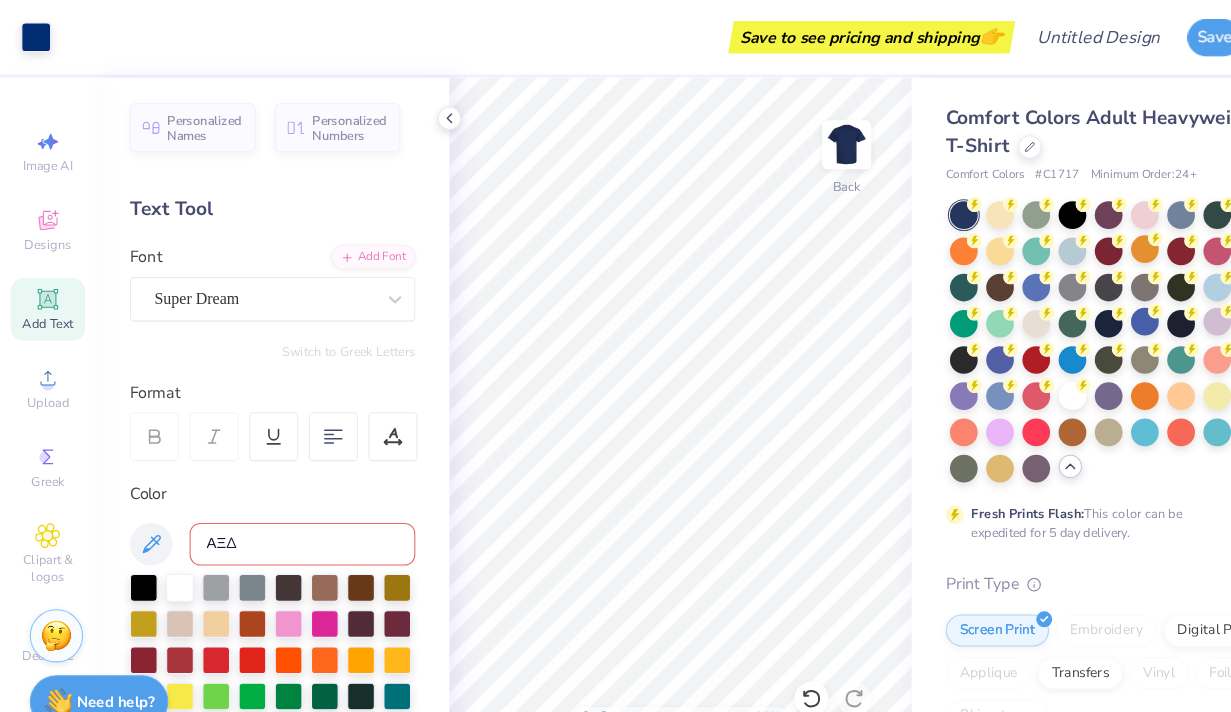 click on "ΑΞΔ" at bounding box center (284, 511) 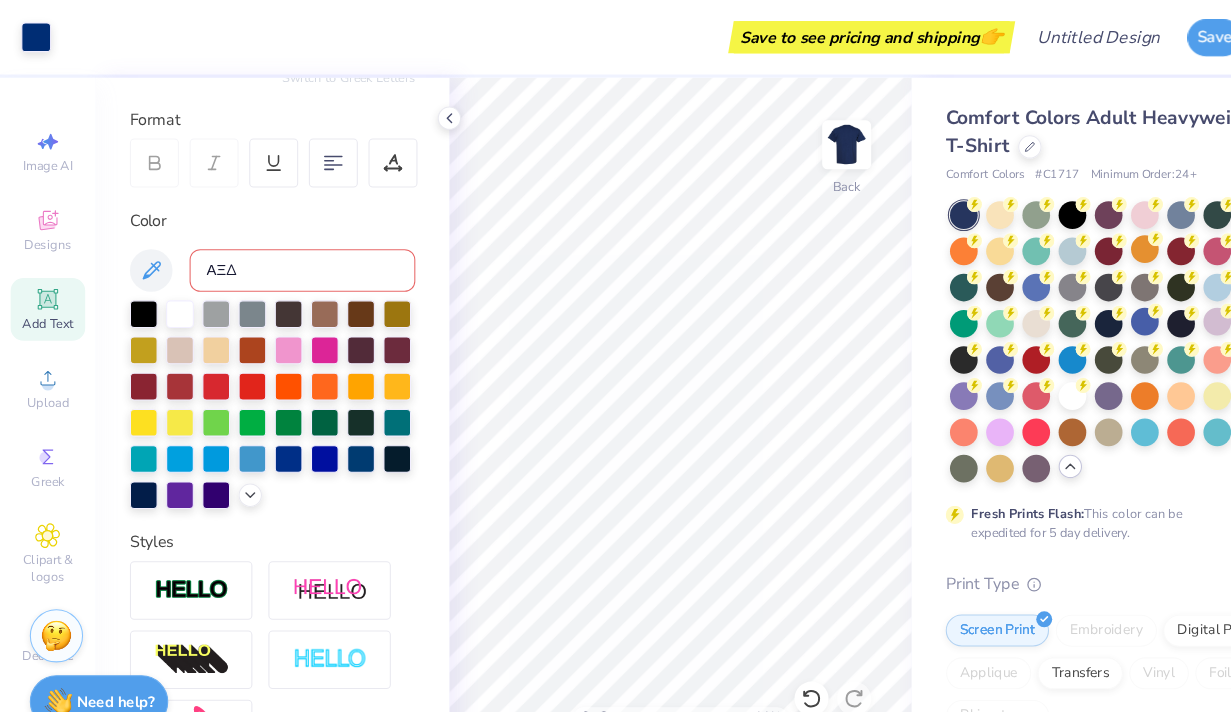 scroll, scrollTop: 0, scrollLeft: 0, axis: both 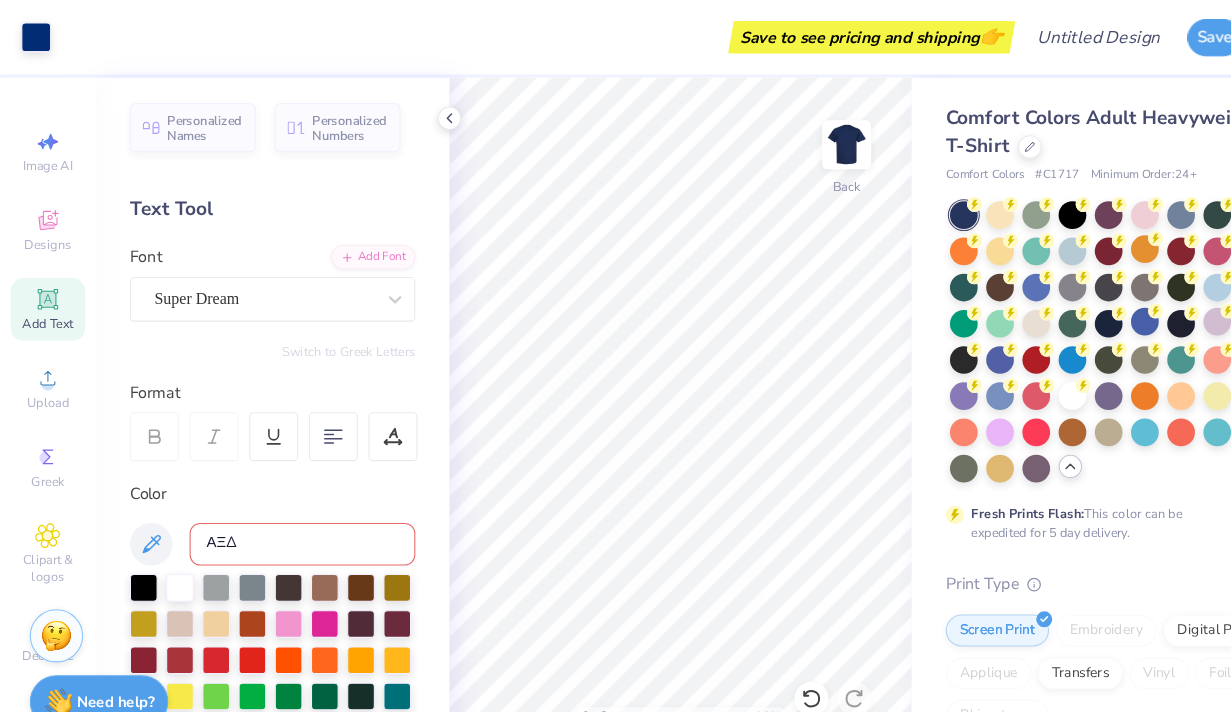 drag, startPoint x: 254, startPoint y: 516, endPoint x: 179, endPoint y: 516, distance: 75 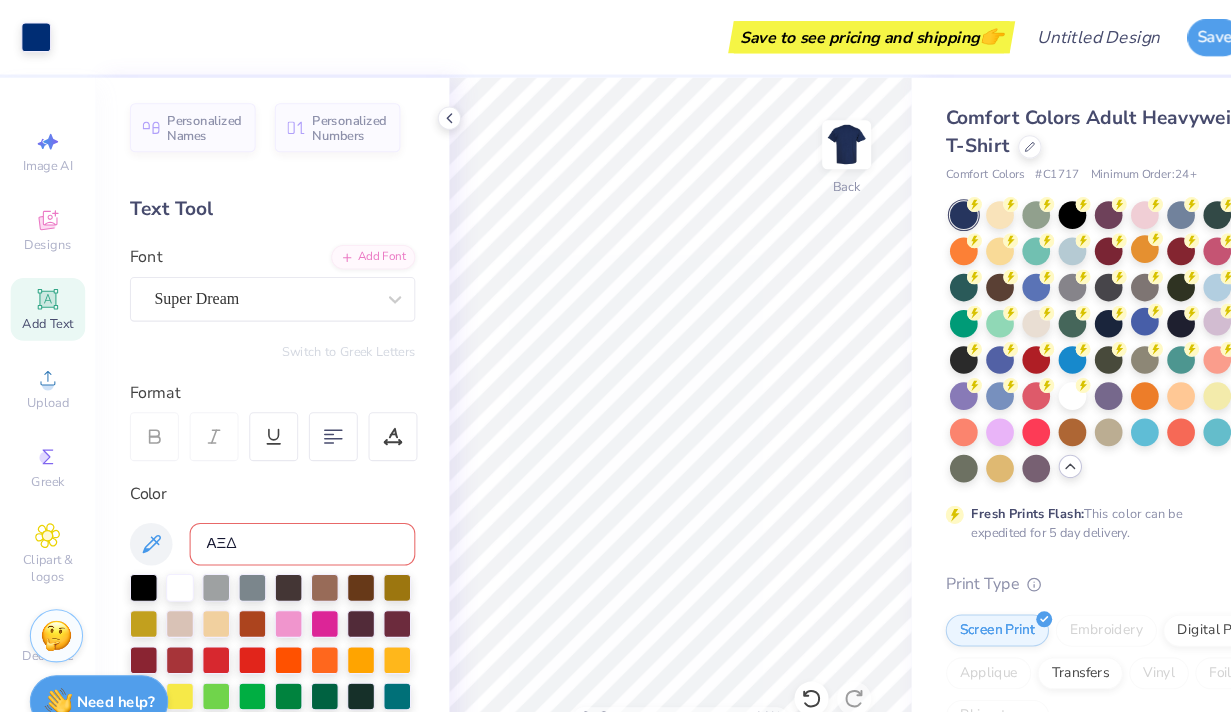 click on "ΑΞΔ" at bounding box center (284, 511) 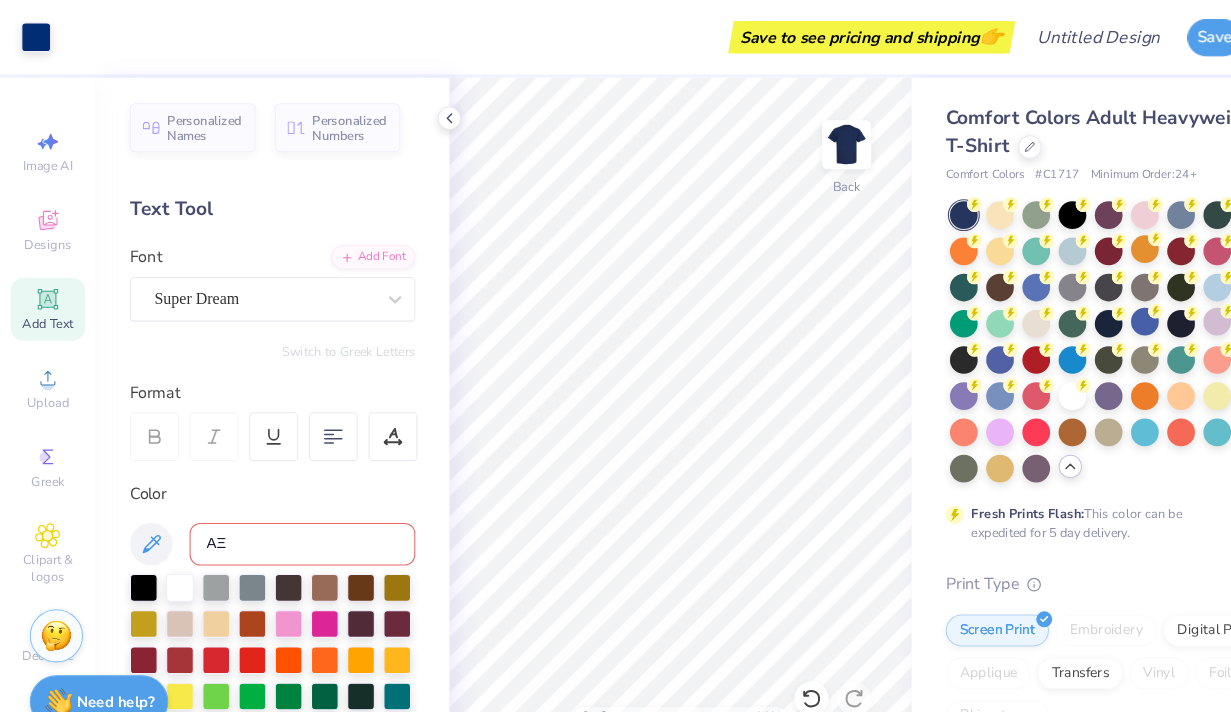 type on "Α" 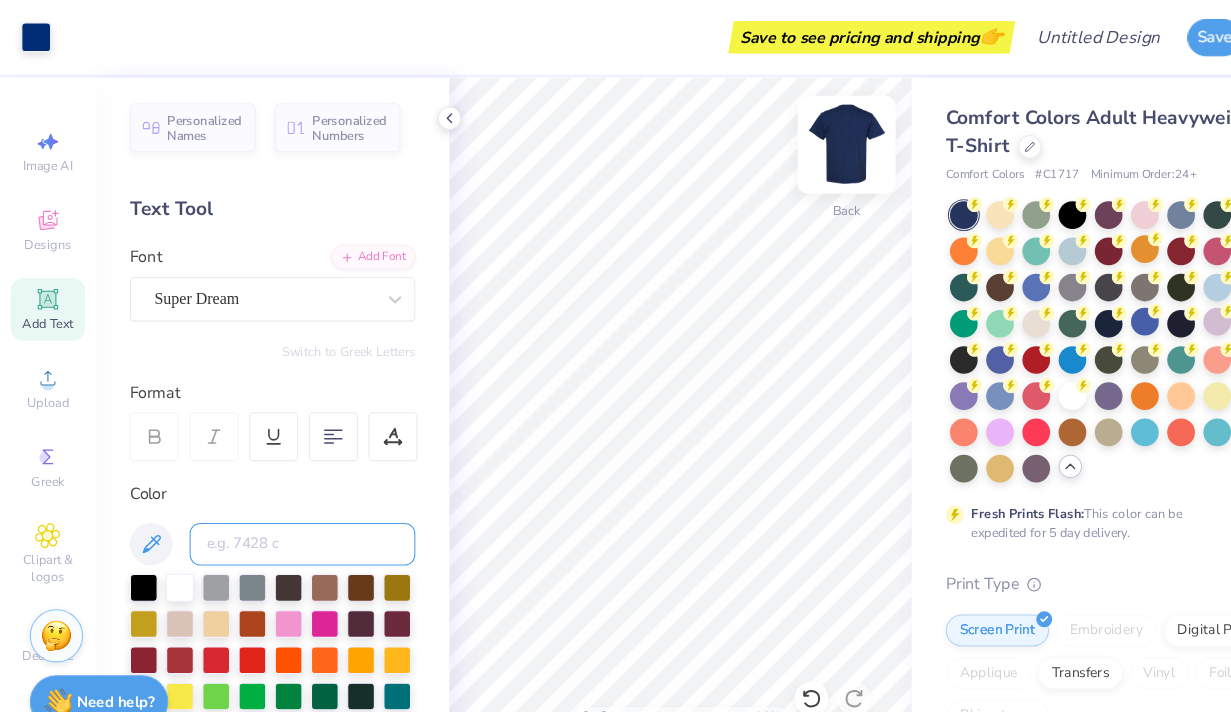 type 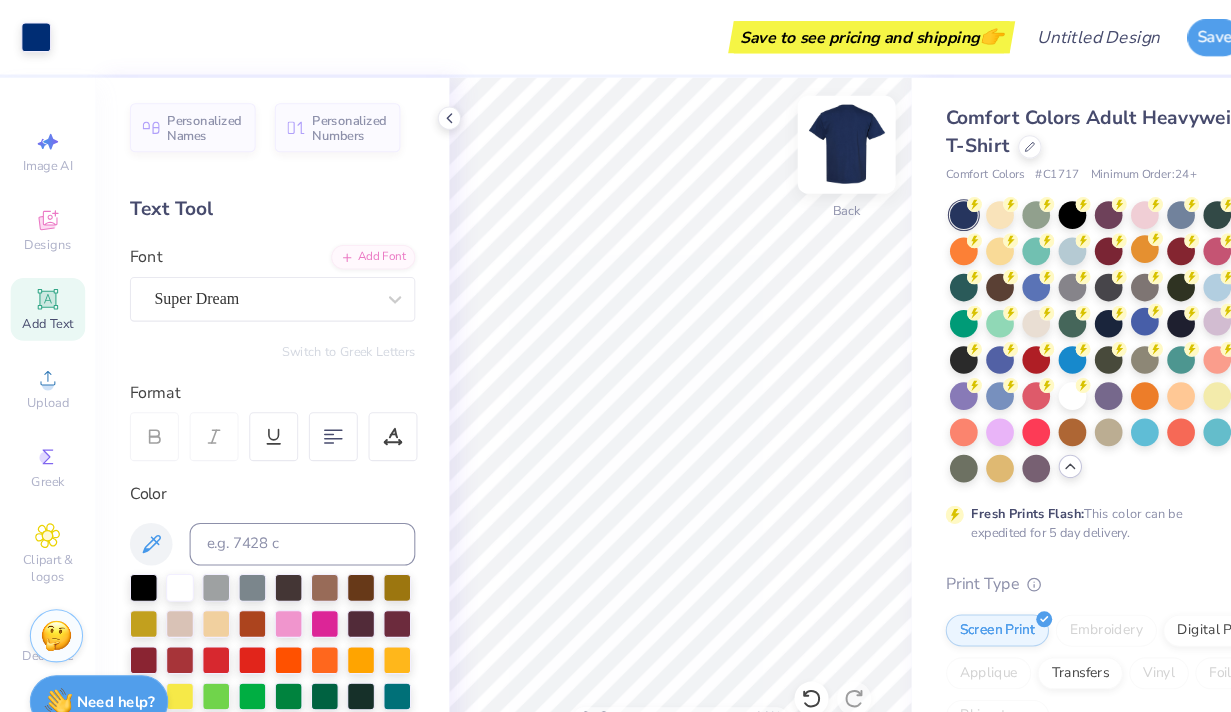 click at bounding box center [795, 136] 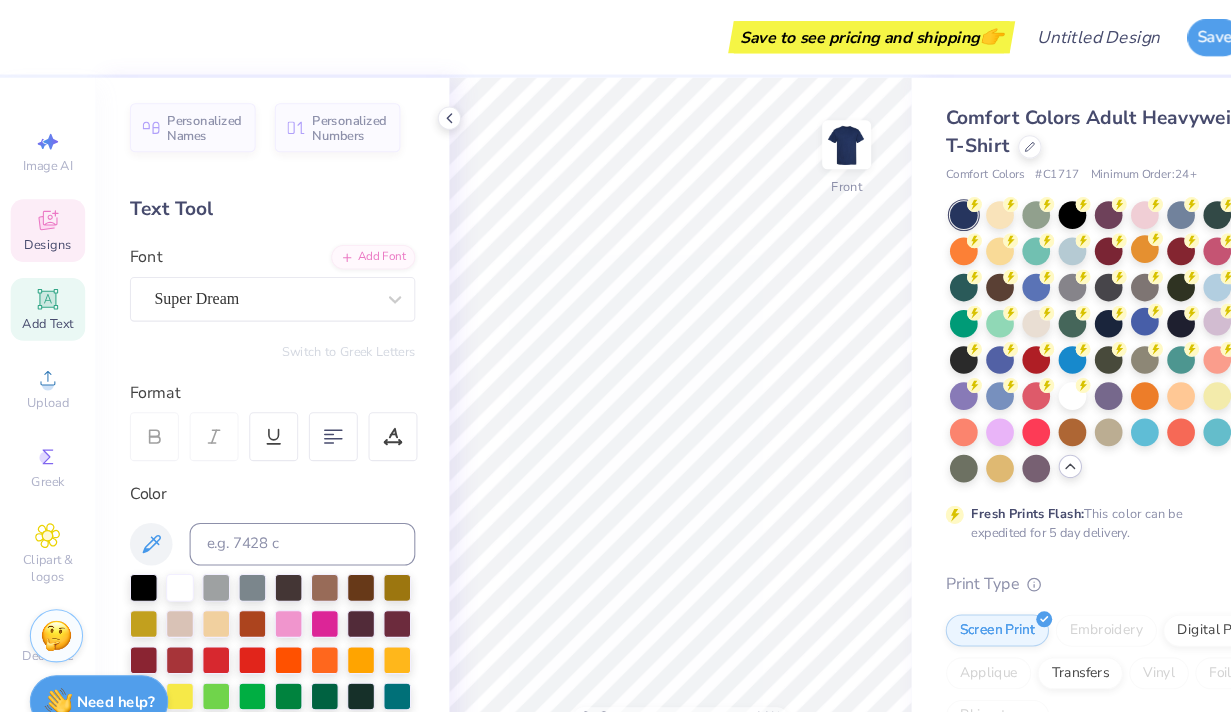 click on "Designs" at bounding box center (45, 216) 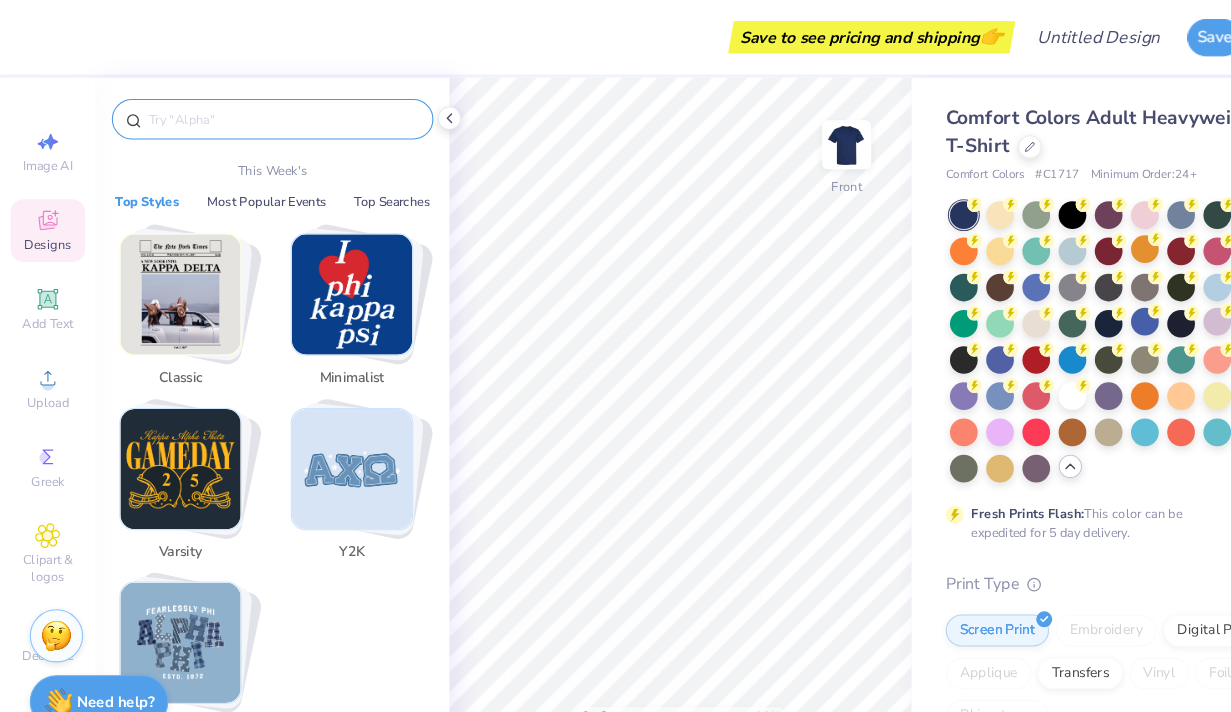 click at bounding box center (266, 112) 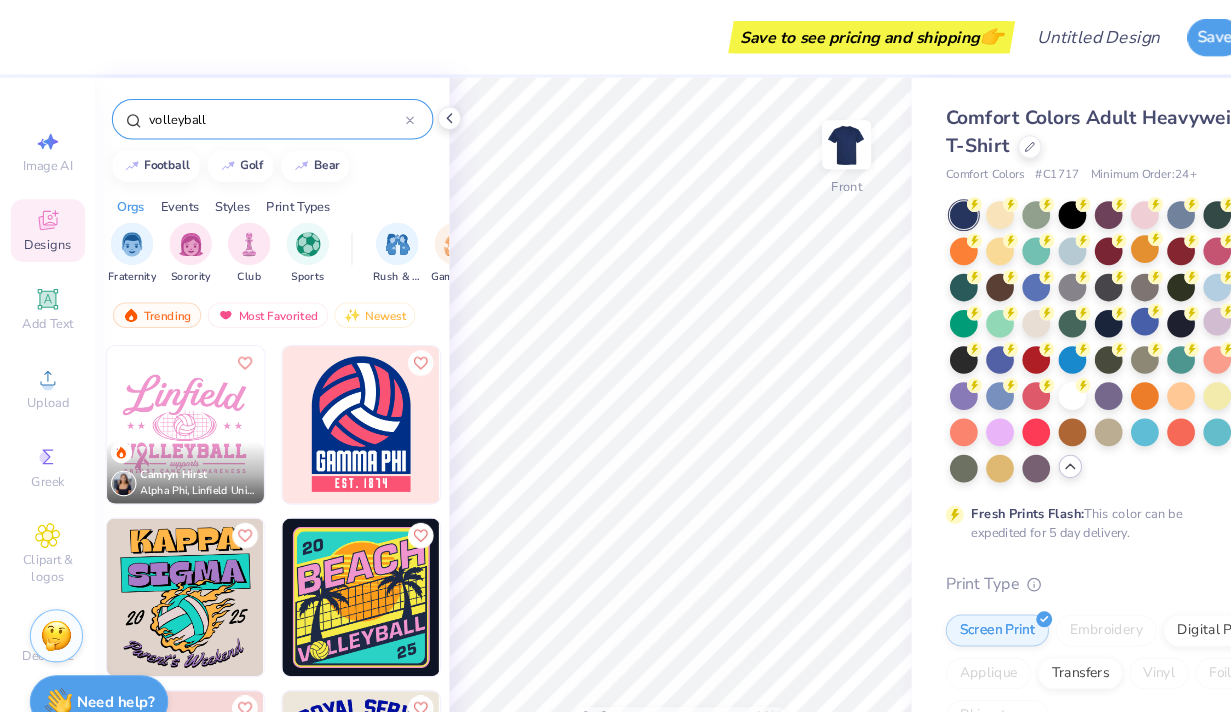 type on "volleyball" 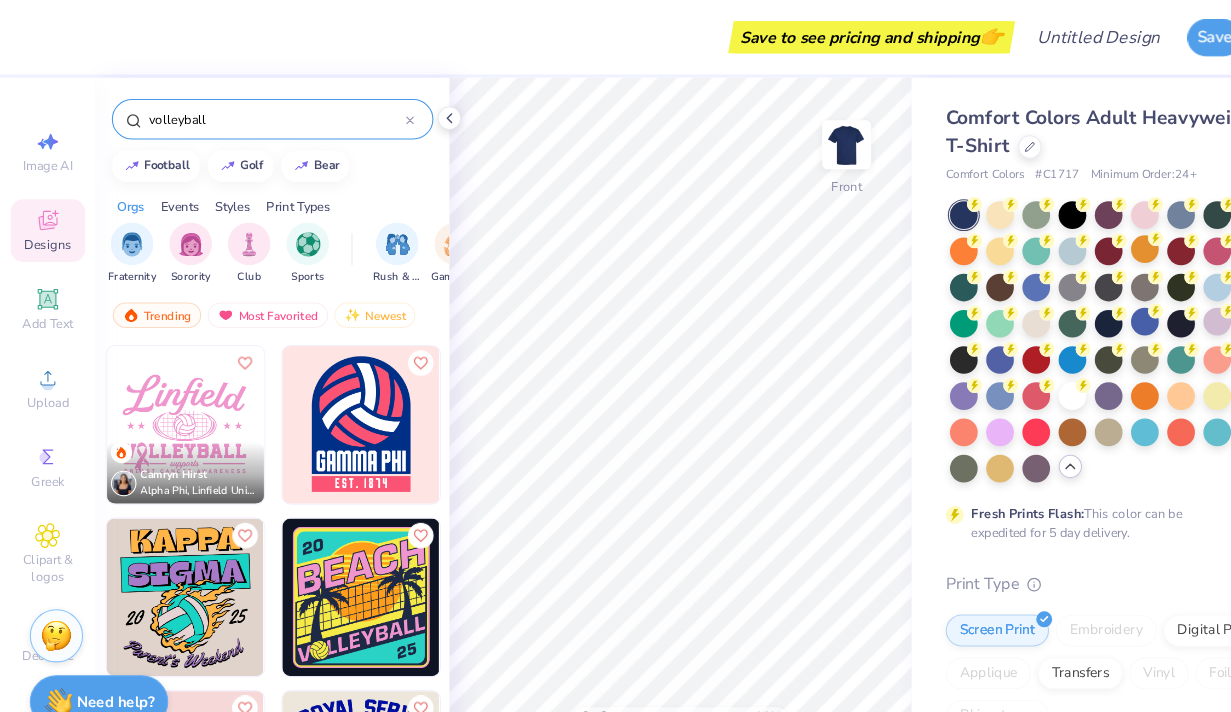 click on "Events" at bounding box center (169, 194) 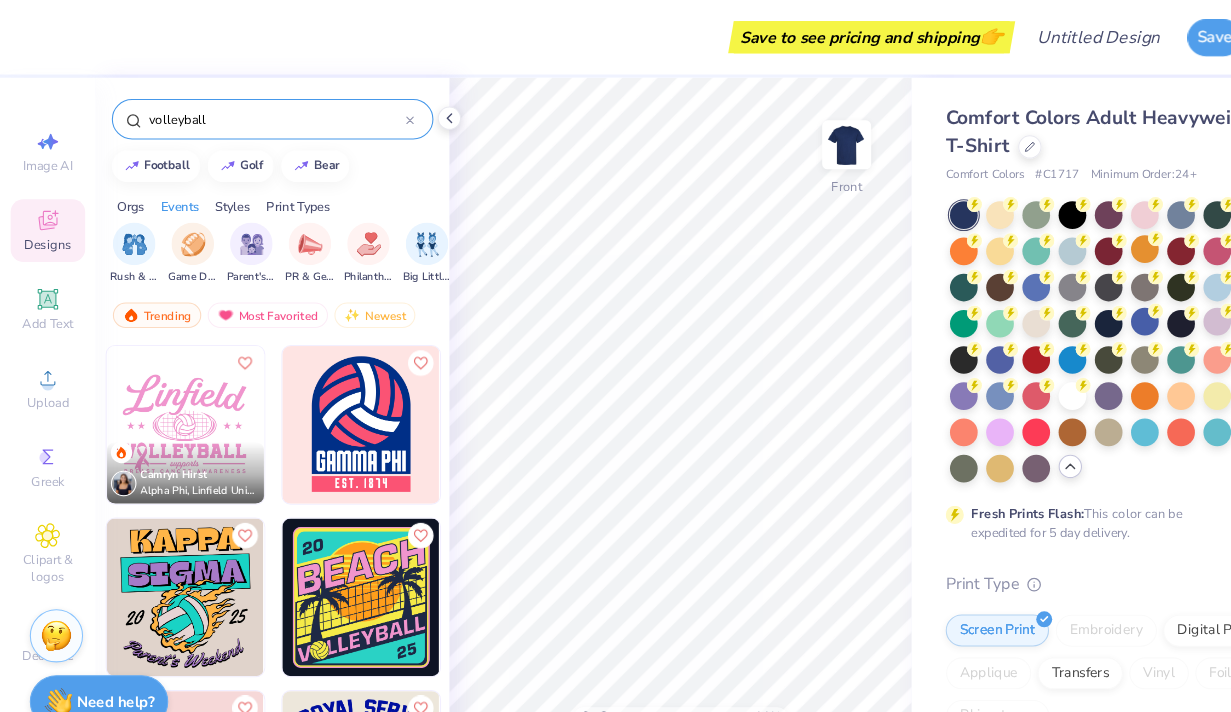 scroll, scrollTop: 0, scrollLeft: 249, axis: horizontal 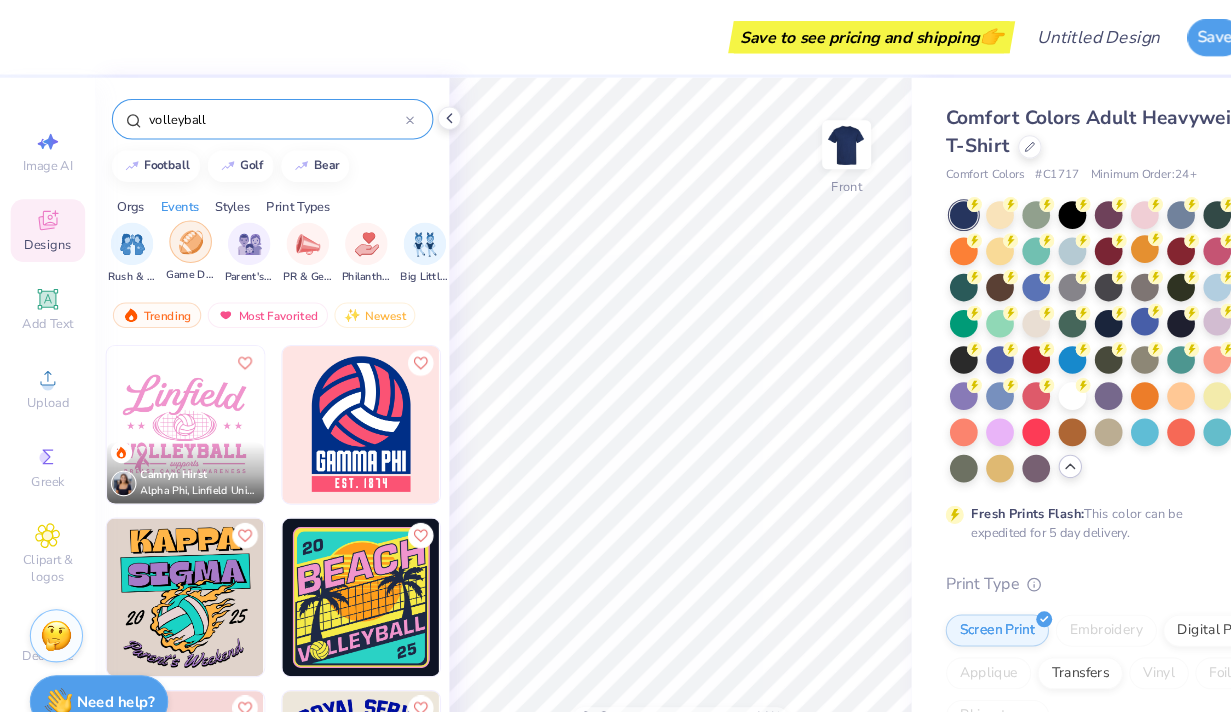 click at bounding box center (179, 227) 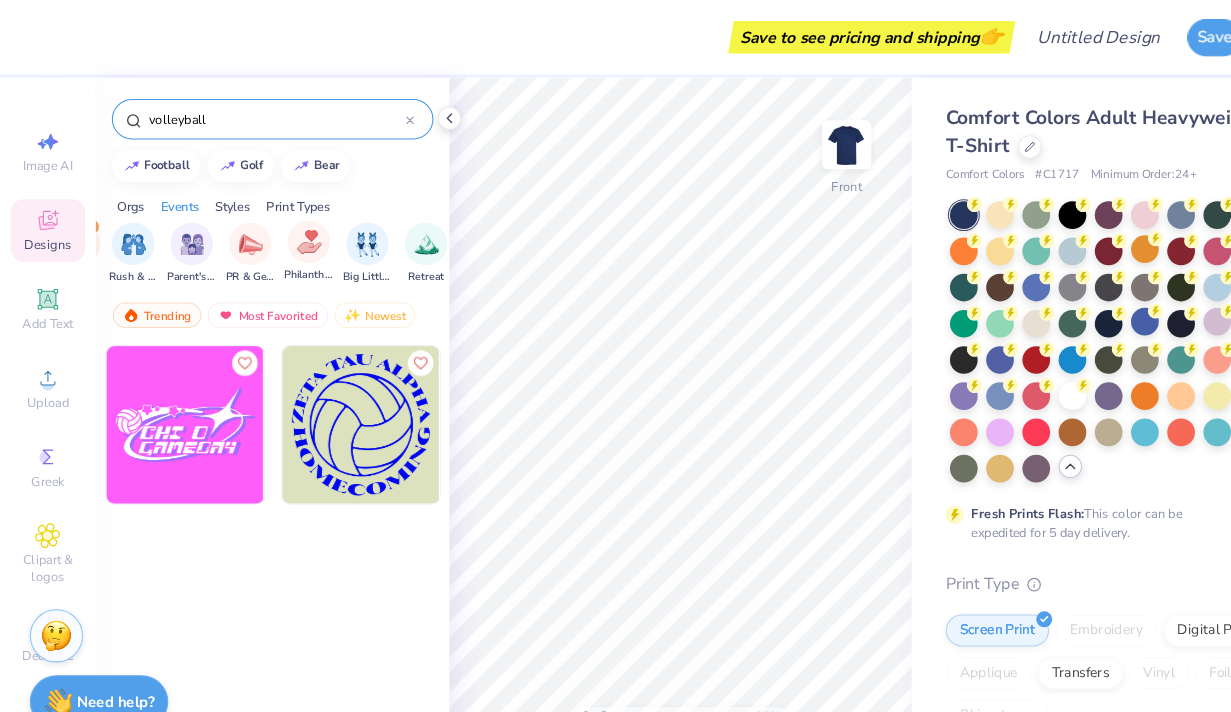 scroll, scrollTop: 0, scrollLeft: 319, axis: horizontal 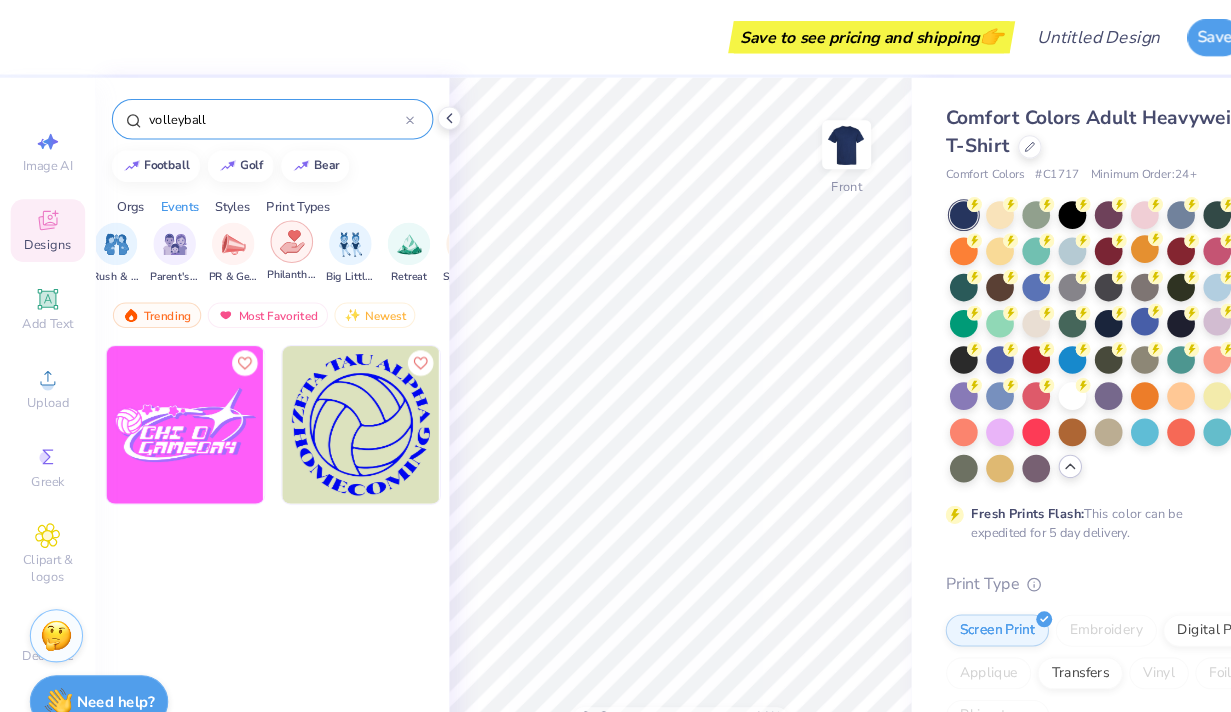 click at bounding box center (274, 227) 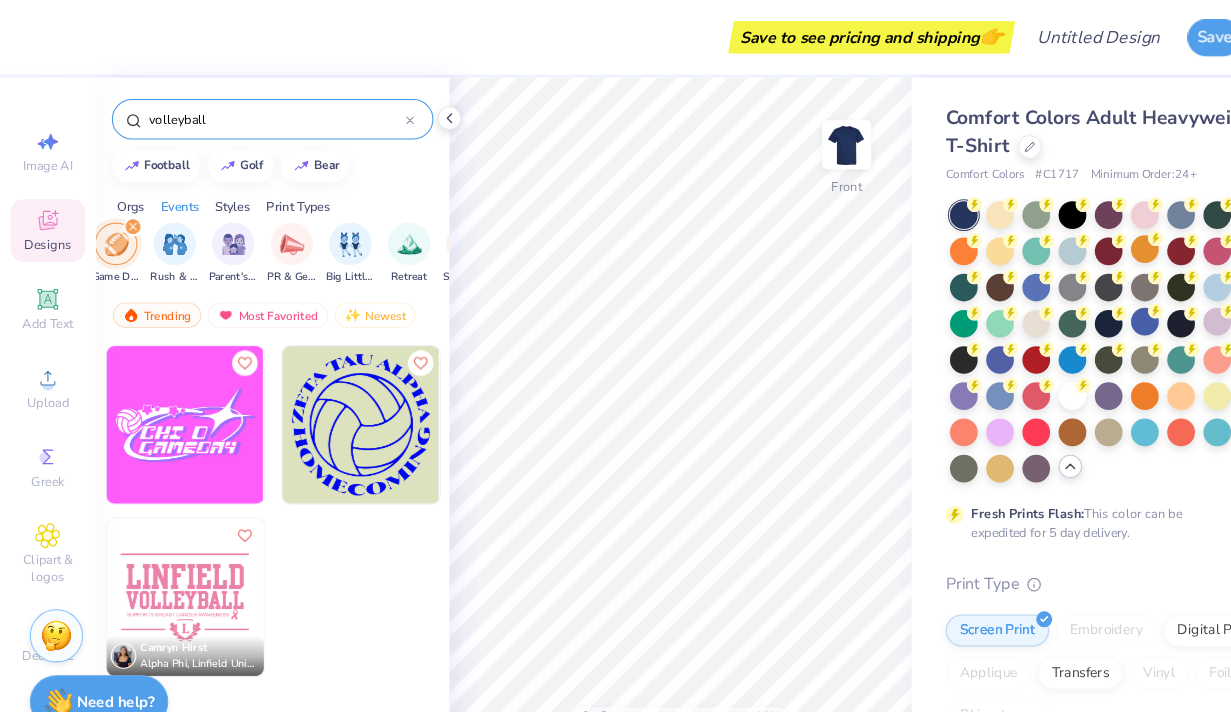 drag, startPoint x: 219, startPoint y: 110, endPoint x: 62, endPoint y: 108, distance: 157.01274 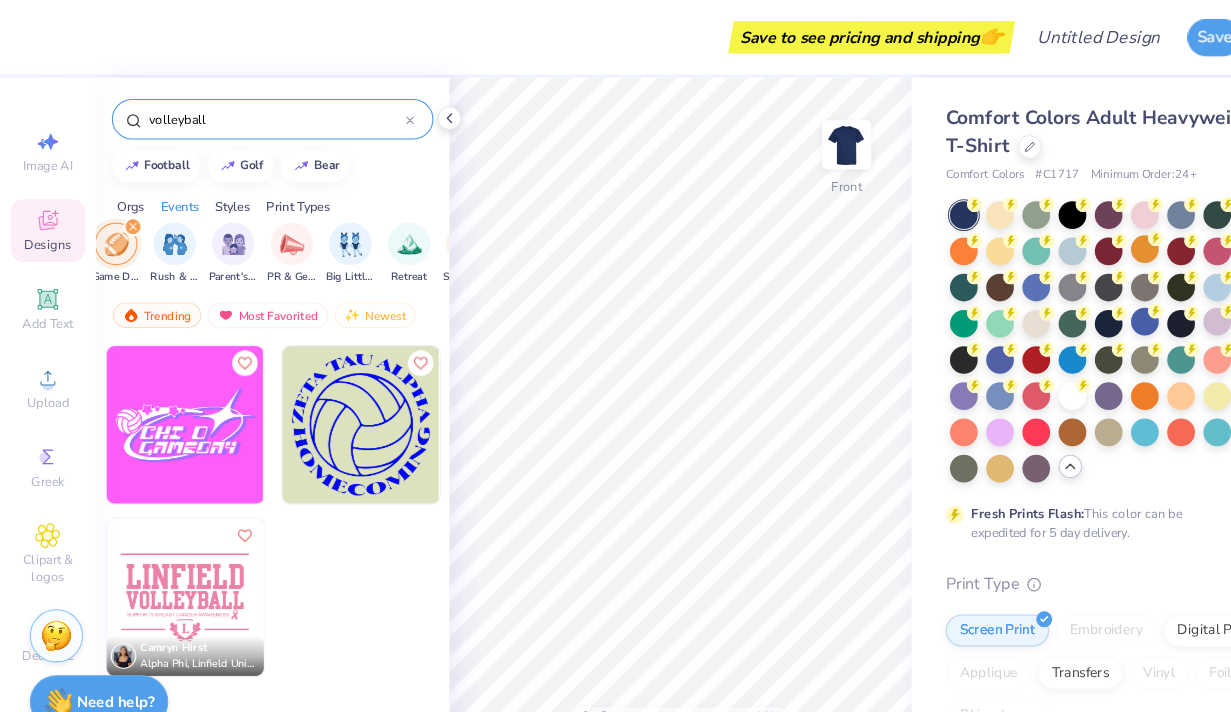 click on "Save to see pricing and shipping  👉 Design Title Save Image AI Designs Add Text Upload Greek Clipart & logos Decorate volleyball football golf bear Orgs Events Styles Print Types Fraternity Sorority Club Sports Philanthropy Game Day Rush & Bid Parent's Weekend PR & General Big Little Reveal Retreat Spring Break Date Parties & Socials Holidays Greek Week Formal & Semi Graduation Founder’s Day Classic Minimalist Varsity Y2K Typography Handdrawn Cartoons Grunge 80s & 90s 60s & 70s Embroidery Screen Print Applique Patches Digital Print Vinyl Transfers Trending Most Favorited Newest Camryn Hirst Alpha Phi, Linfield University 100  % Front Comfort Colors Adult Heavyweight T-Shirt Comfort Colors # C1717 Minimum Order:  24 +   Fresh Prints Flash:  This color can be expedited for 5 day delivery. Print Type Screen Print Embroidery Digital Print Applique Transfers Vinyl Foil Rhinestones Standard Puff Ink Neon Ink Metallic & Glitter Ink Glow in the Dark Ink Water based Ink Stuck?  Our Art team will Need help?" at bounding box center [615, 356] 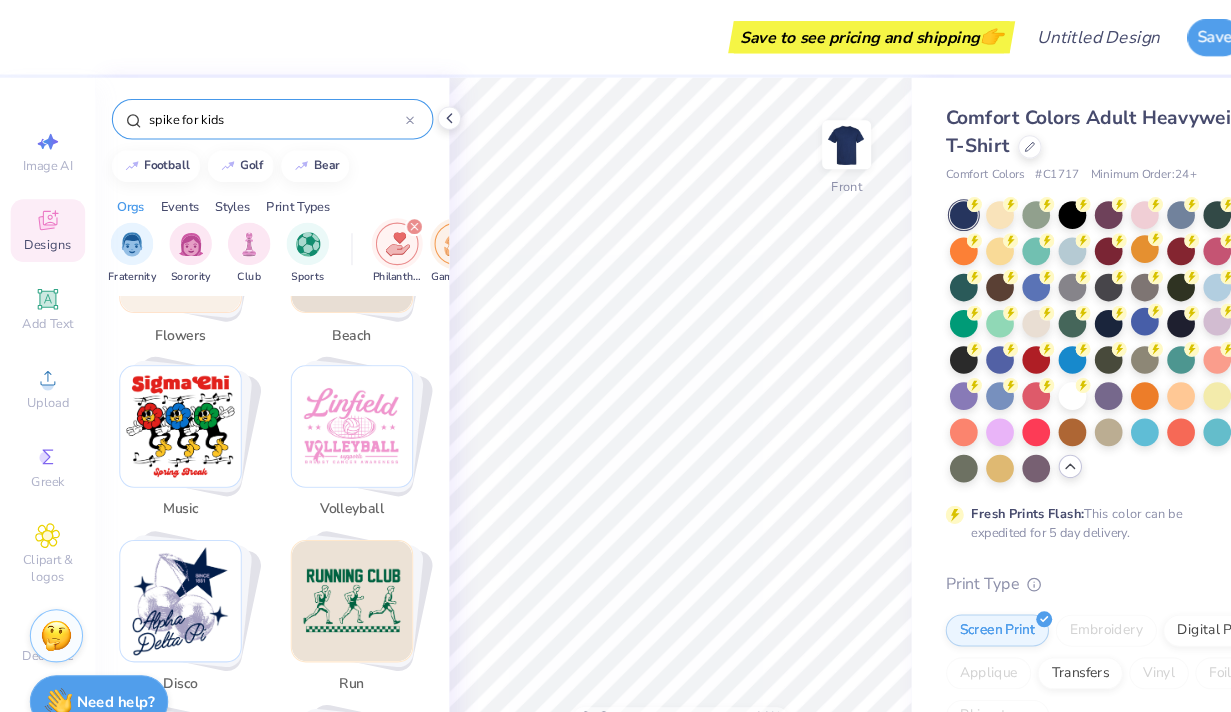 scroll, scrollTop: 2413, scrollLeft: 0, axis: vertical 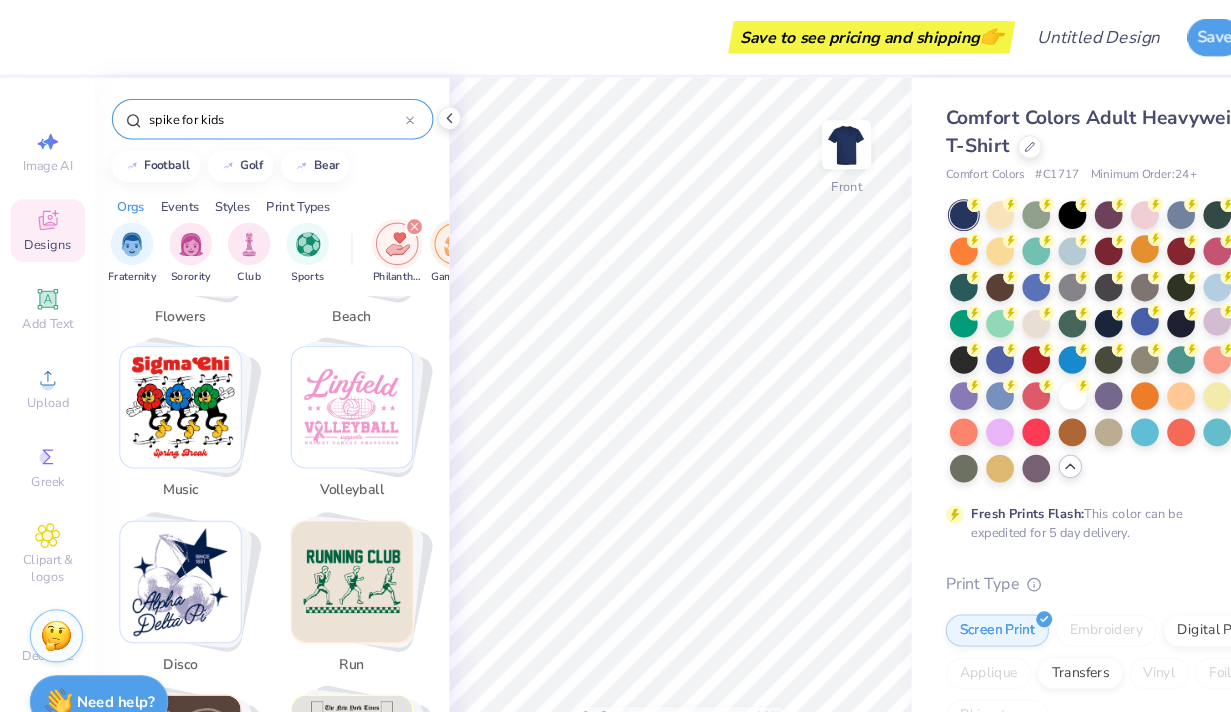 click at bounding box center [330, 382] 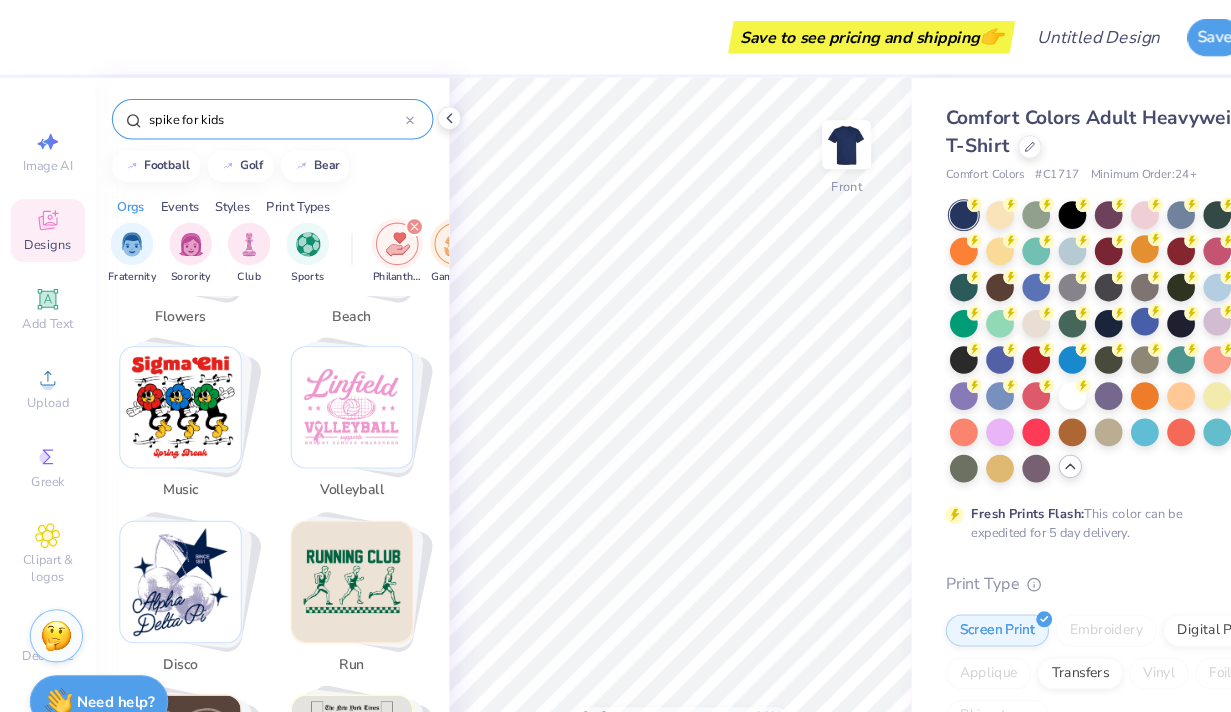 type on "volleyball" 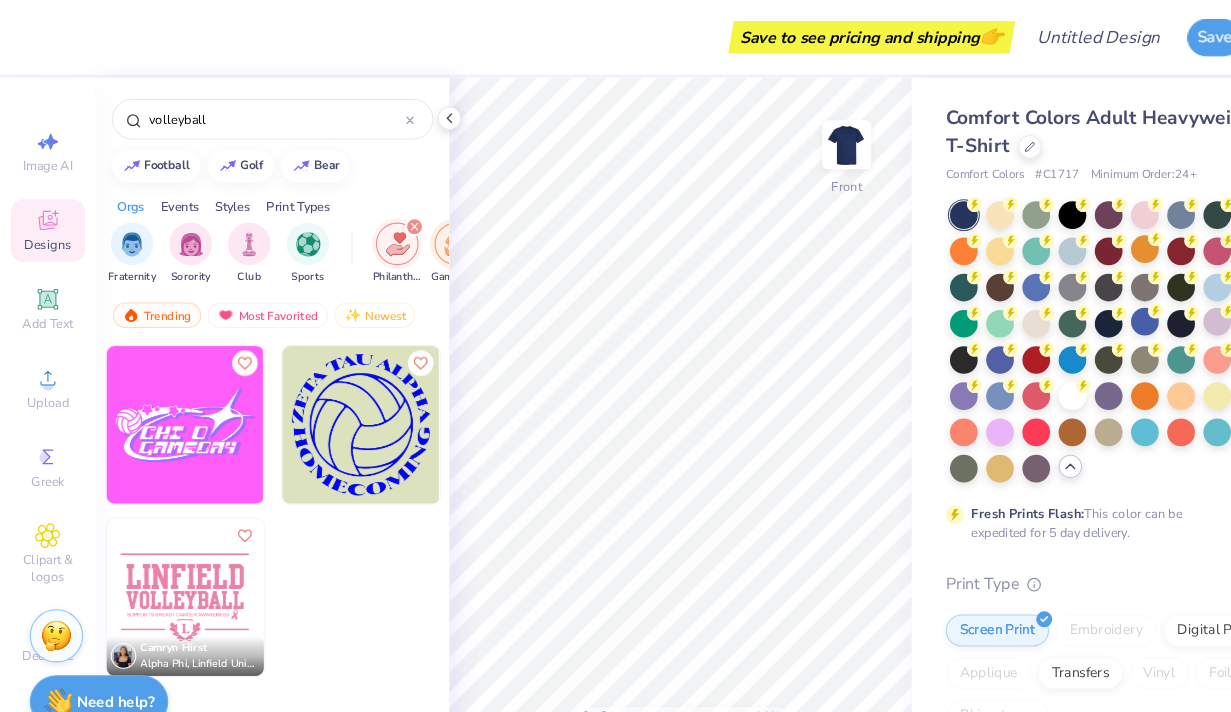 click at bounding box center [339, 399] 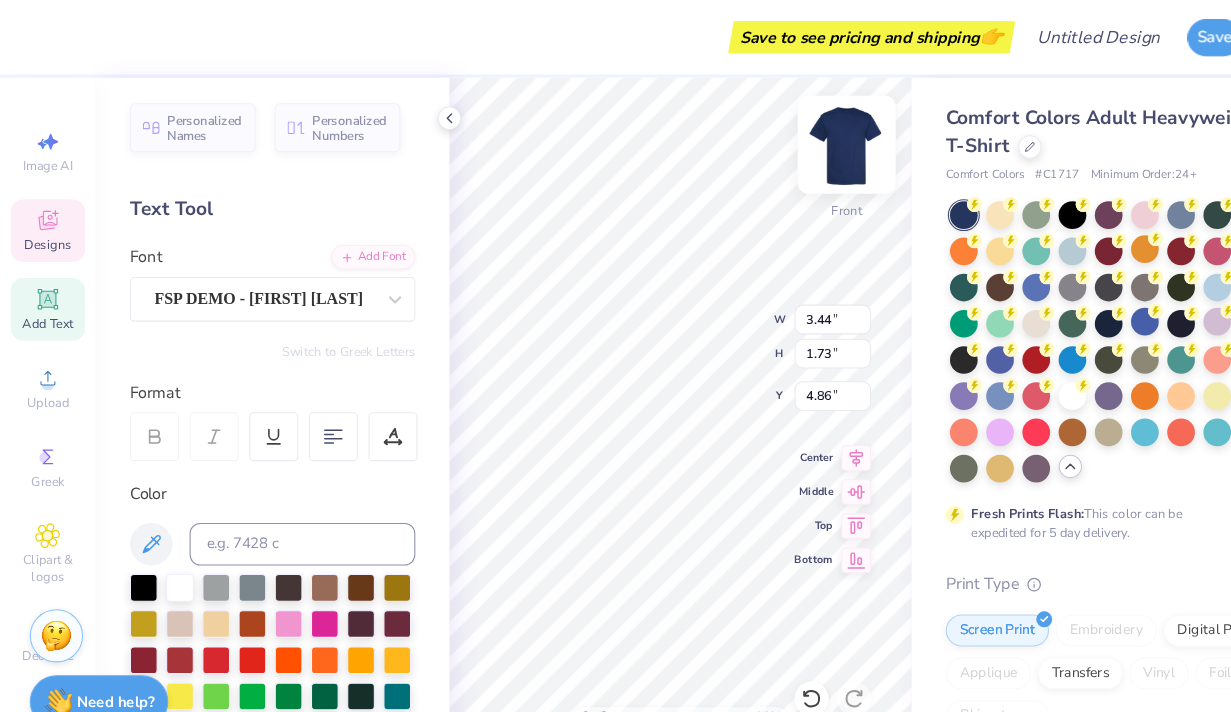 type on "4.76" 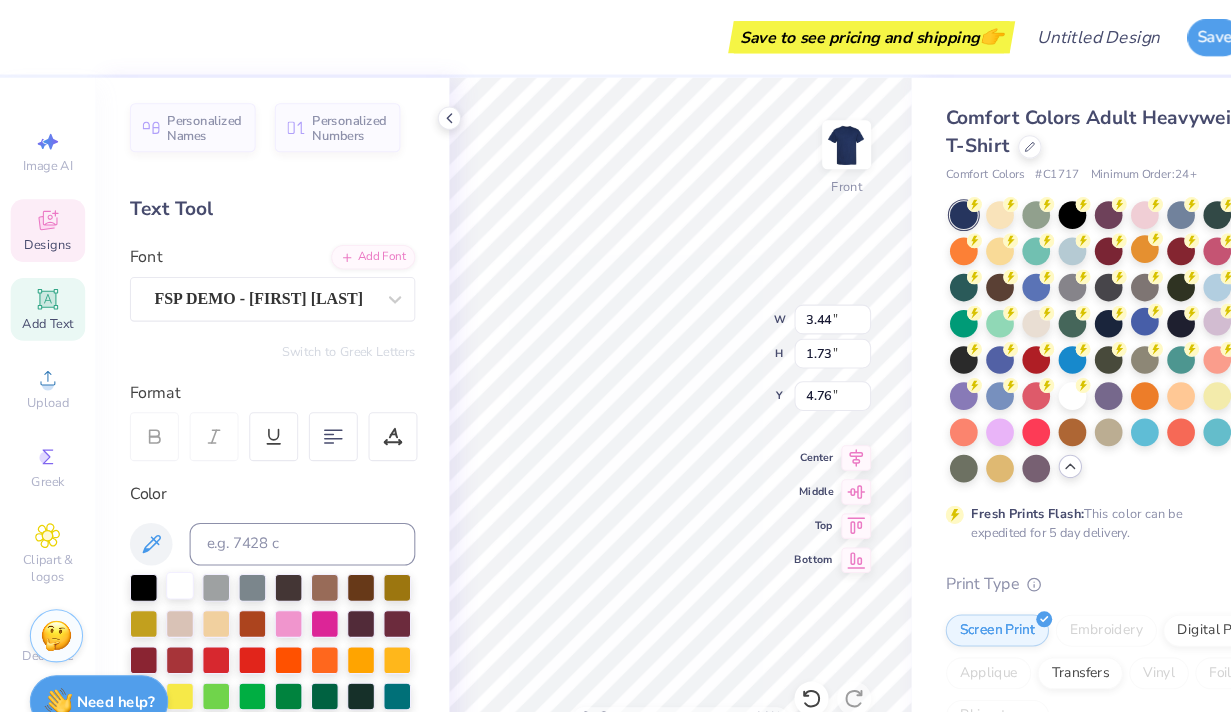 click at bounding box center (169, 550) 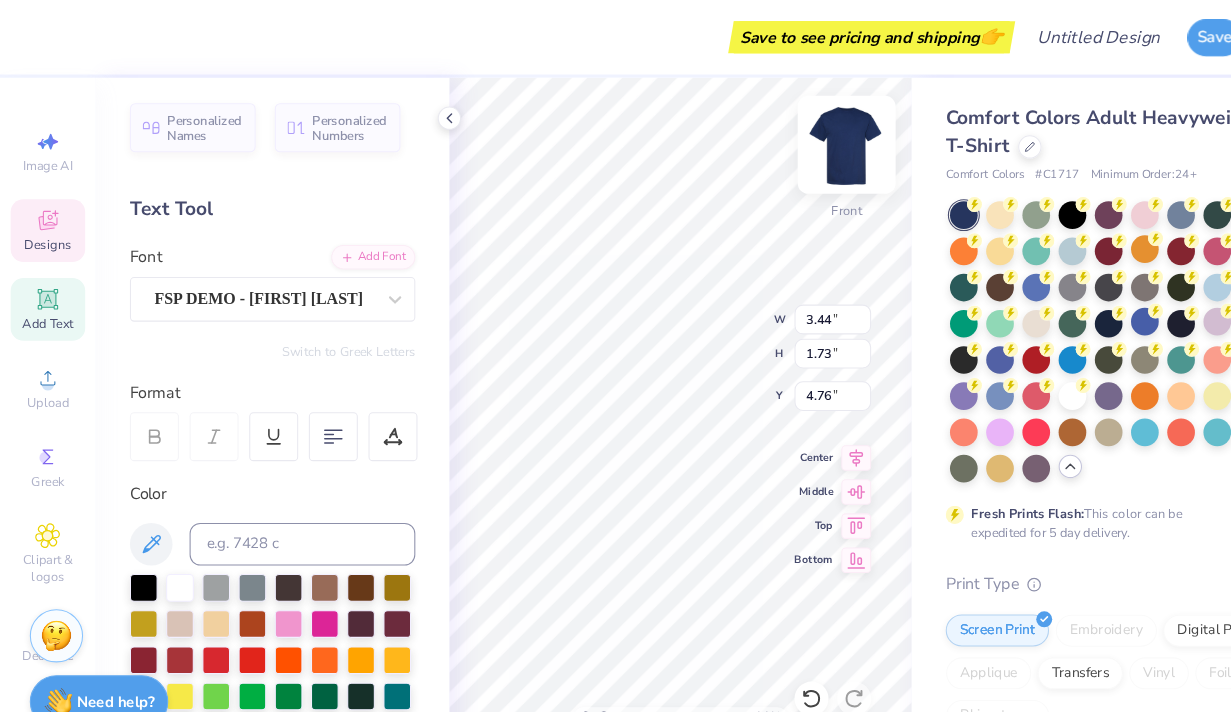 type on "3.49" 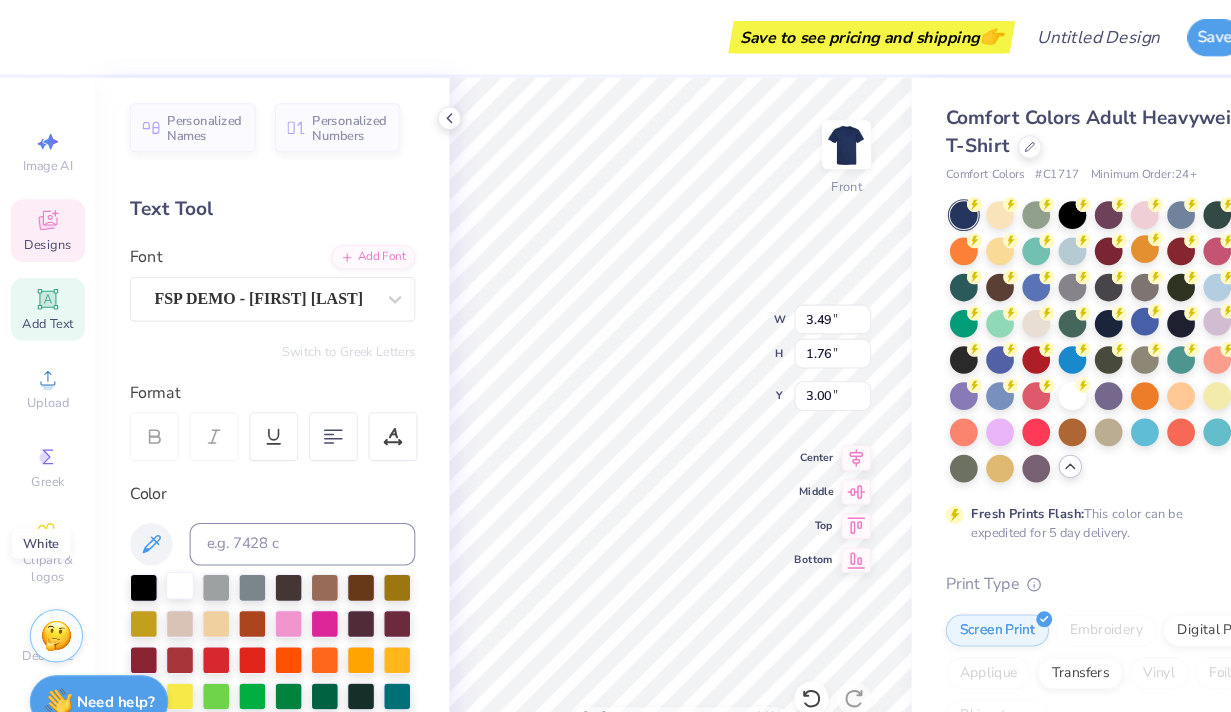 click at bounding box center [169, 550] 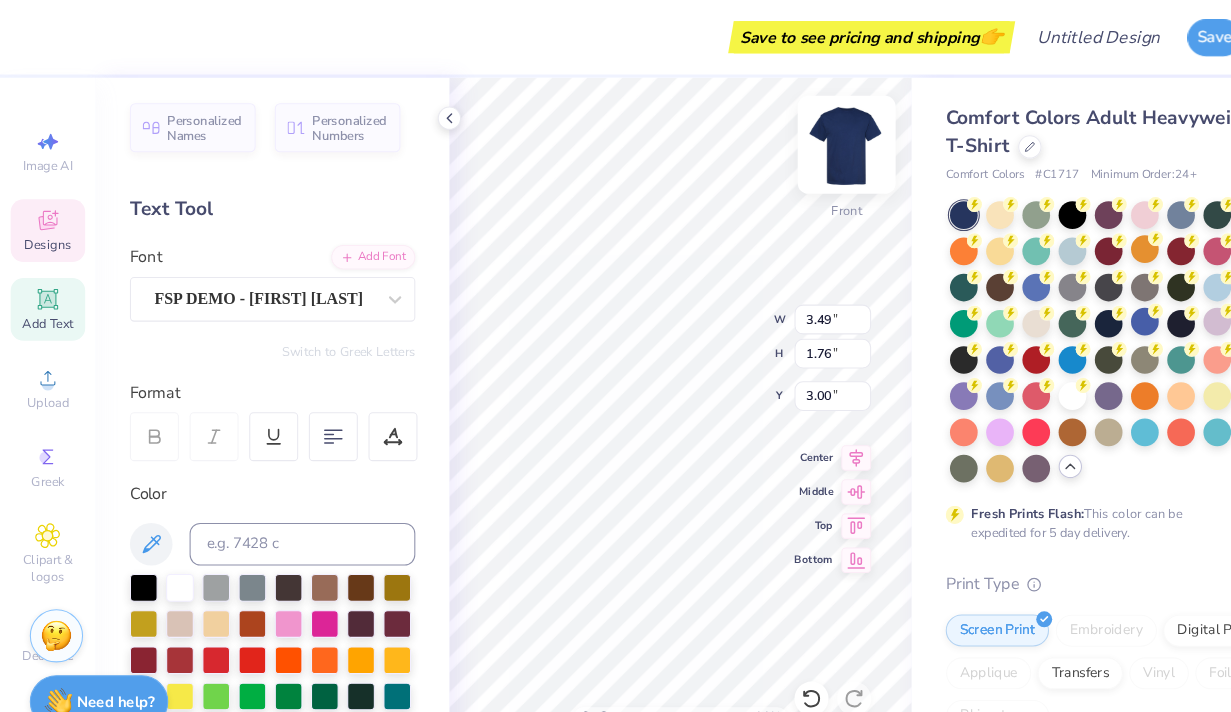 type on "3.44" 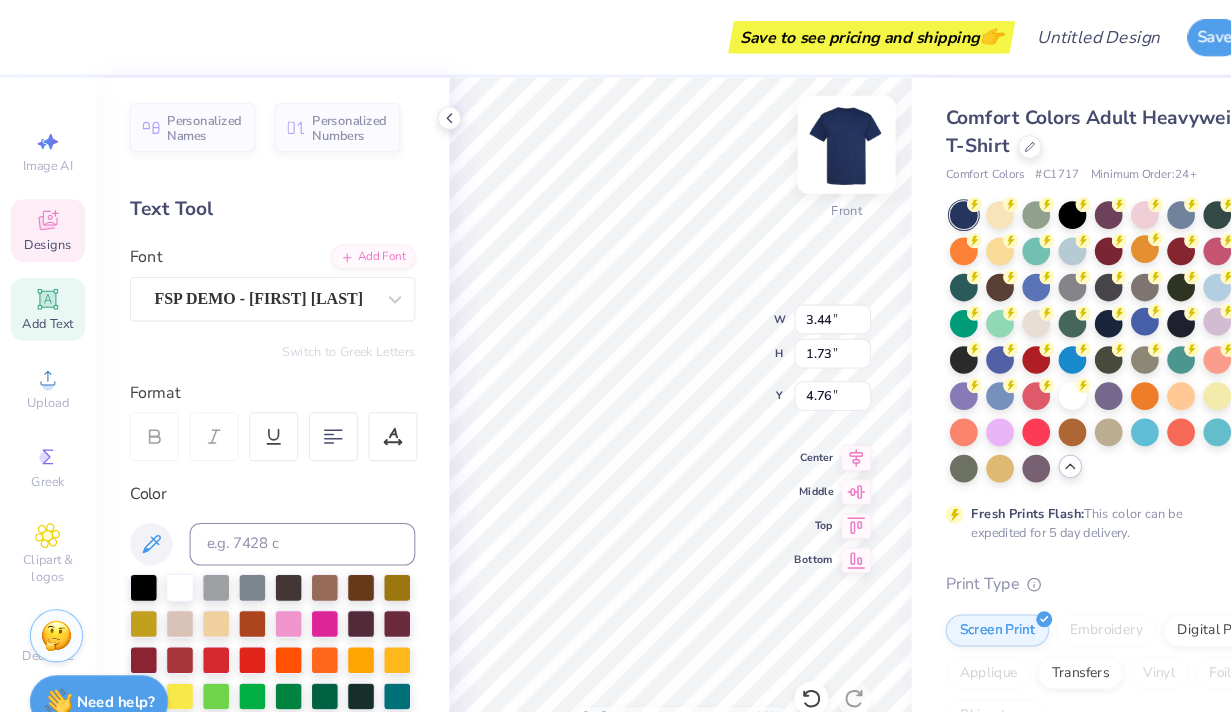 type on "3.49" 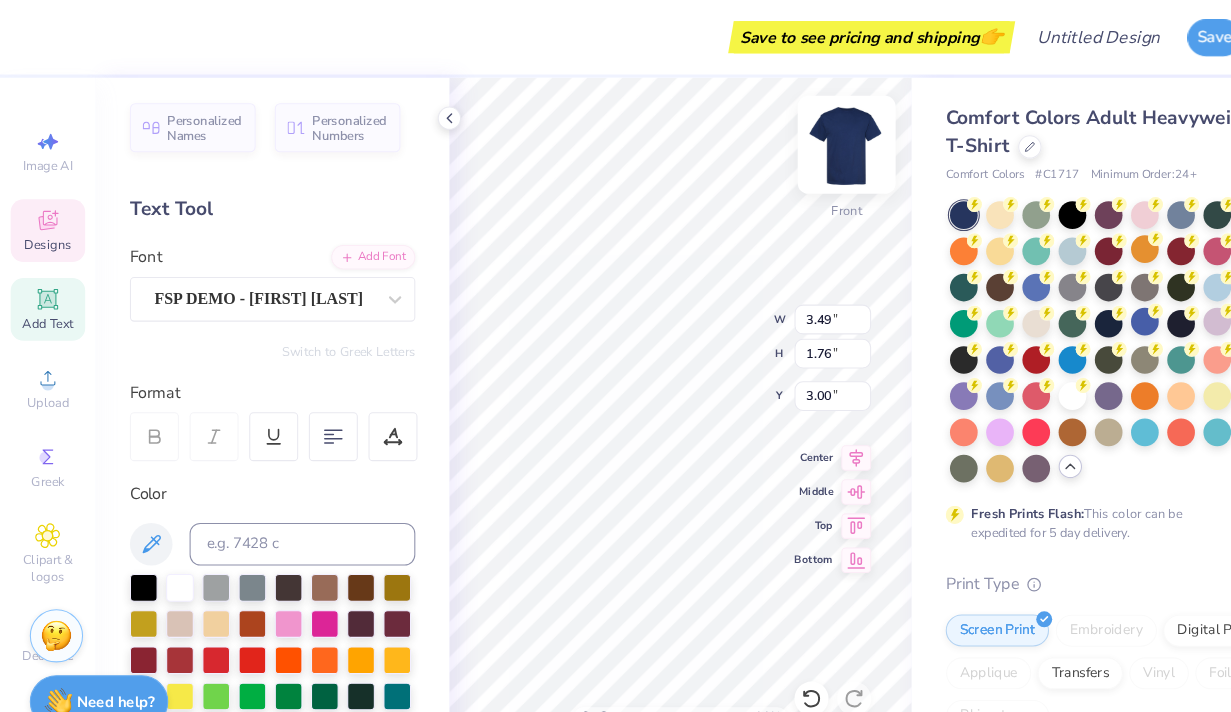 scroll, scrollTop: 0, scrollLeft: 4, axis: horizontal 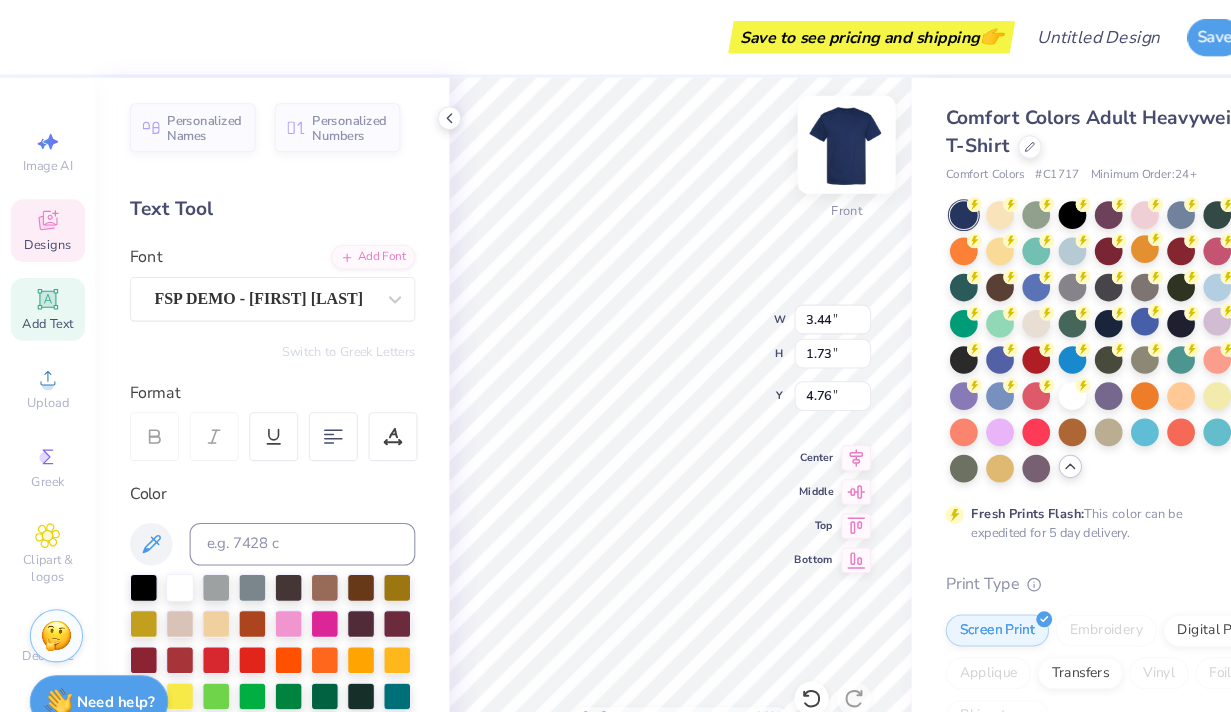 type on "3.49" 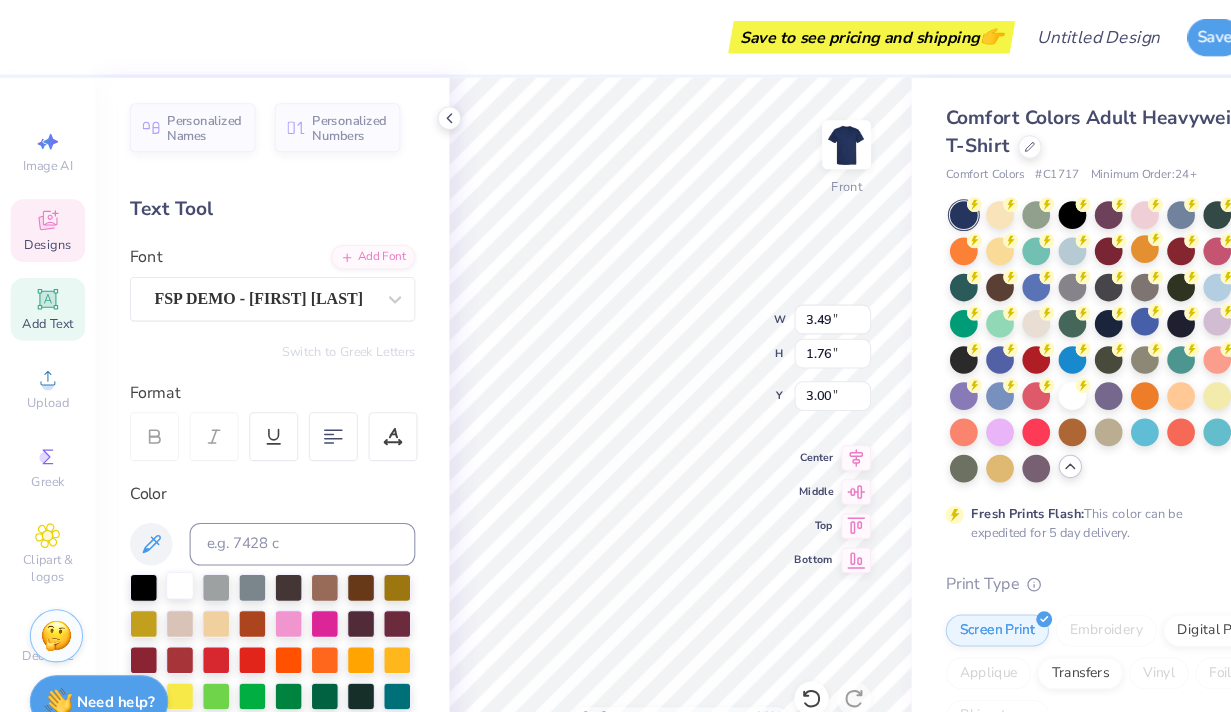 click at bounding box center [169, 550] 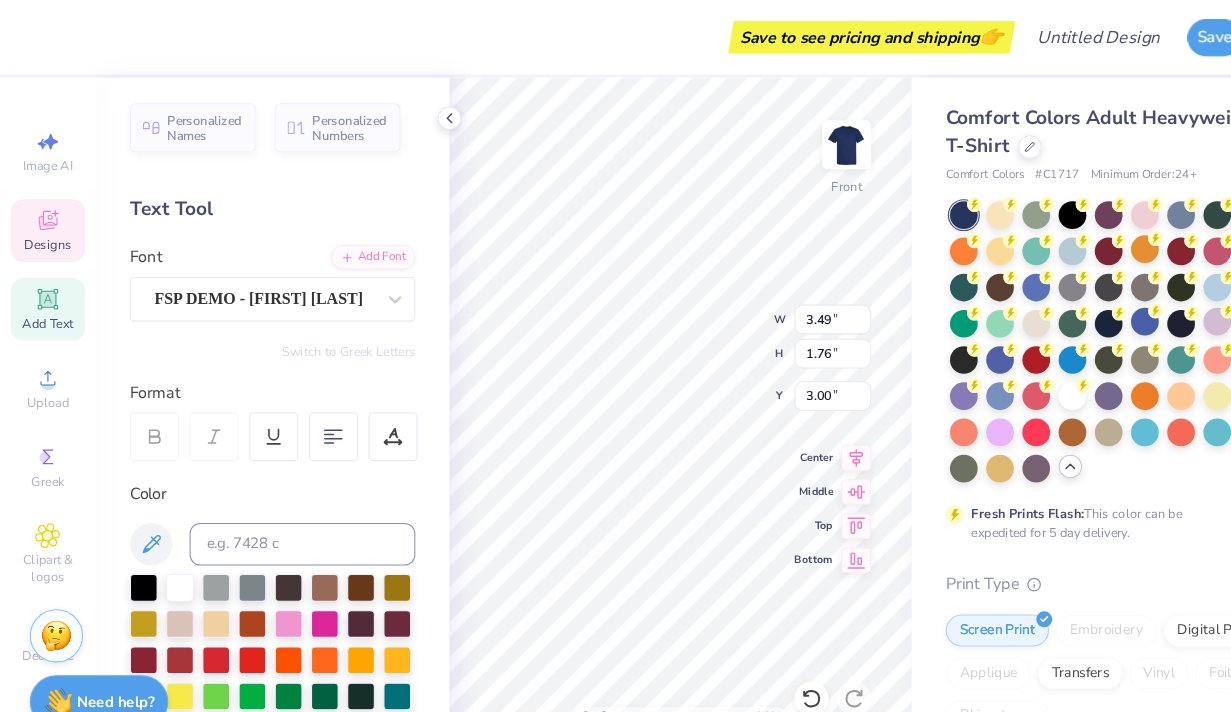 type on "3.44" 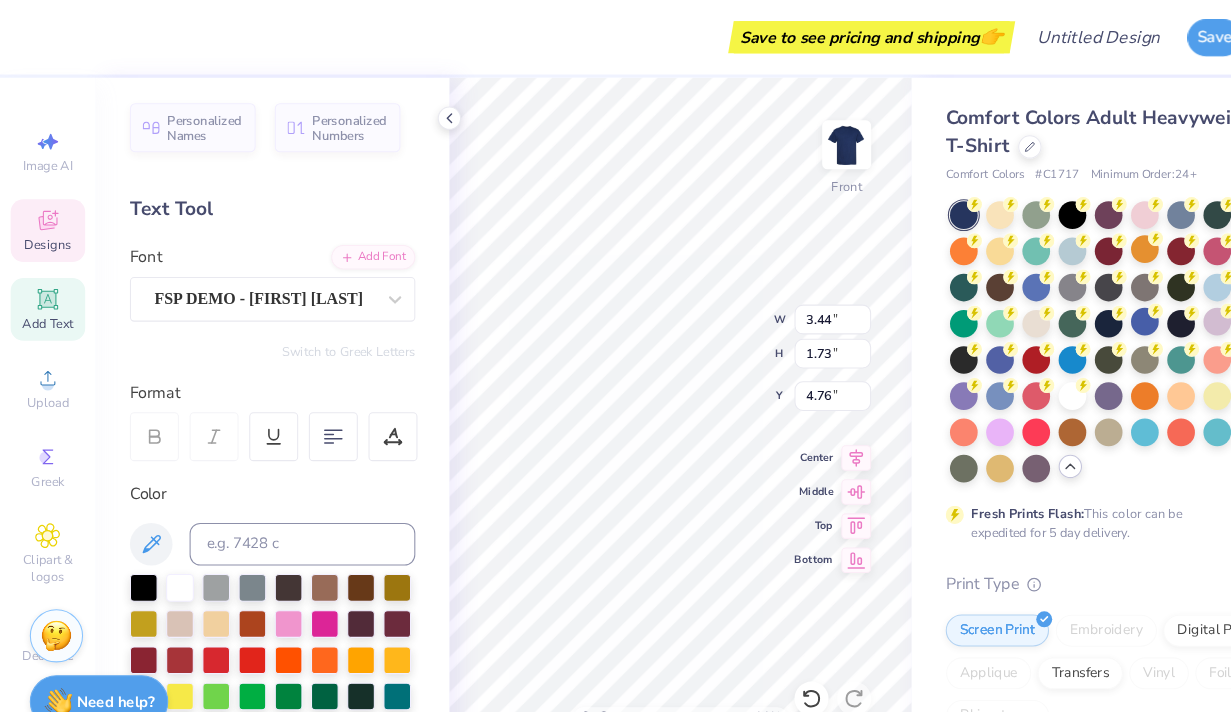 type on "6.62" 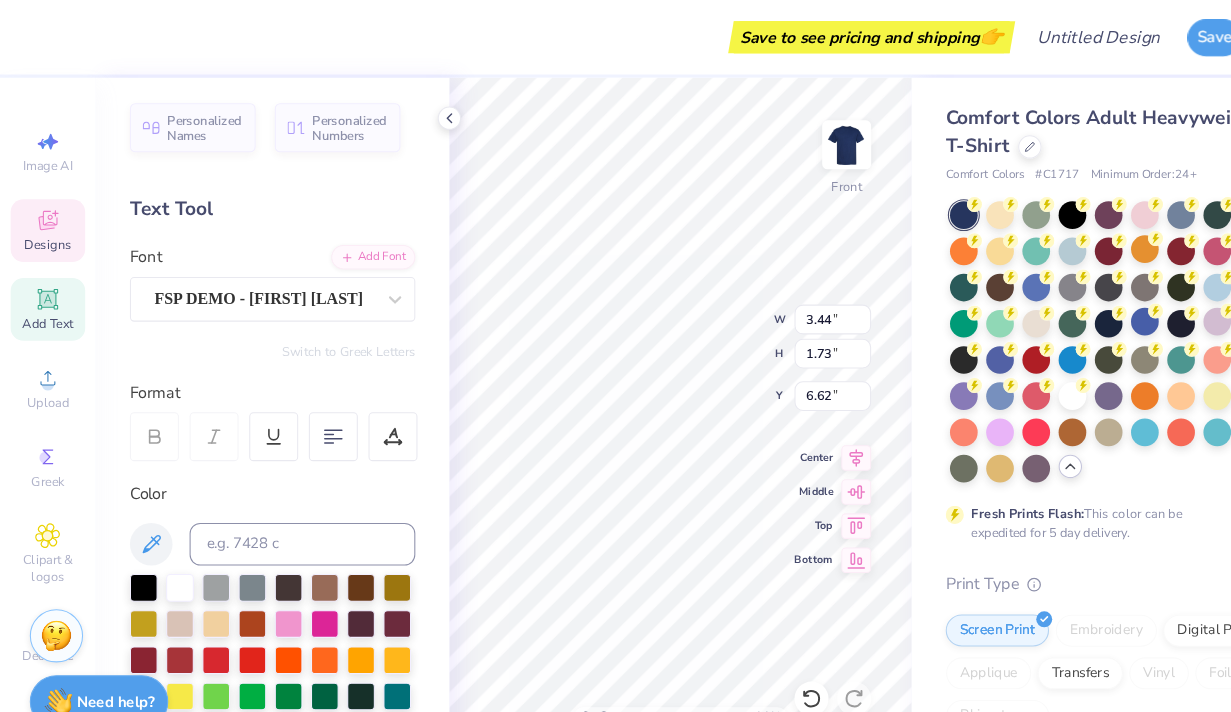 type on "2.62" 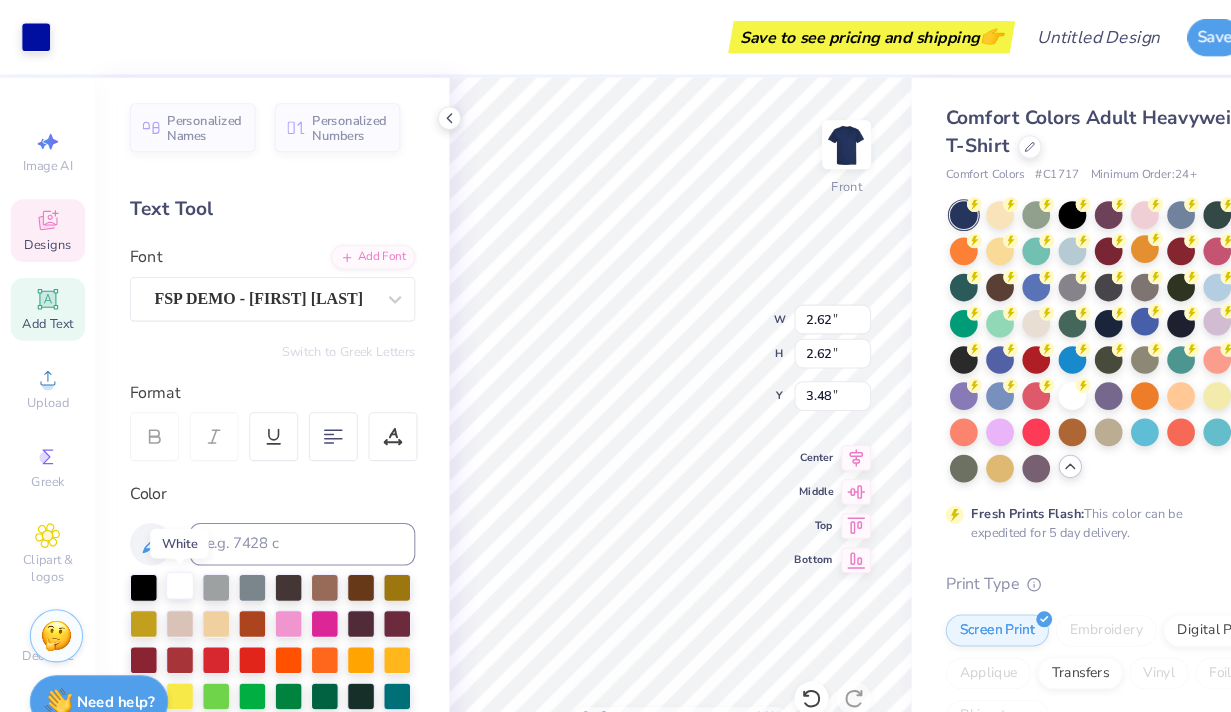click at bounding box center [169, 550] 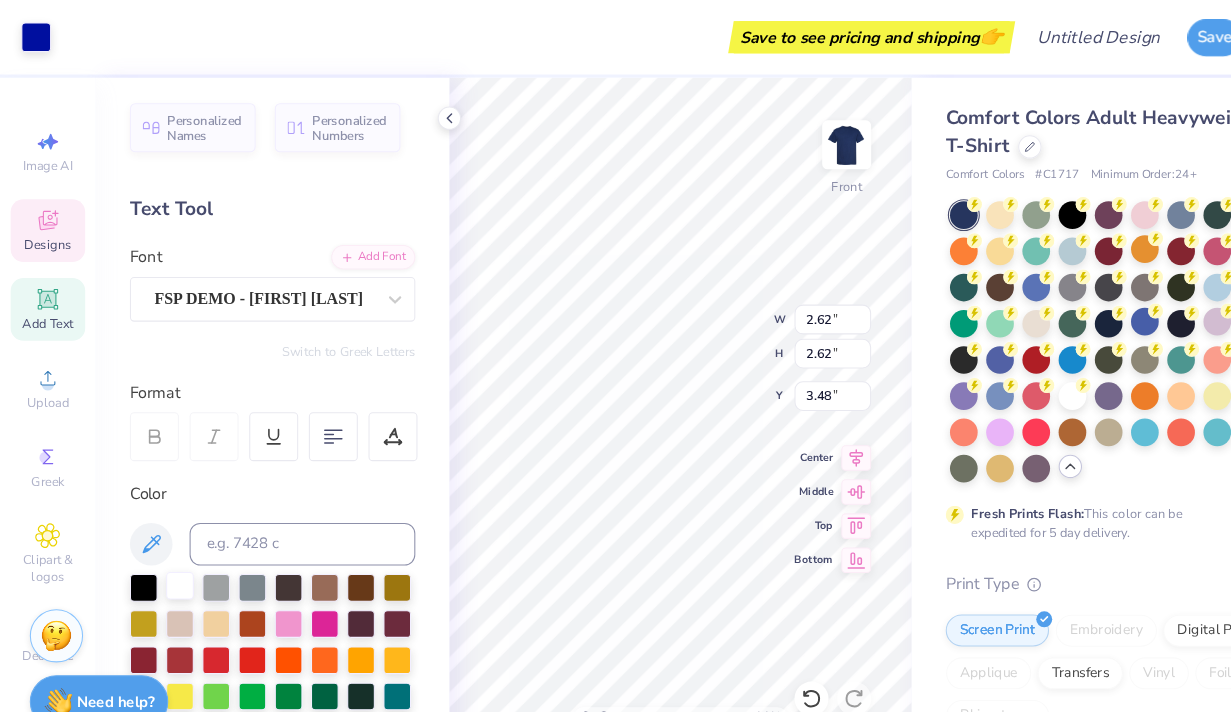 click at bounding box center (169, 550) 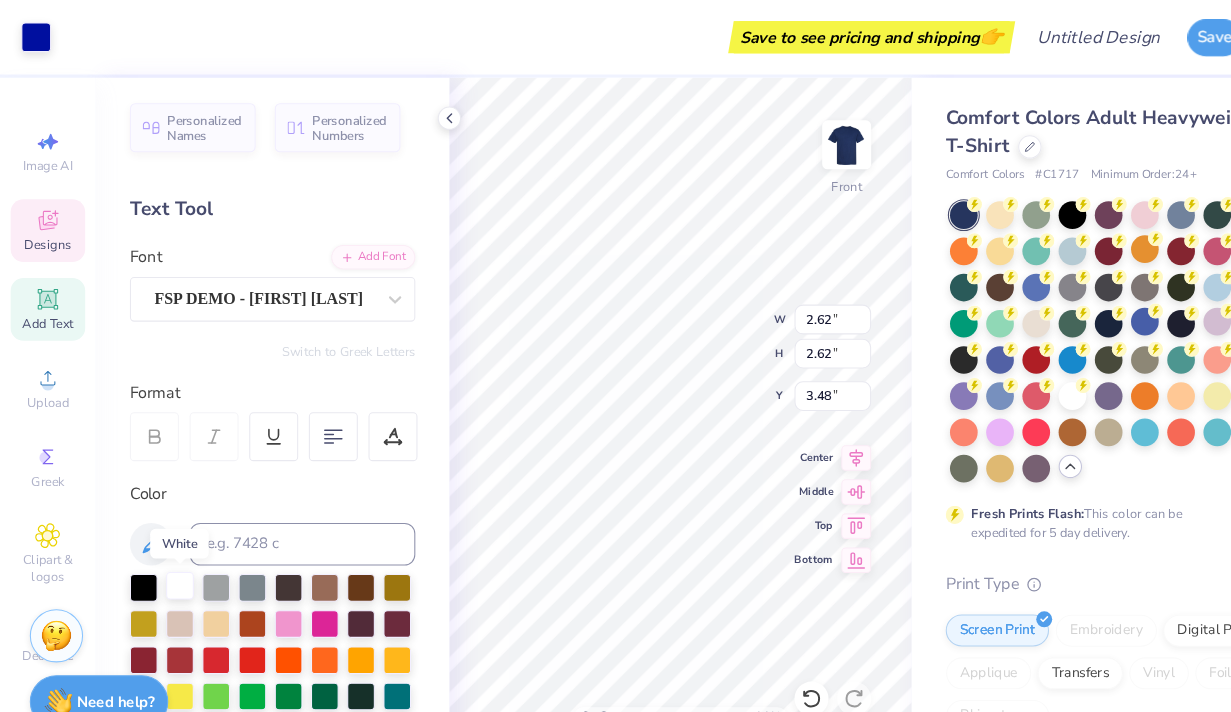 click at bounding box center [169, 550] 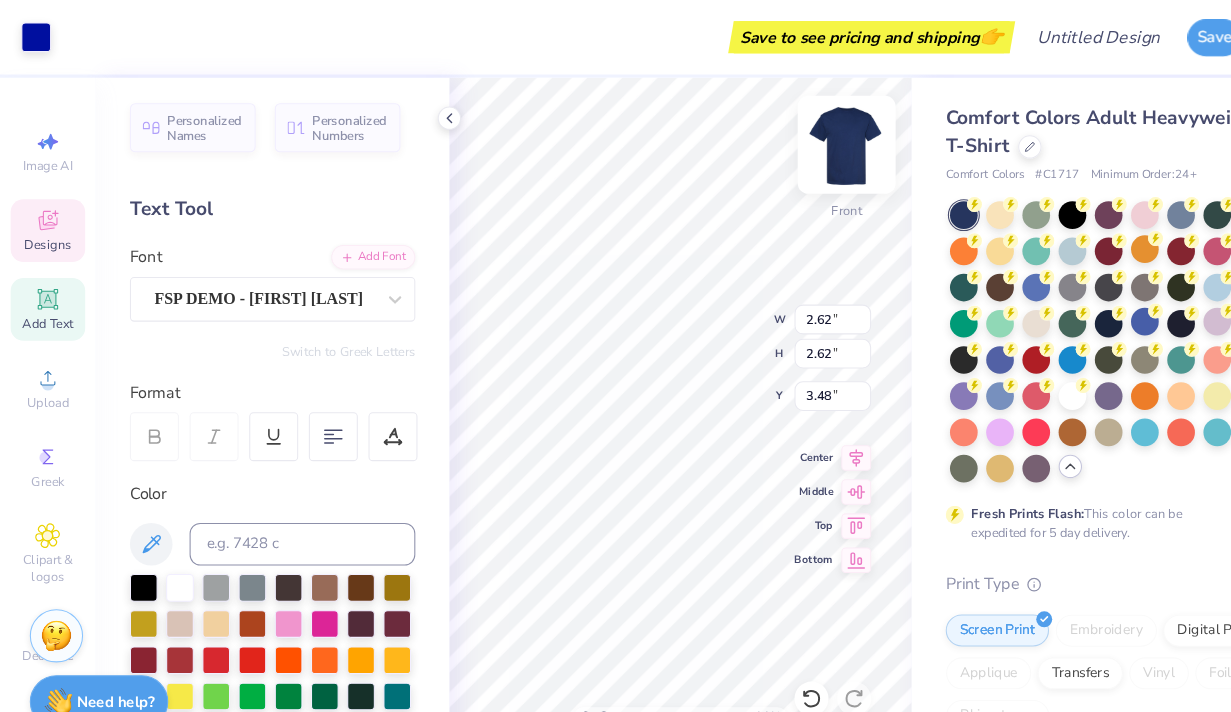 type on "6.17" 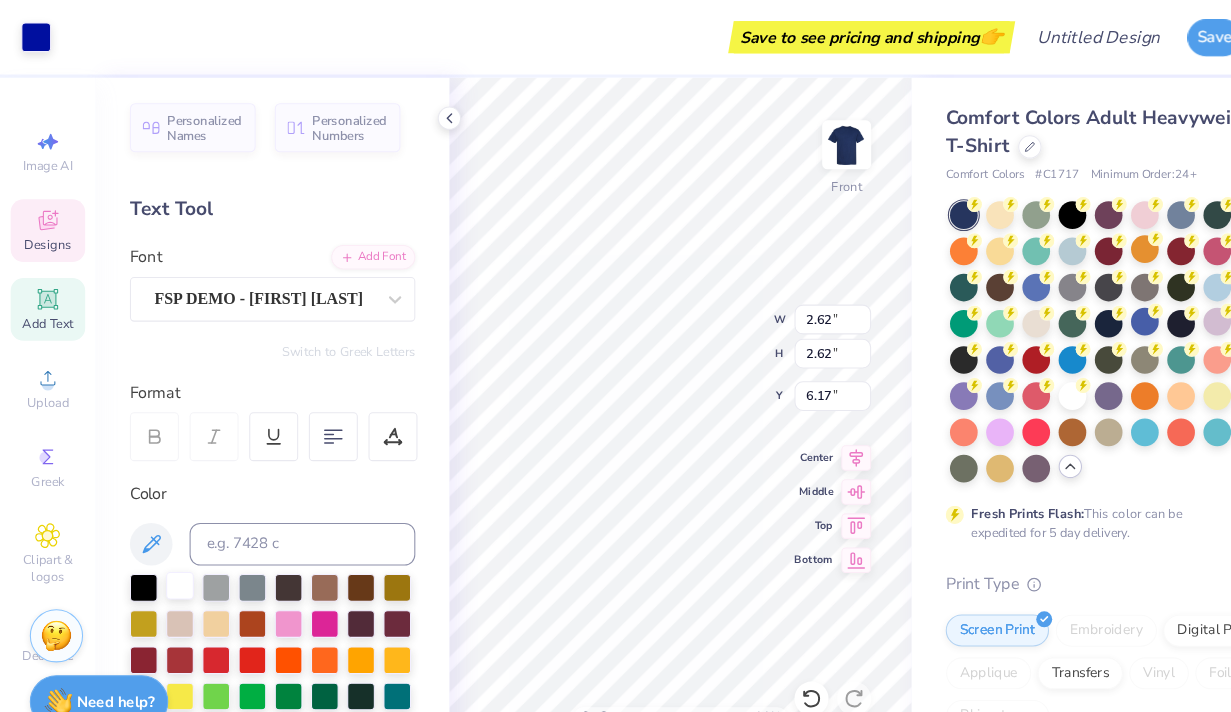 click at bounding box center (169, 550) 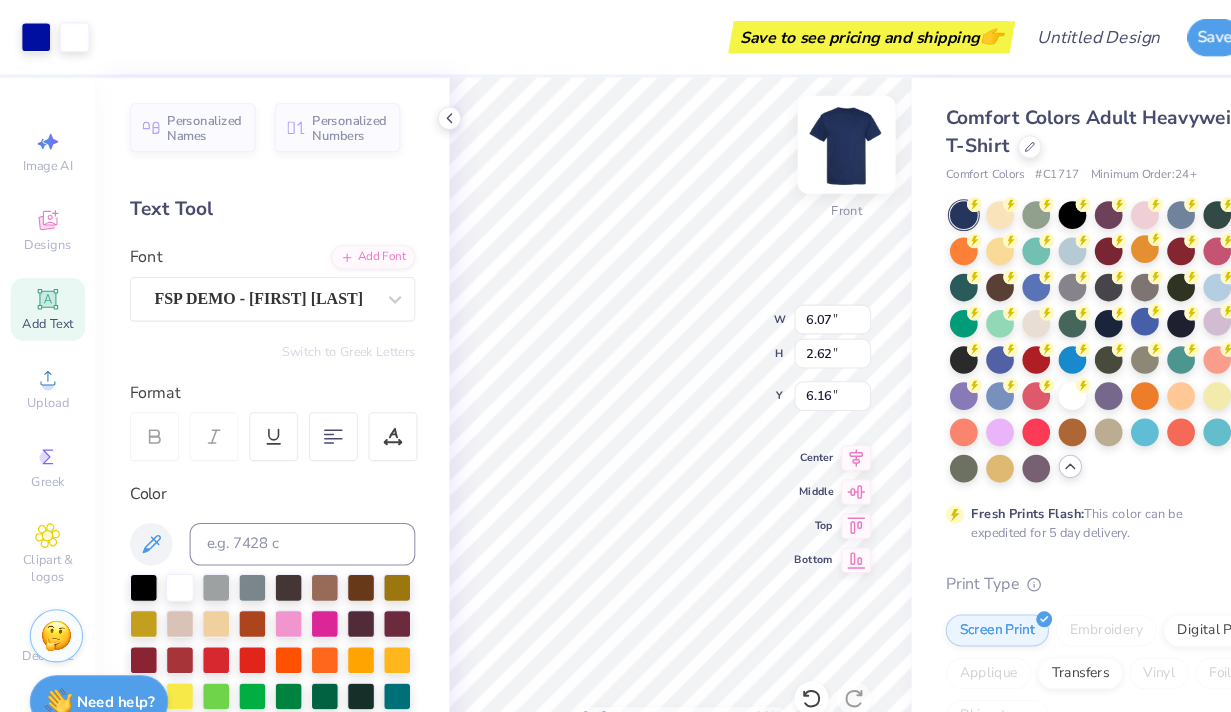 type on "5.46" 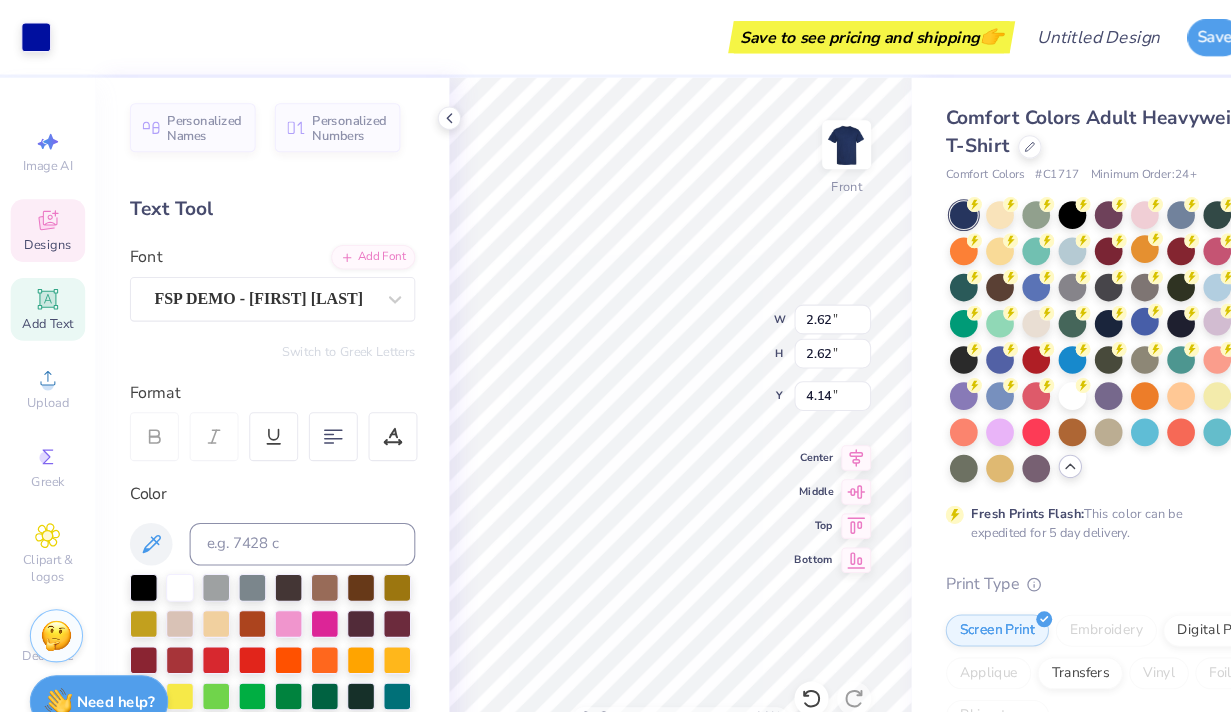type on "4.14" 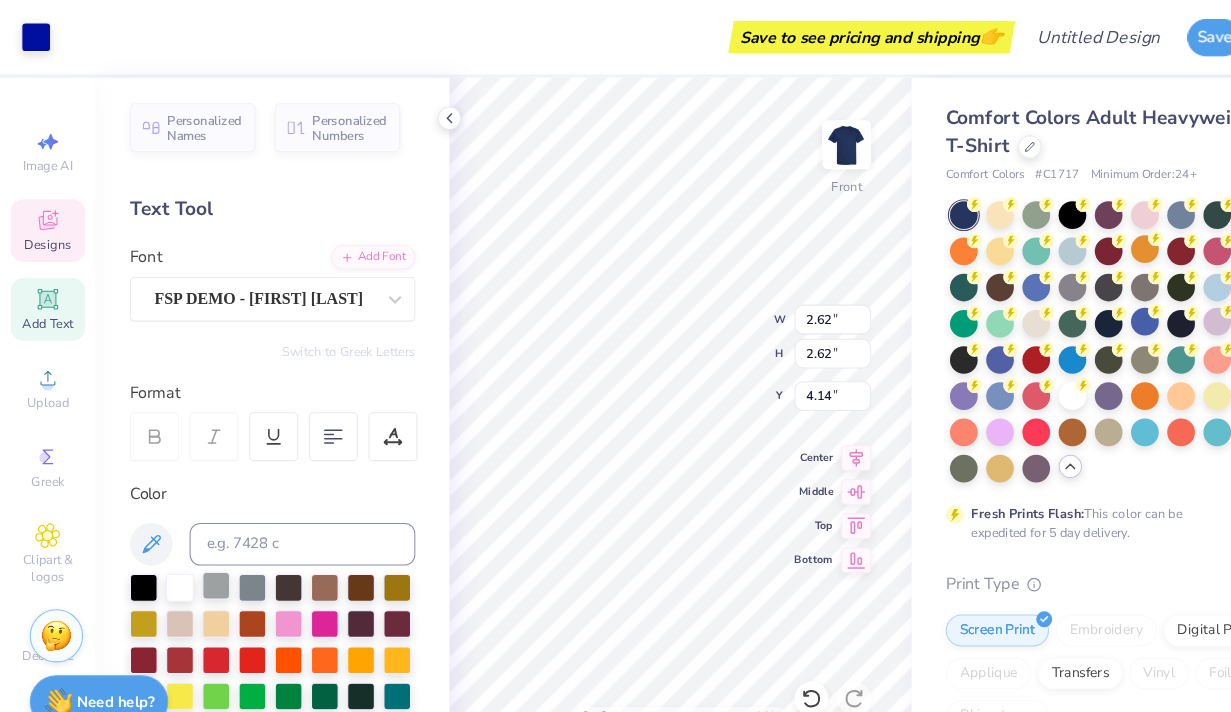click at bounding box center (203, 550) 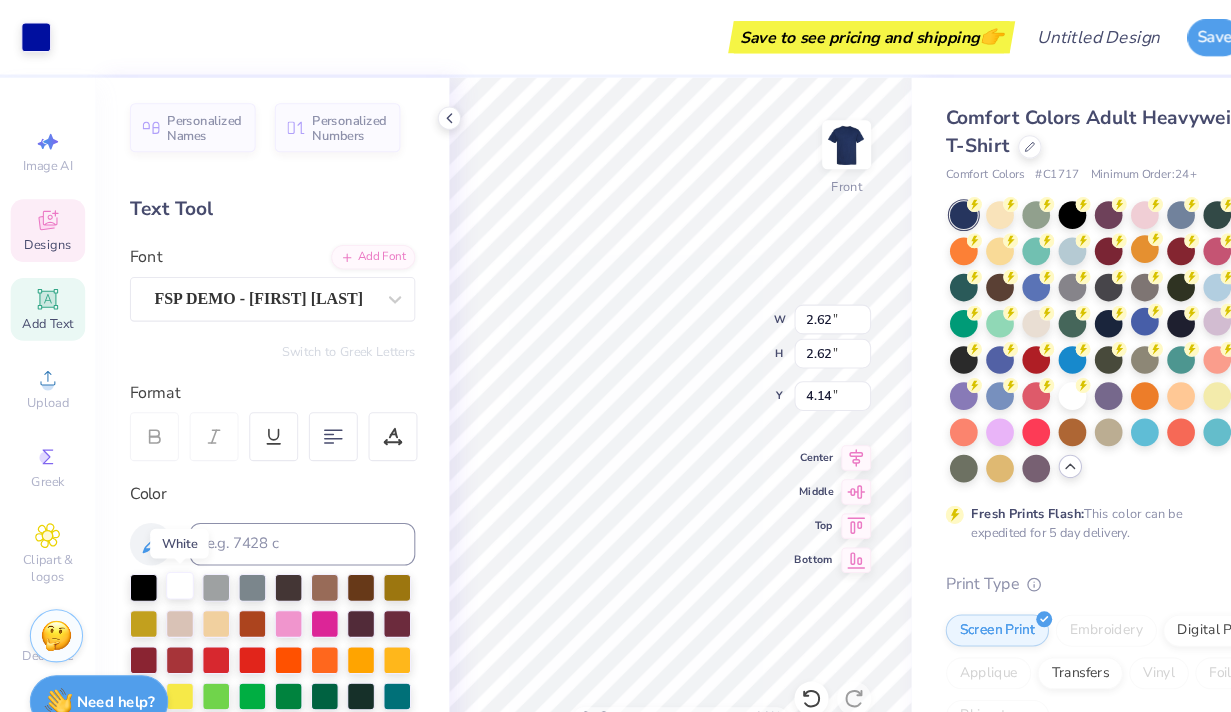 click at bounding box center [169, 550] 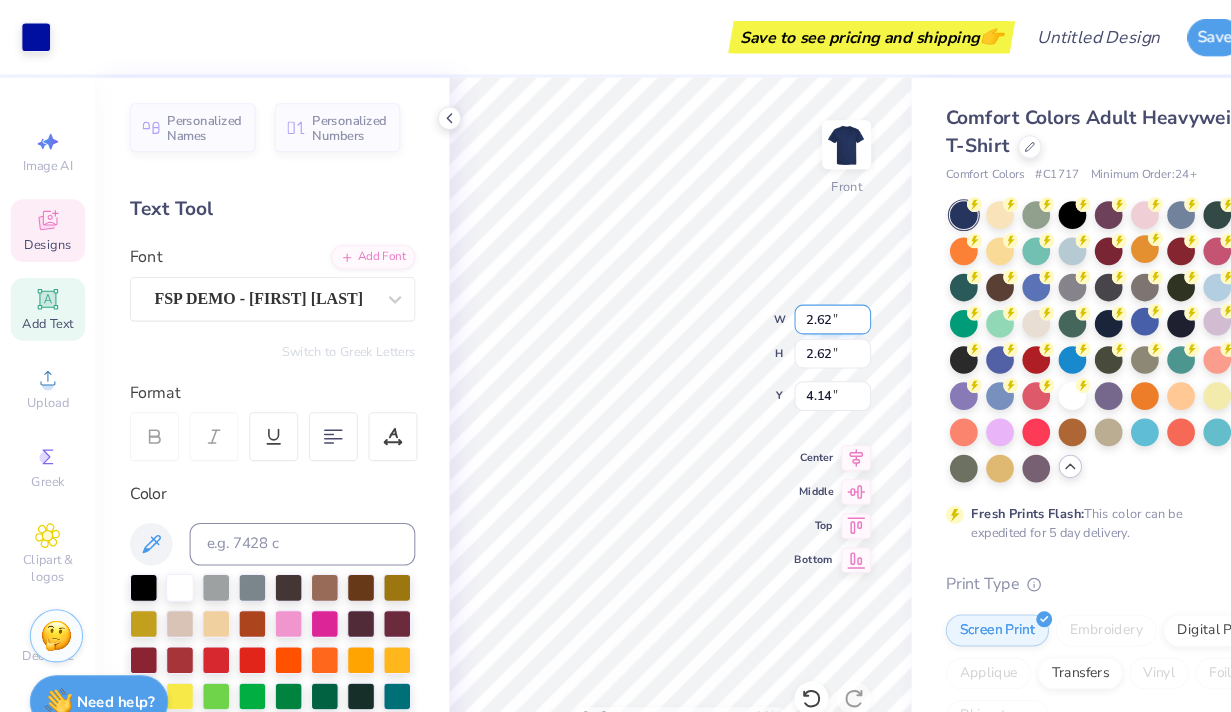 click on "100  % Front W 2.62 2.62 " H 2.62 2.62 " Y 4.14 4.14 " Center Middle Top Bottom" at bounding box center (639, 392) 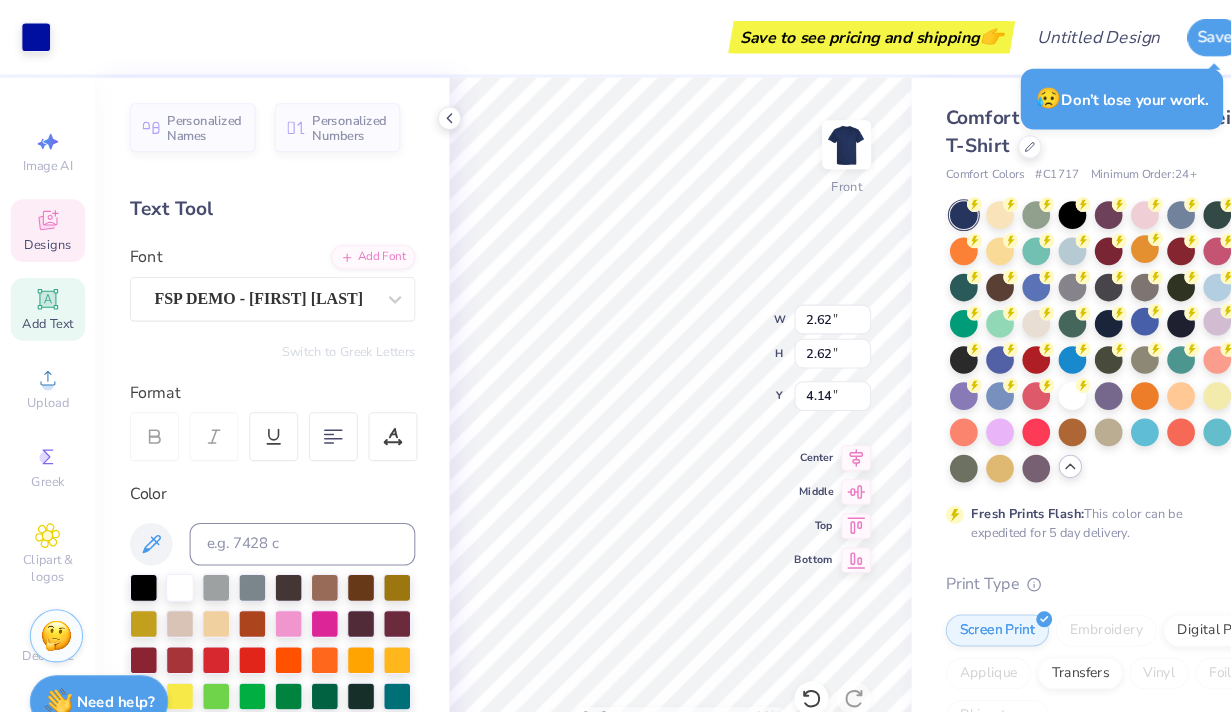 type on "4.00" 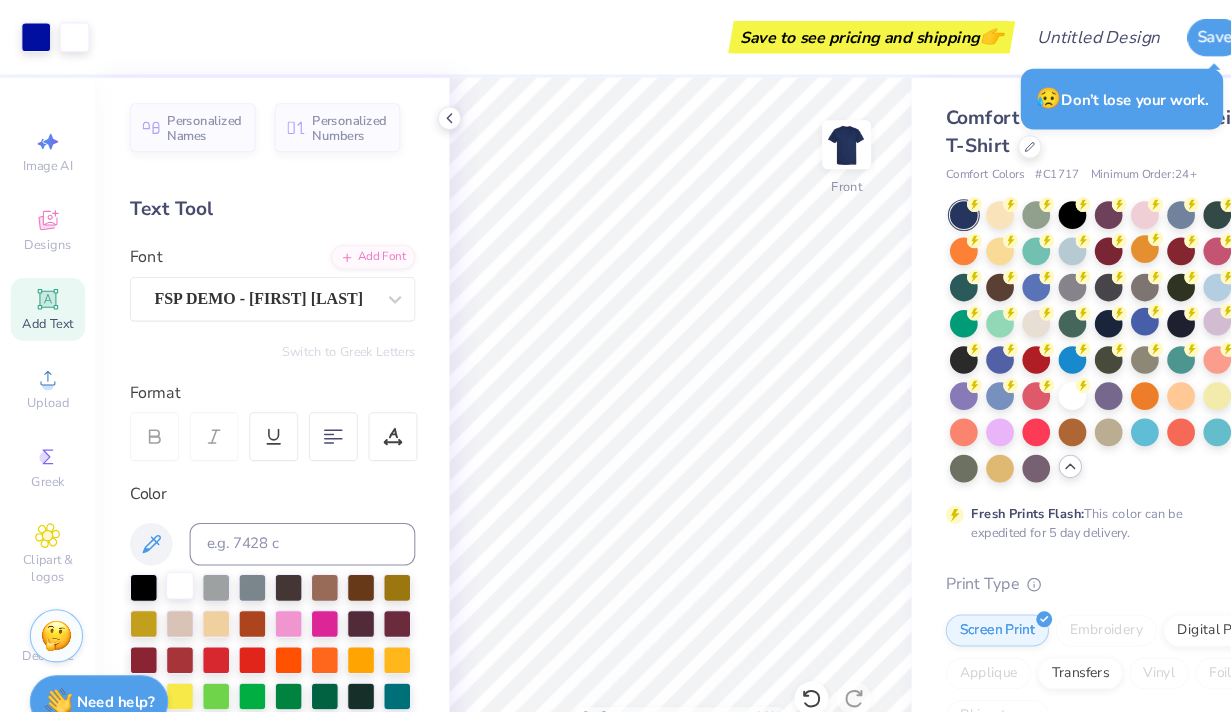 click at bounding box center (169, 550) 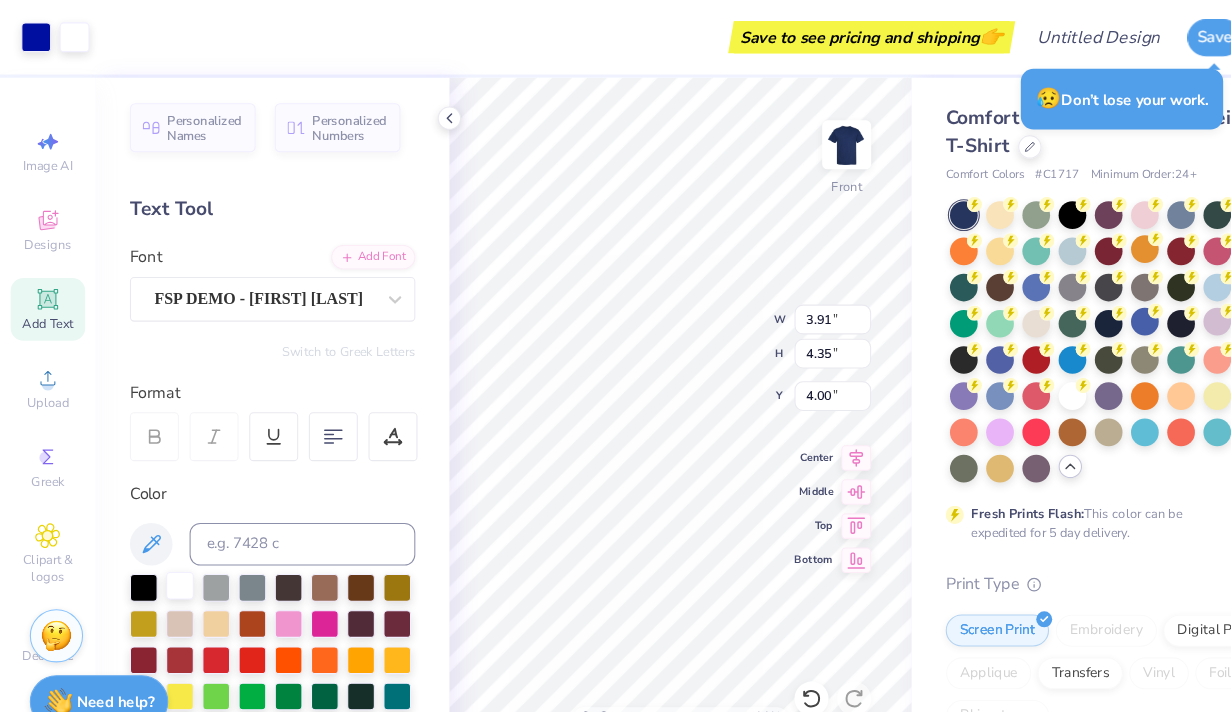 click at bounding box center [169, 550] 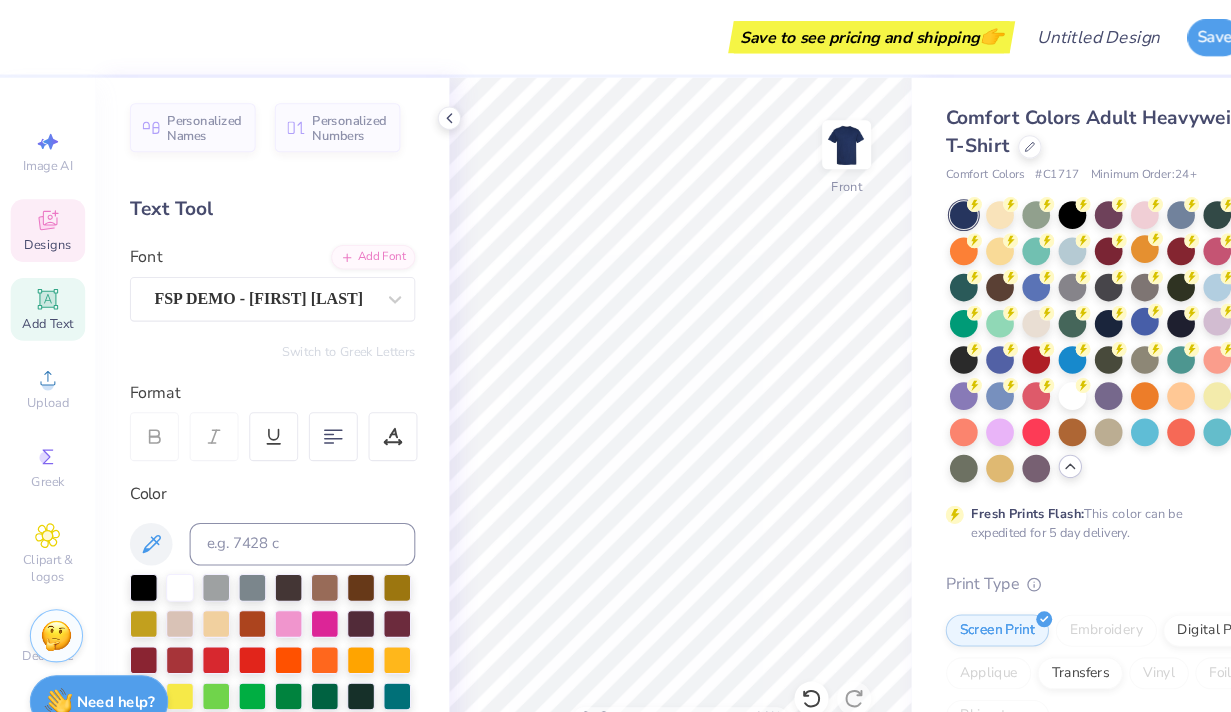 click on "Designs" at bounding box center [45, 230] 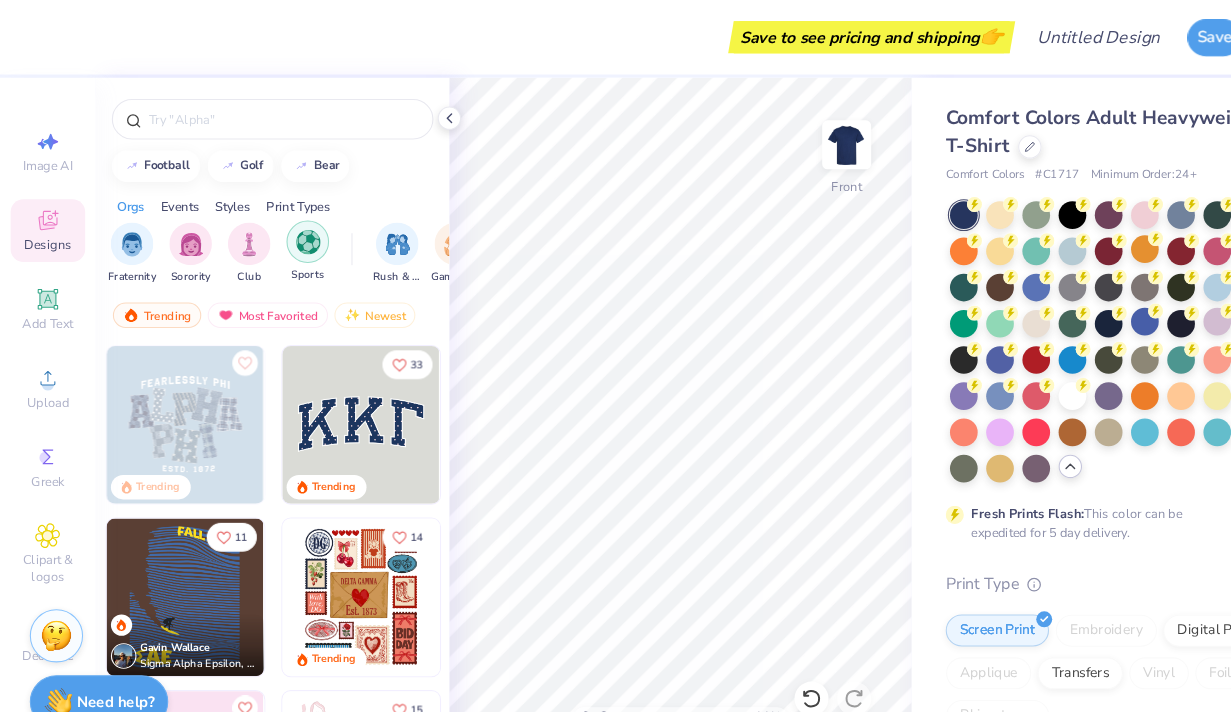 click at bounding box center [289, 227] 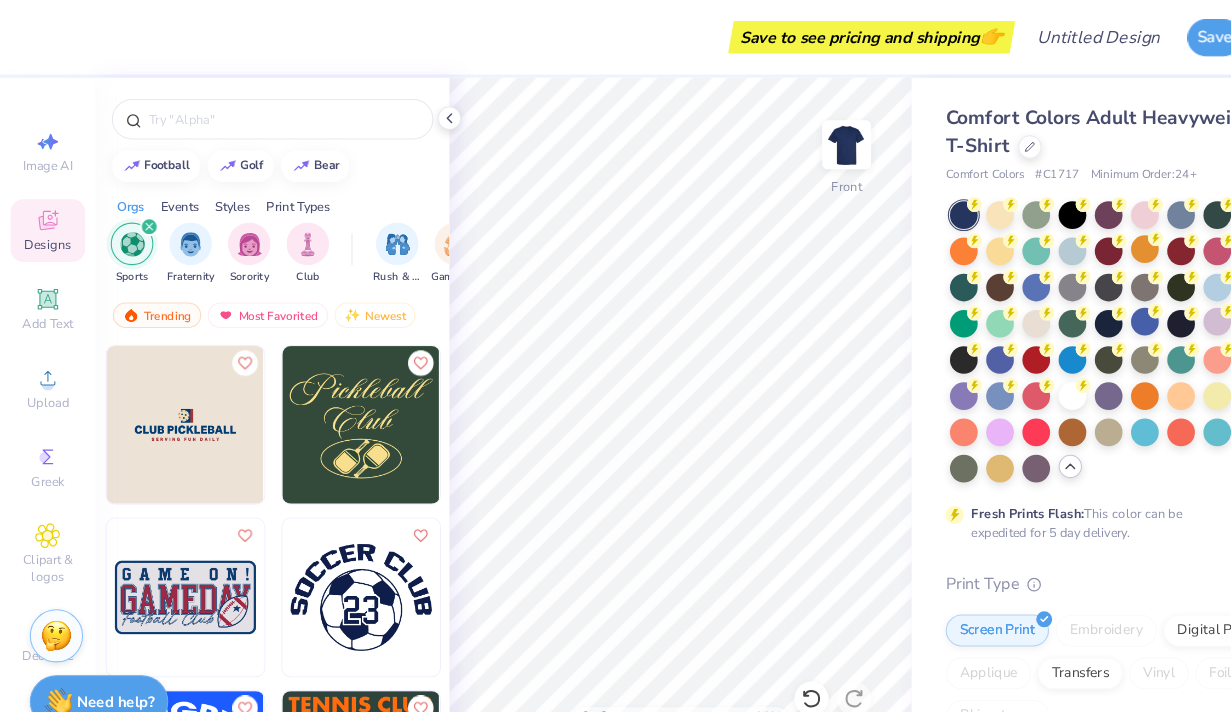 scroll, scrollTop: 29, scrollLeft: 0, axis: vertical 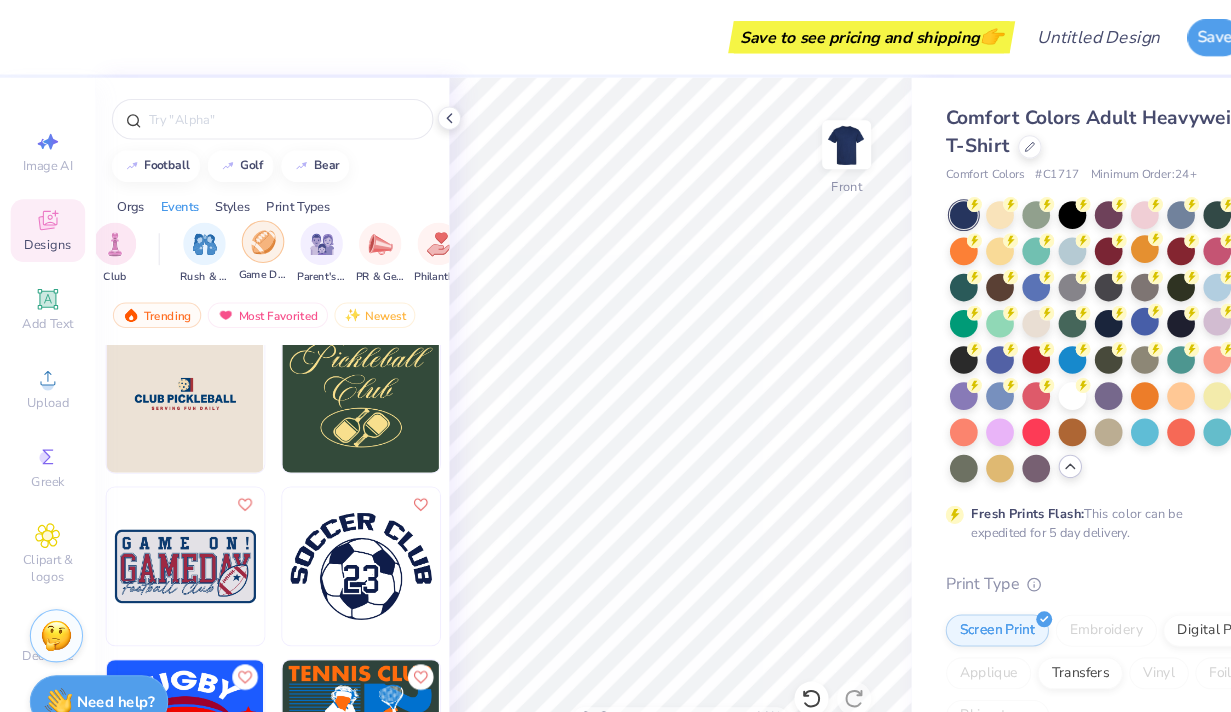 click at bounding box center (247, 227) 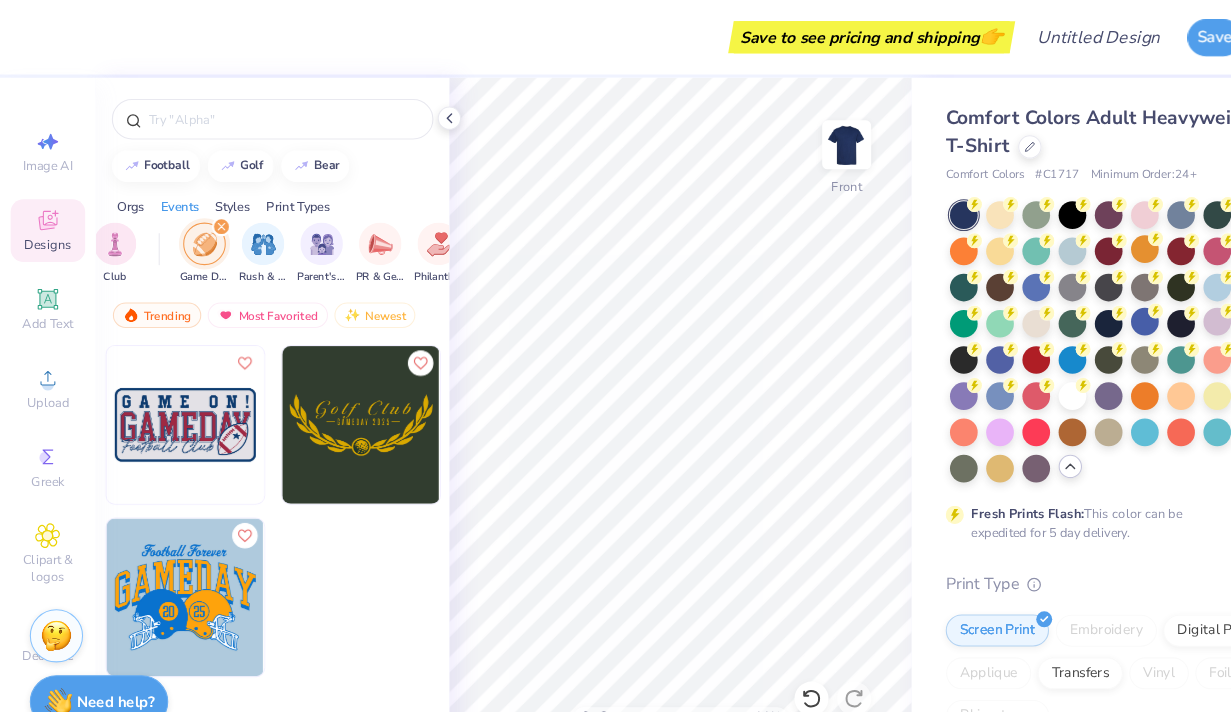scroll, scrollTop: 0, scrollLeft: 0, axis: both 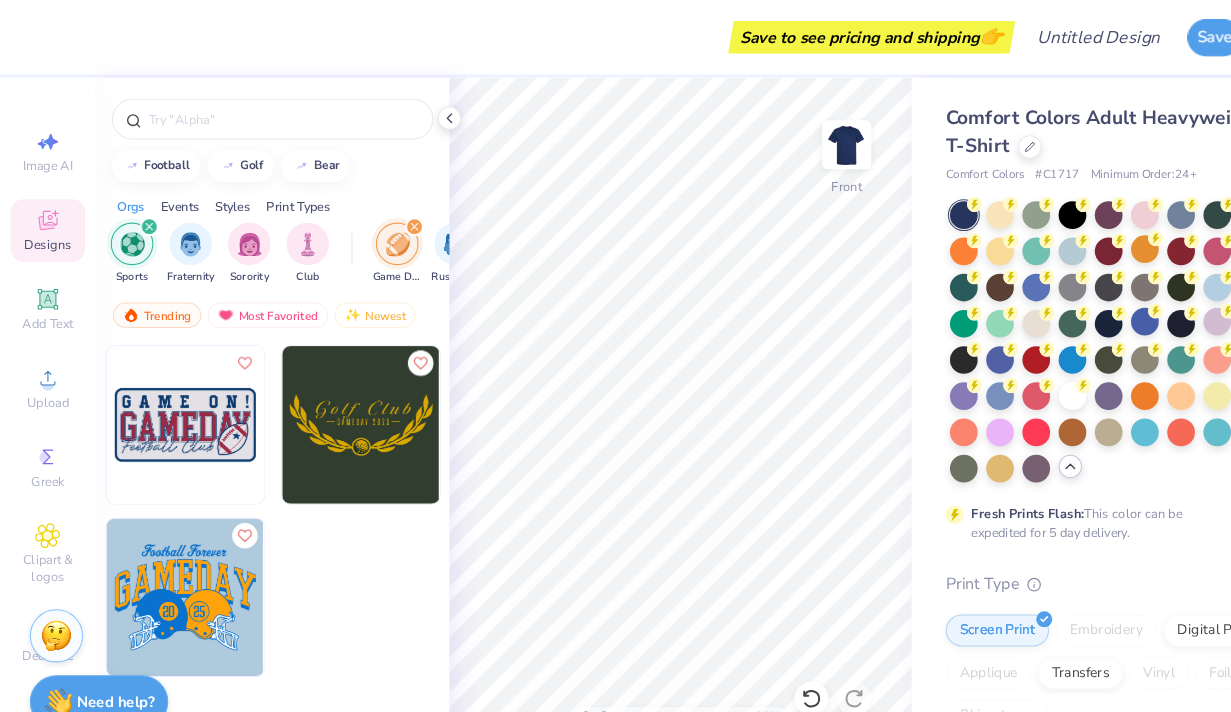 click at bounding box center [140, 213] 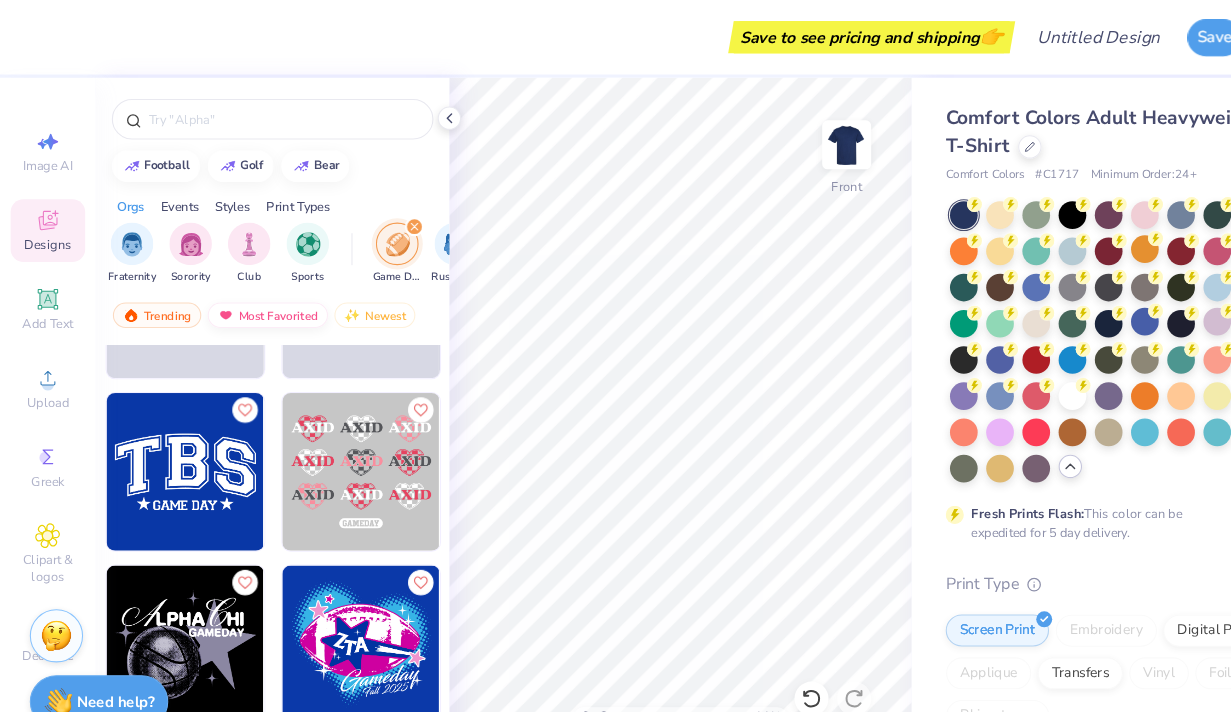 scroll, scrollTop: 5298, scrollLeft: 0, axis: vertical 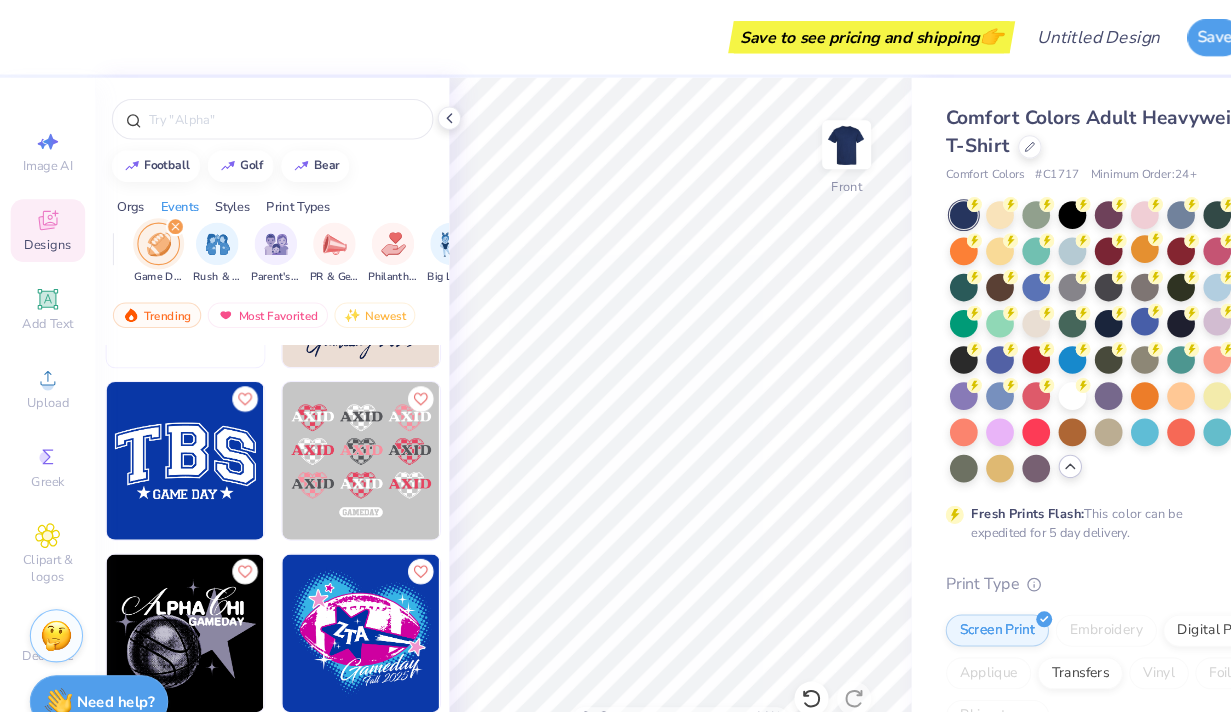 click at bounding box center [149, 229] 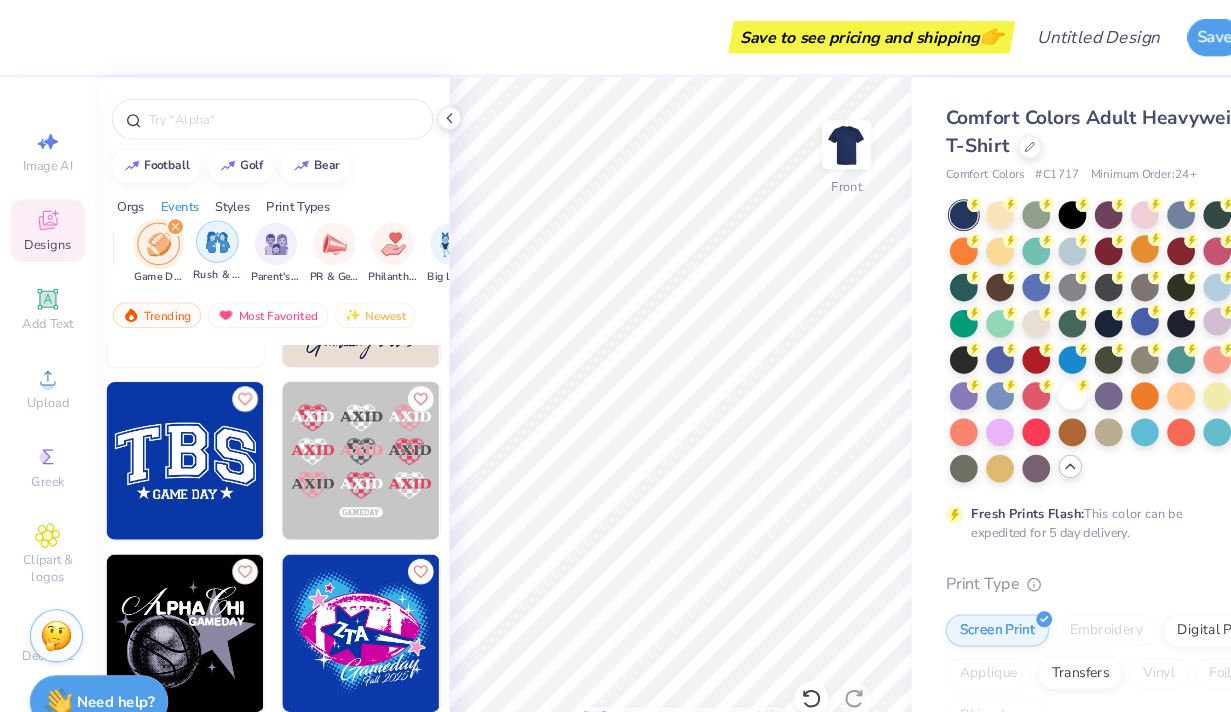 scroll, scrollTop: 2129, scrollLeft: 0, axis: vertical 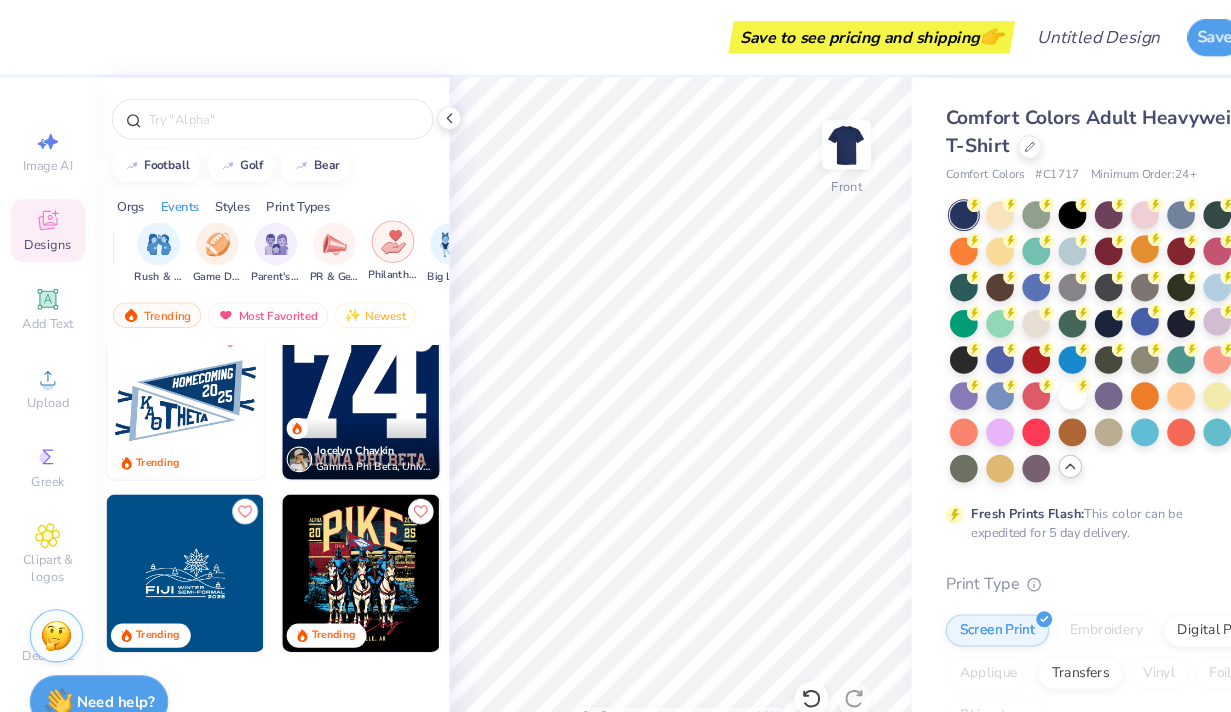 click at bounding box center (369, 227) 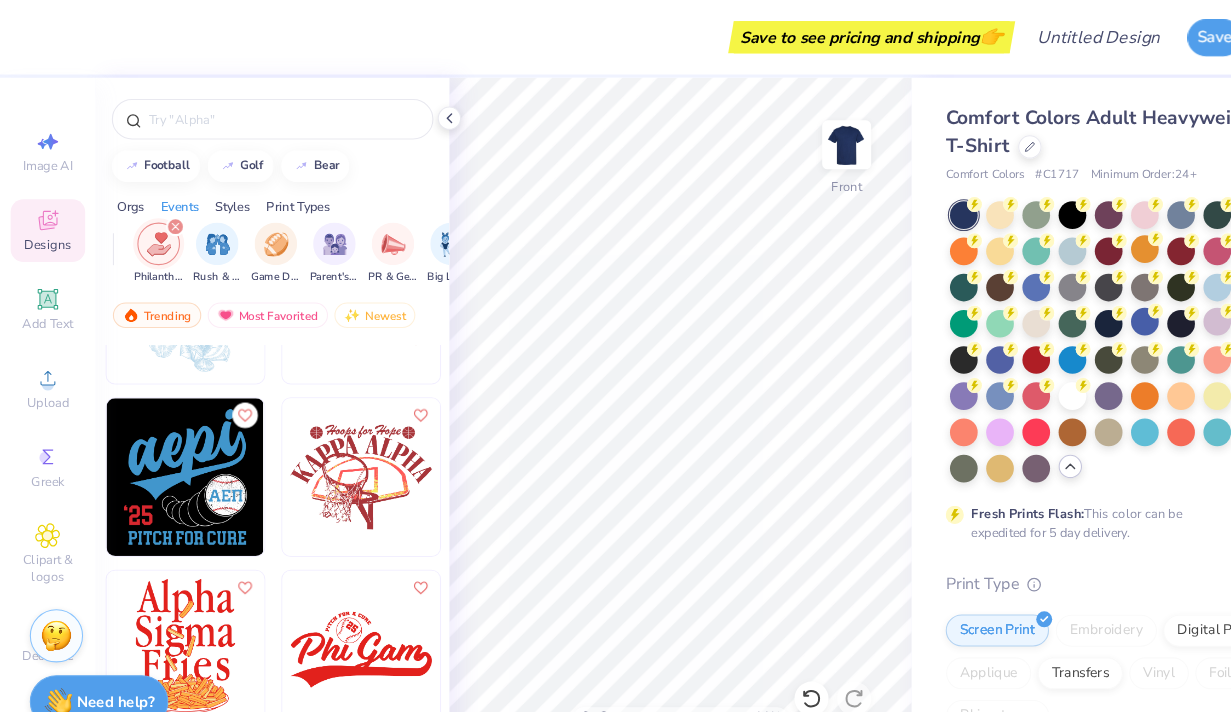 scroll, scrollTop: 1265, scrollLeft: 0, axis: vertical 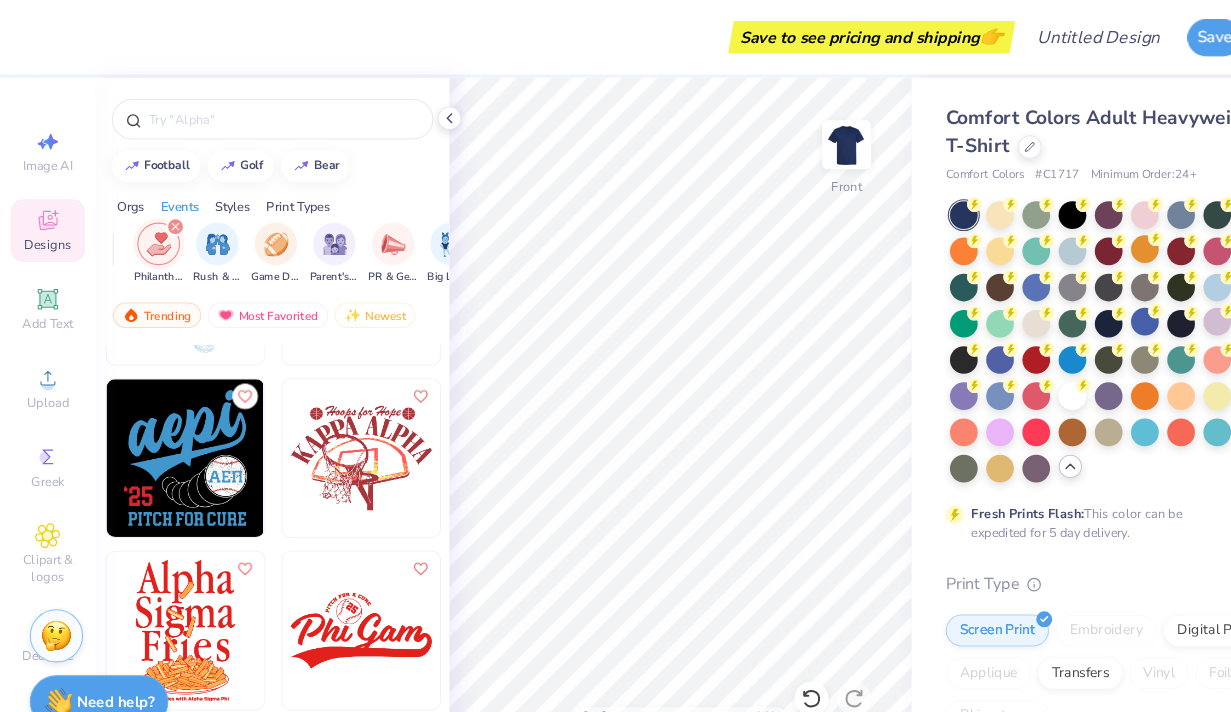click at bounding box center [174, 430] 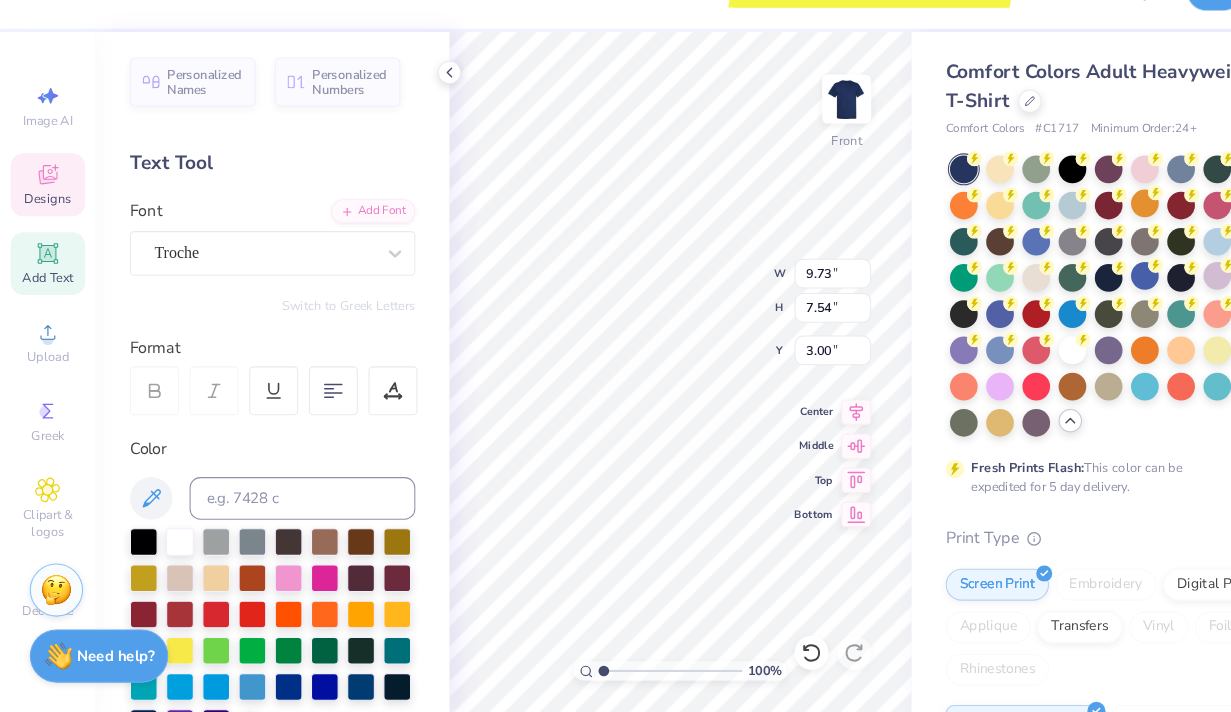 type on "a" 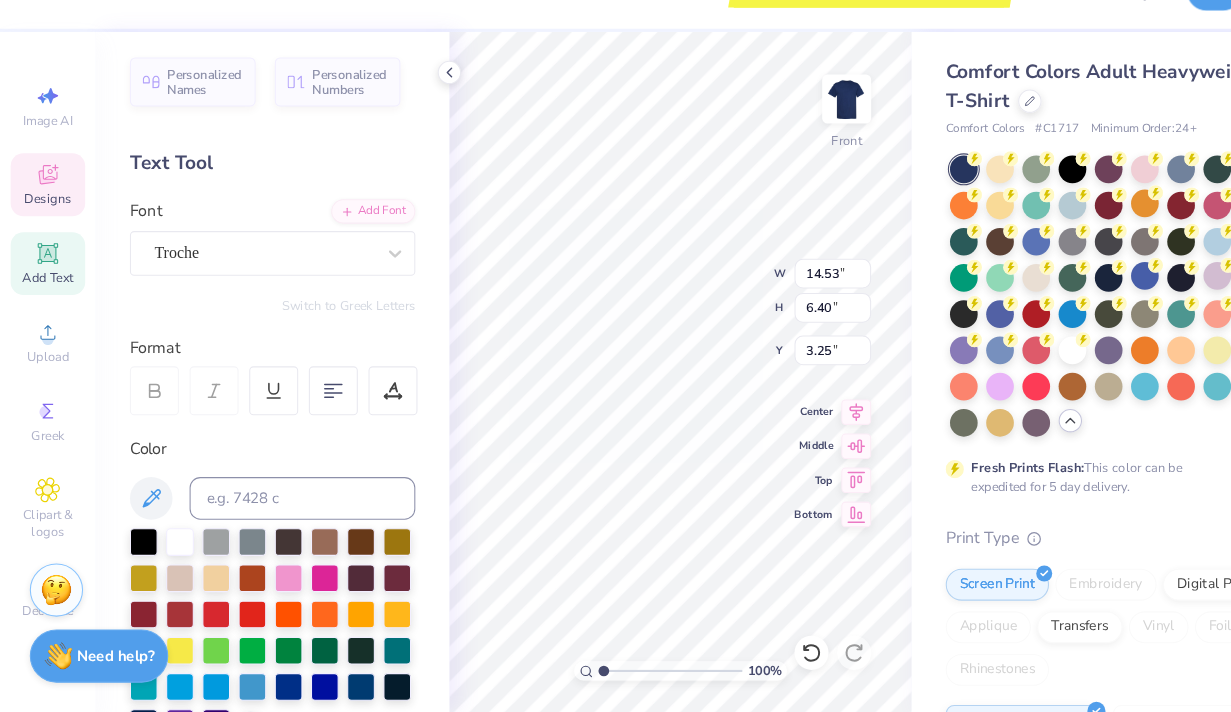 type on "14.53" 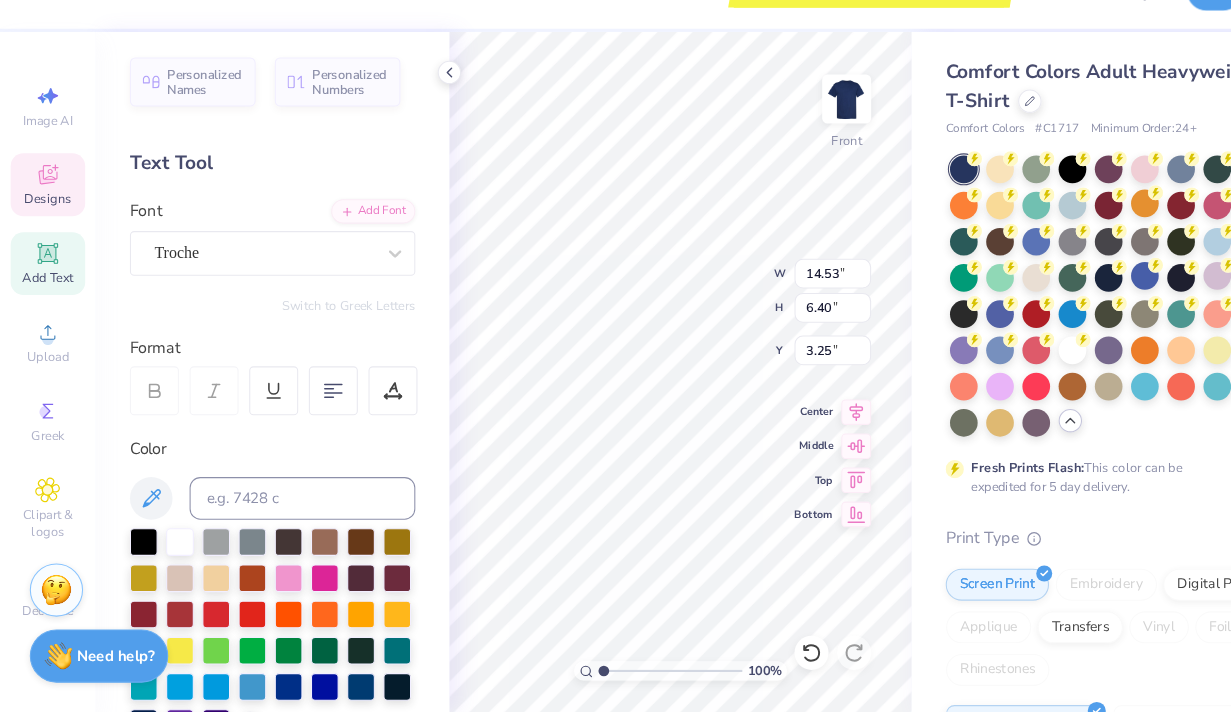type on "4.24" 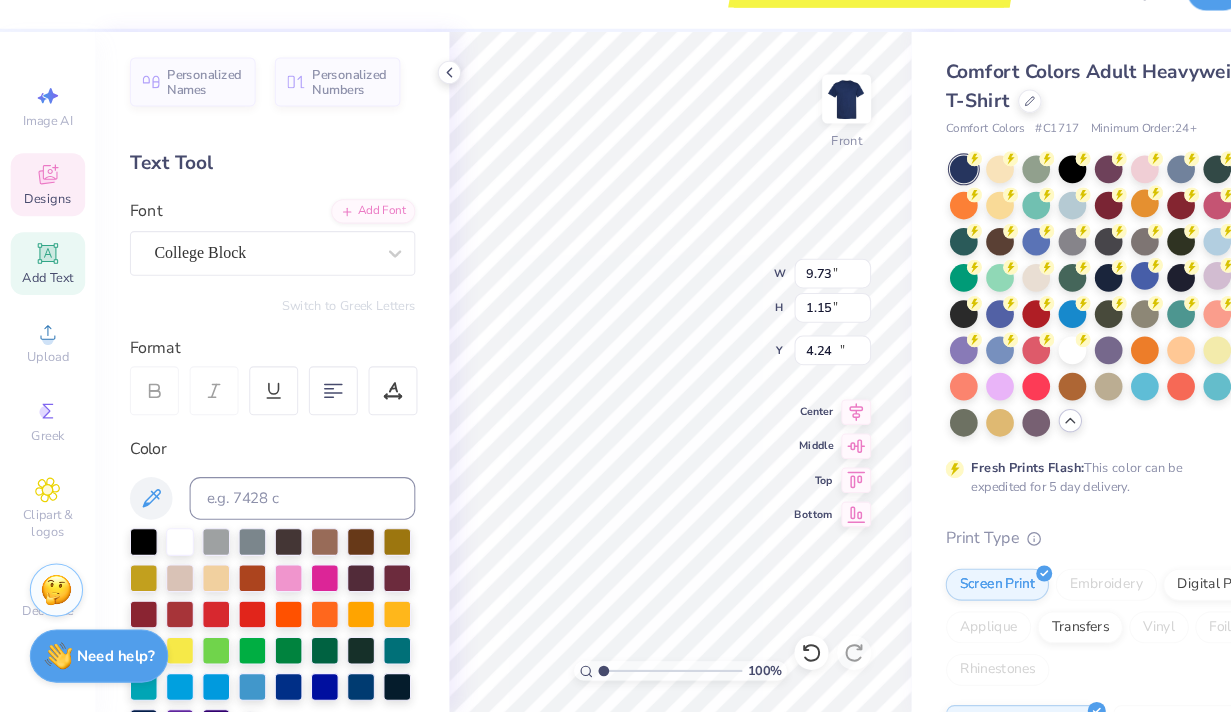 type on "9.73" 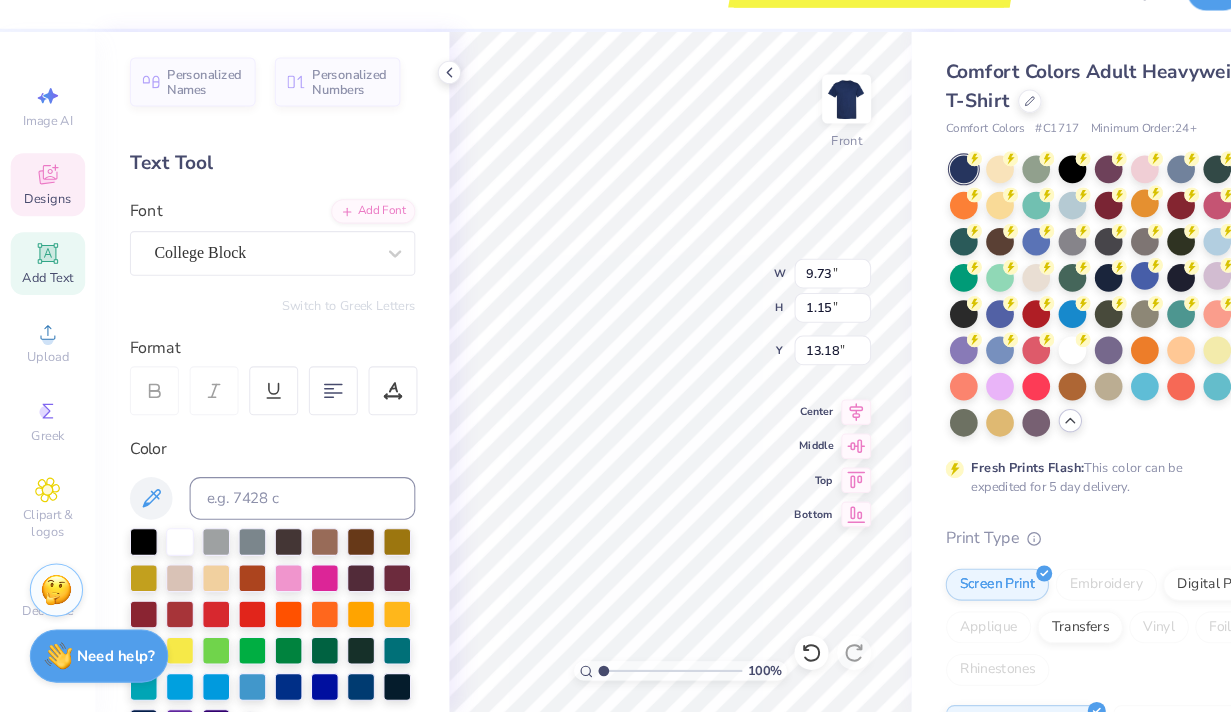 scroll, scrollTop: 0, scrollLeft: 6, axis: horizontal 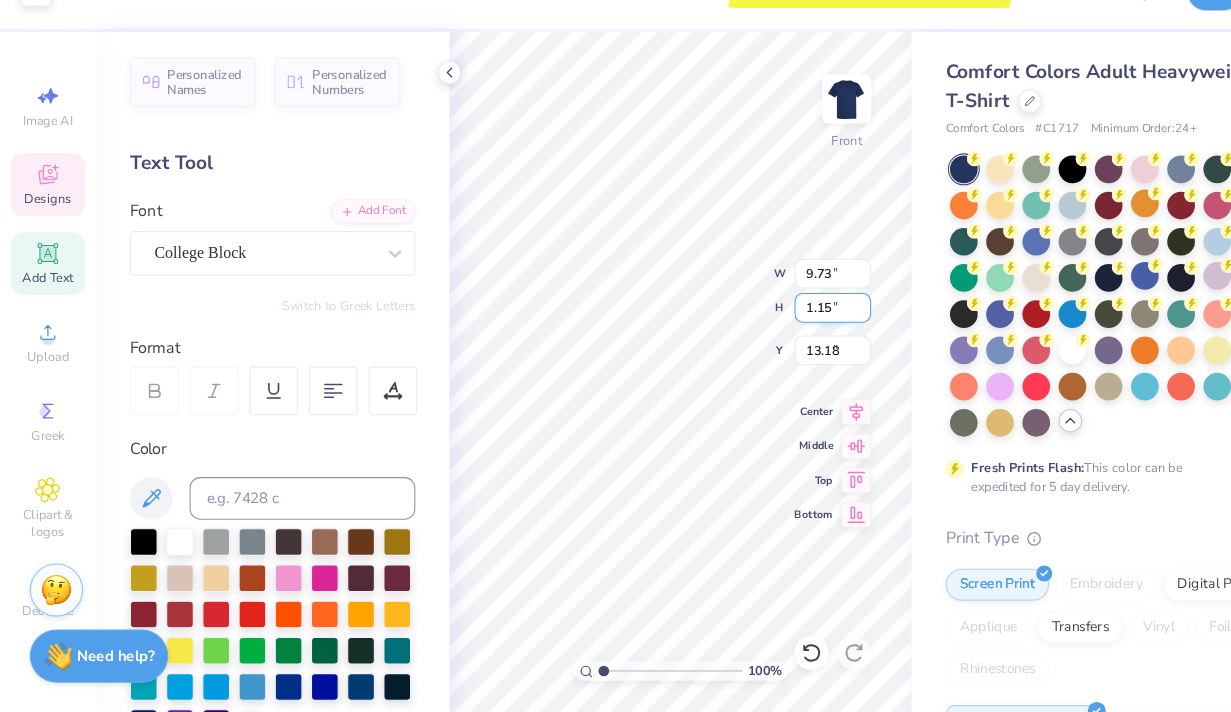 type on "3.29" 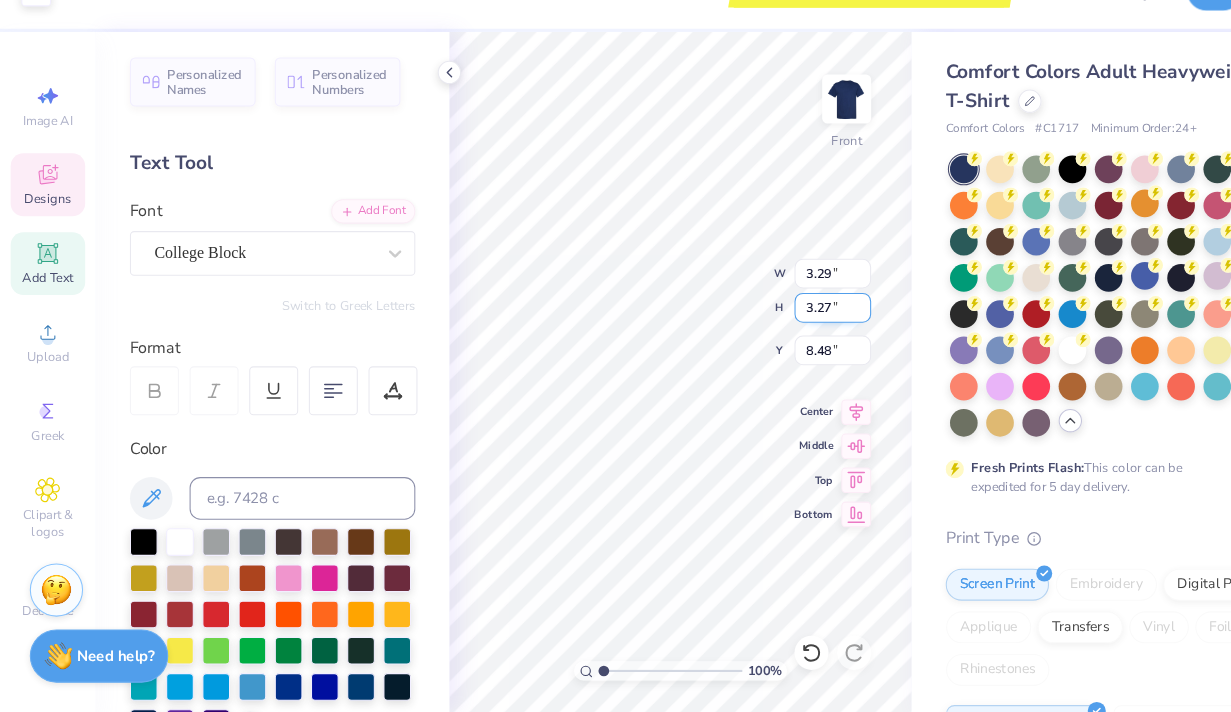 type on "2.21" 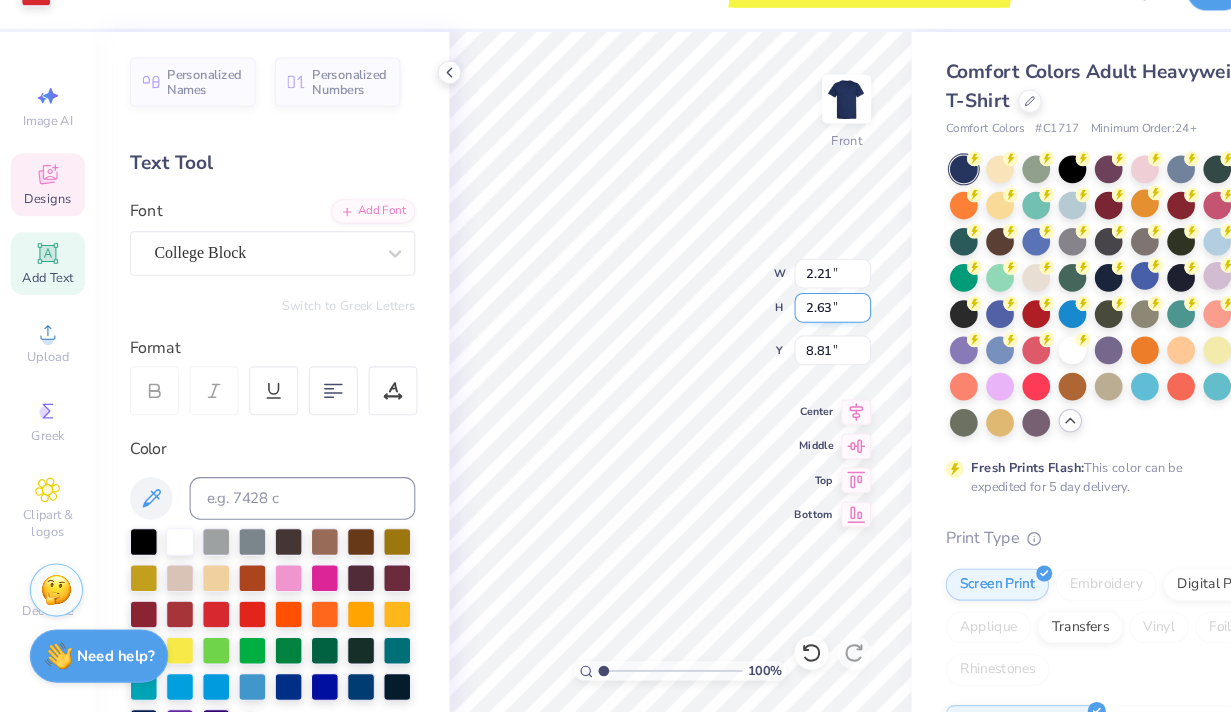 type on "3.29" 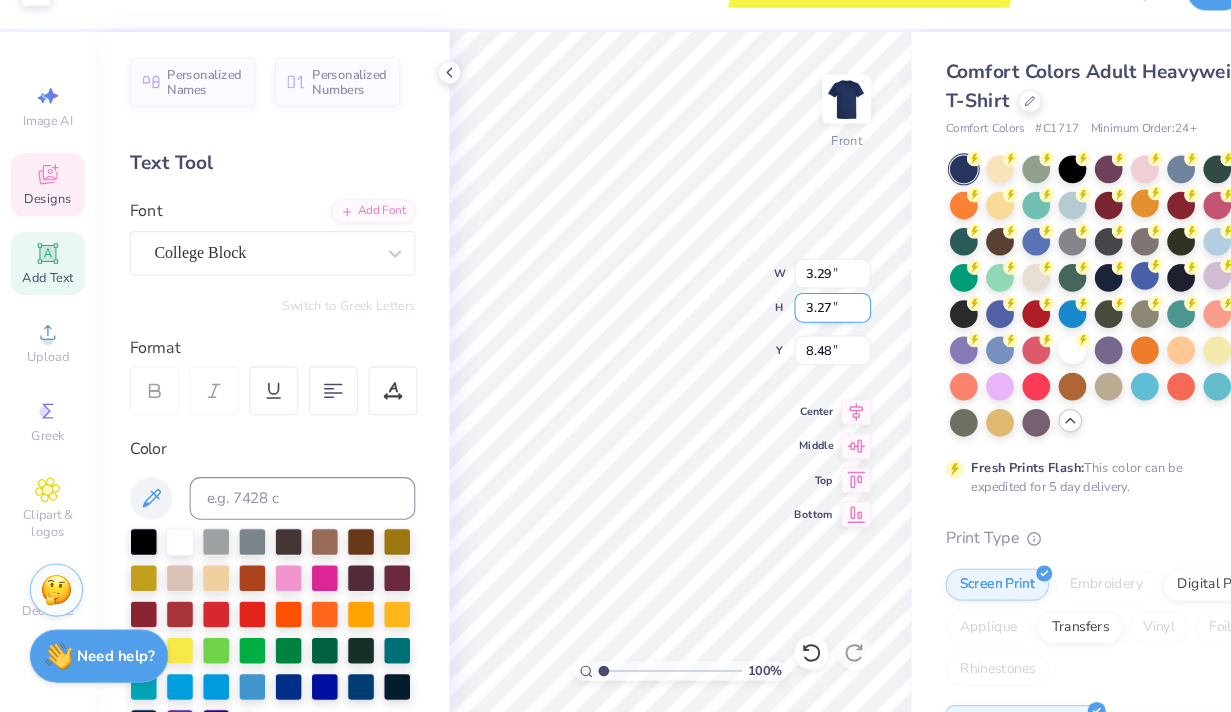type on "2.21" 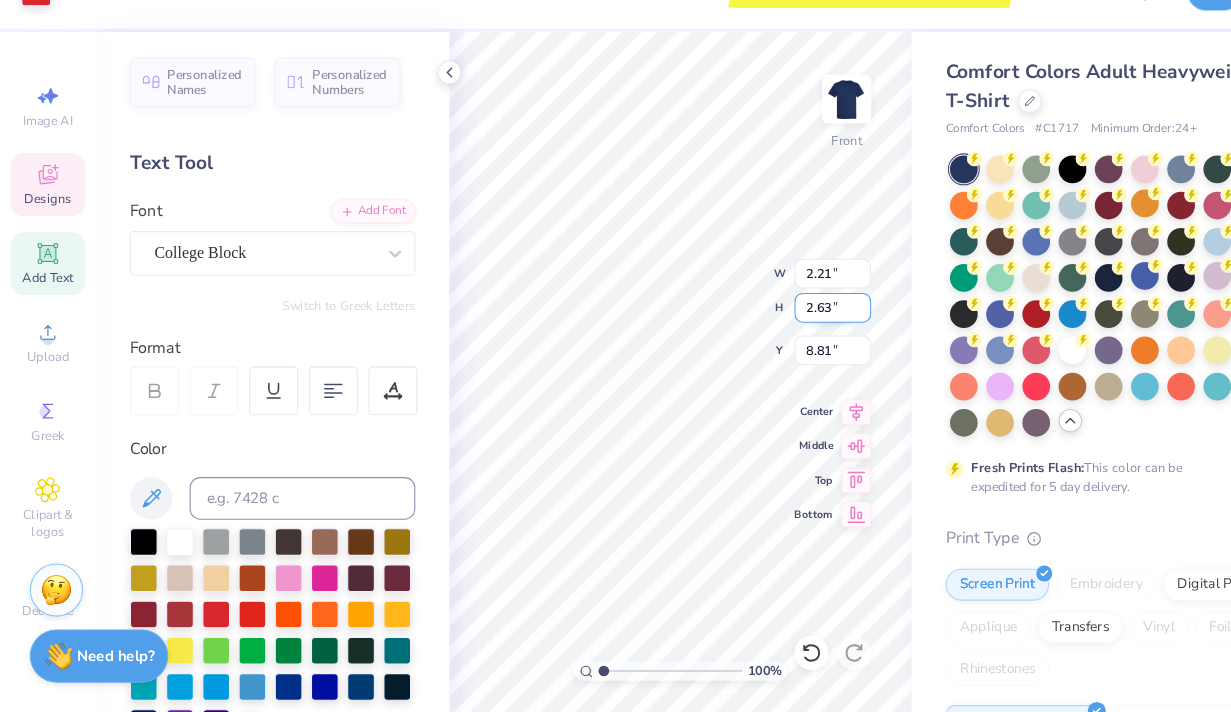 type on "3.29" 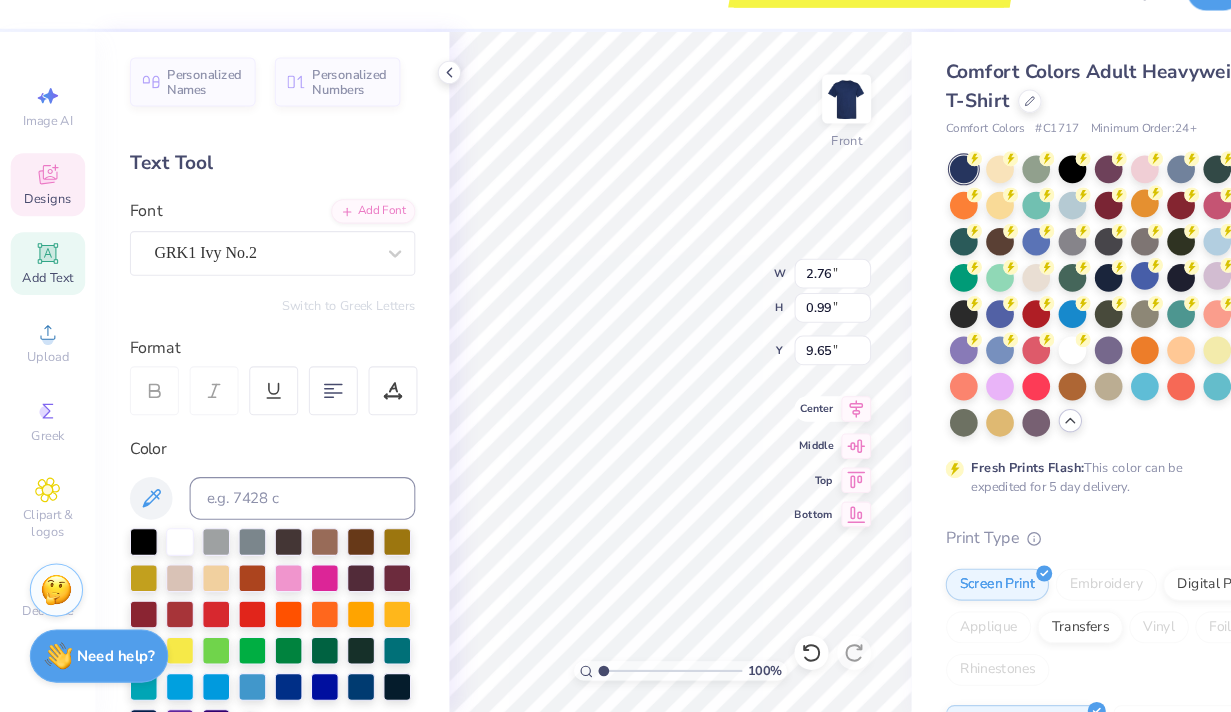 type on "17.89" 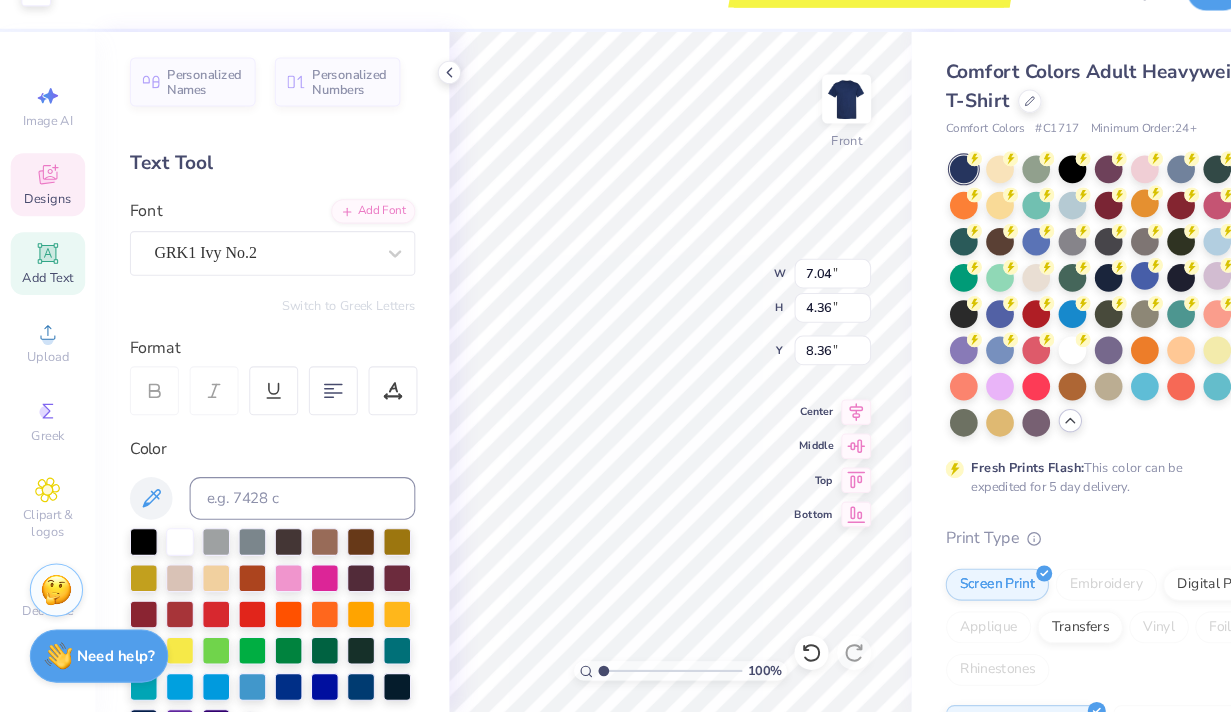 click on "Designs" at bounding box center [45, 216] 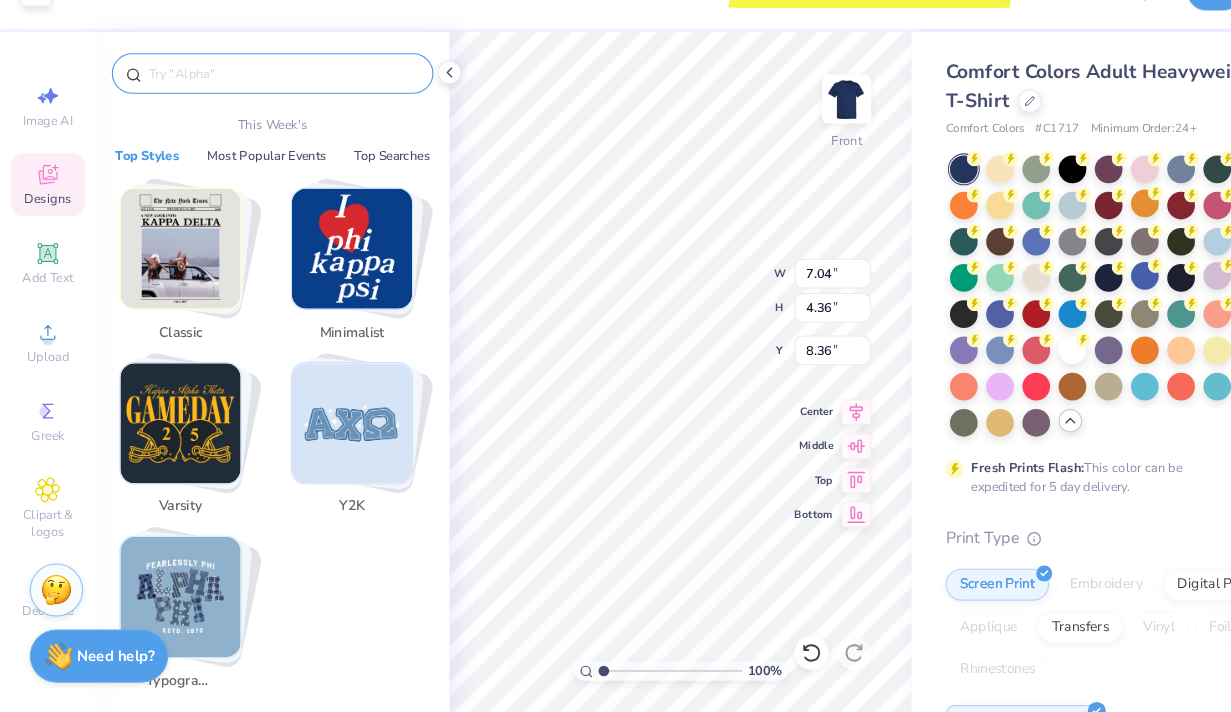 click at bounding box center (266, 112) 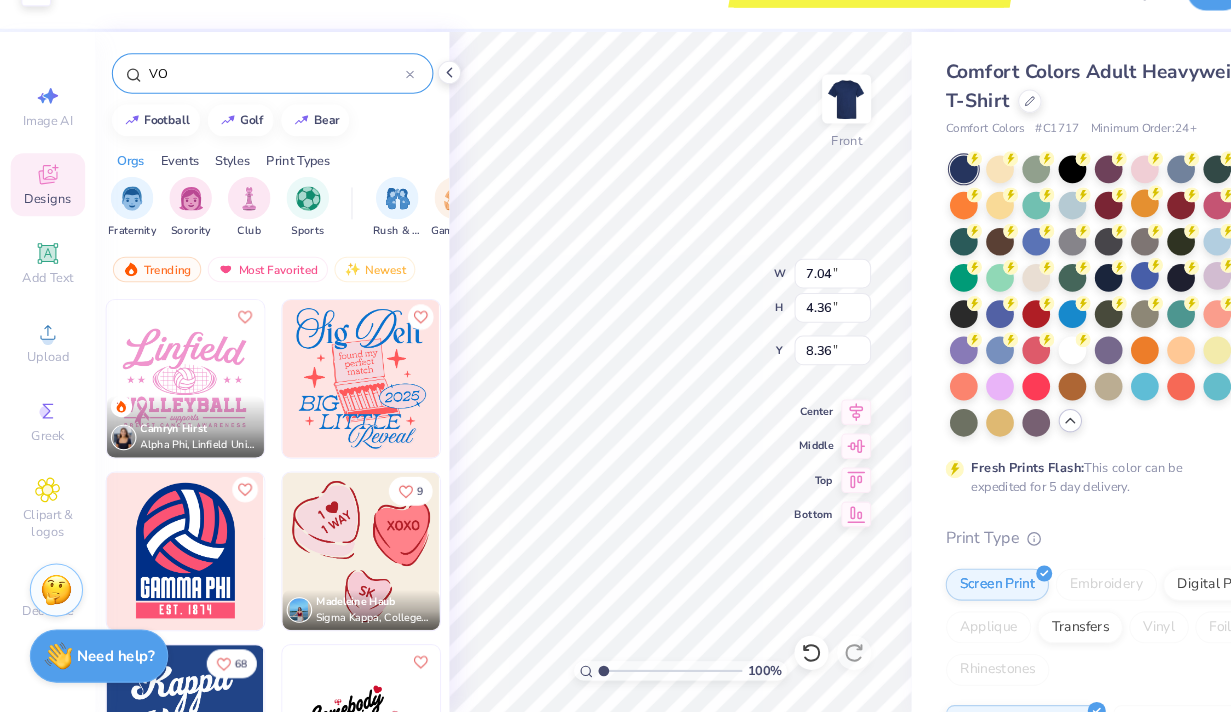 type on "V" 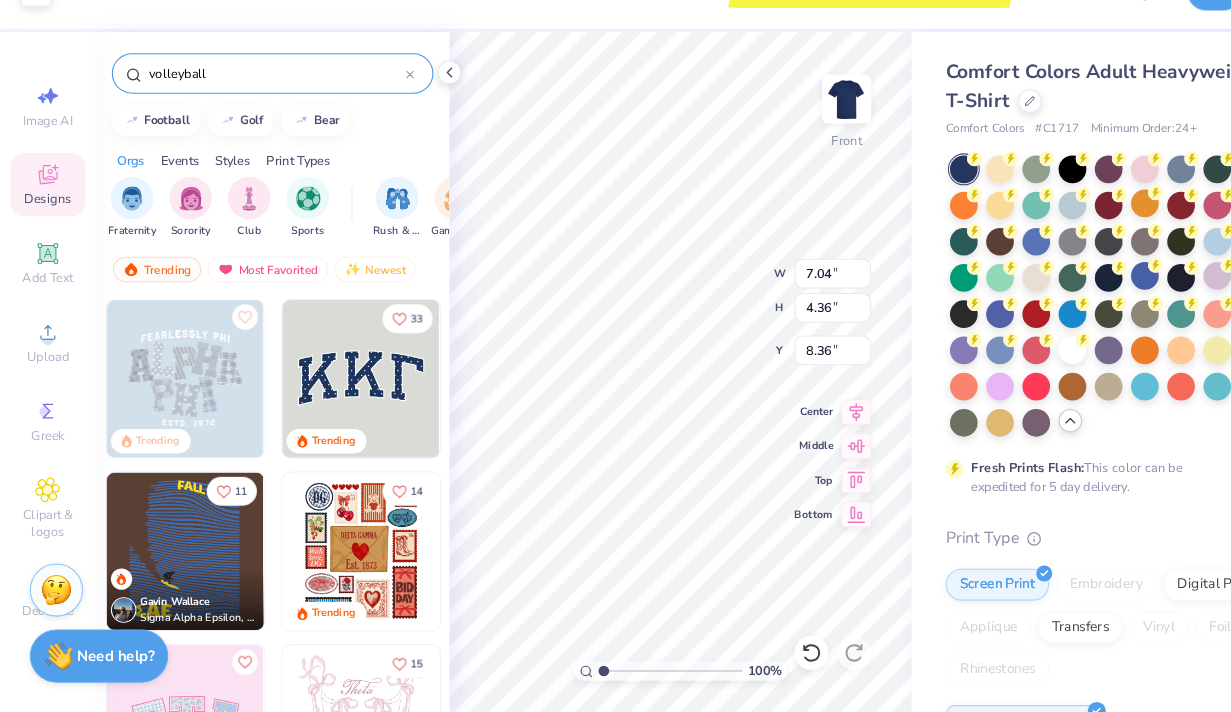 type on "volleyball" 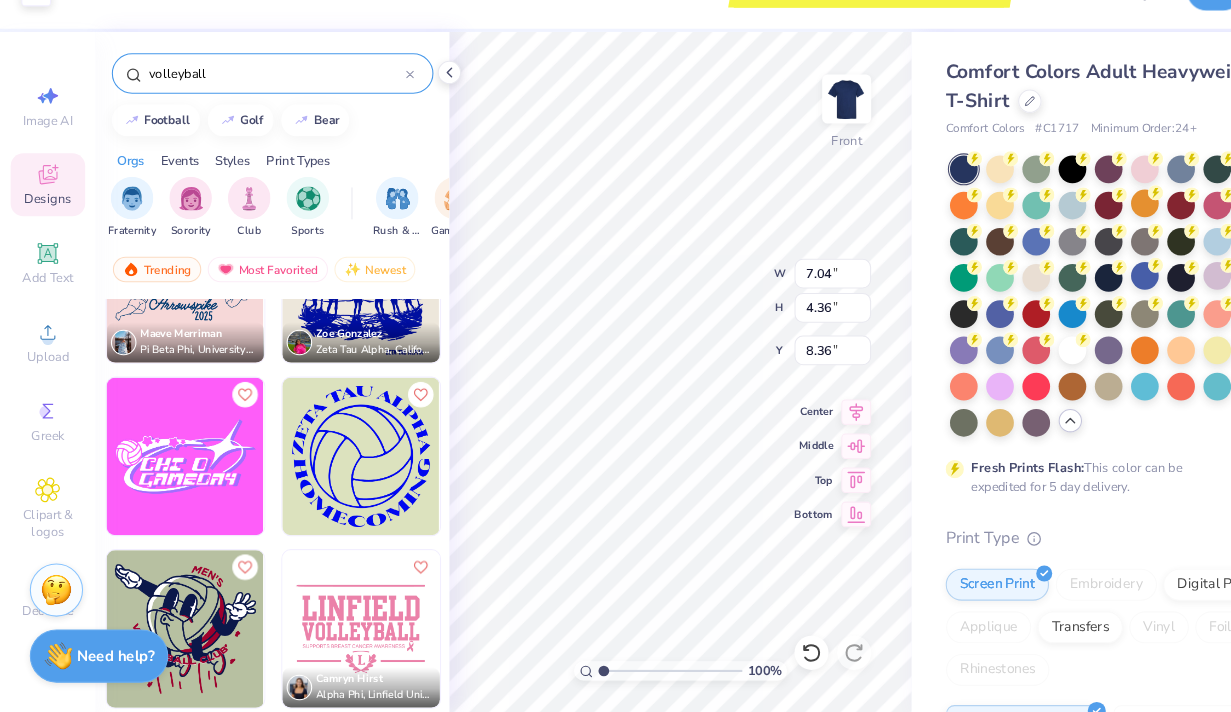 scroll, scrollTop: 509, scrollLeft: 0, axis: vertical 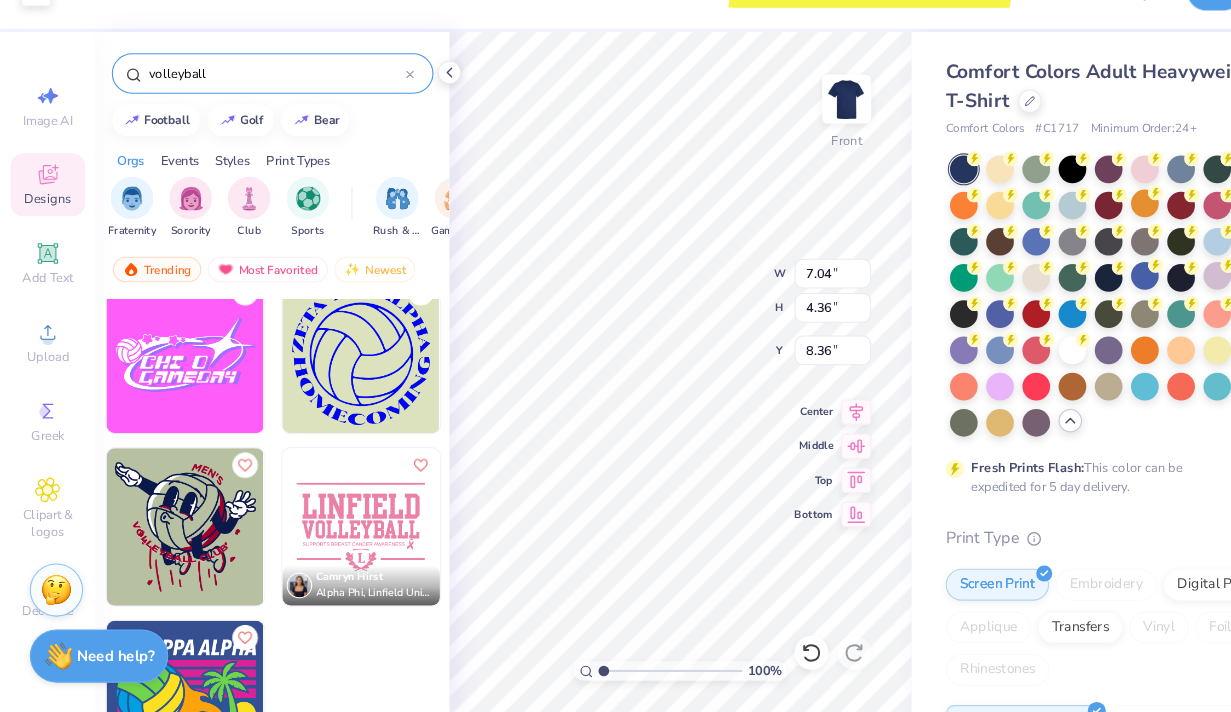 click at bounding box center (339, 376) 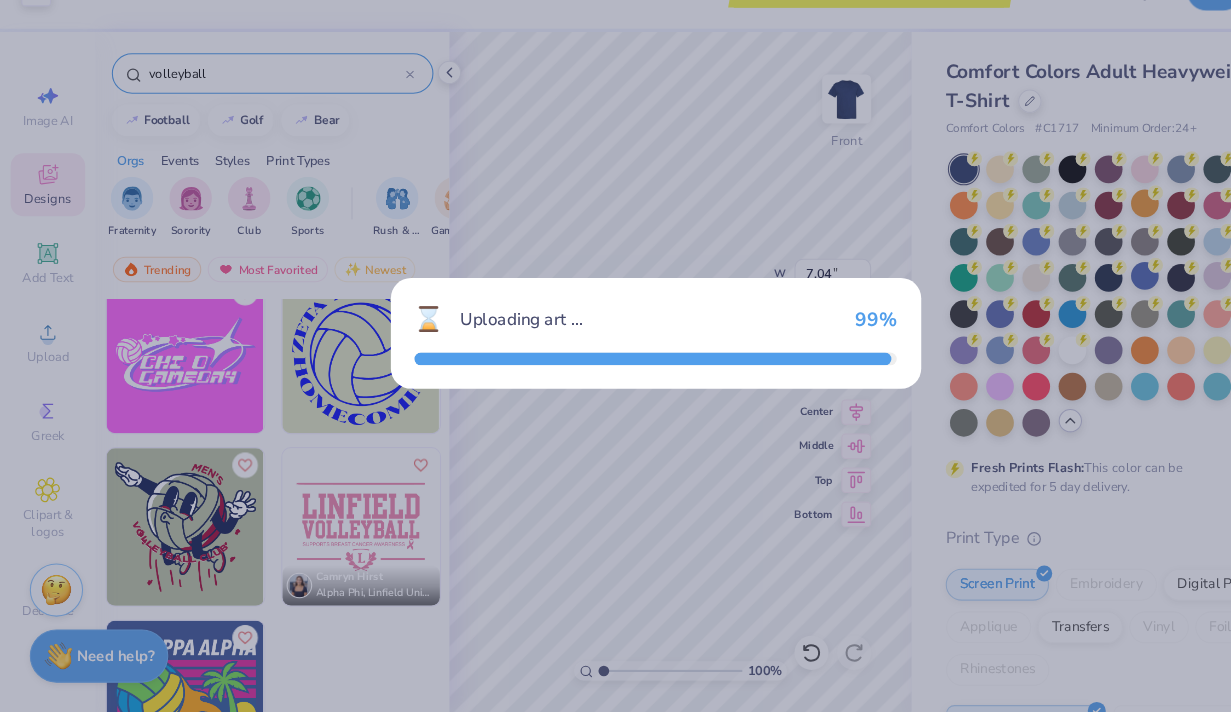 type on "3.49" 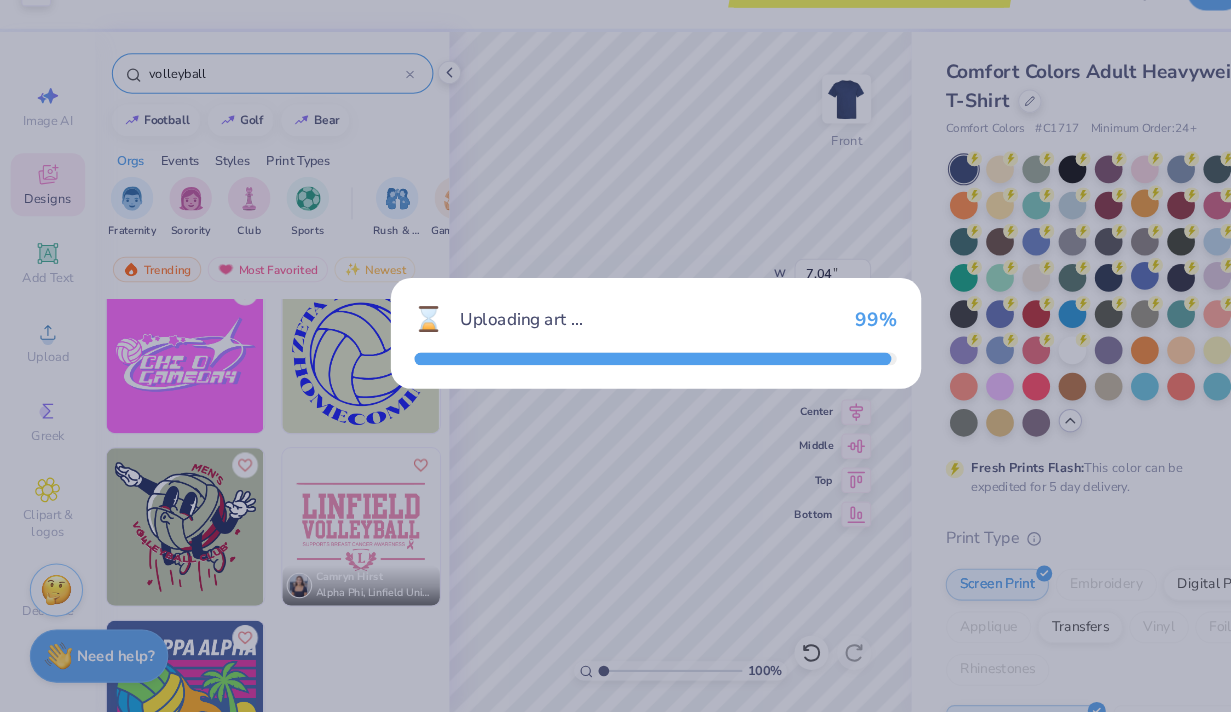 type on "3.58" 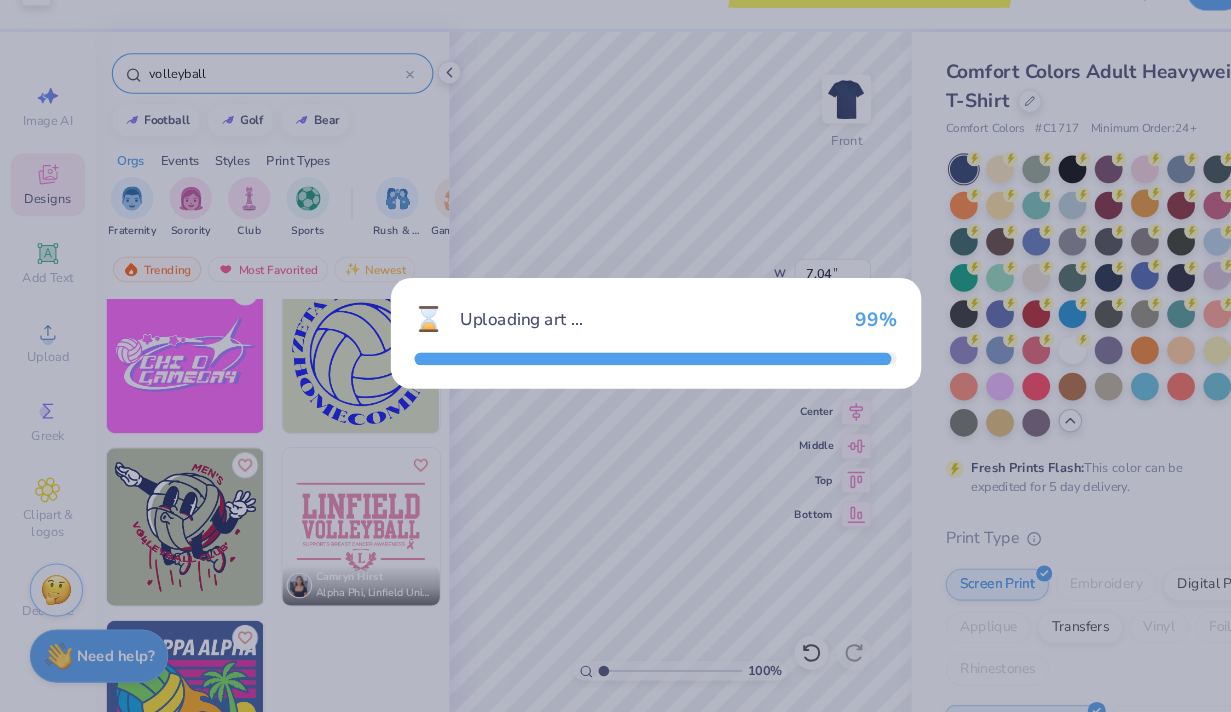 type on "3.00" 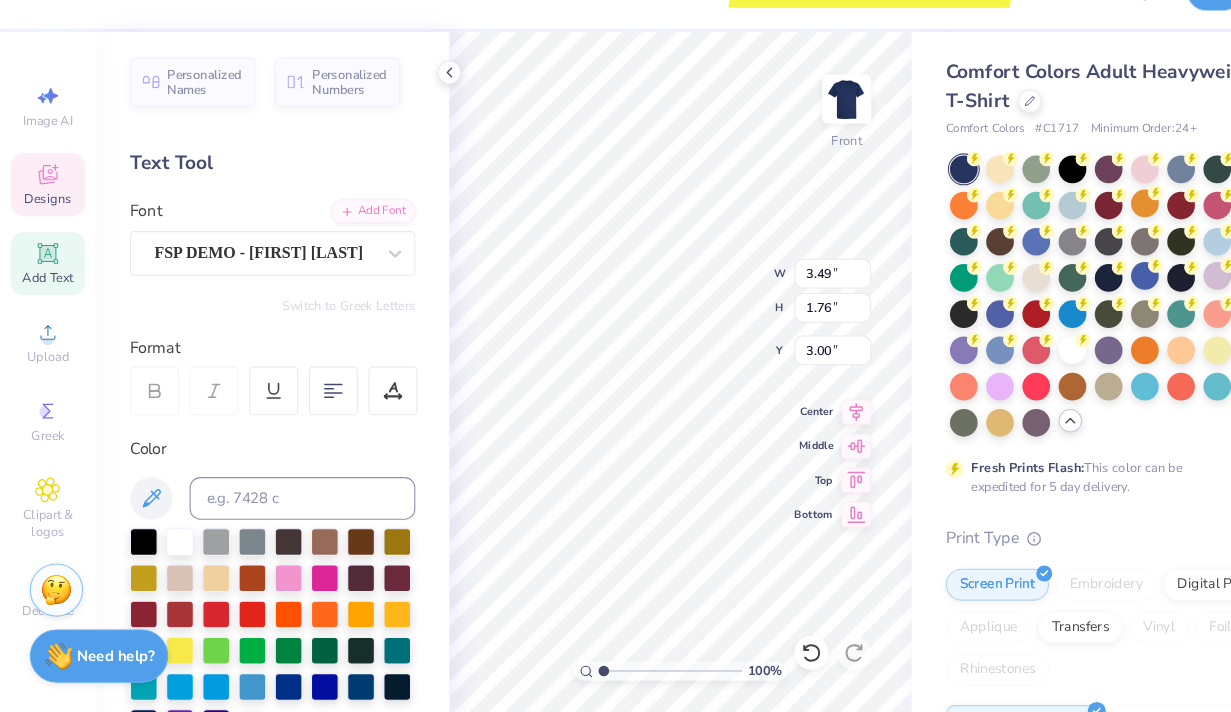 scroll, scrollTop: 0, scrollLeft: 0, axis: both 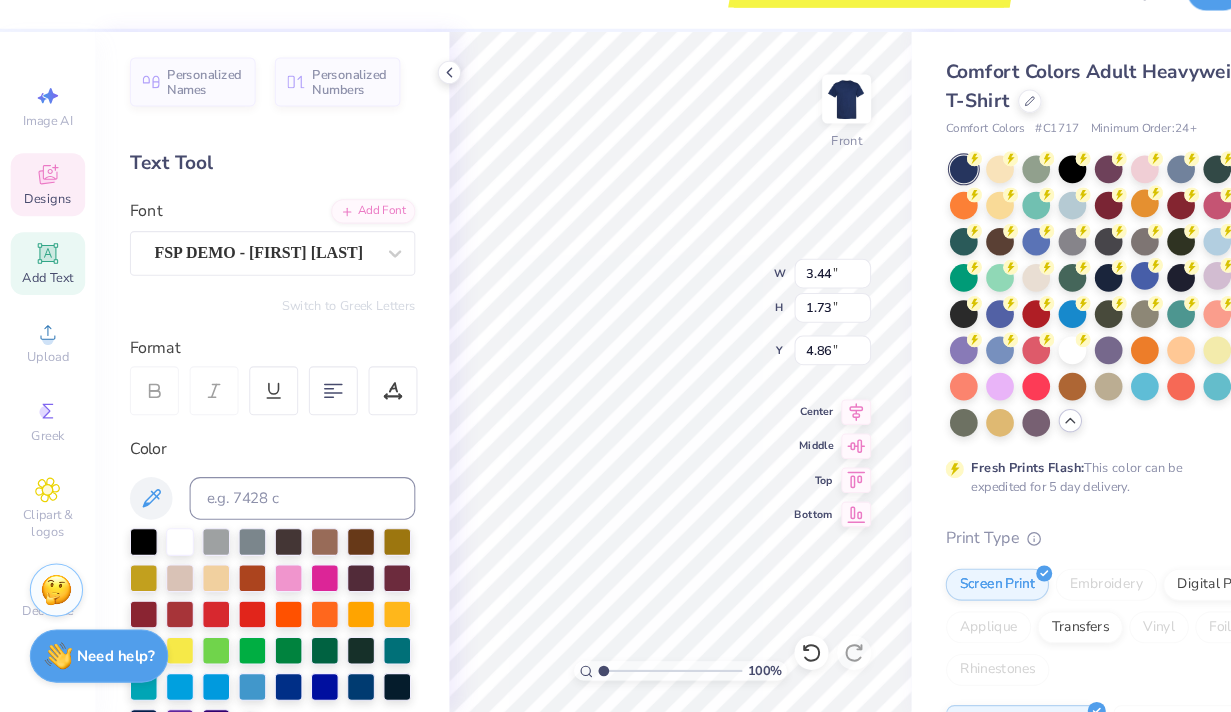 type on "3.44" 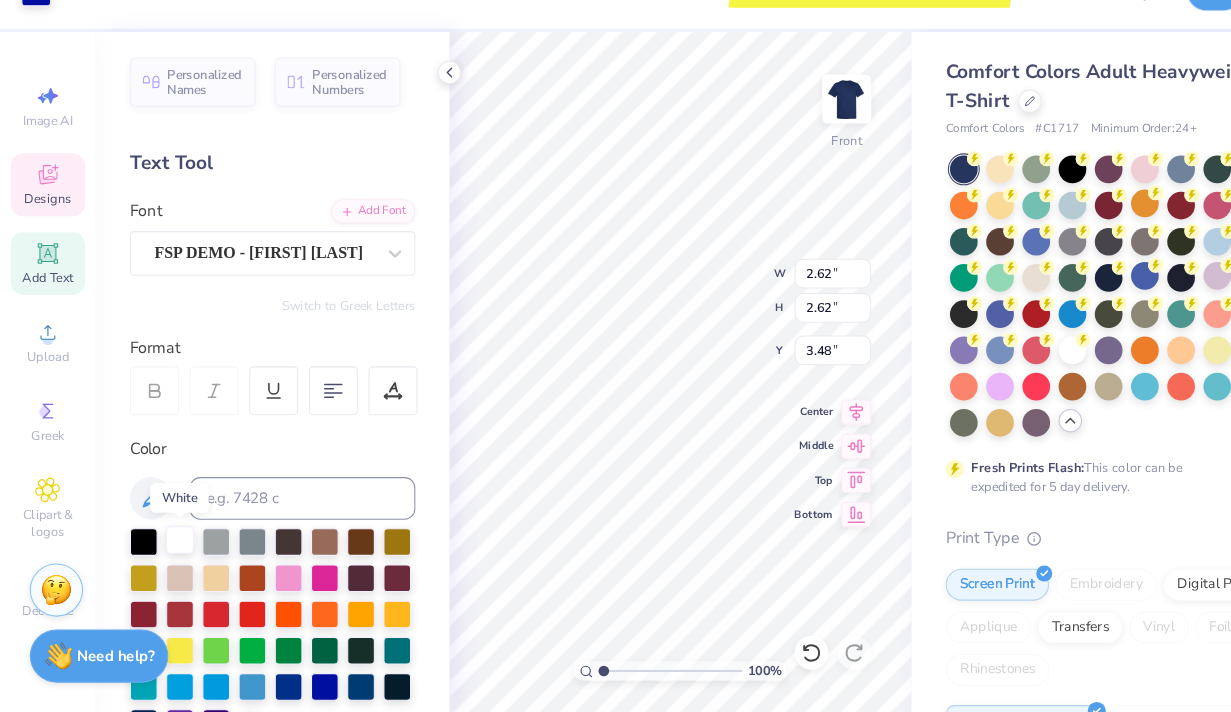 click at bounding box center (169, 550) 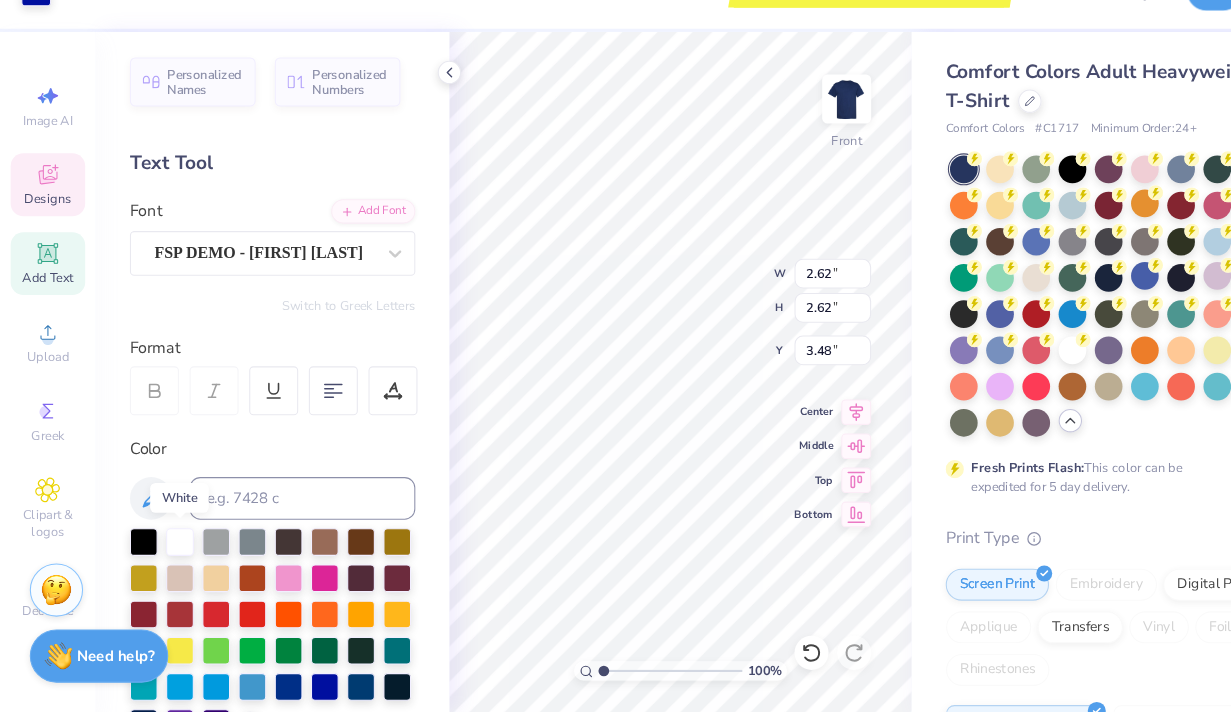 drag, startPoint x: 204, startPoint y: 545, endPoint x: 141, endPoint y: 509, distance: 72.56032 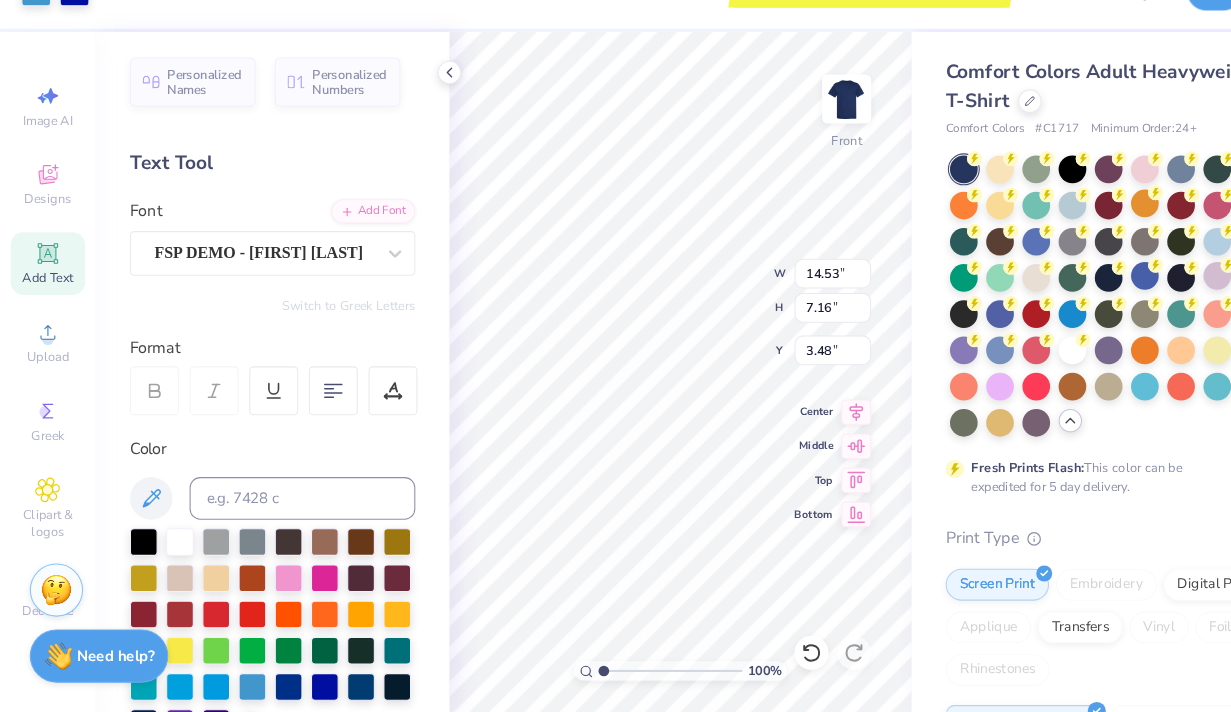 type on "3.38" 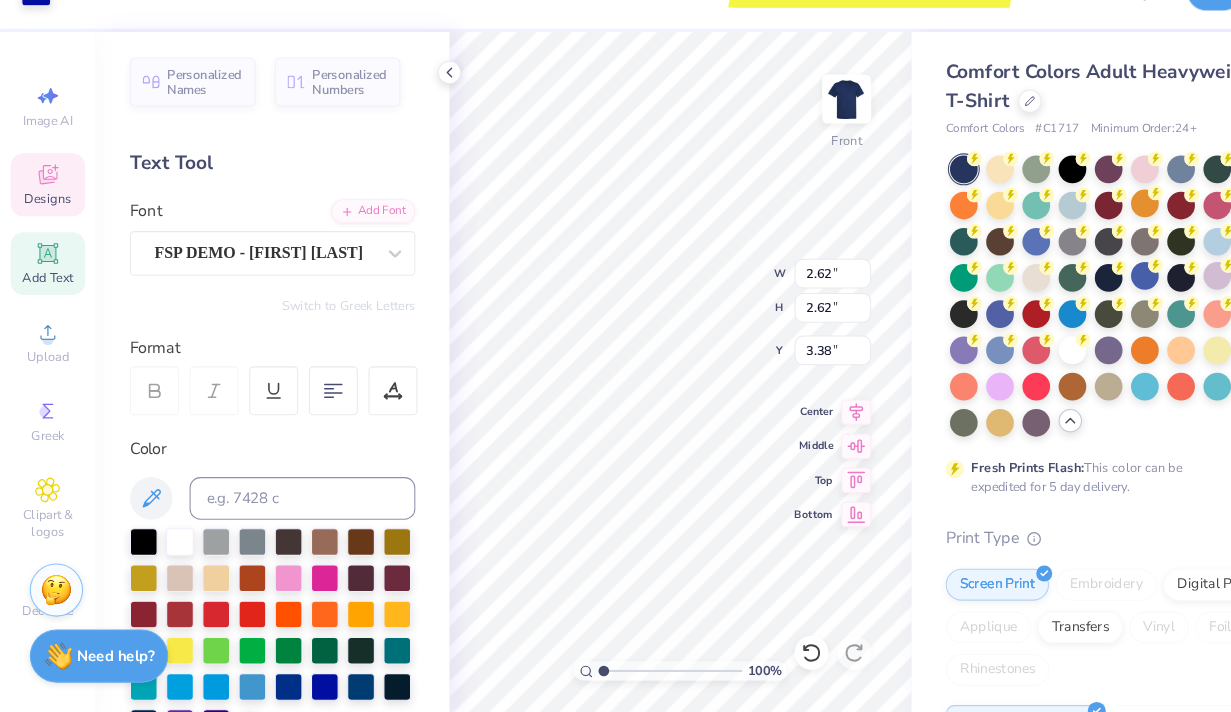type on "8.79" 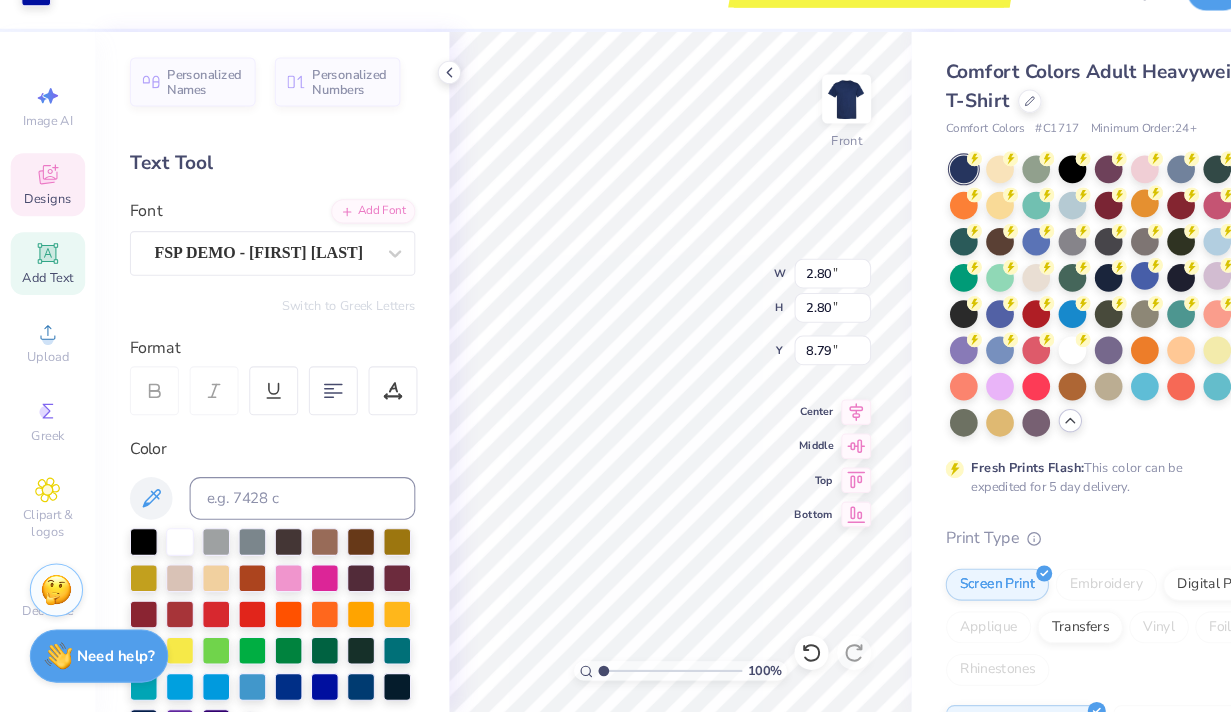 type on "2.80" 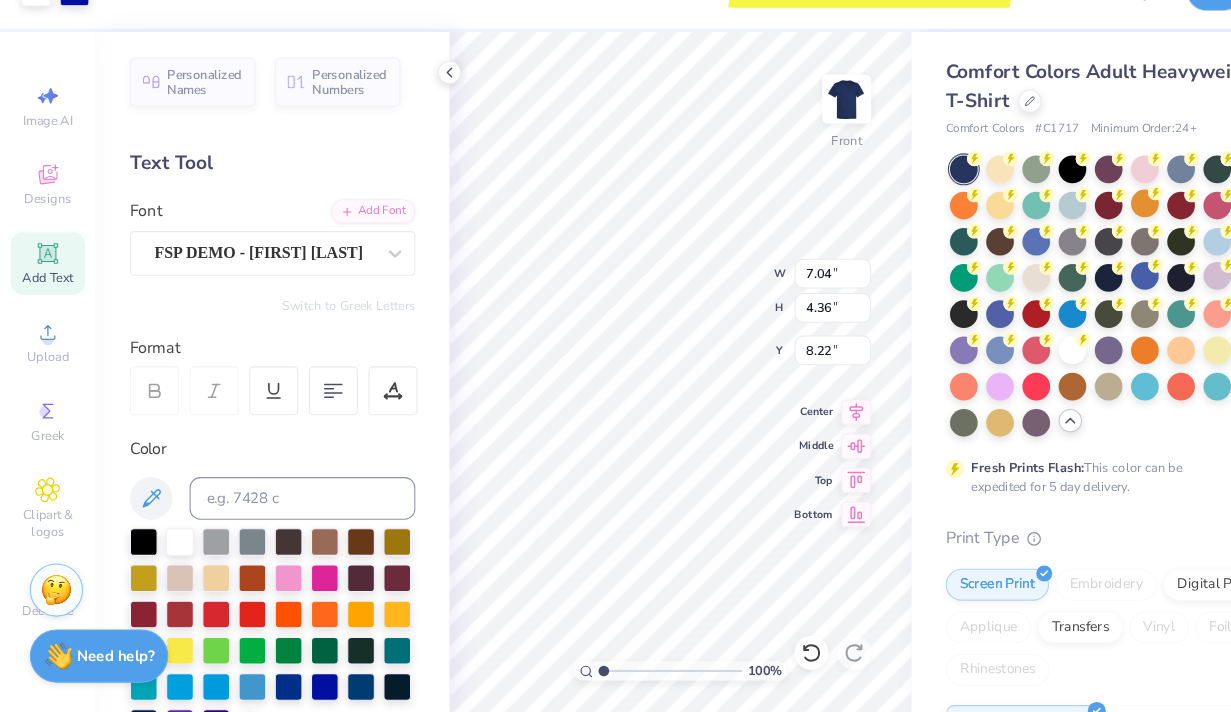 type on "8.82" 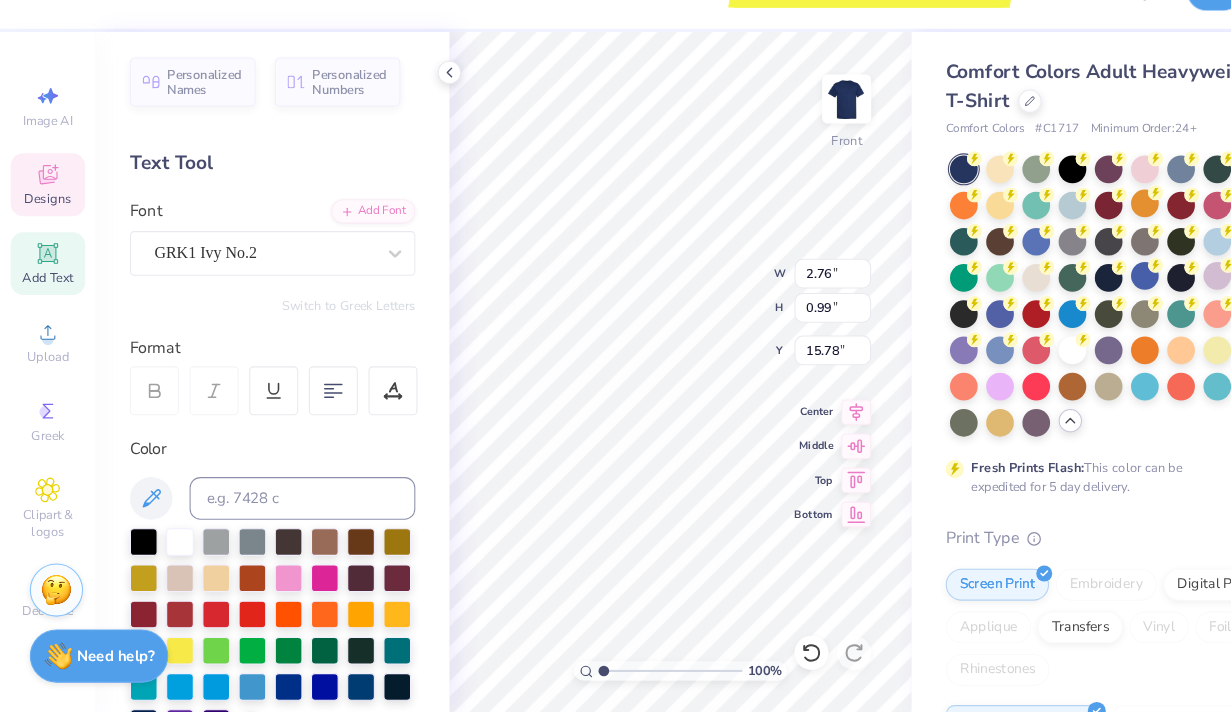 type on "15.78" 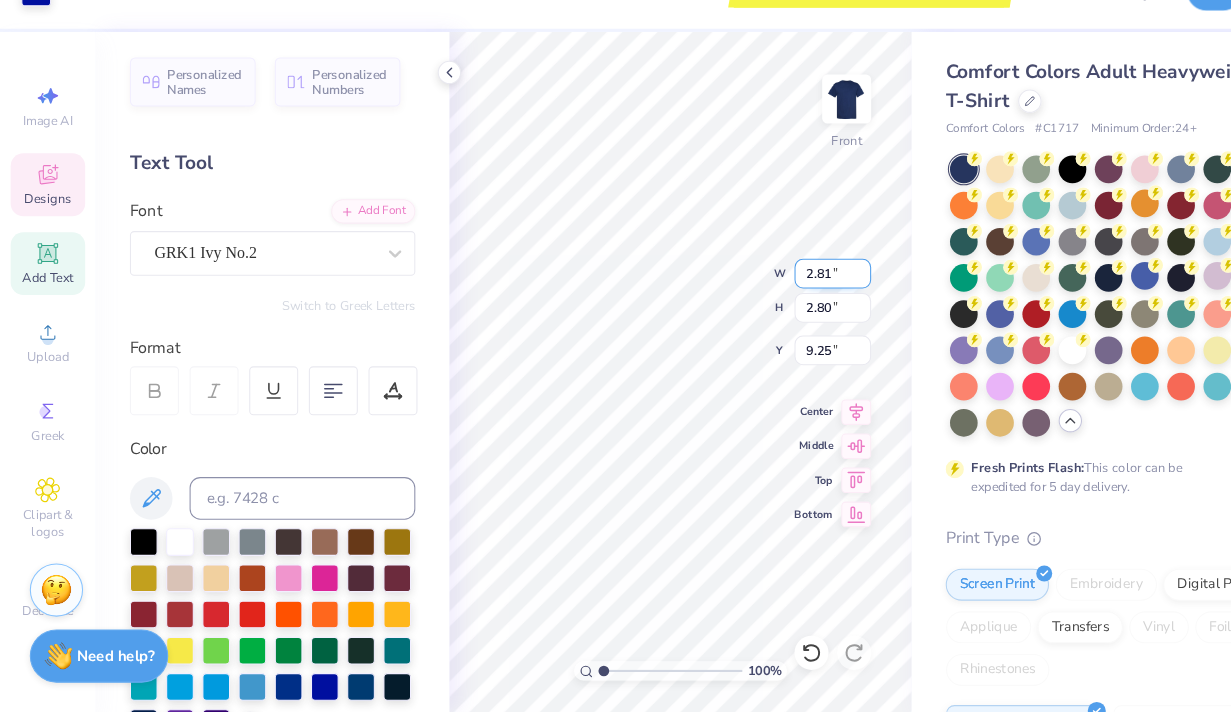 click on "2.81" at bounding box center [782, 300] 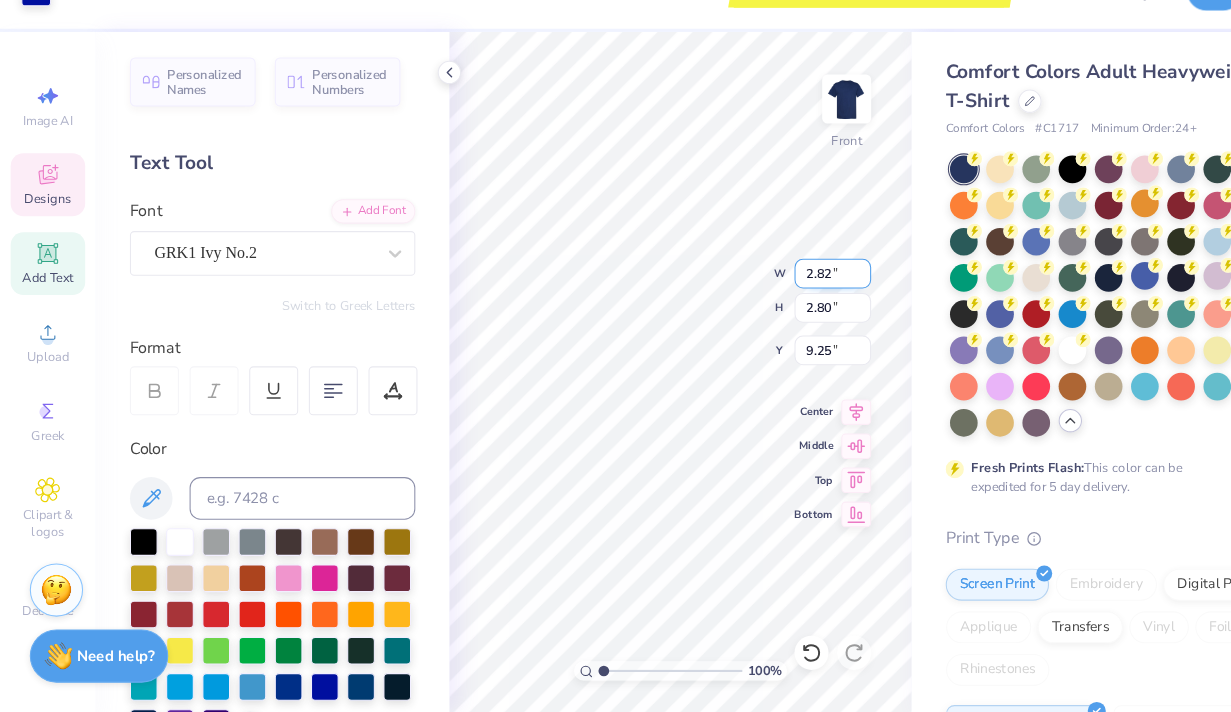 click on "2.82" at bounding box center [782, 300] 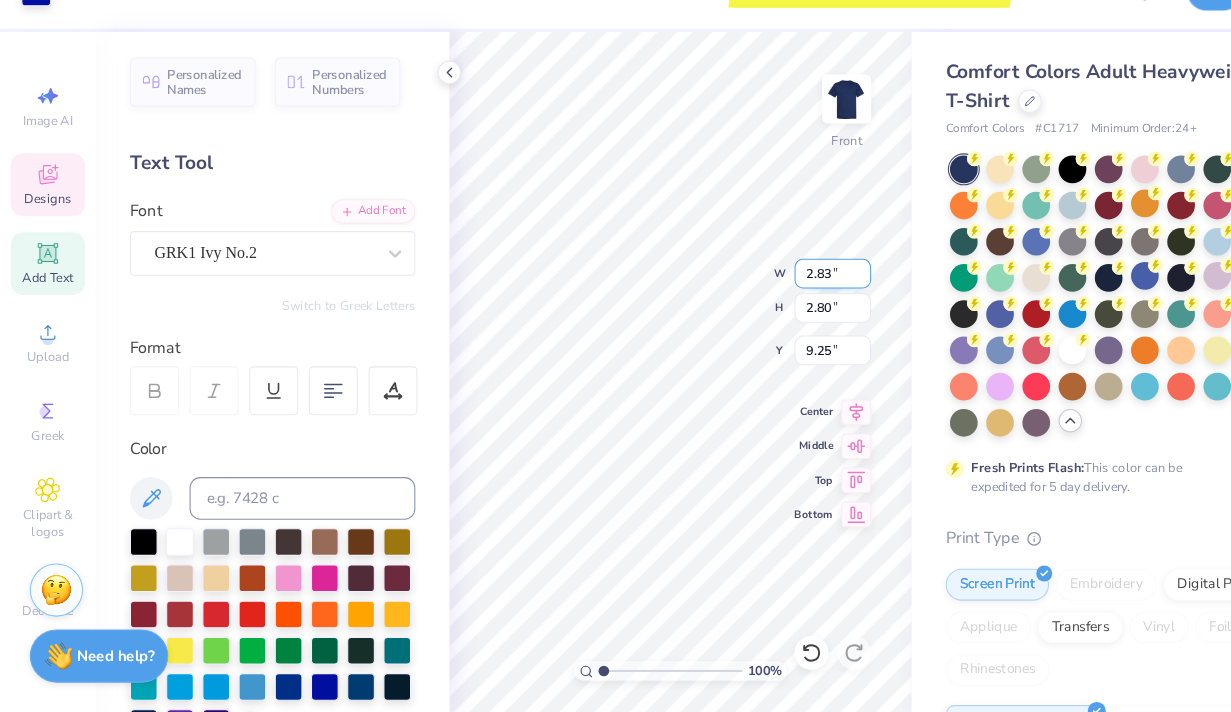 click on "2.83" at bounding box center (782, 300) 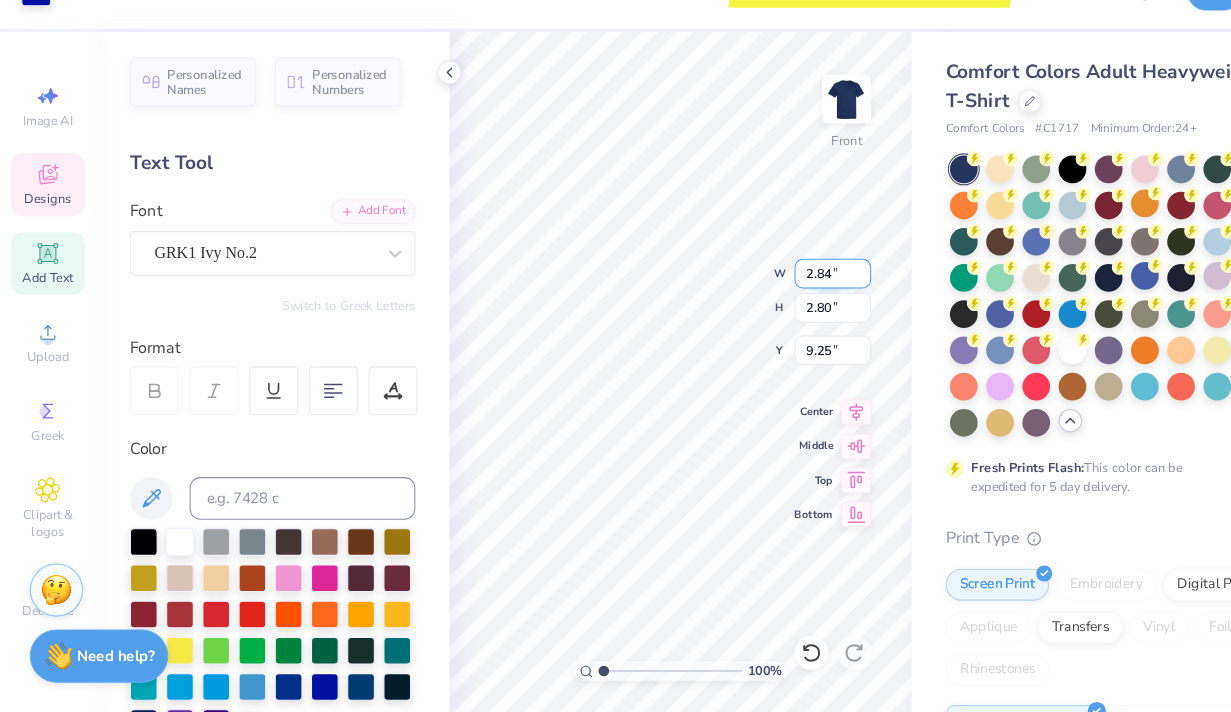 click on "2.84" at bounding box center (782, 300) 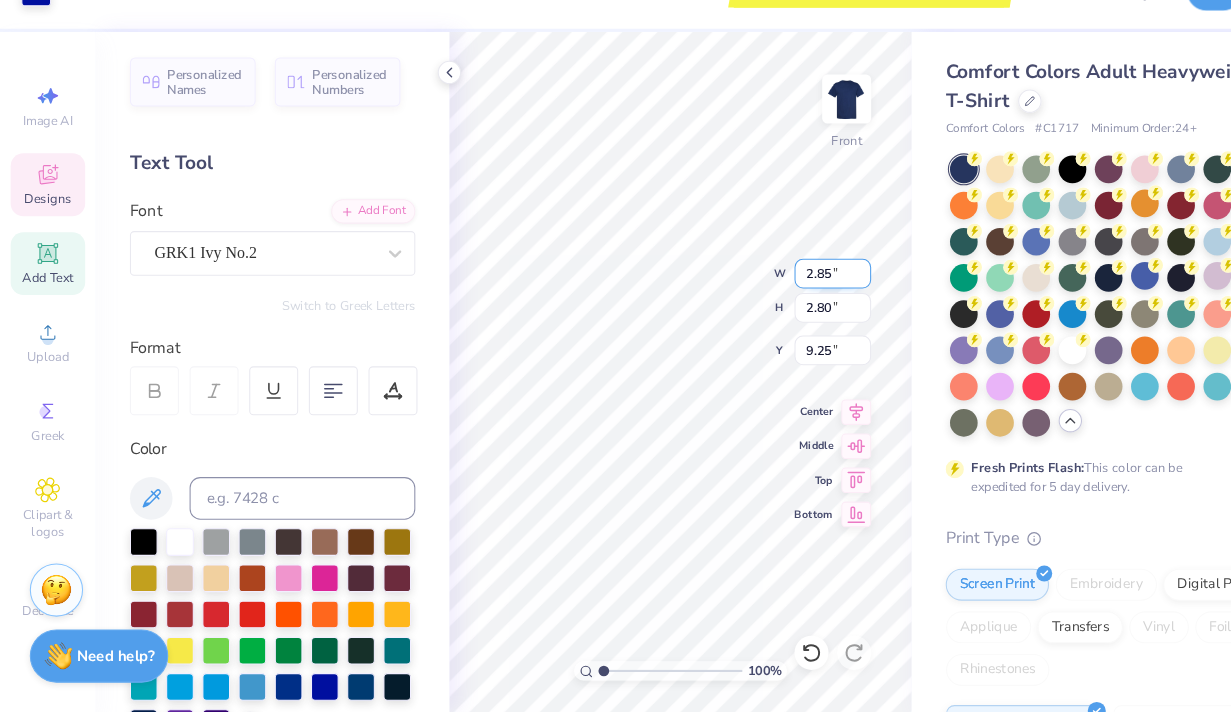 click on "2.85" at bounding box center (782, 300) 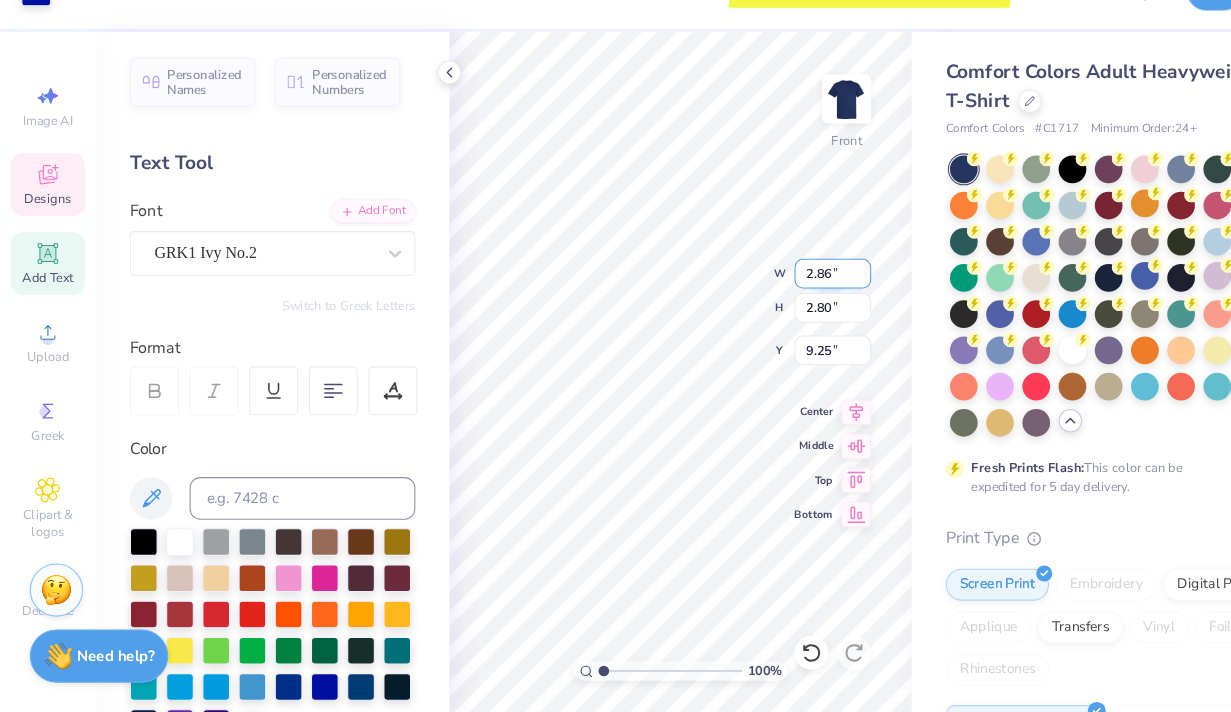 click on "2.86" at bounding box center (782, 300) 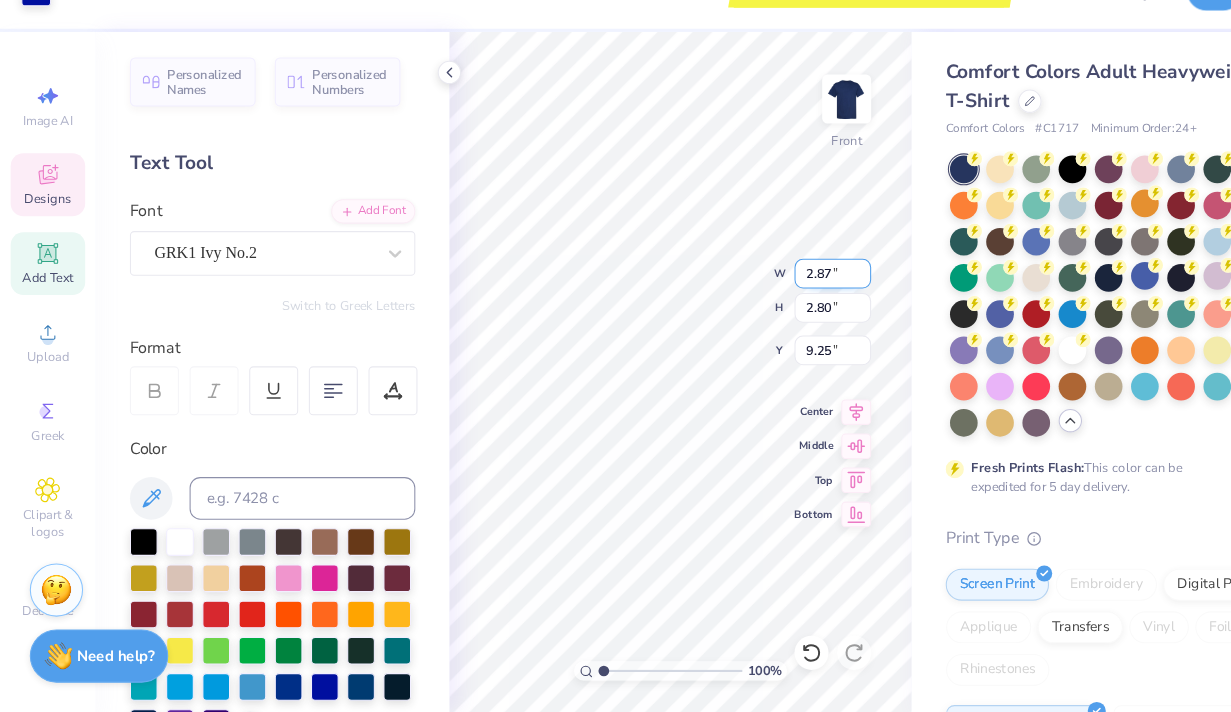 click on "2.87" at bounding box center (782, 300) 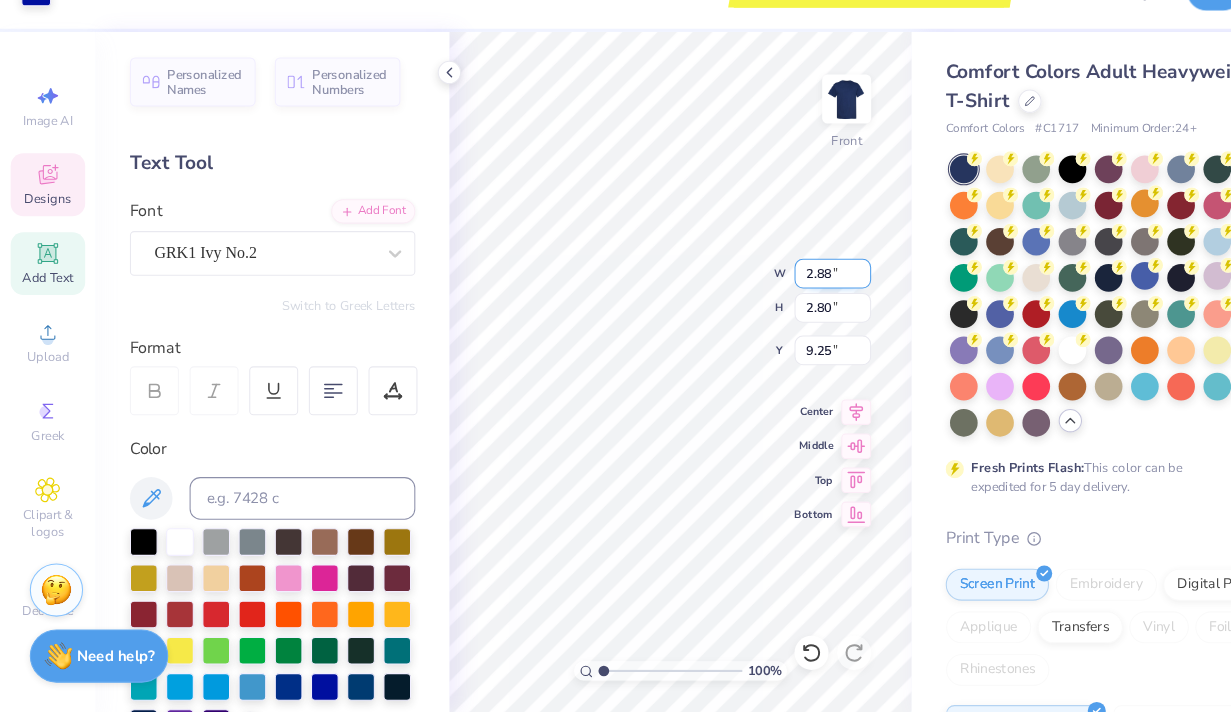 click on "2.88" at bounding box center (782, 300) 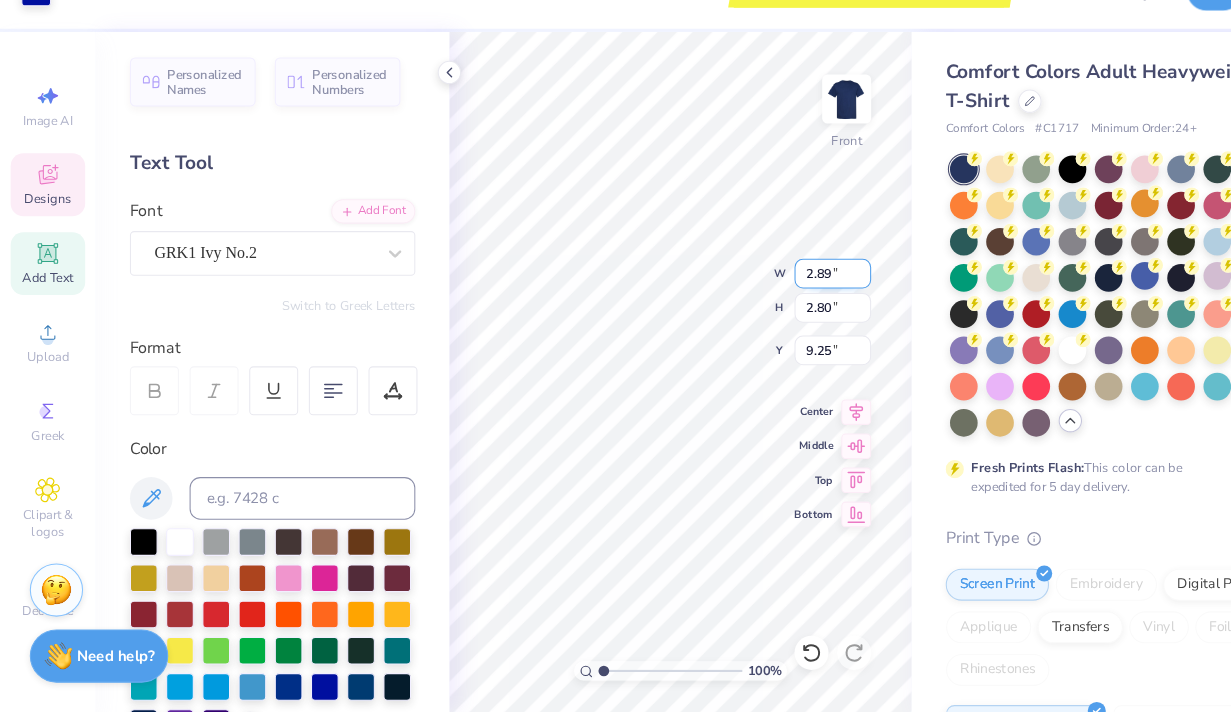 click on "2.89" at bounding box center [782, 300] 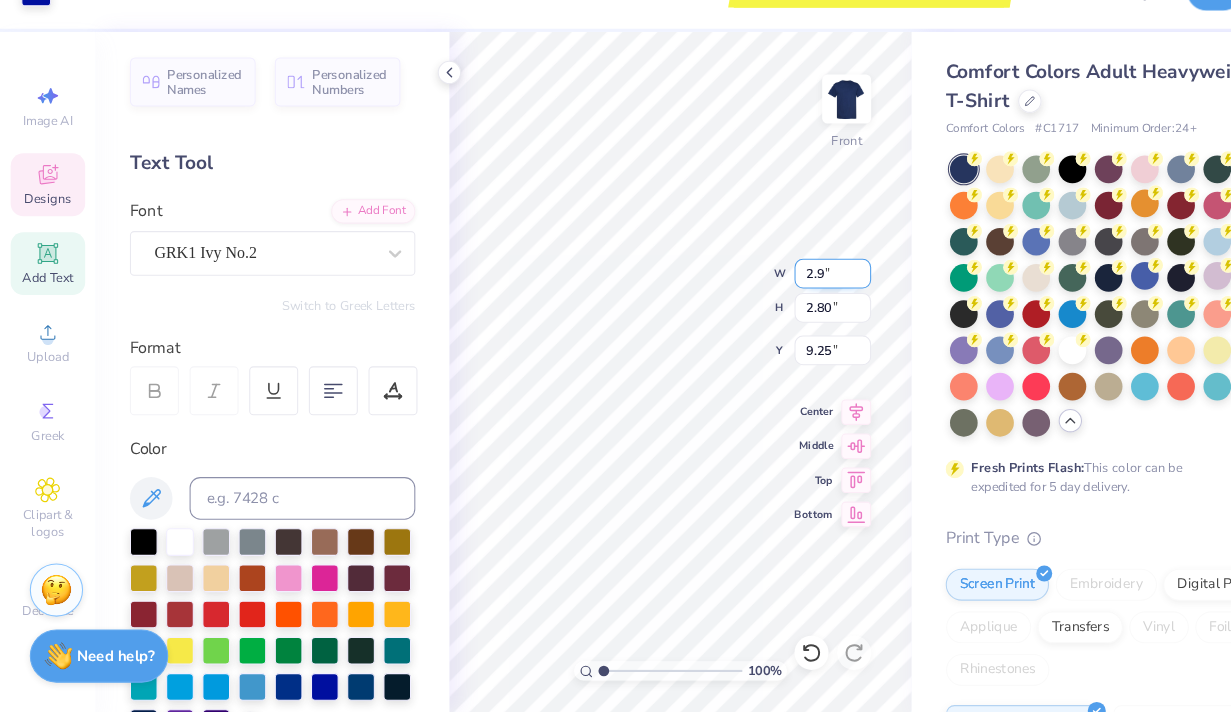 click on "2.9" at bounding box center (782, 300) 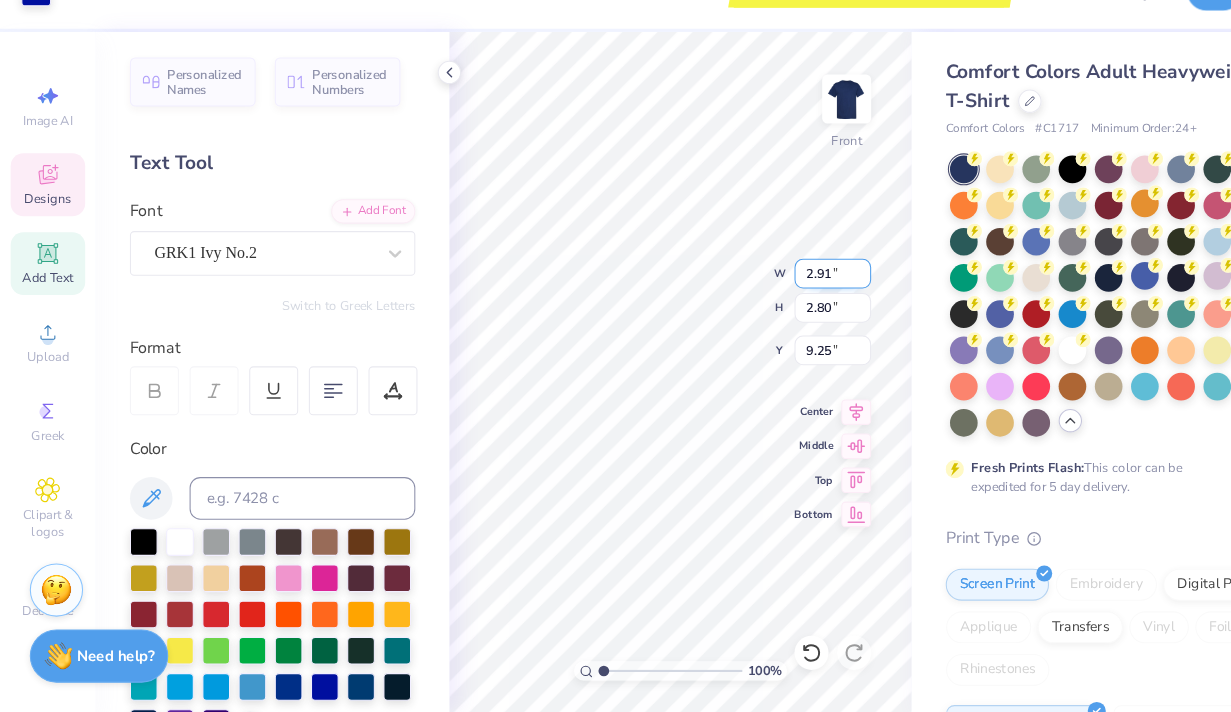 click on "2.91" at bounding box center [782, 300] 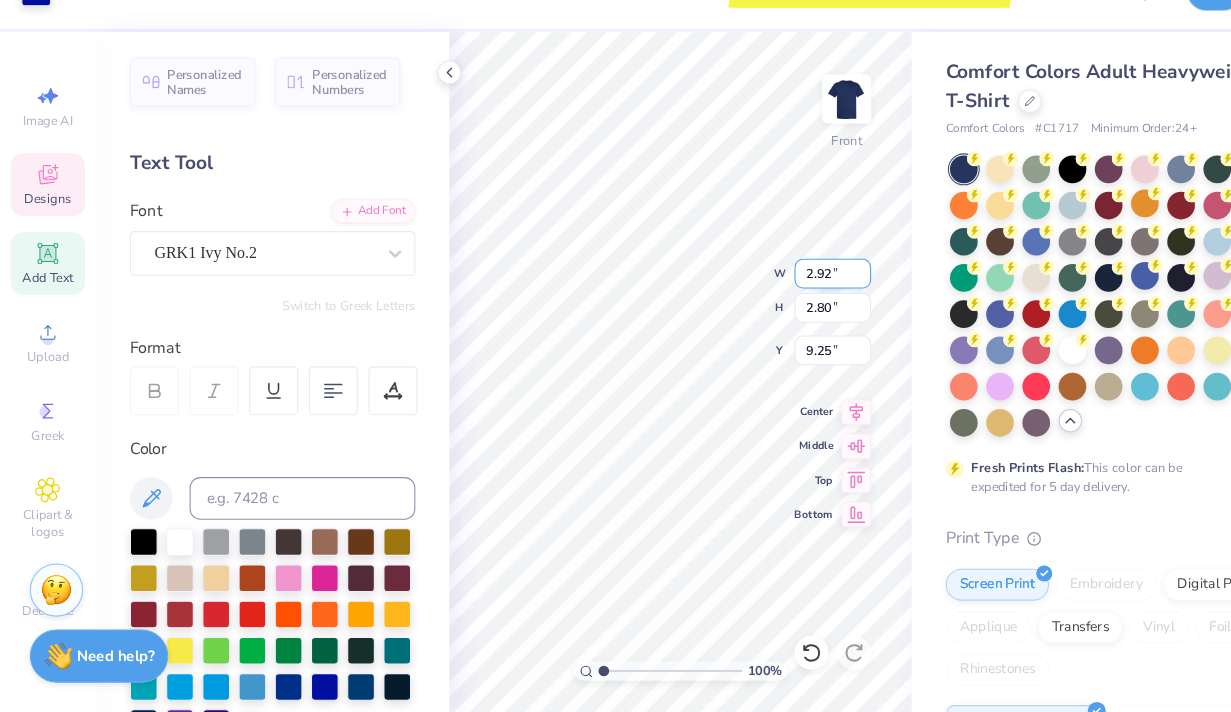 click on "2.92" at bounding box center [782, 300] 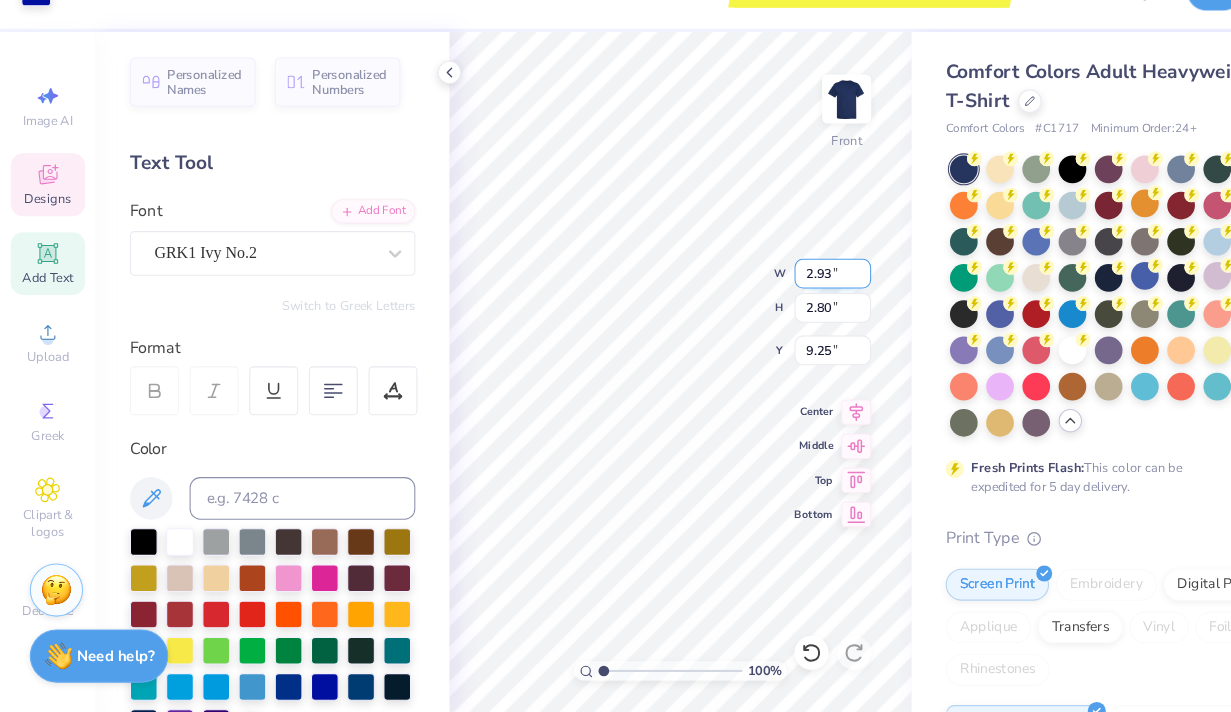 click on "2.93" at bounding box center [782, 300] 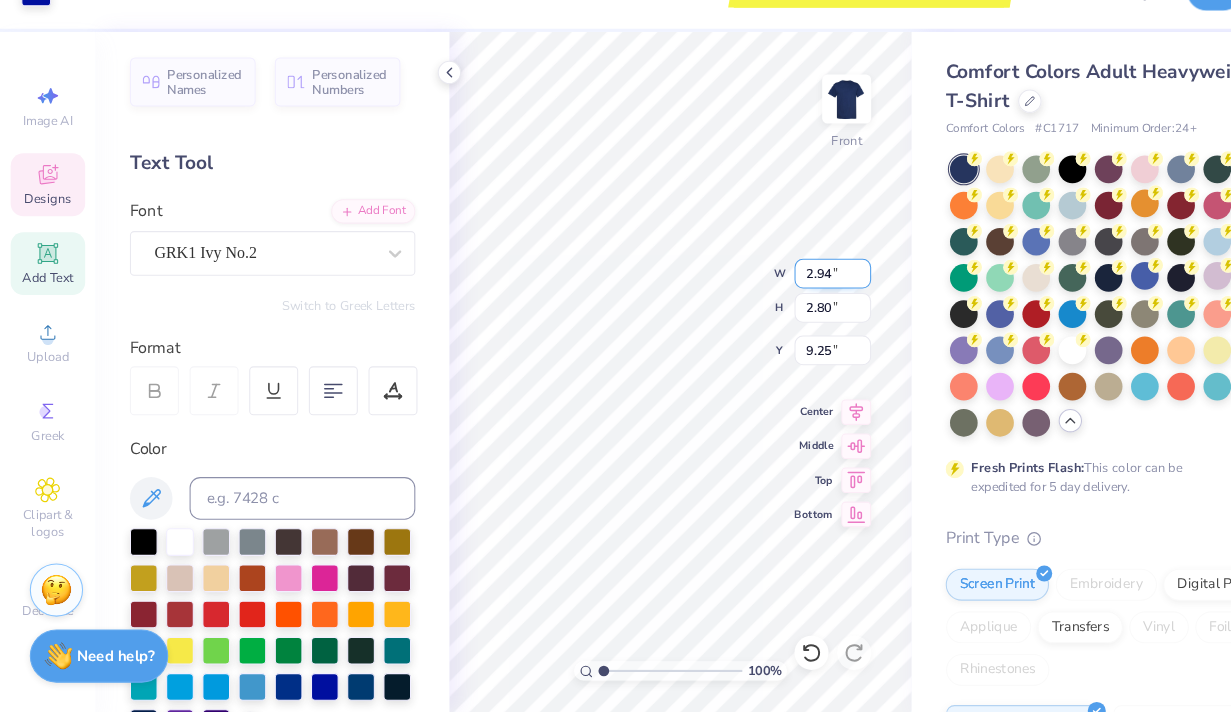 click on "2.94" at bounding box center (782, 300) 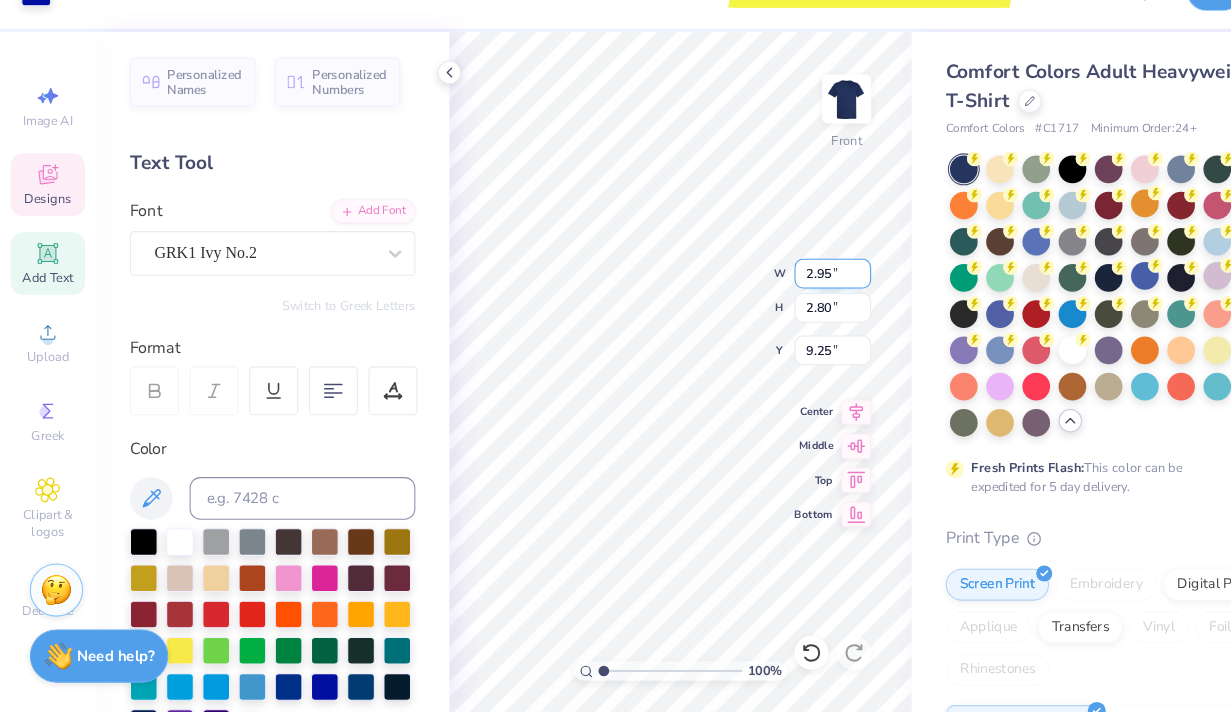 click on "2.95" at bounding box center (782, 300) 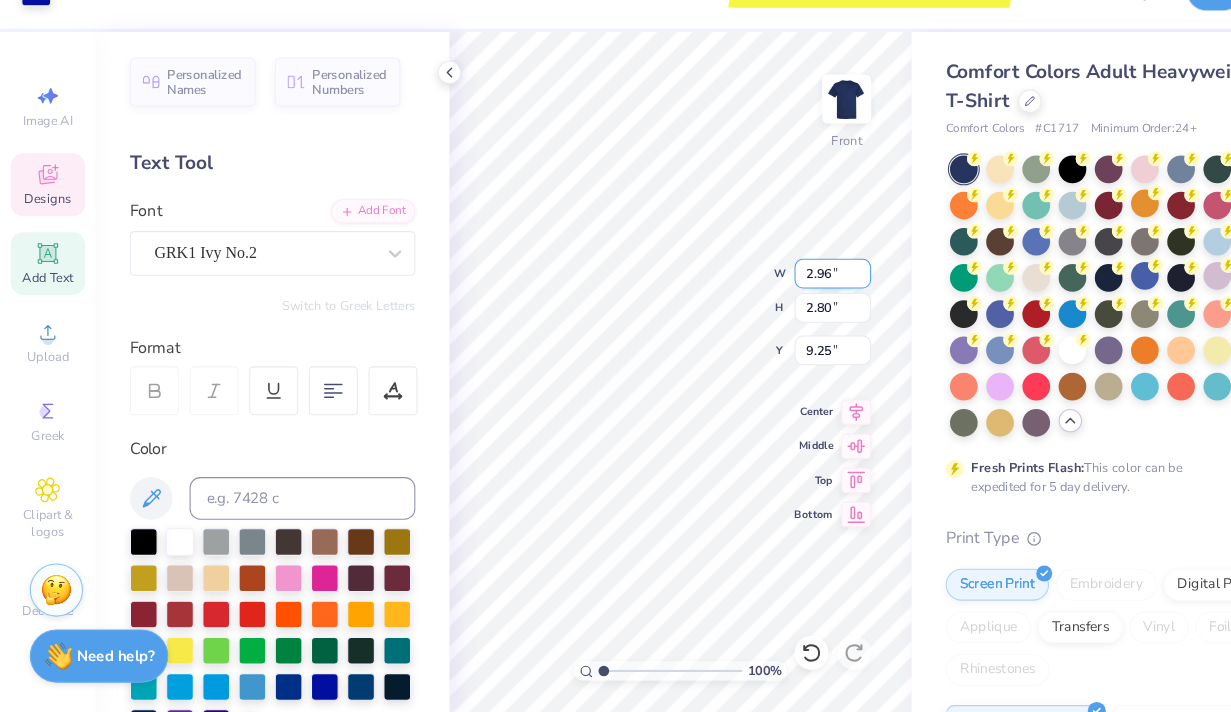 click on "2.96" at bounding box center (782, 300) 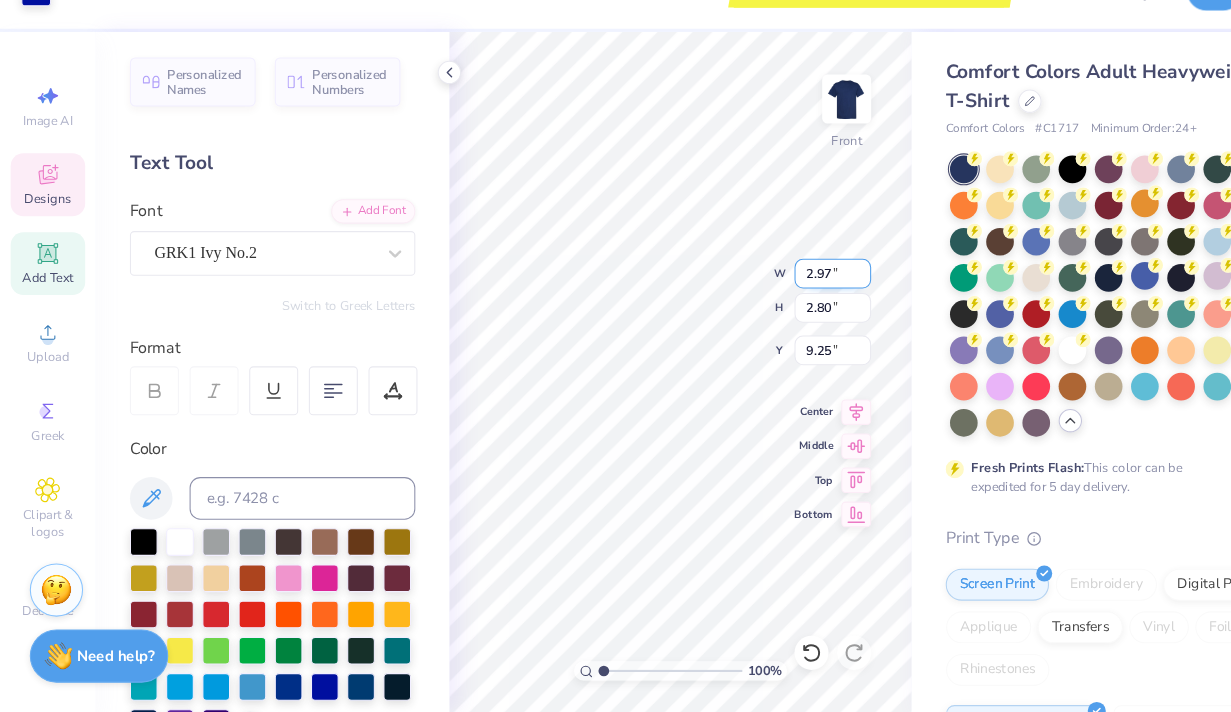 click on "2.97" at bounding box center [782, 300] 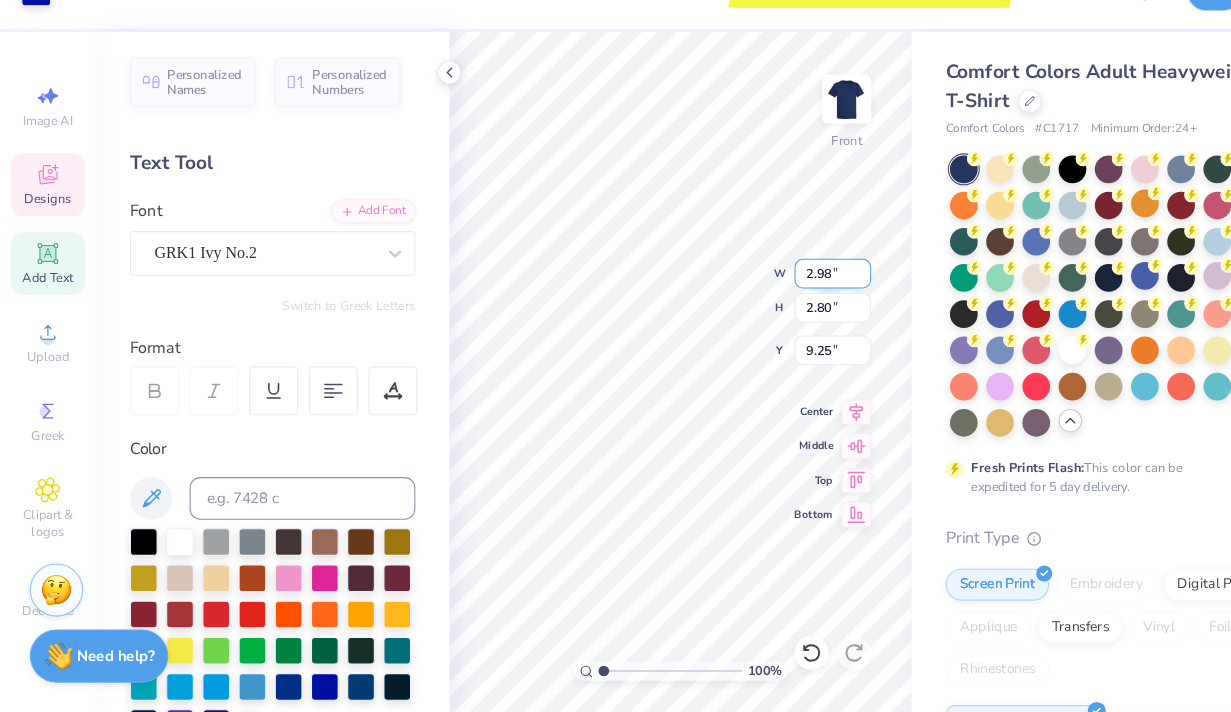click on "2.98" at bounding box center [782, 300] 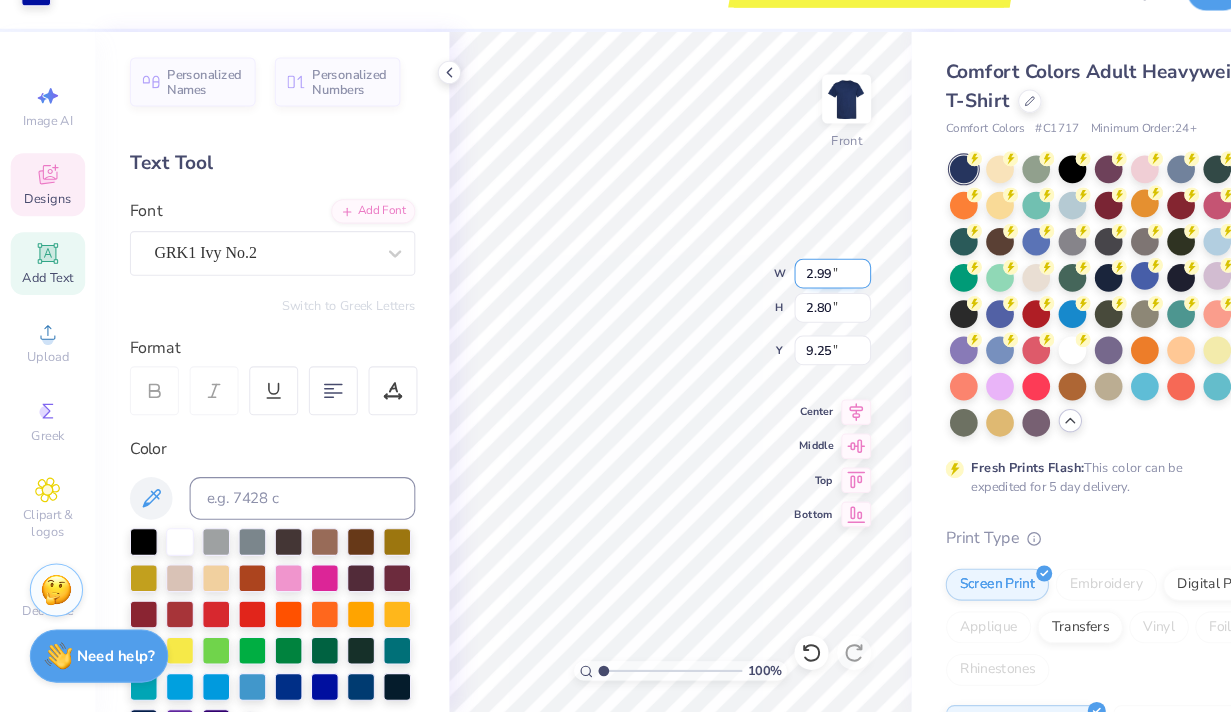 click on "2.99" at bounding box center (782, 300) 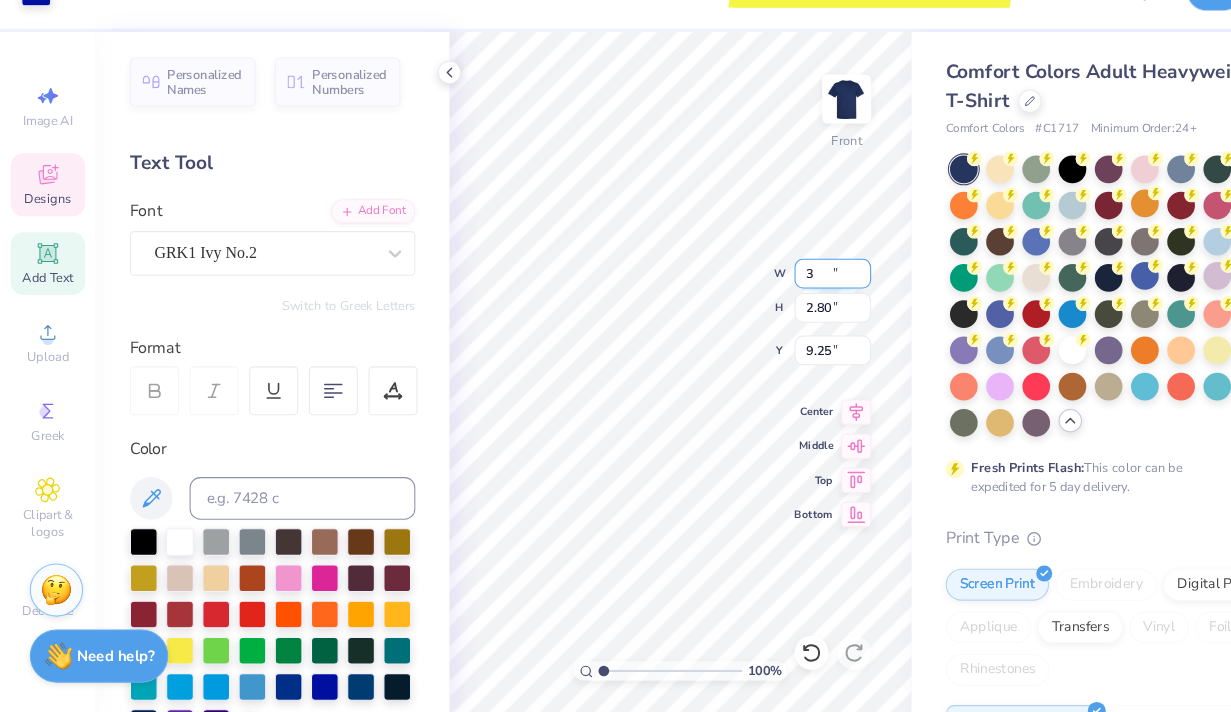 click on "3" at bounding box center (782, 300) 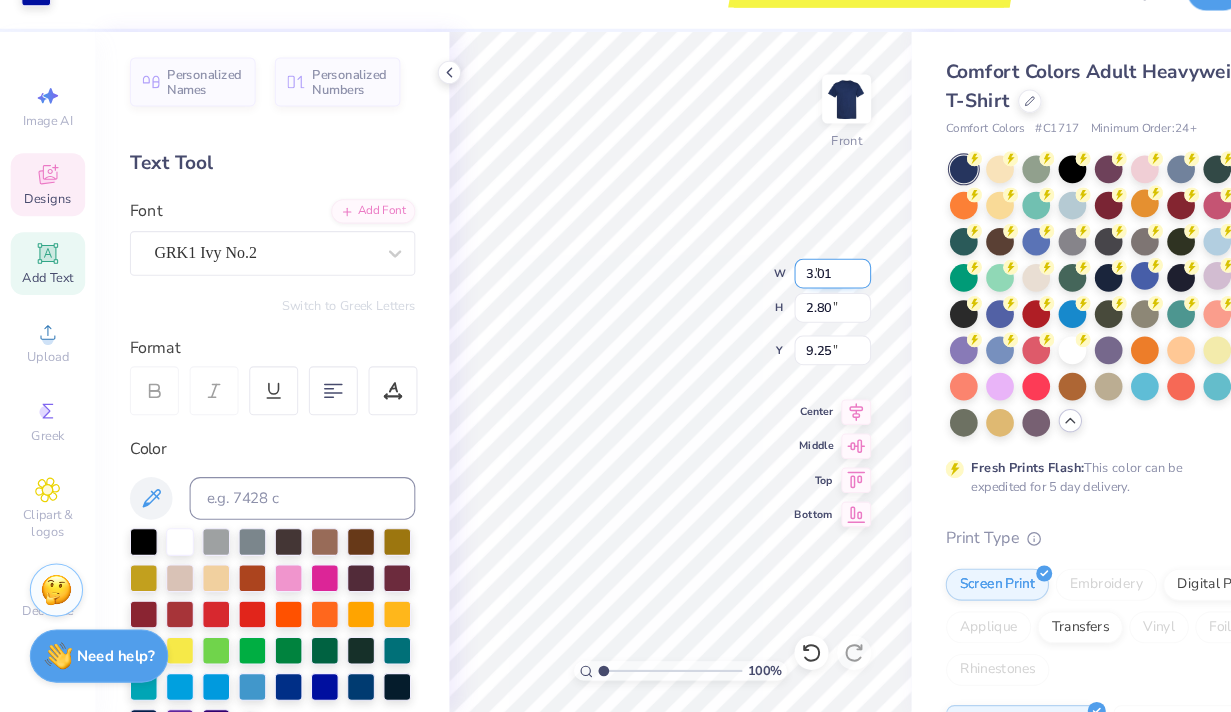 click on "3.01" at bounding box center [782, 300] 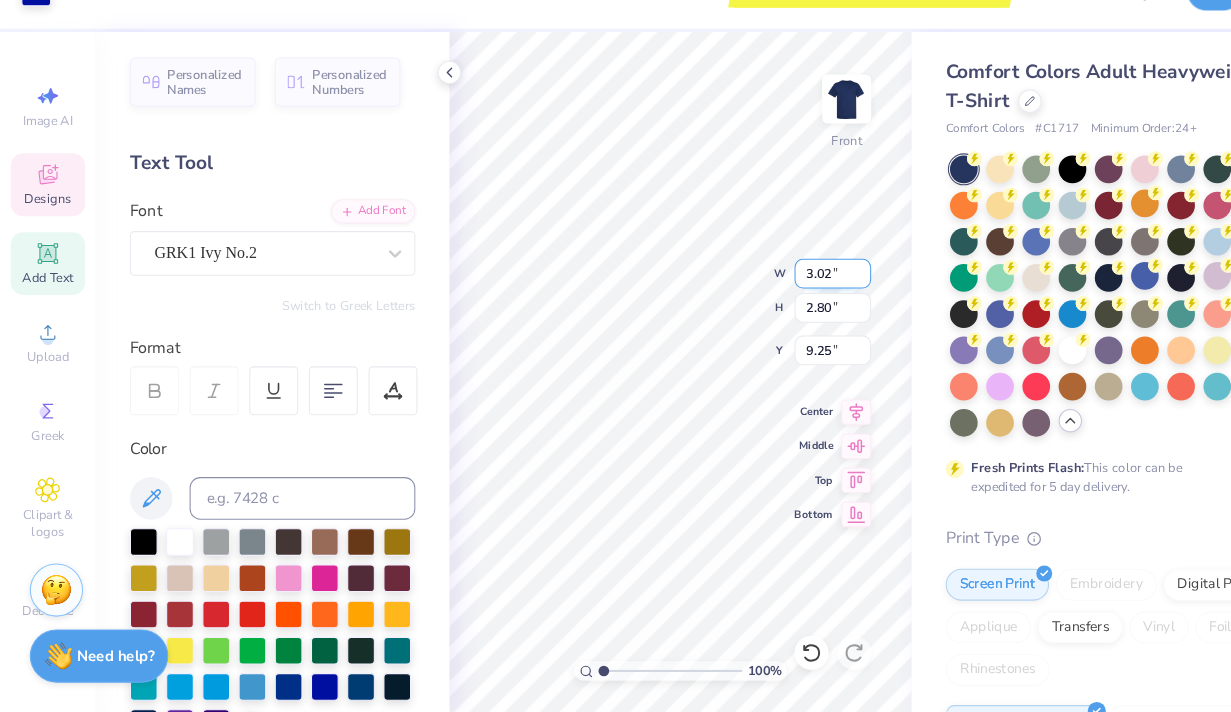 click on "3.02" at bounding box center [782, 300] 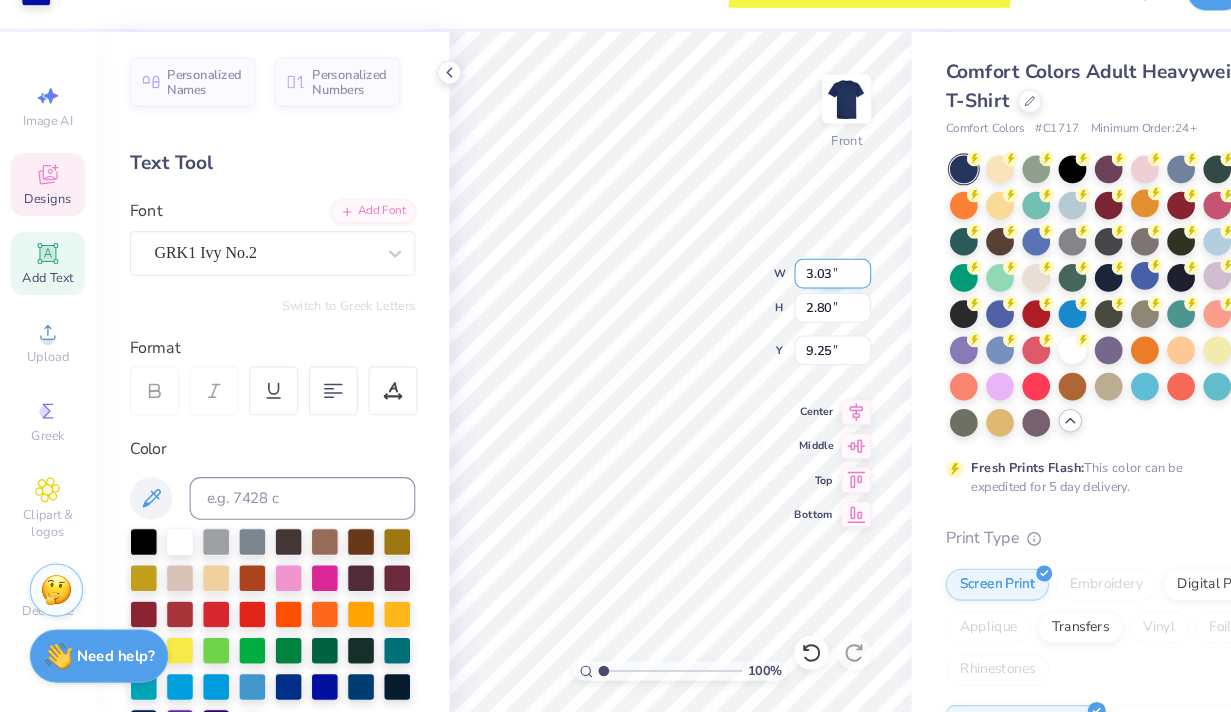 click on "3.03" at bounding box center (782, 300) 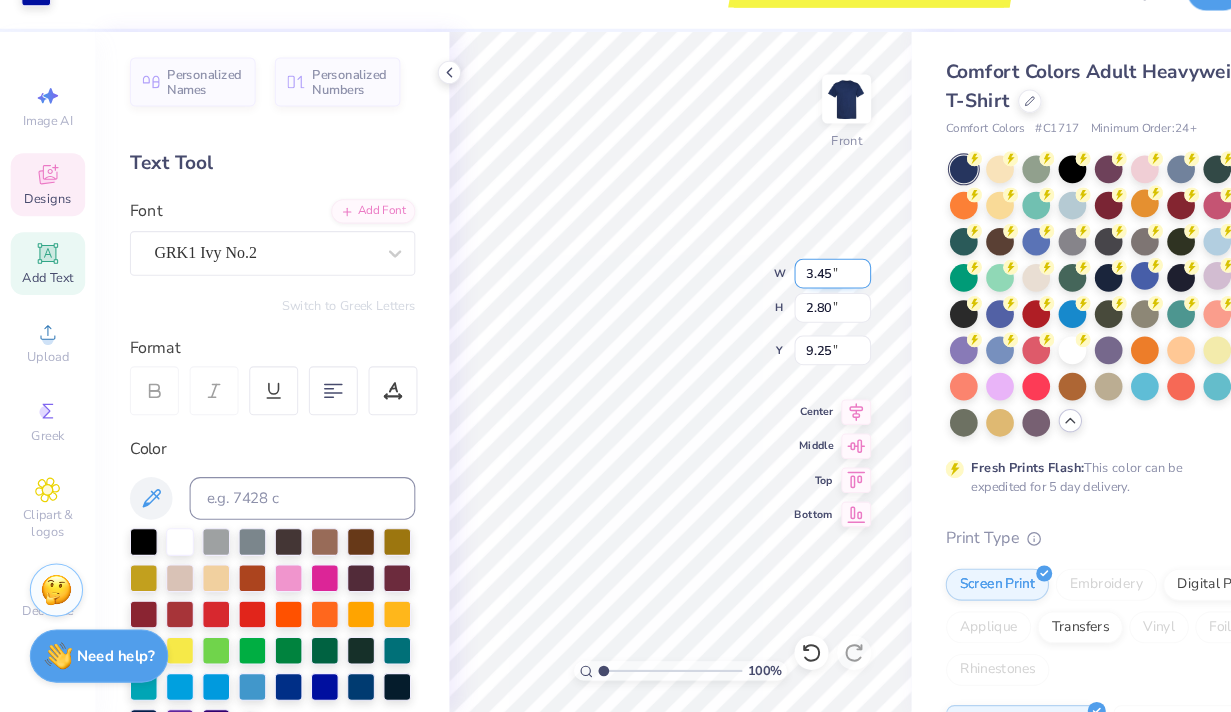 type on "3.45" 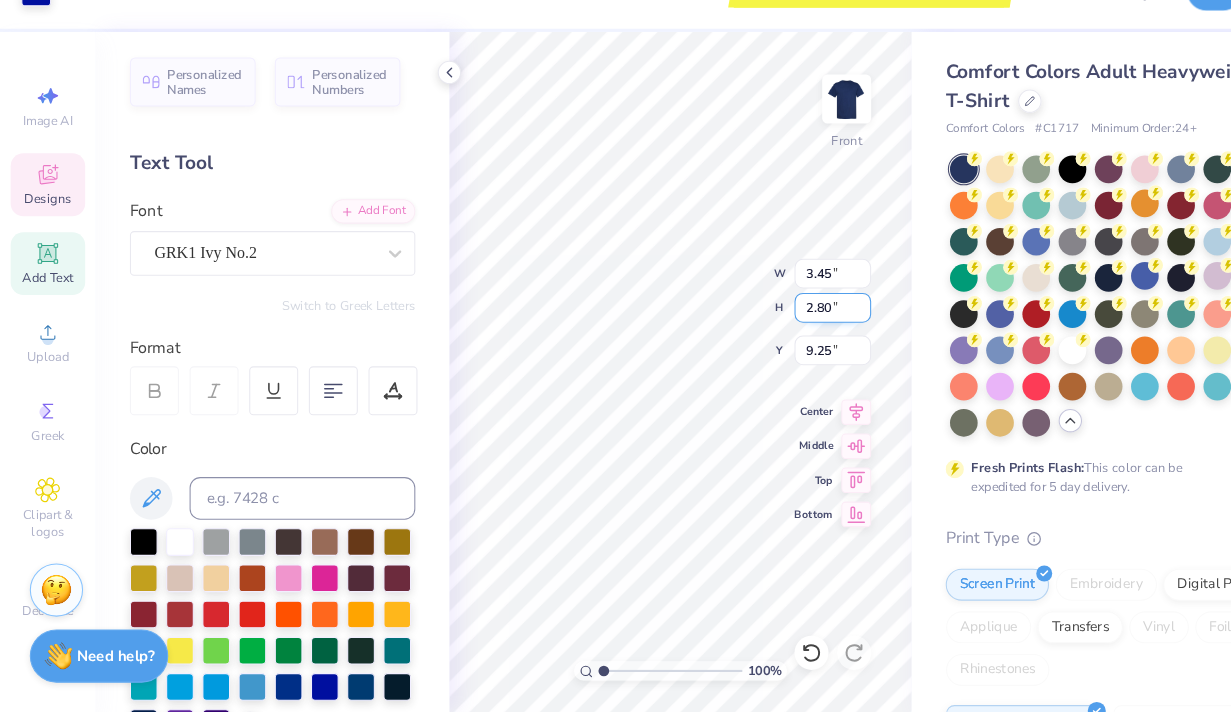 type on "2.81" 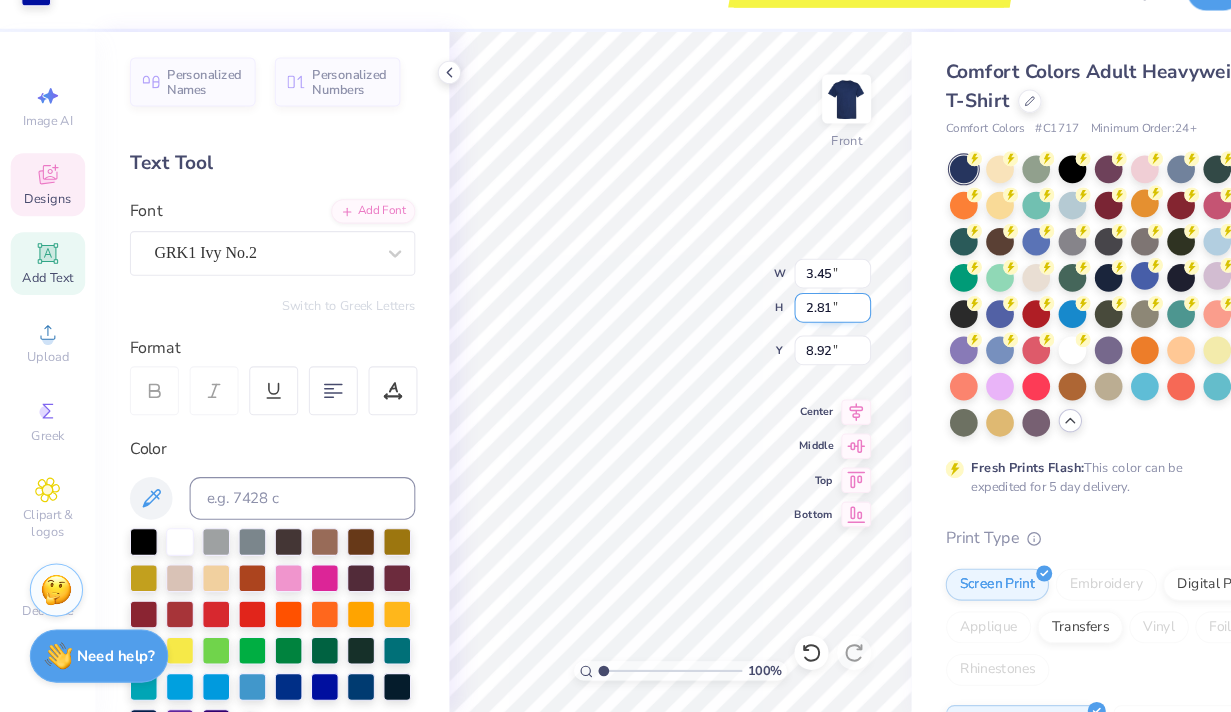 type on "2.81" 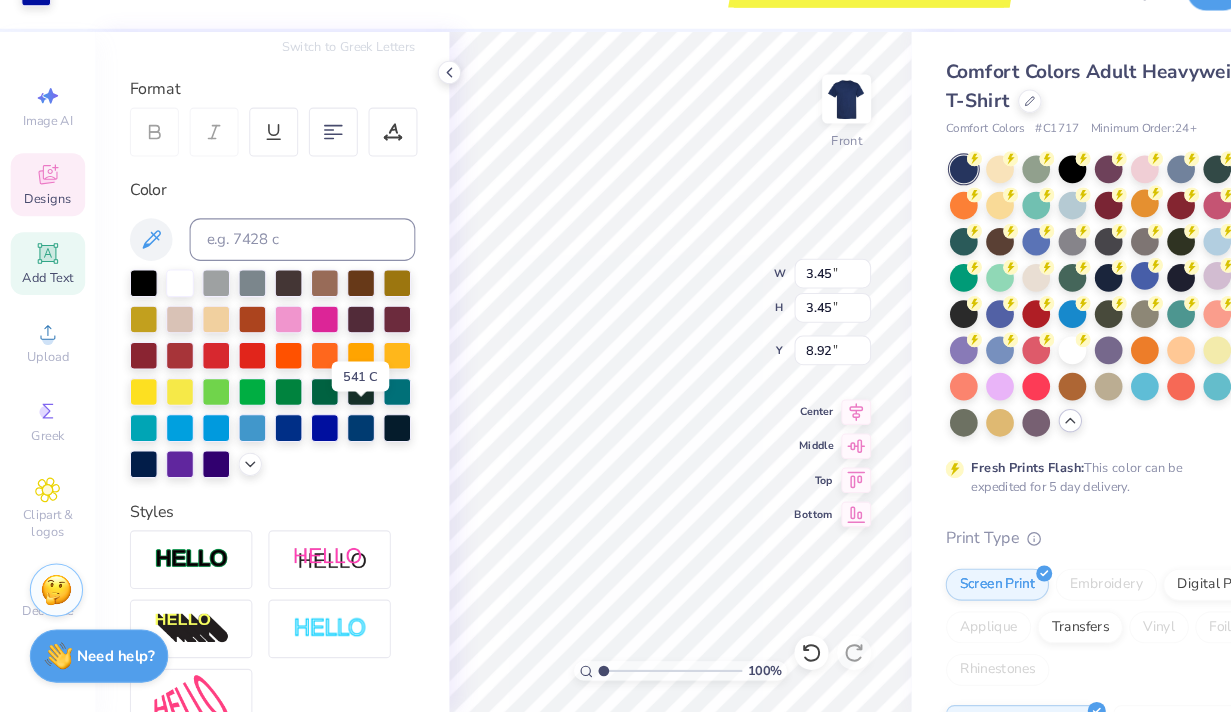 scroll, scrollTop: 251, scrollLeft: 0, axis: vertical 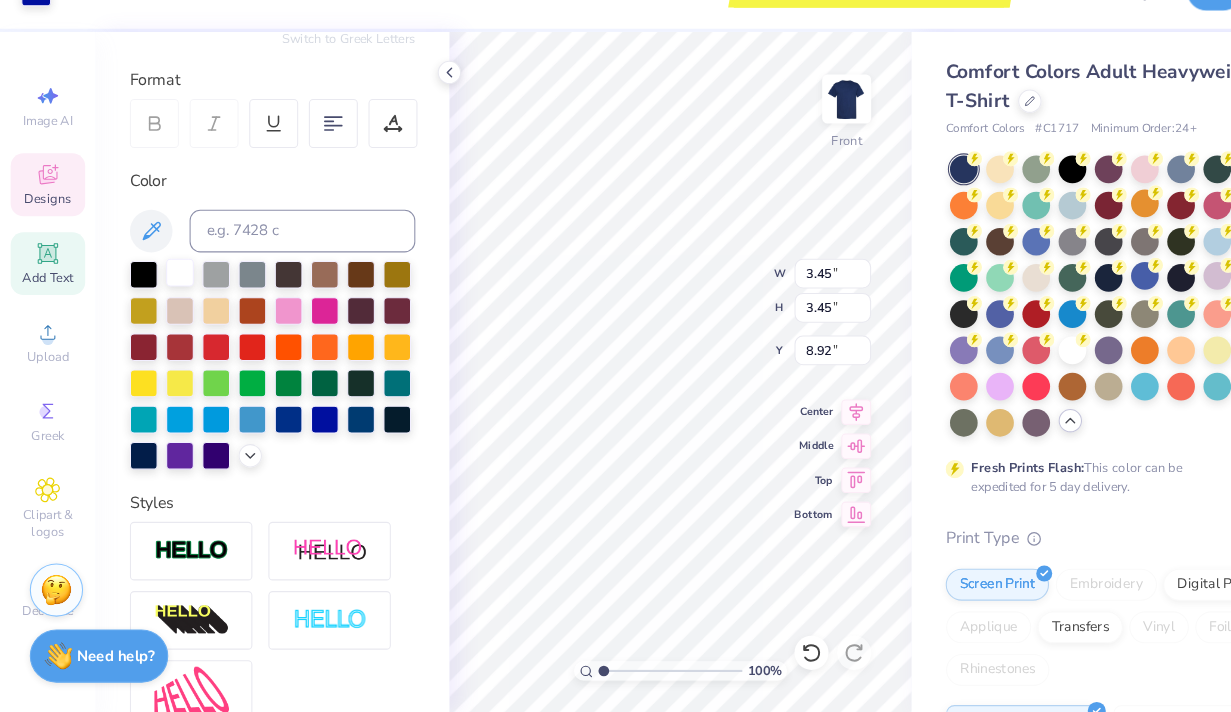 click at bounding box center [169, 299] 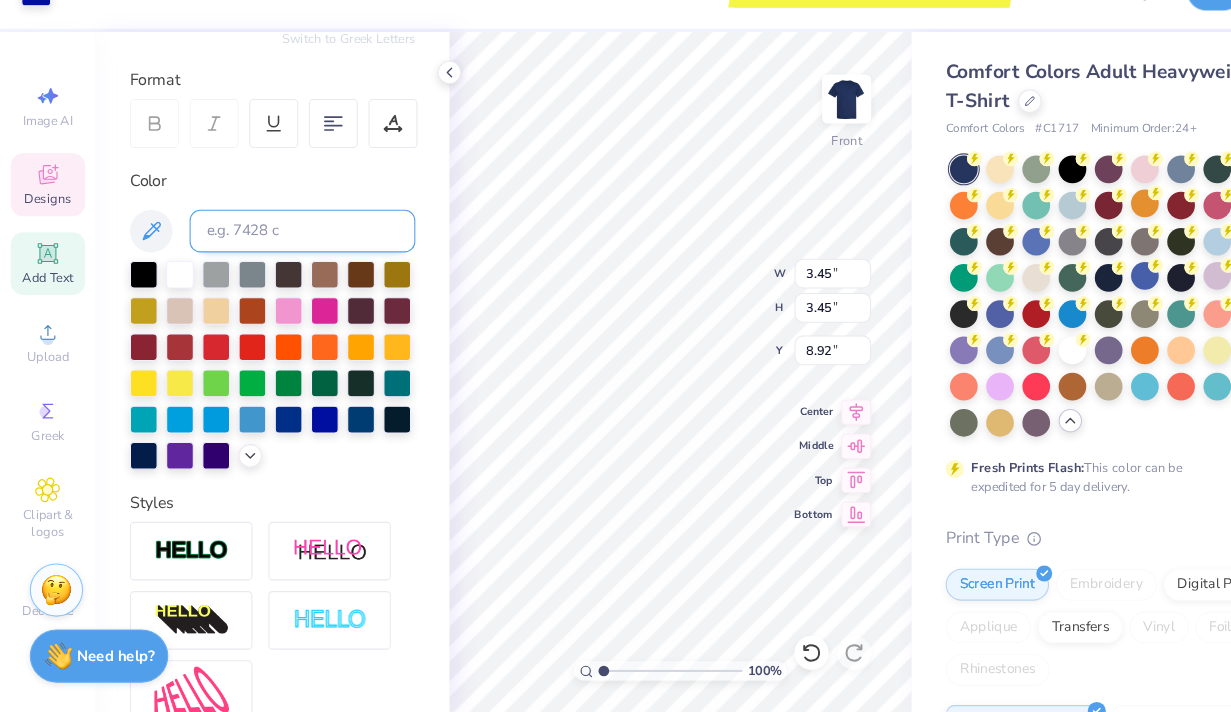 type on "2.76" 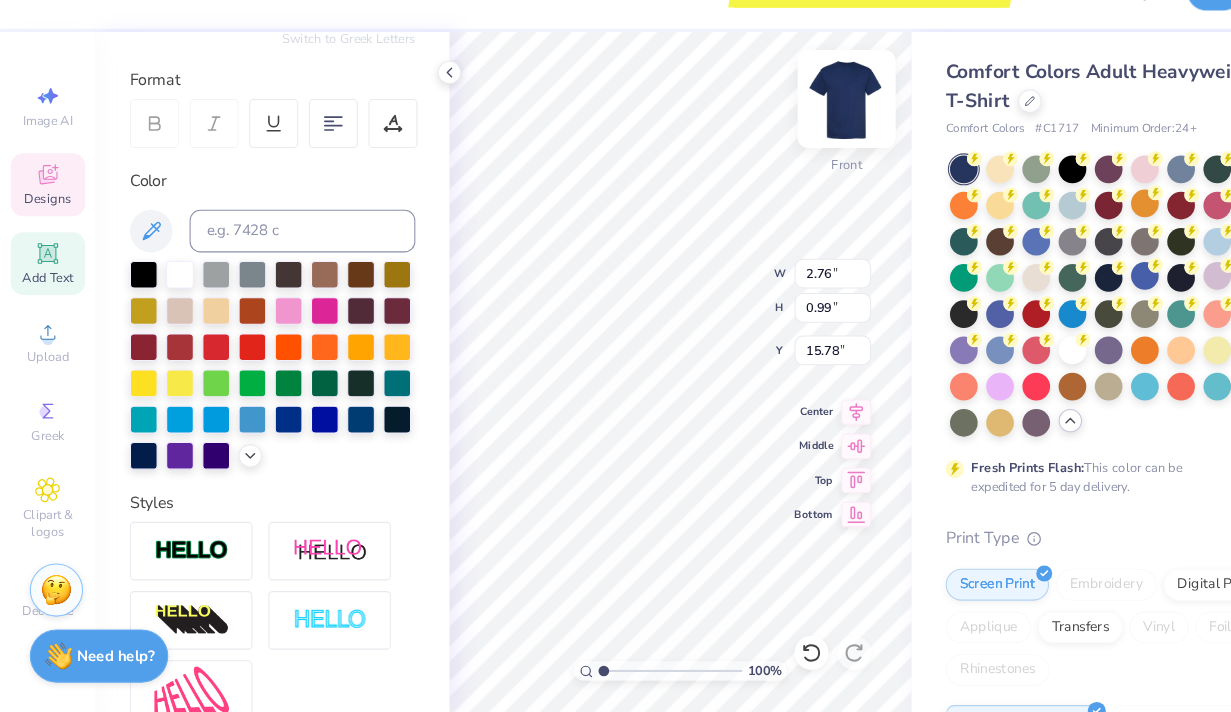 click at bounding box center (795, 136) 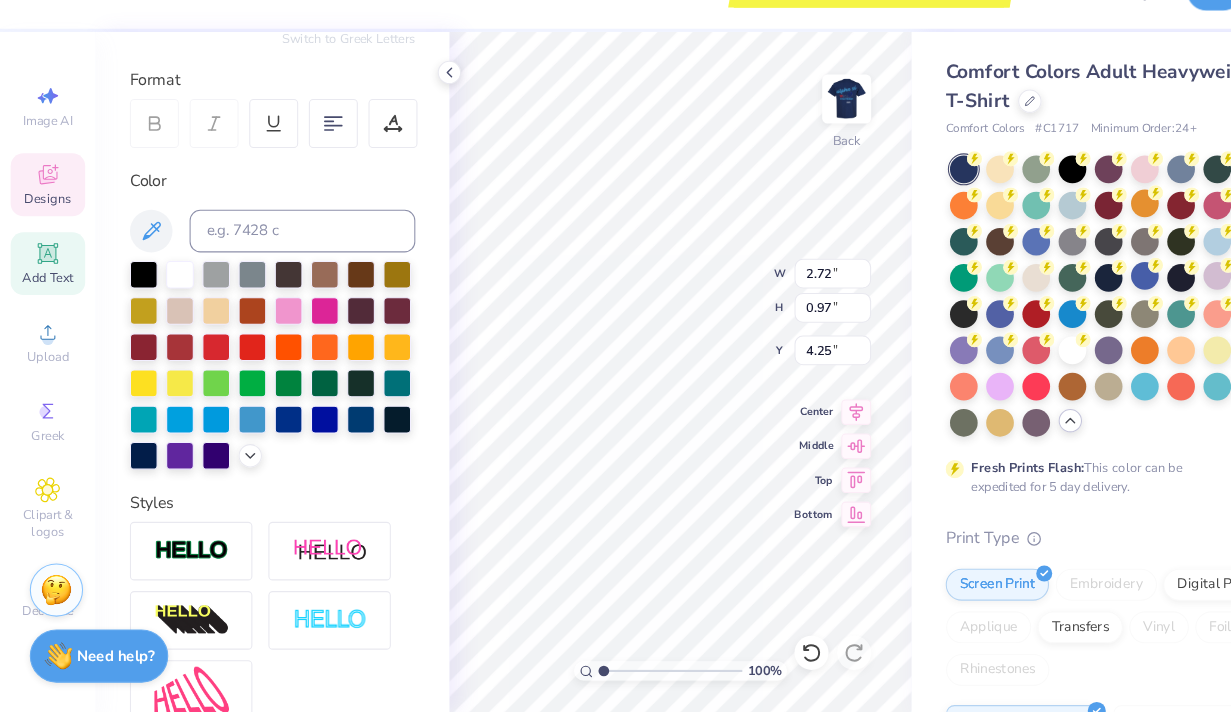 type on "4.25" 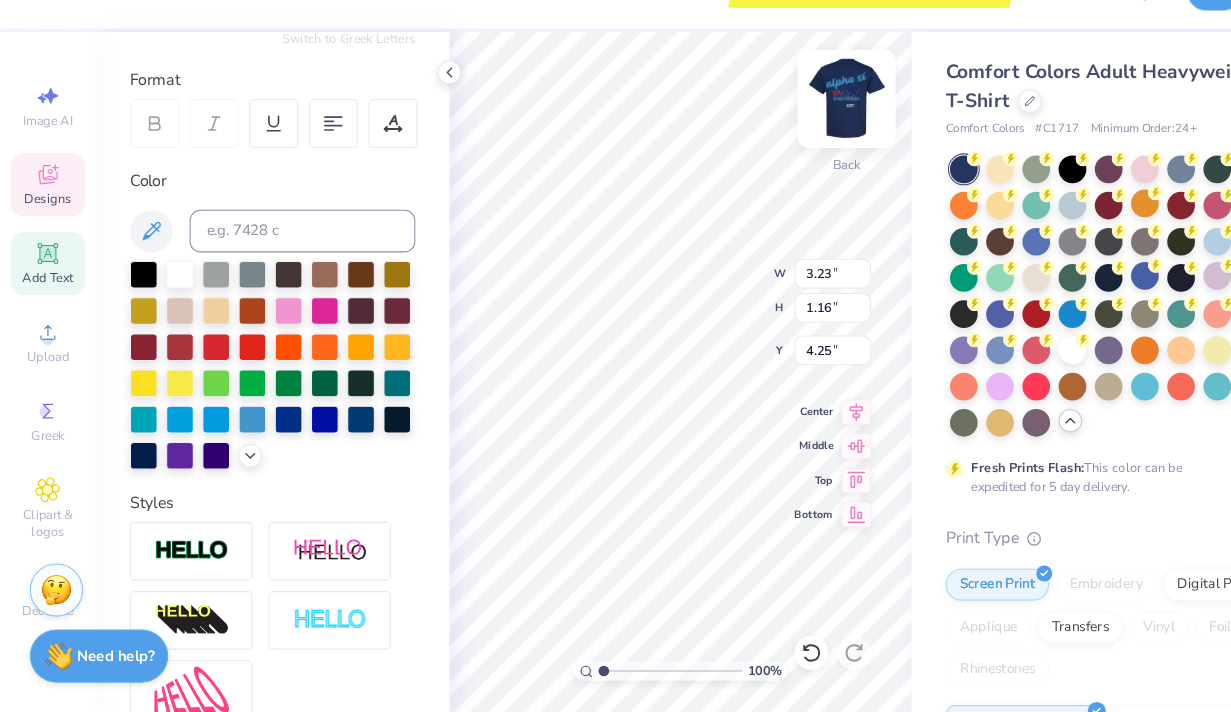 click at bounding box center (795, 136) 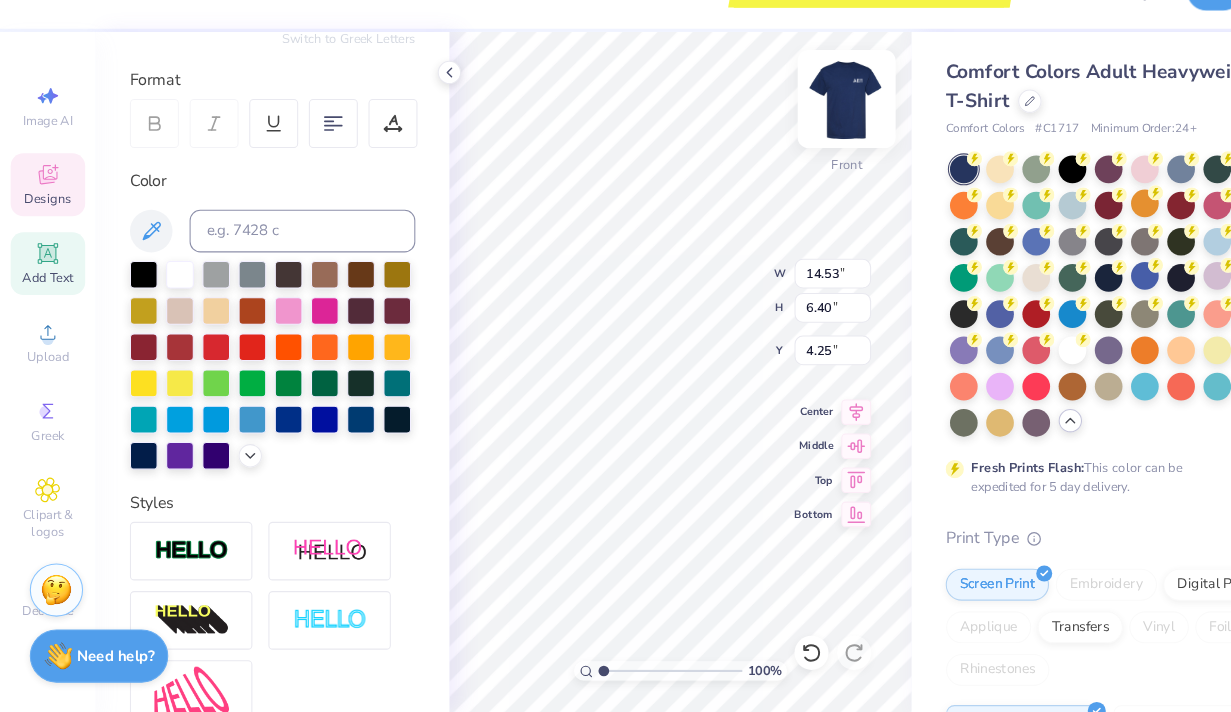 type on "13.15" 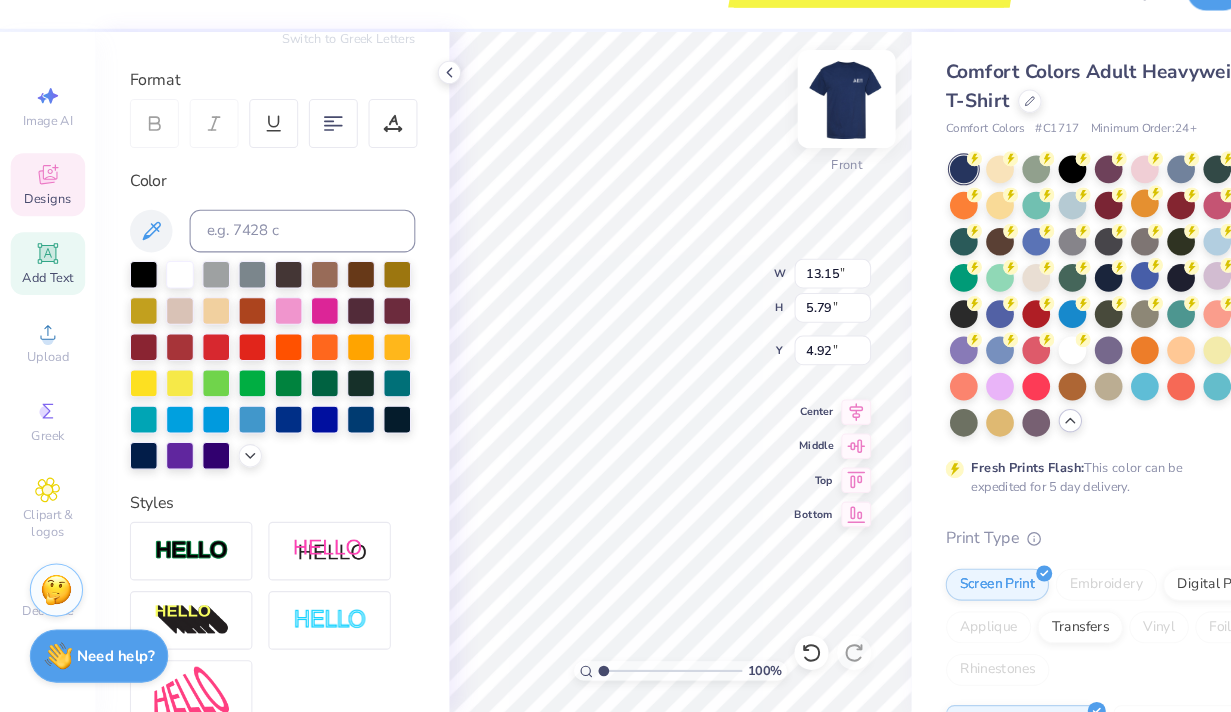 type on "4.85" 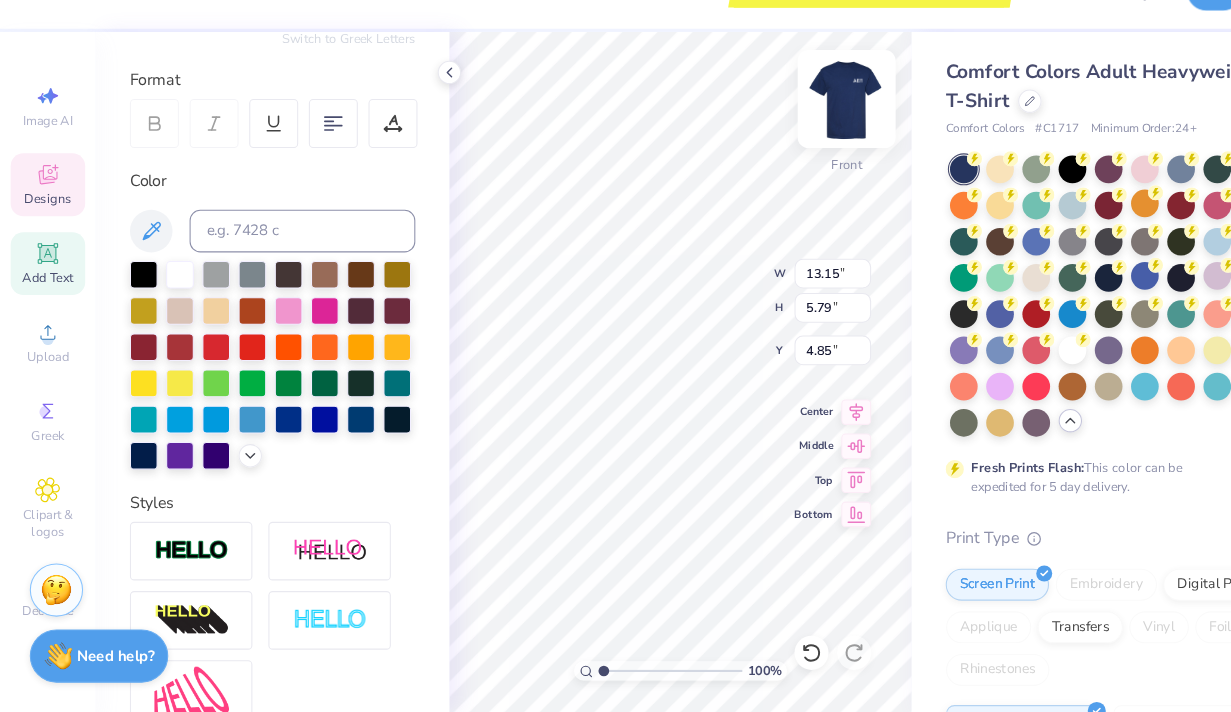type on "3.45" 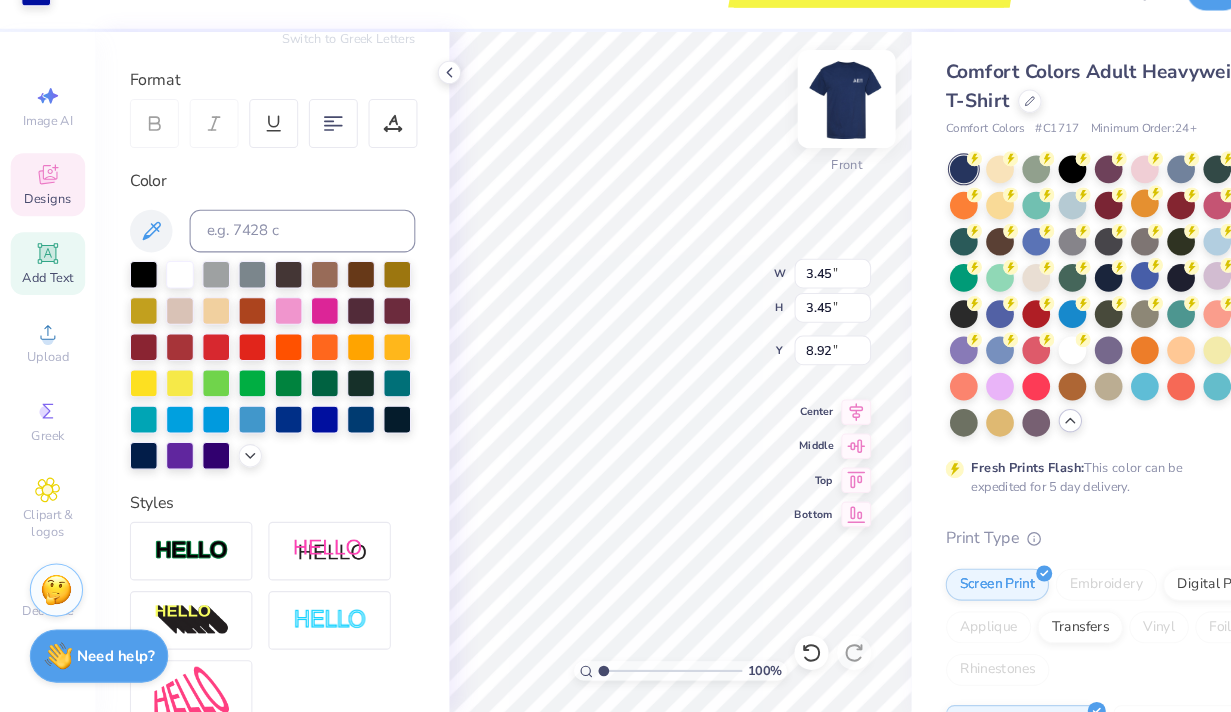 type on "8.82" 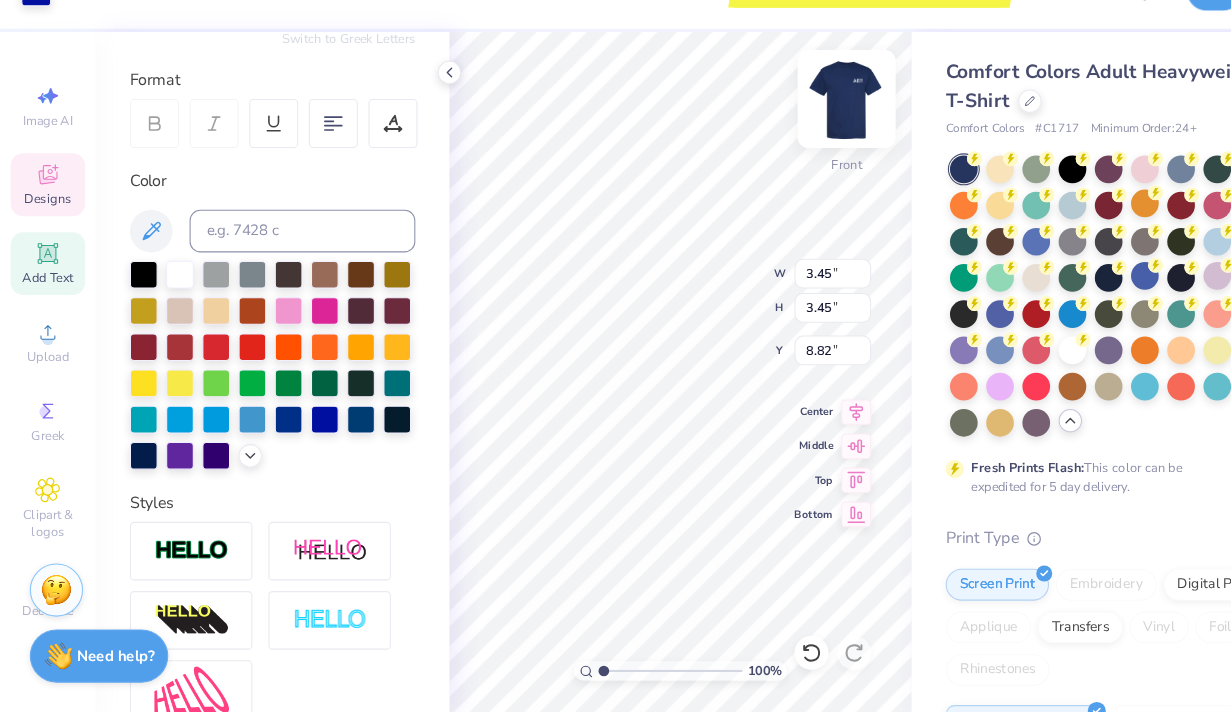 type on "7.04" 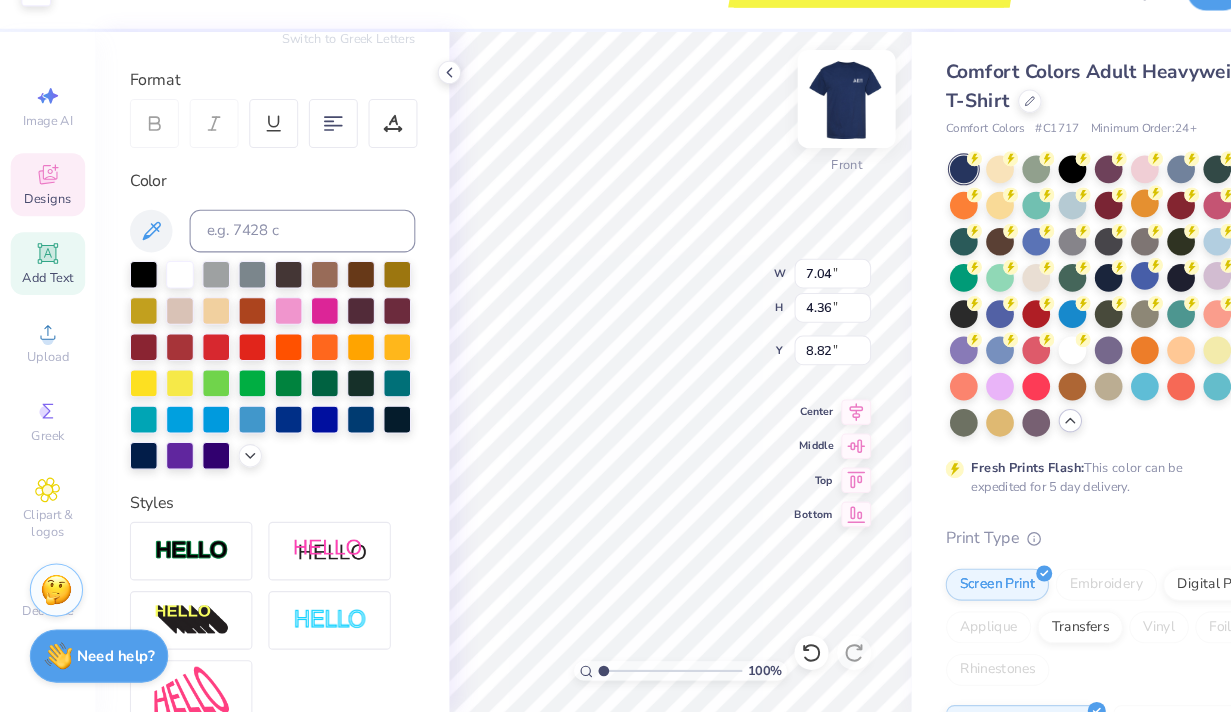 type on "8.37" 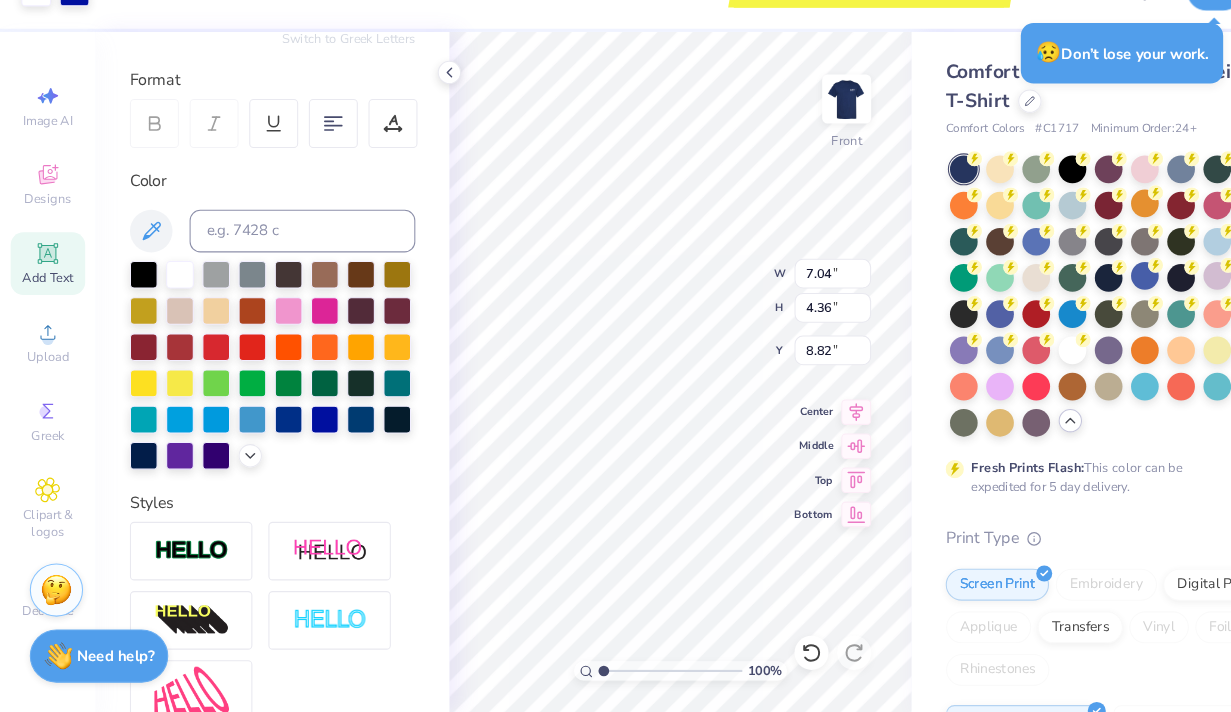type on "8.22" 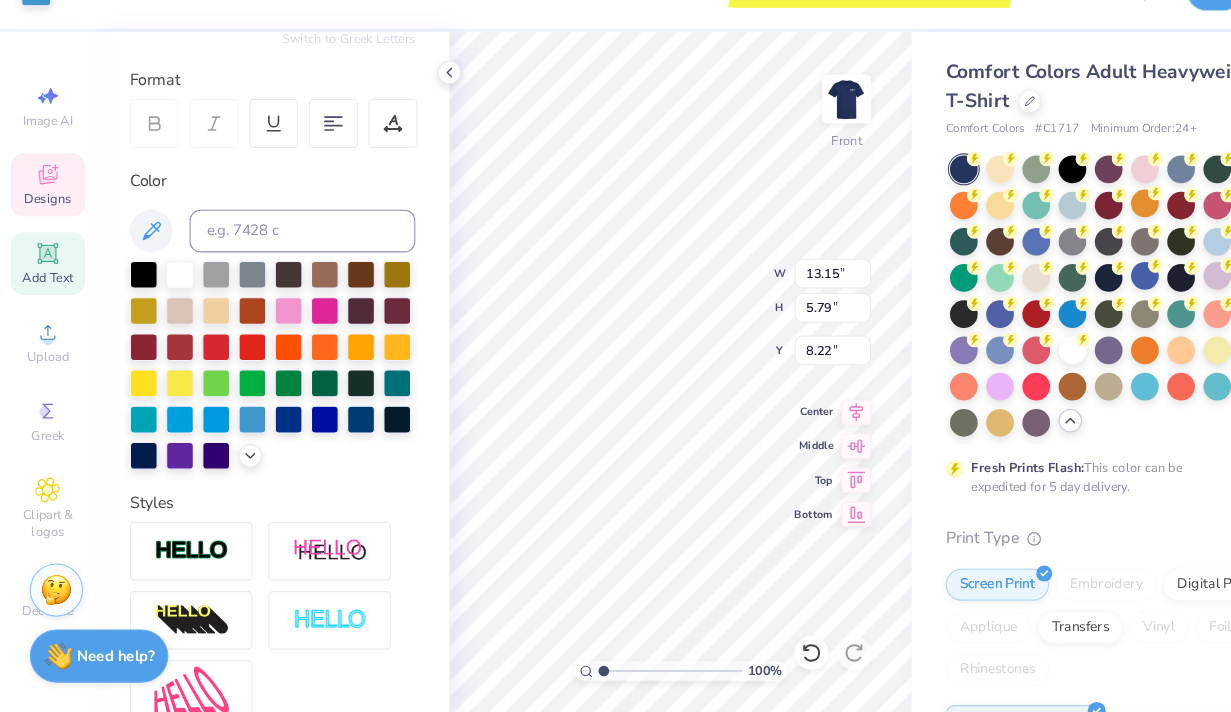 type on "13.15" 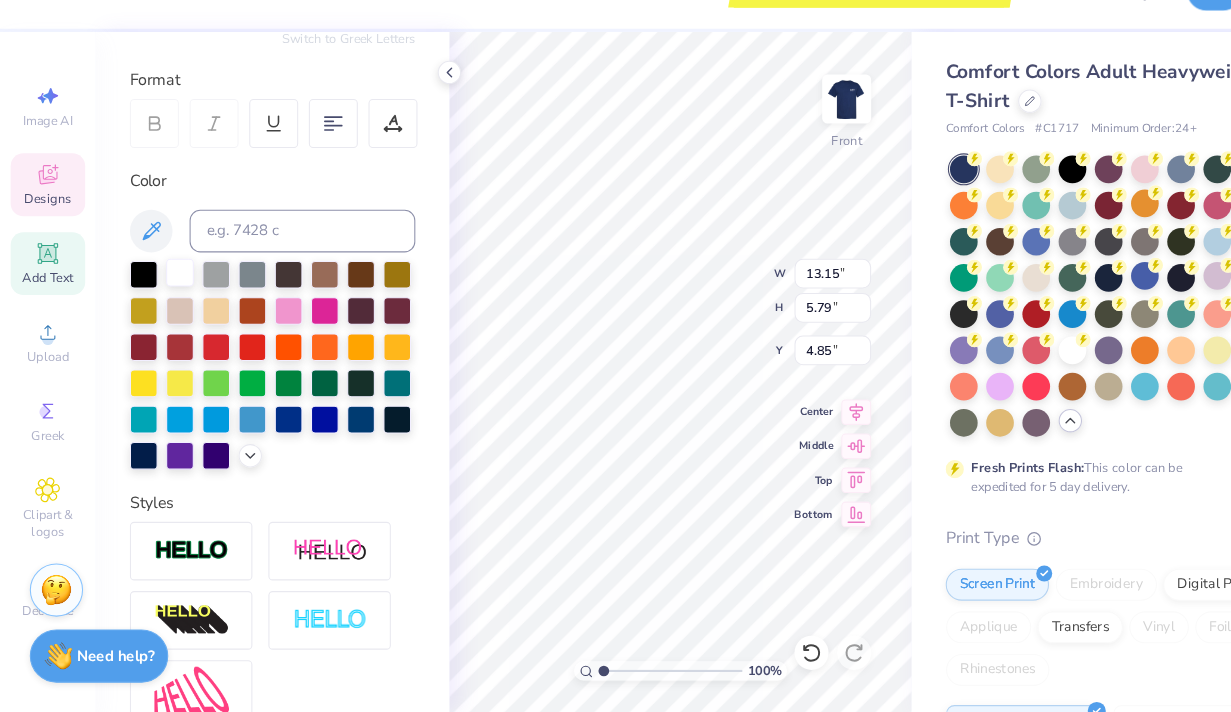 click at bounding box center [169, 299] 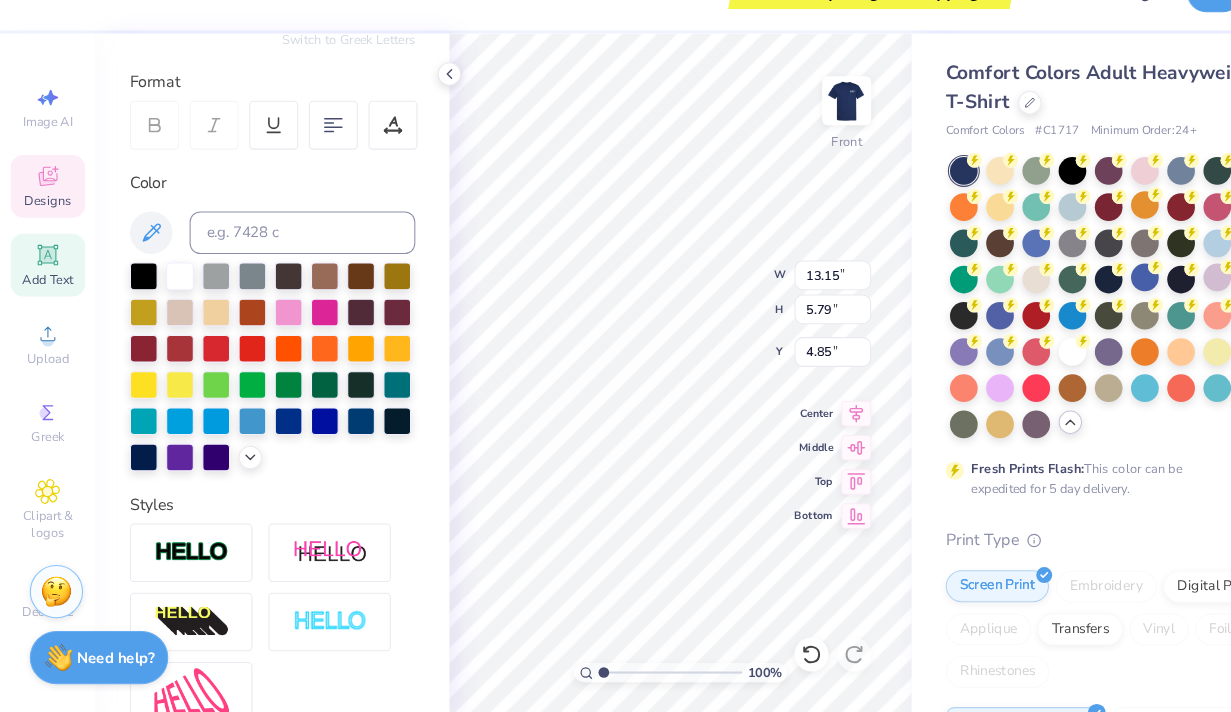 click on "Designs" at bounding box center (45, 216) 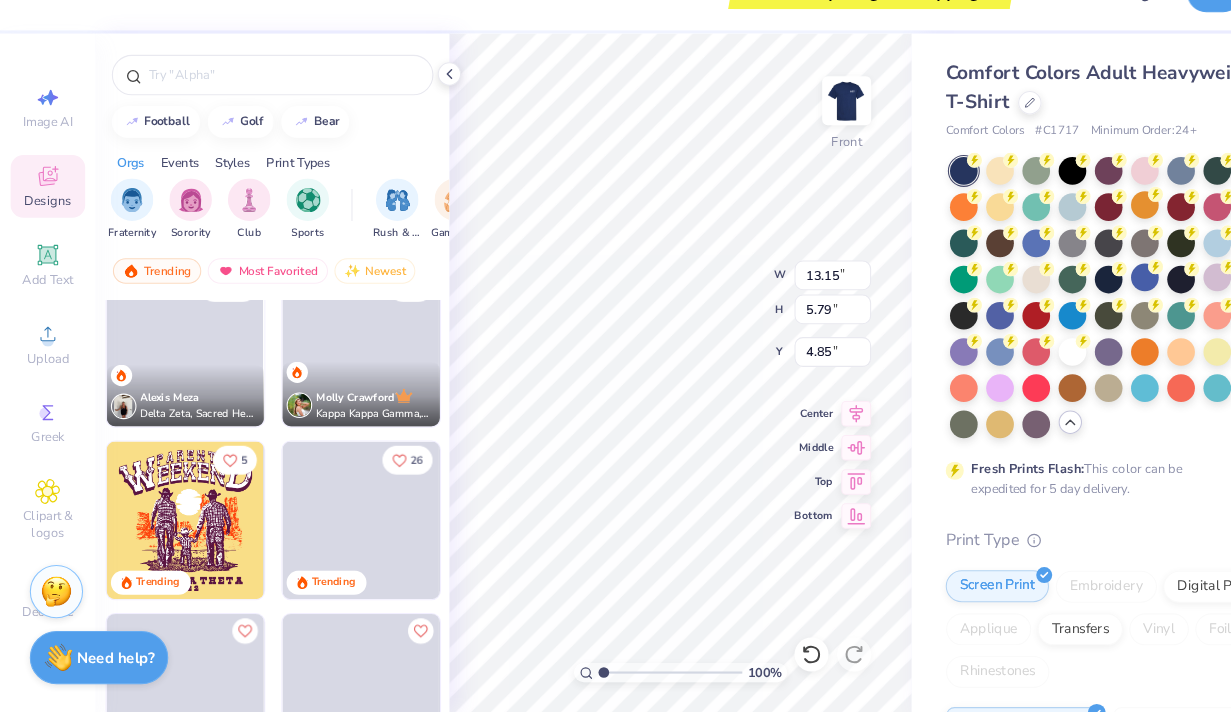 scroll, scrollTop: 4743, scrollLeft: 0, axis: vertical 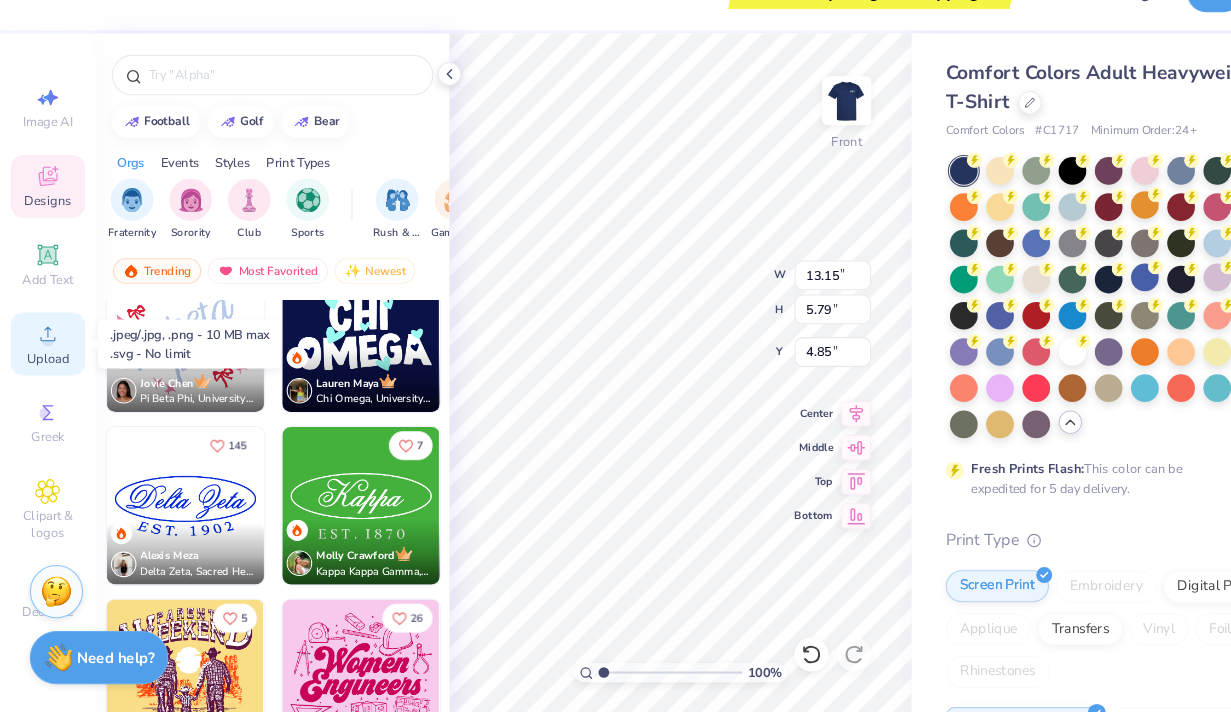 click 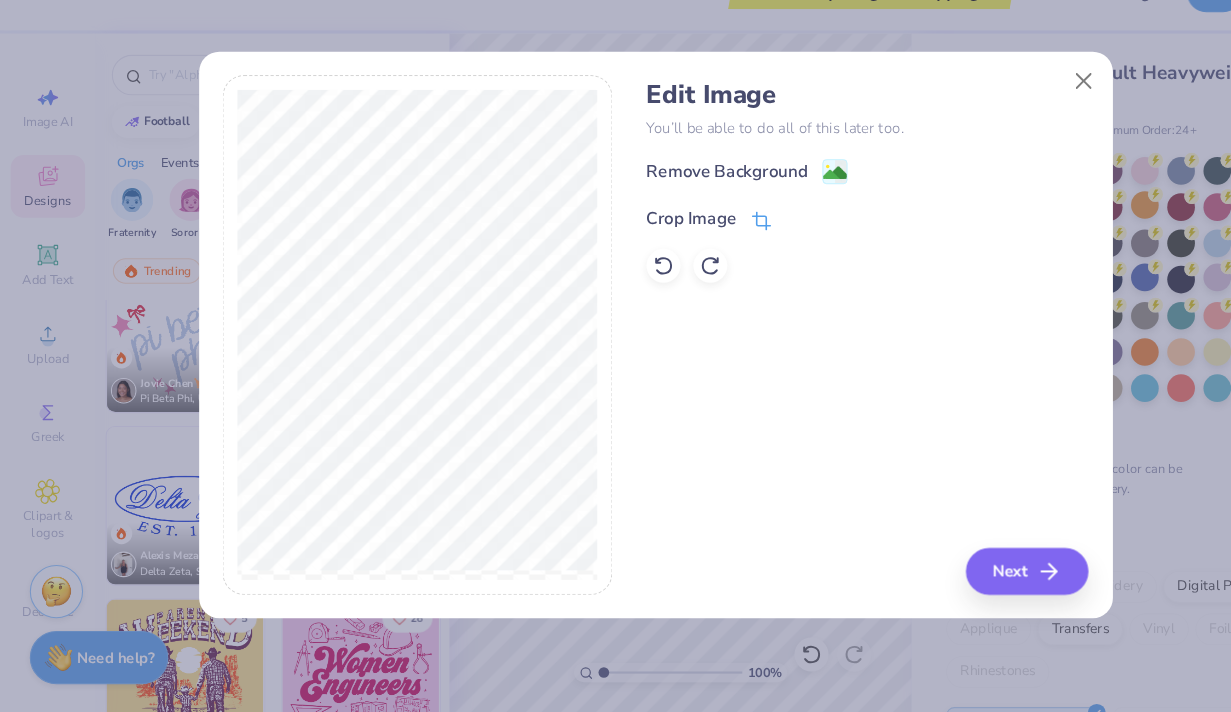 click on "Crop Image" at bounding box center (665, 247) 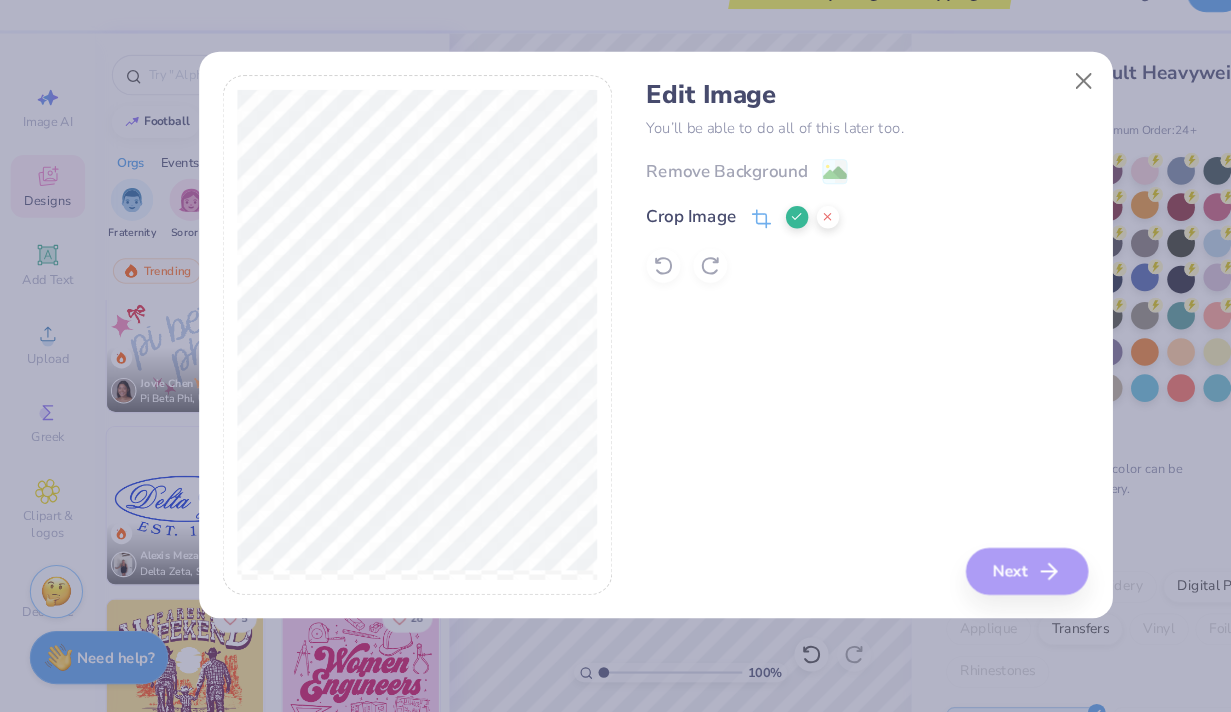 click on "Remove Background Crop Image" at bounding box center (814, 248) 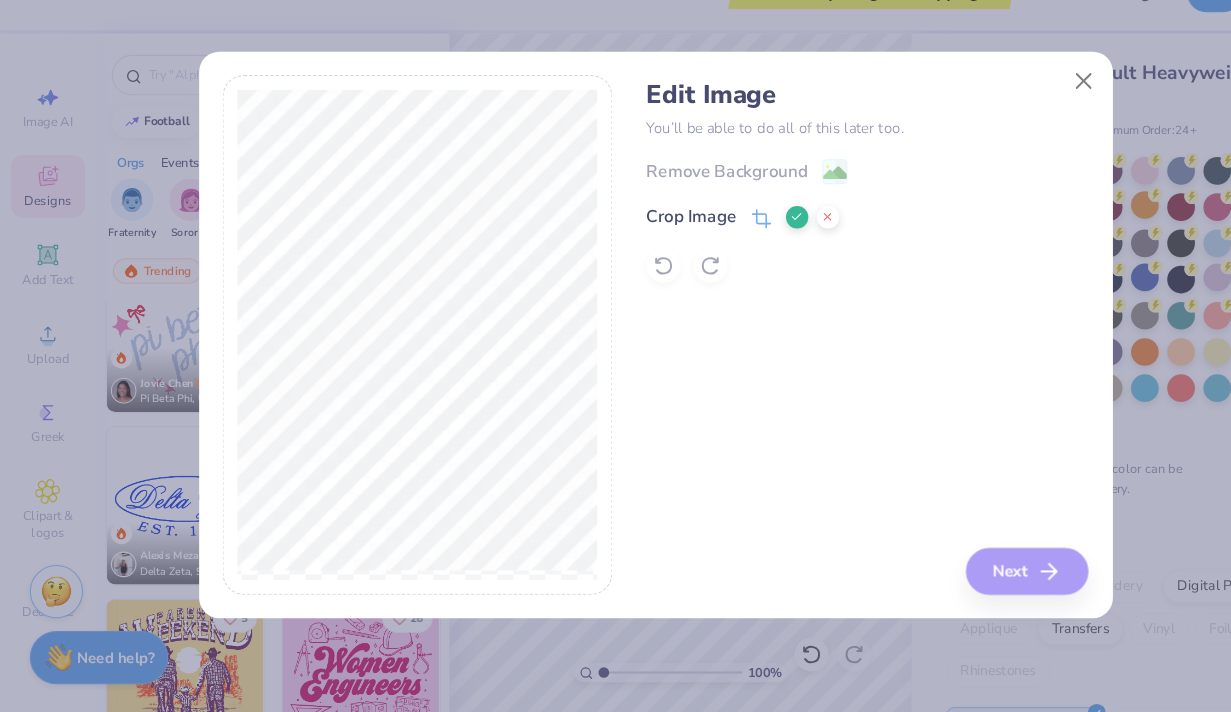 click on "Remove Background Crop Image" at bounding box center (814, 248) 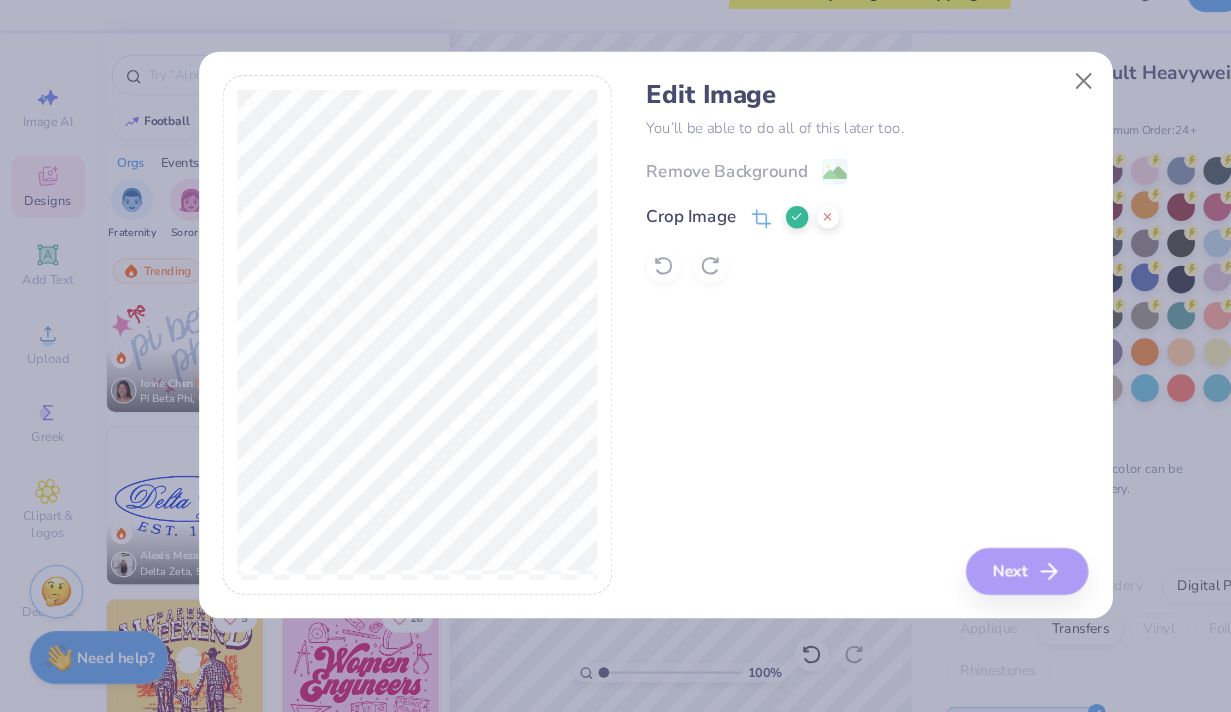 click 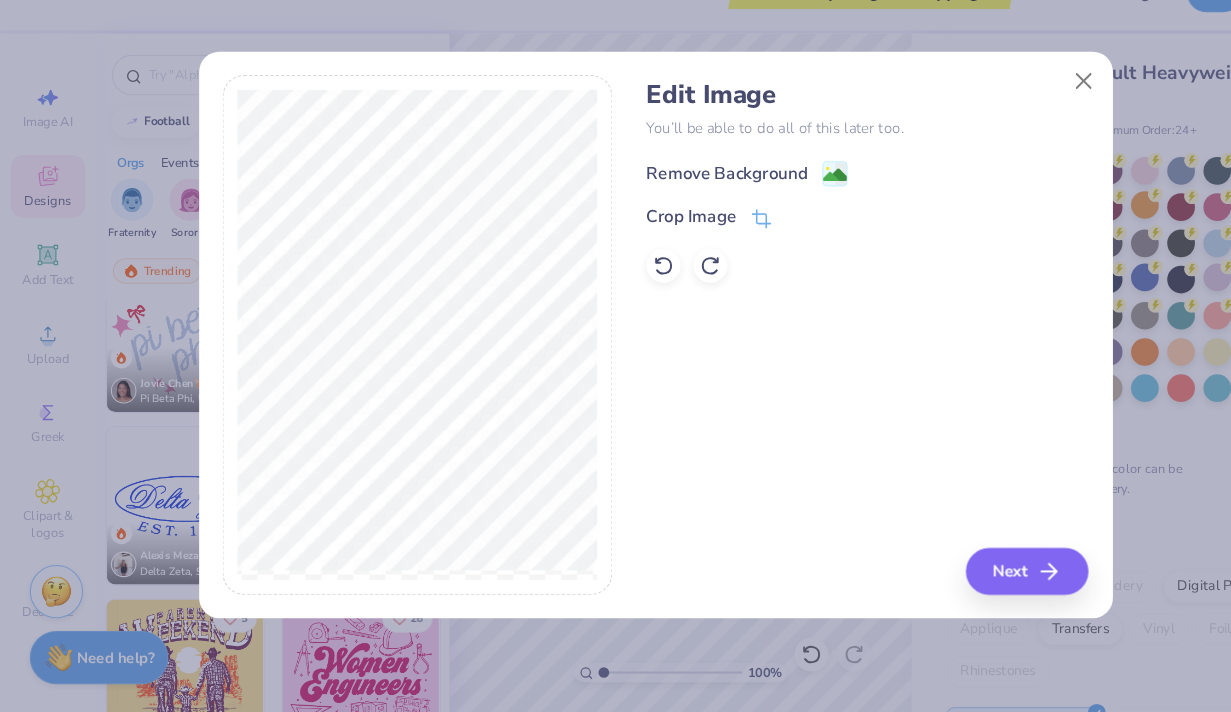 click 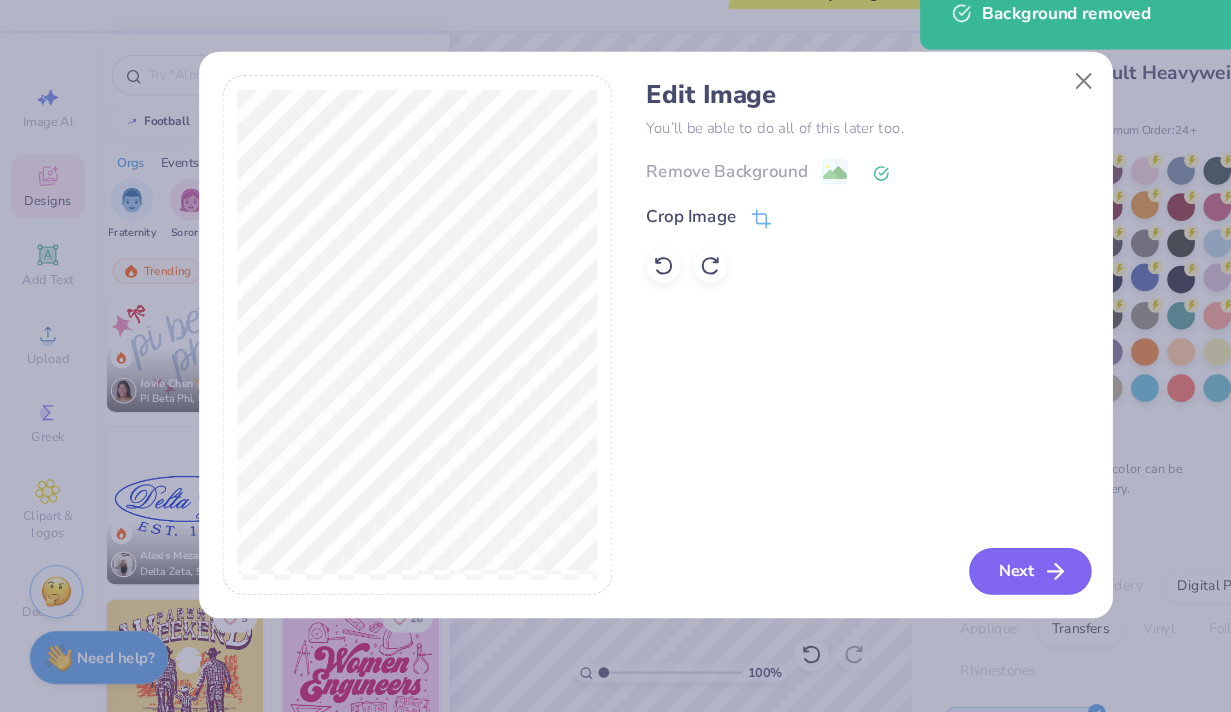 click on "Next" at bounding box center (967, 578) 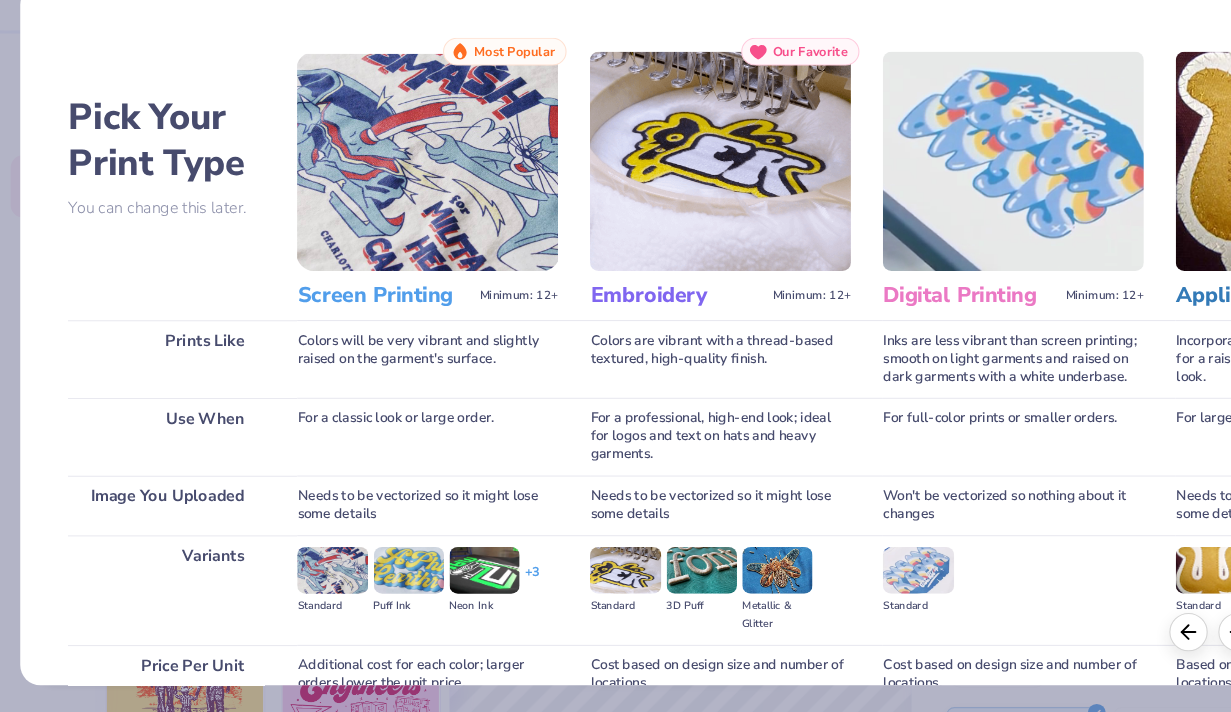 scroll, scrollTop: 185, scrollLeft: 0, axis: vertical 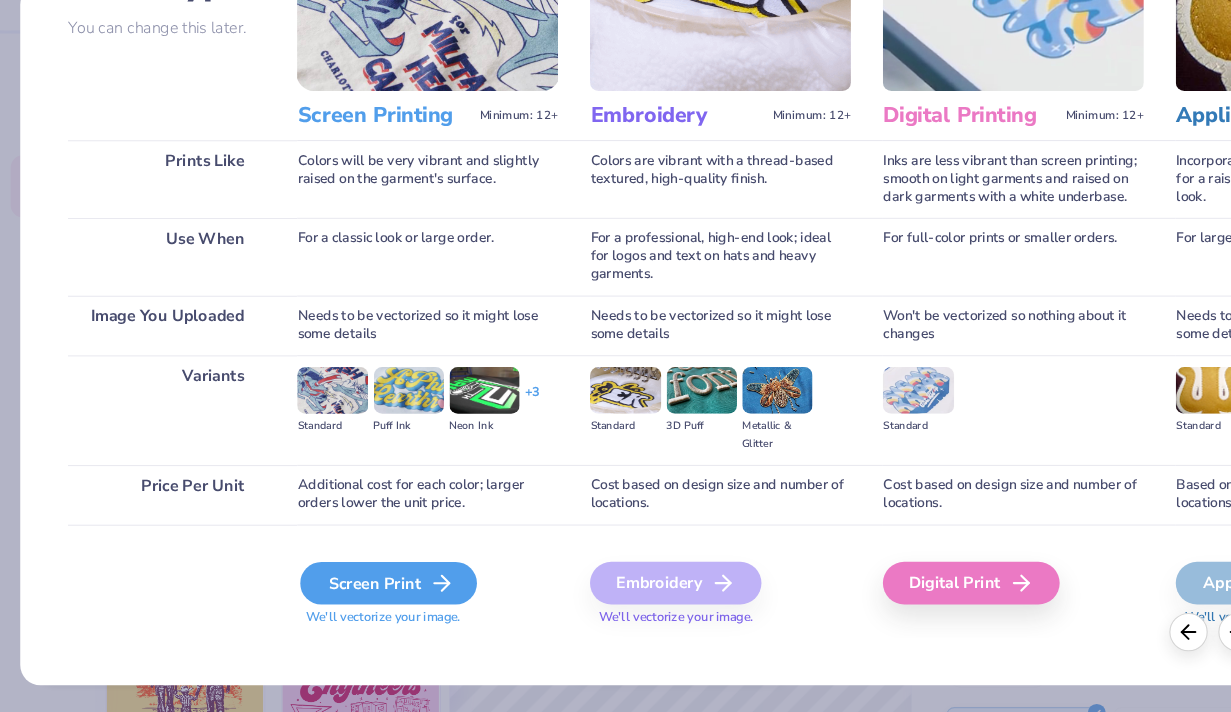 click on "Screen Print" at bounding box center (365, 589) 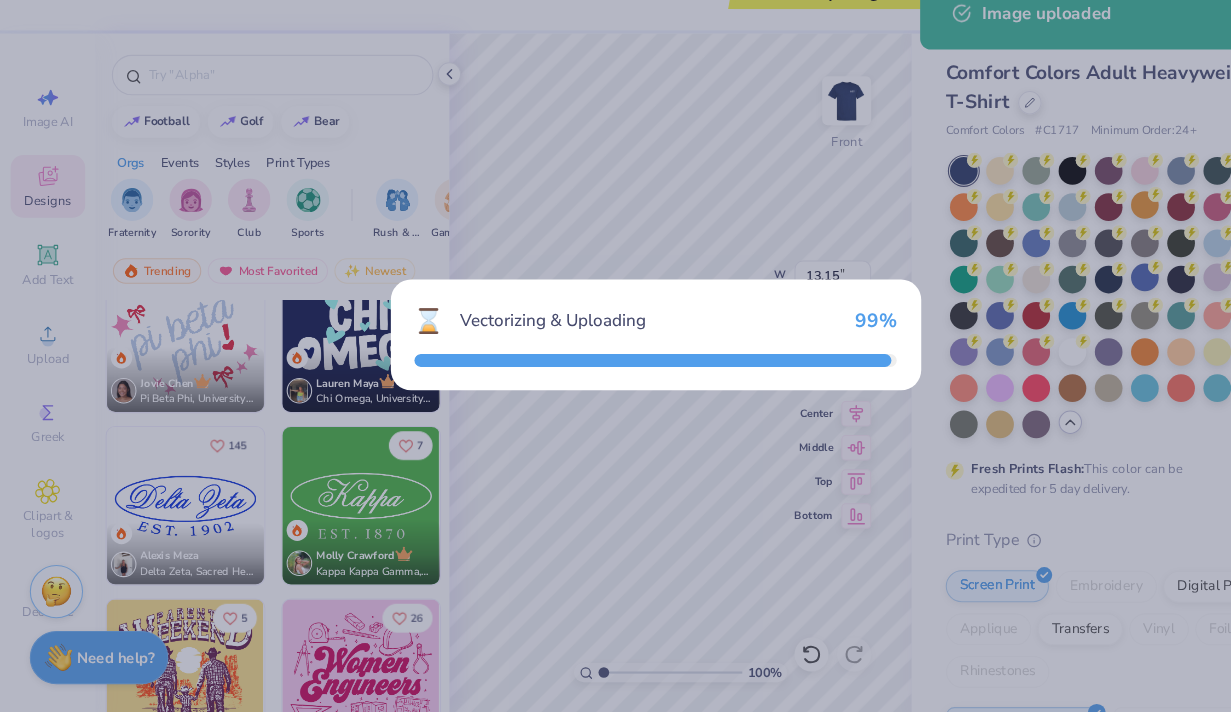type on "6.10" 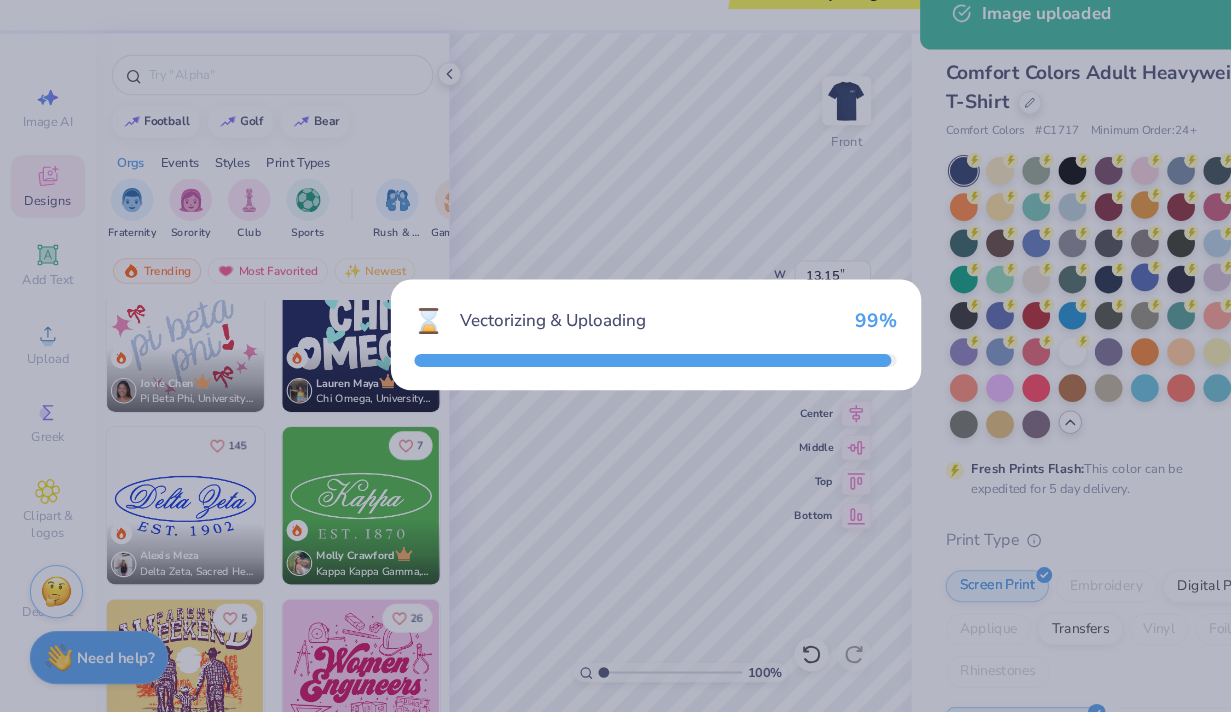 type on "5.05" 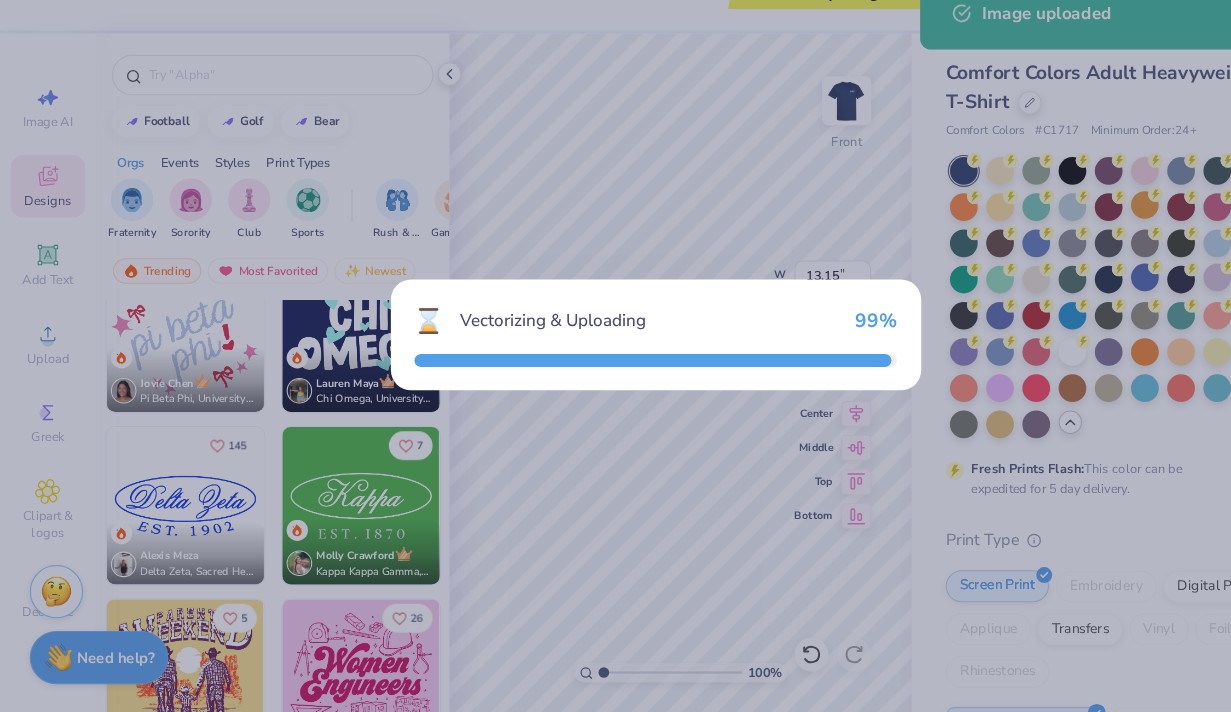 type on "11.23" 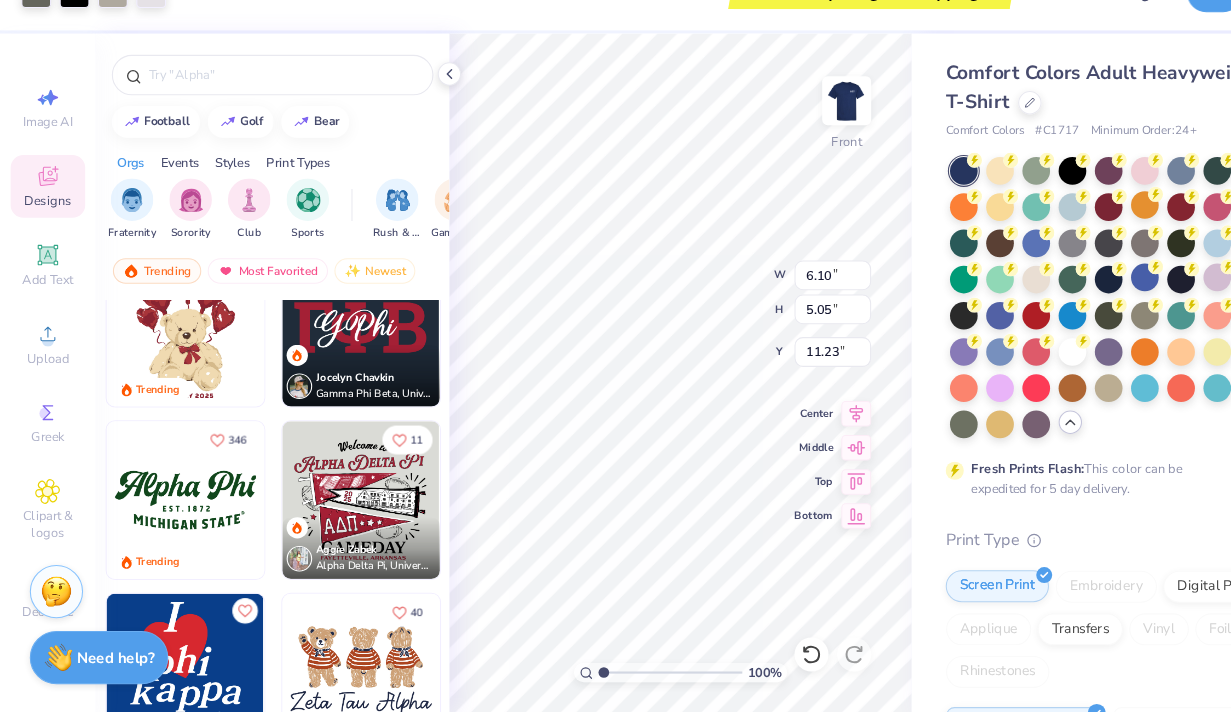 scroll, scrollTop: 0, scrollLeft: 0, axis: both 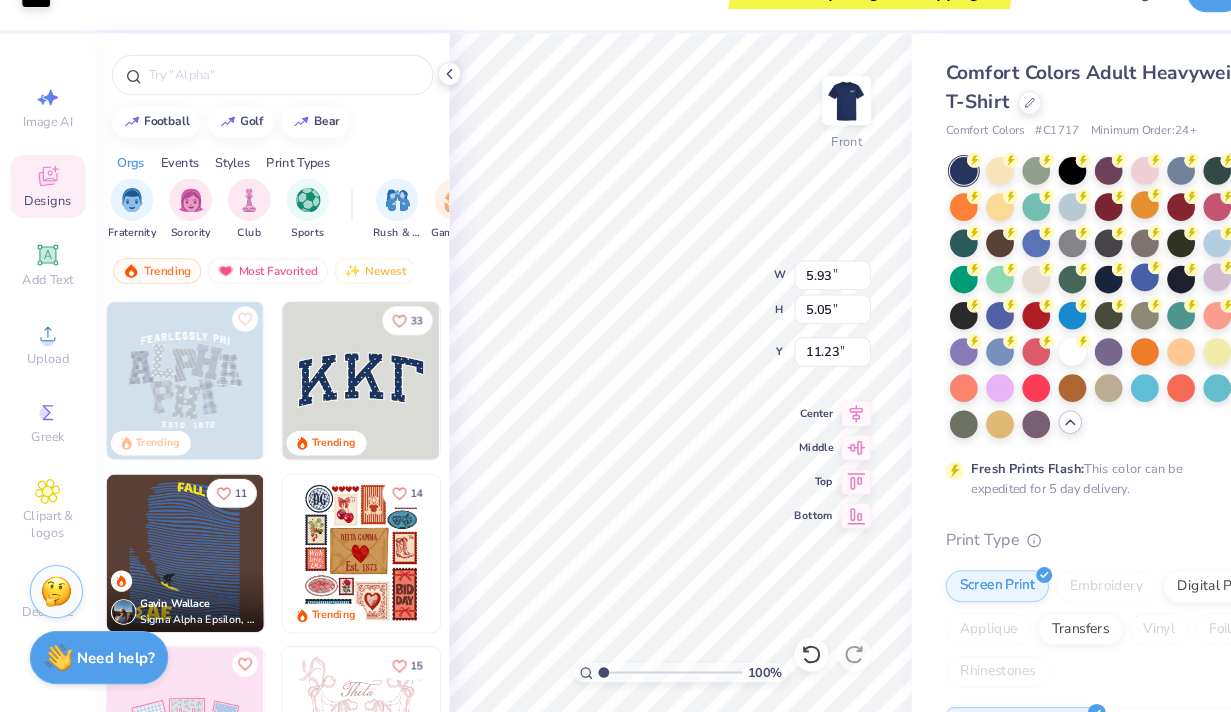 type on "0.38" 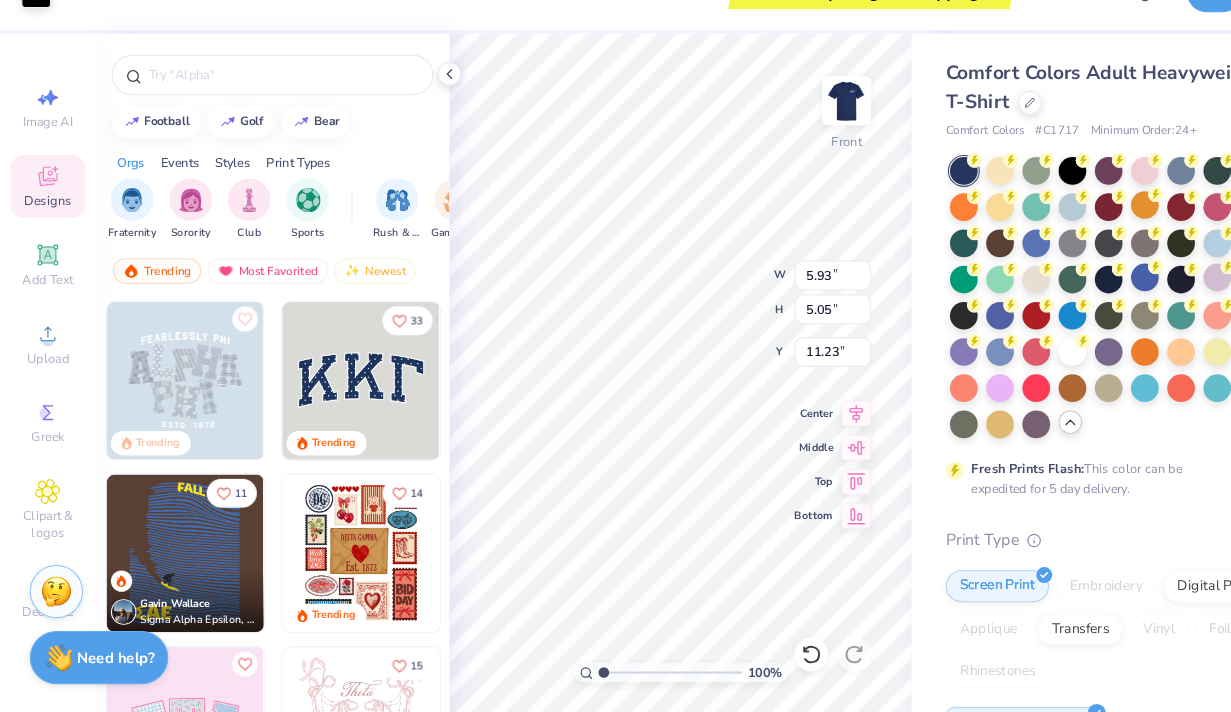 type on "0.59" 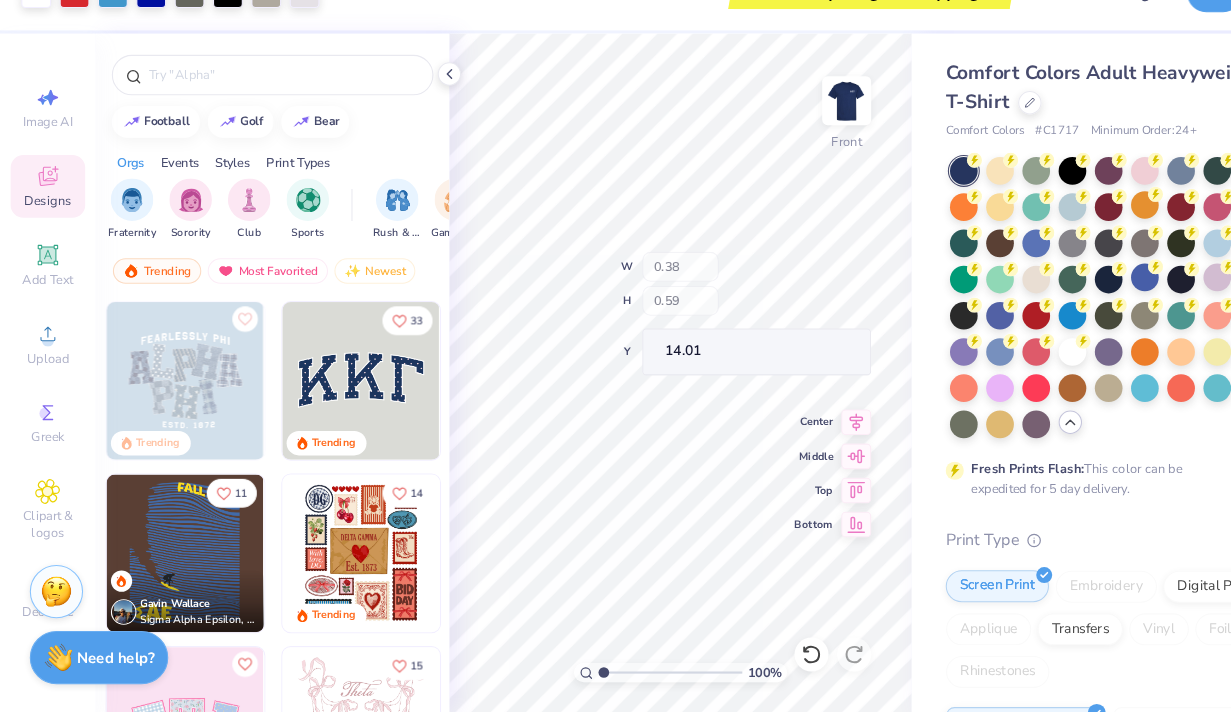 type on "14.85" 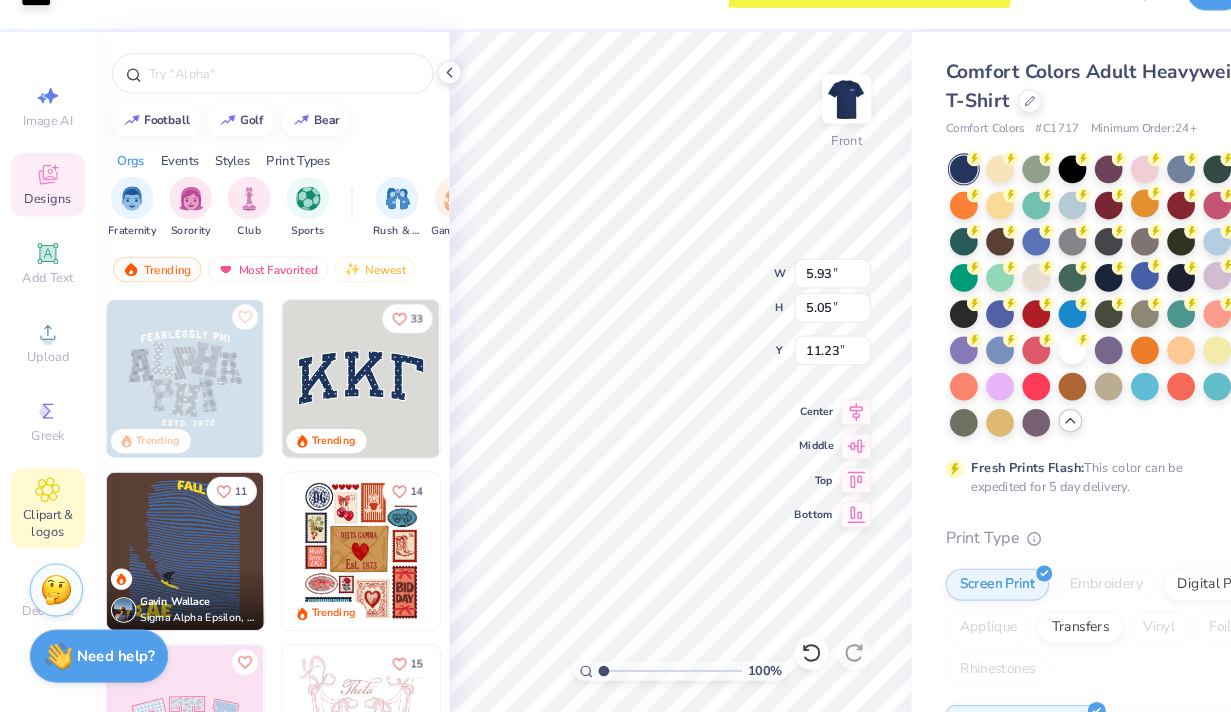 click 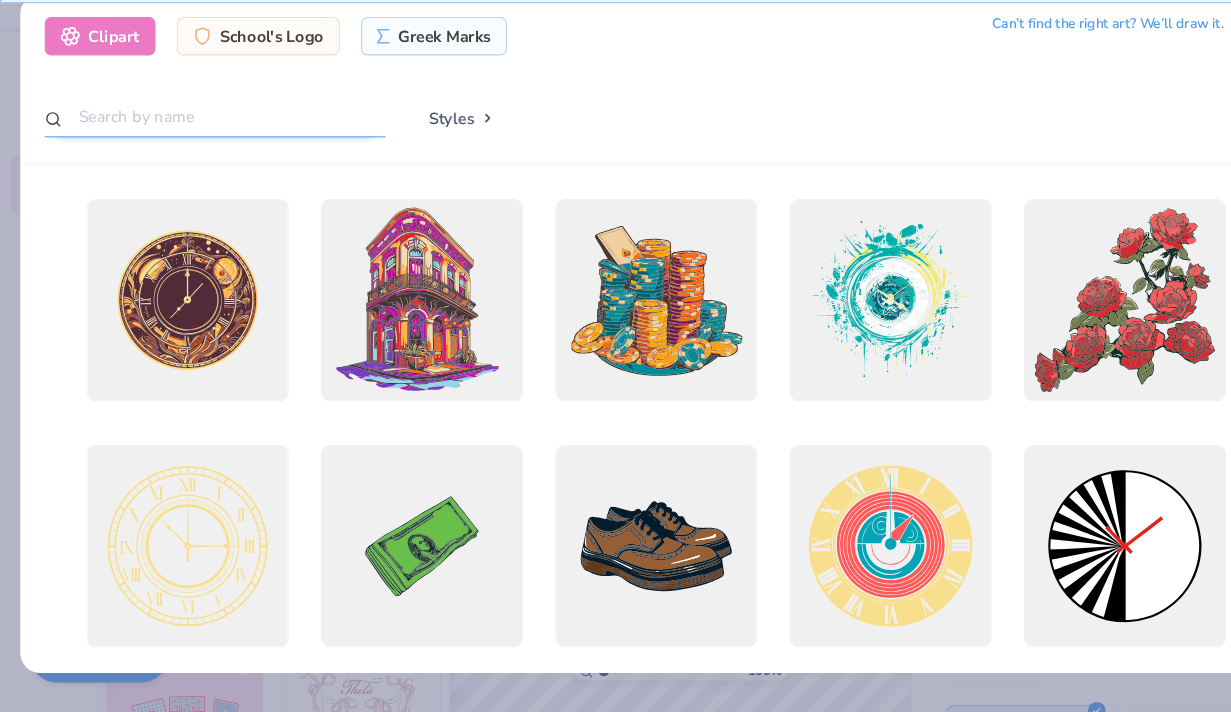 click at bounding box center [202, 153] 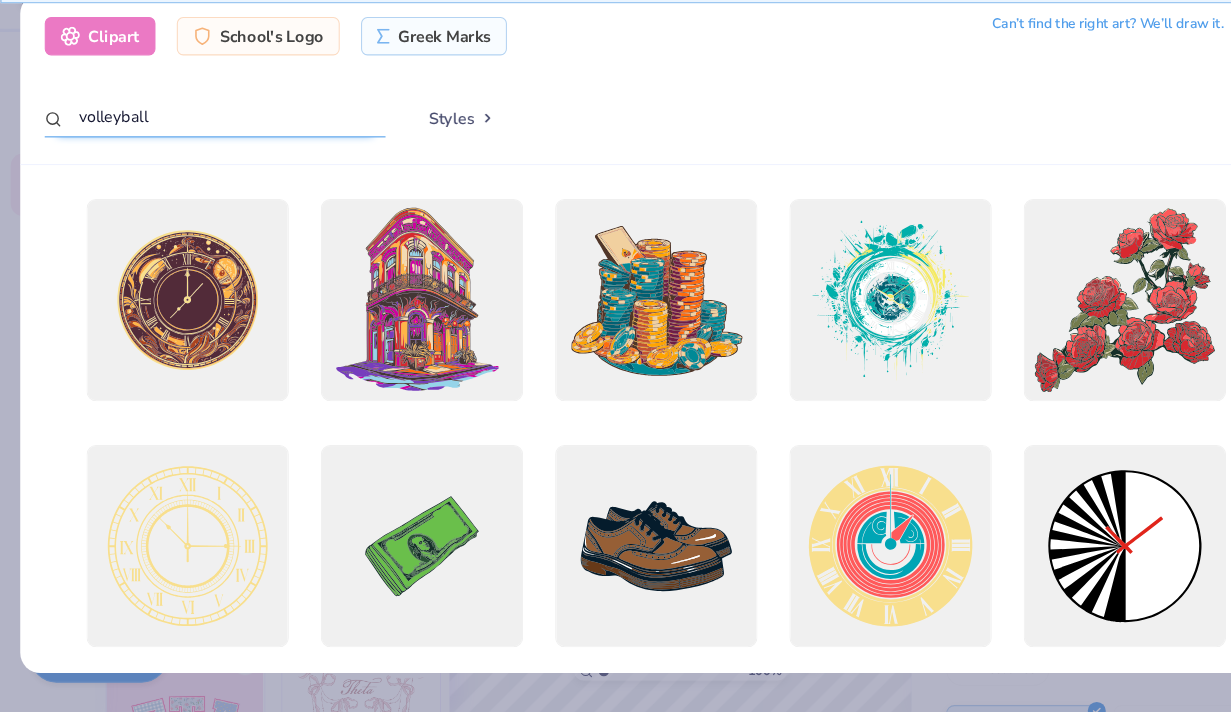 type on "volleyball" 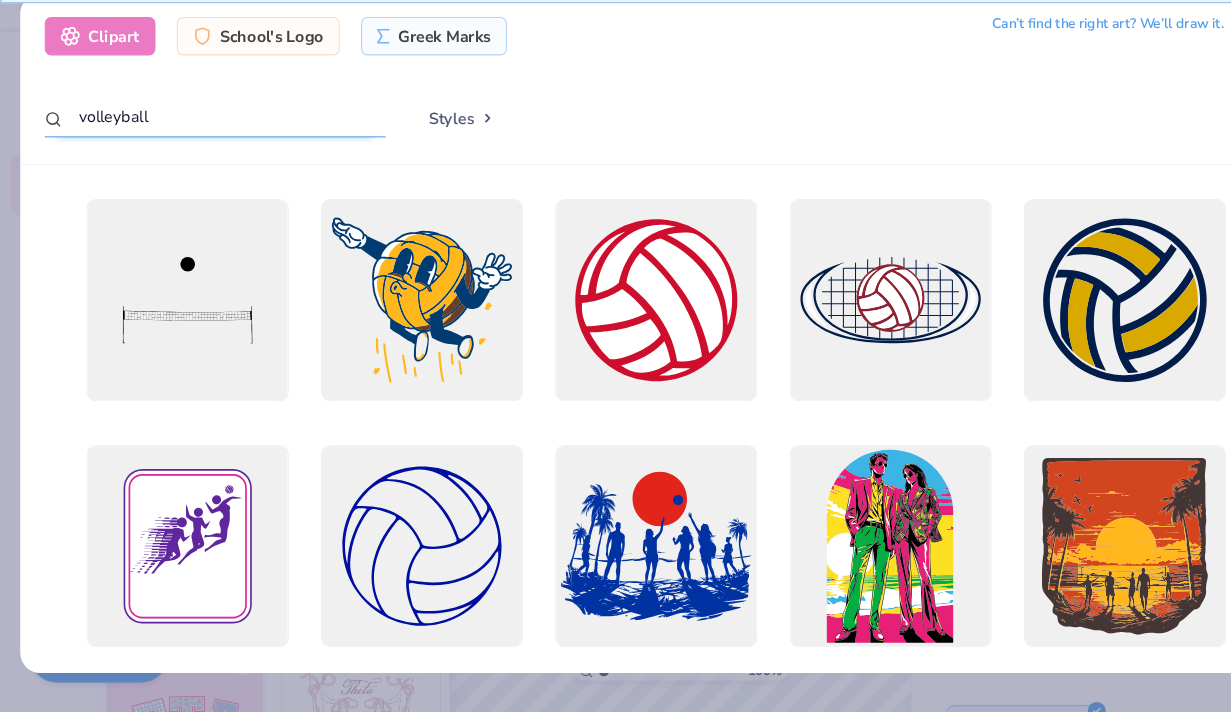 scroll, scrollTop: 1, scrollLeft: 0, axis: vertical 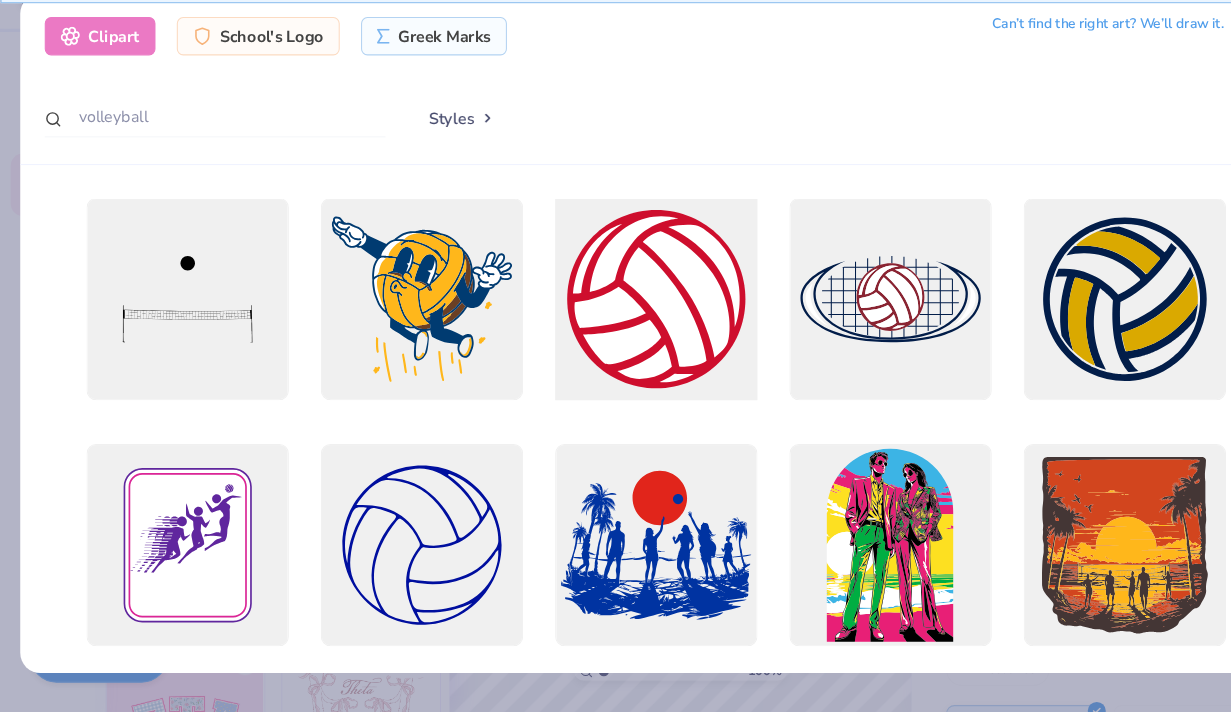 click at bounding box center (615, 324) 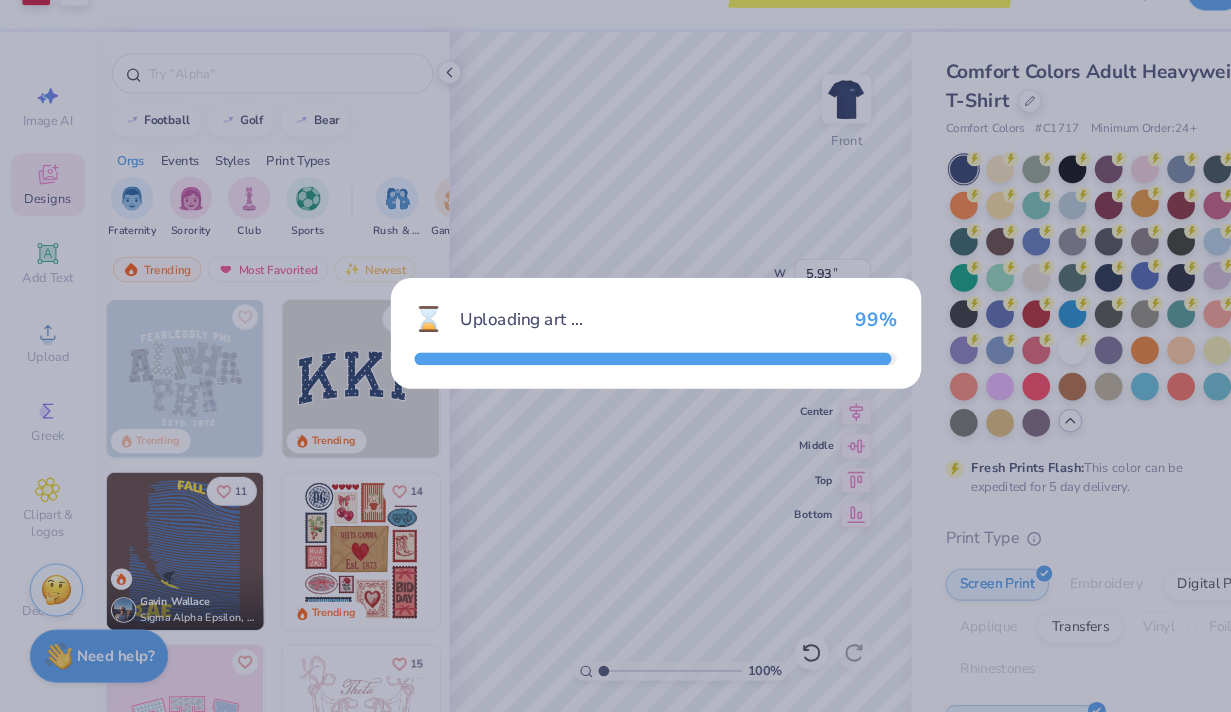 type on "14.53" 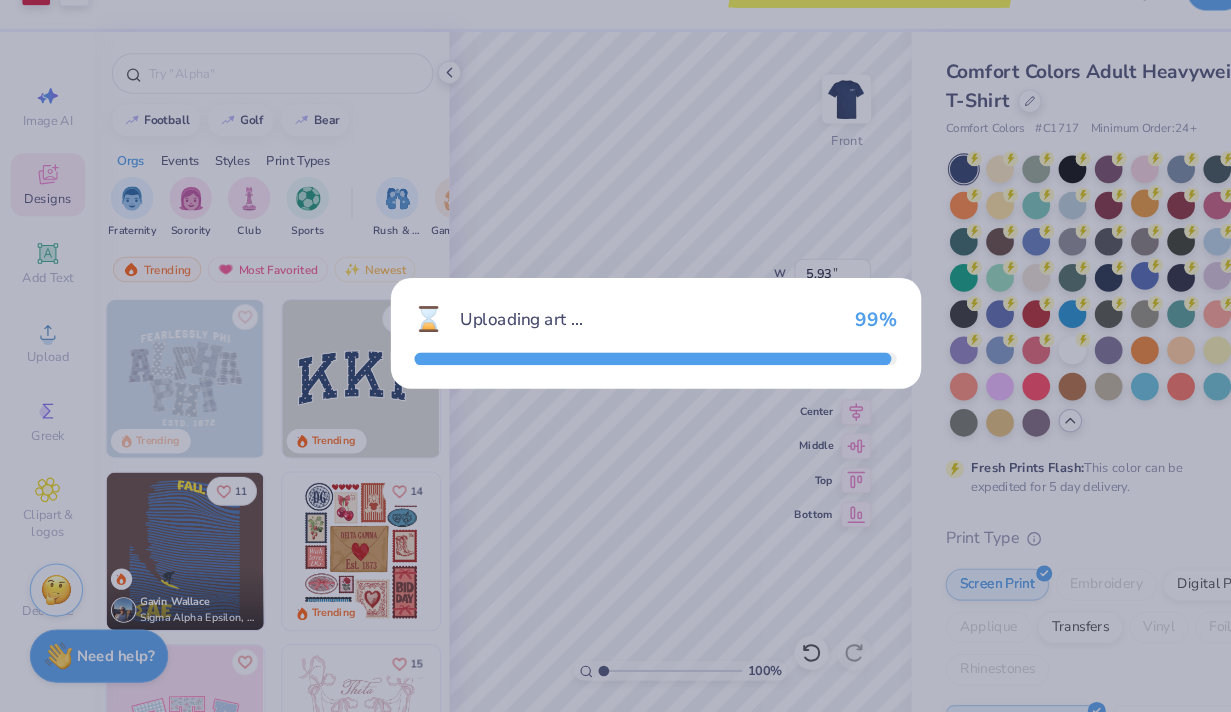 type on "14.53" 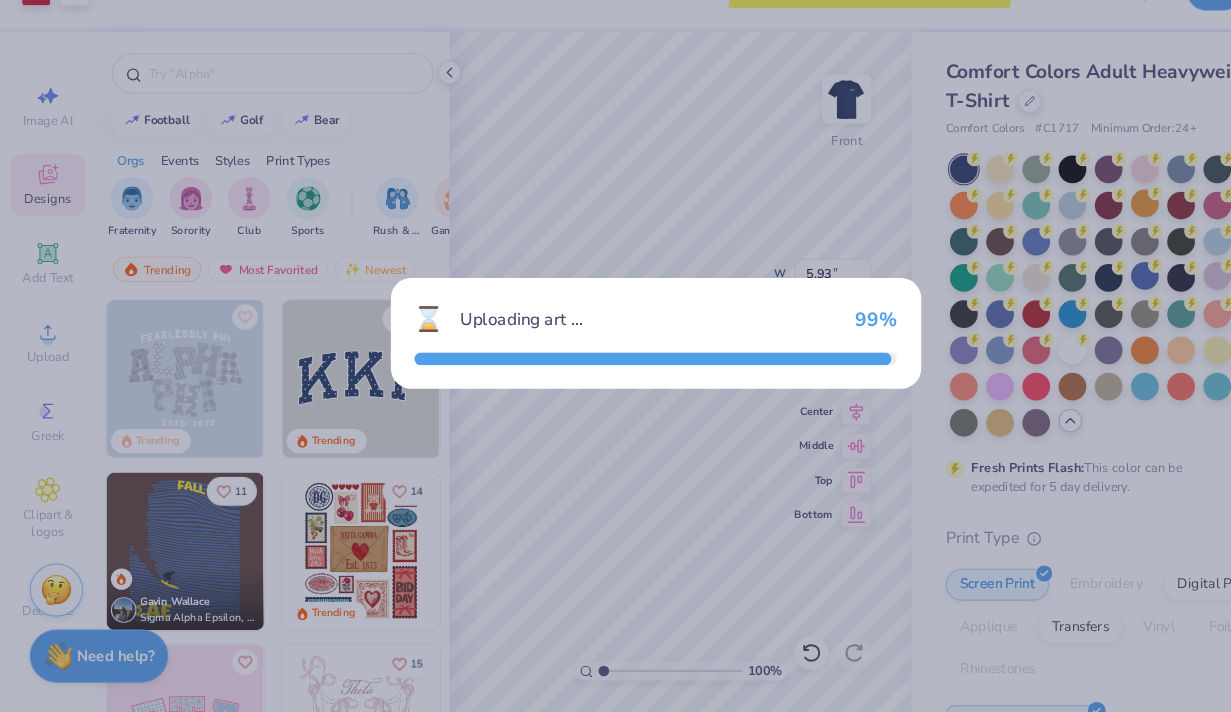 type on "3.00" 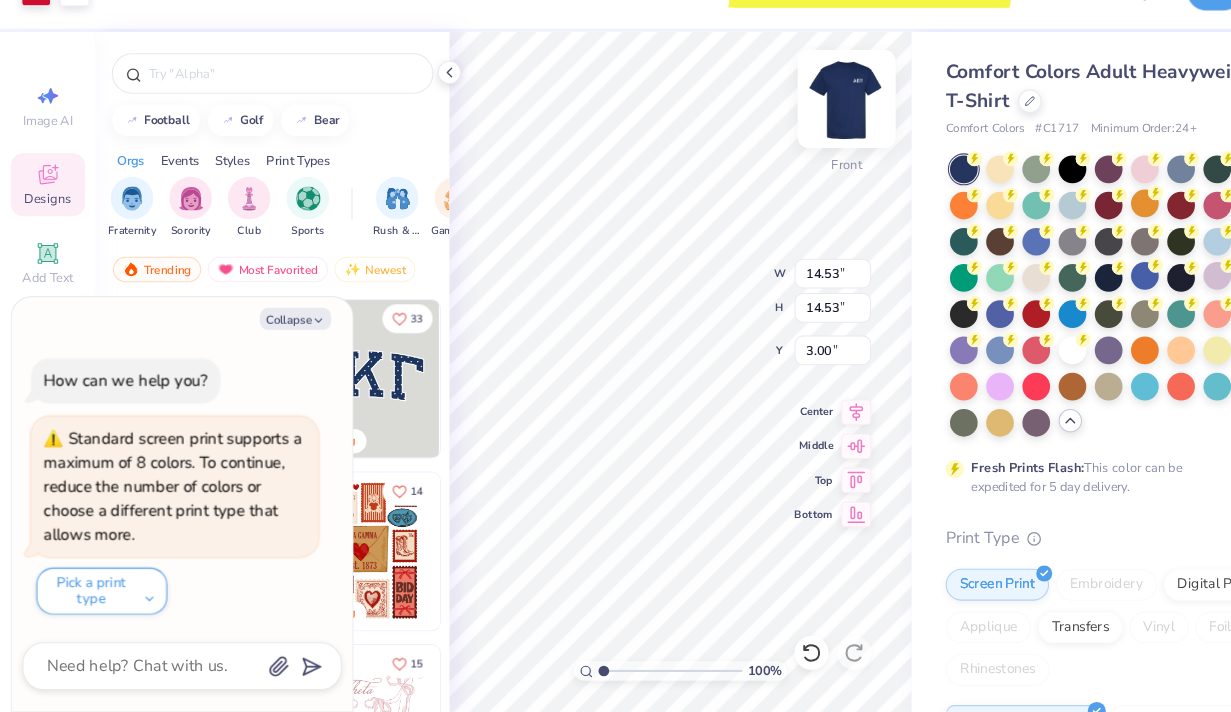 type on "x" 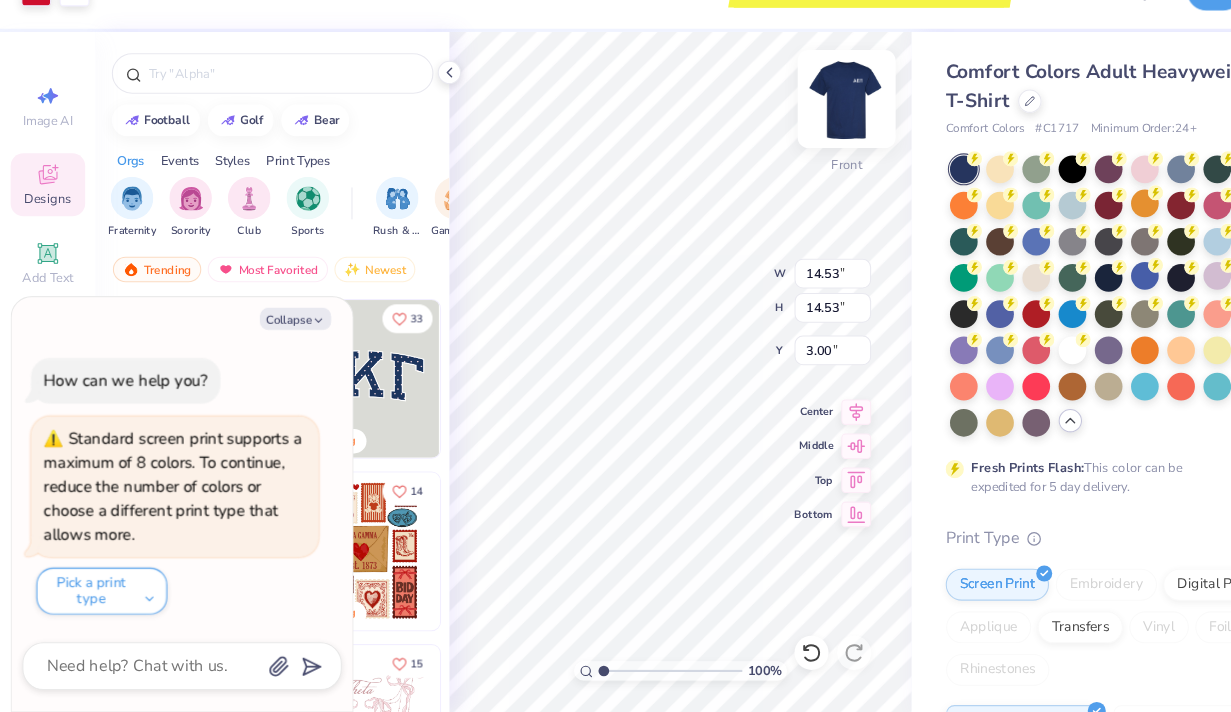 click on "100  % Front W 14.53 14.53 " H 14.53 14.53 " Y 3.00 3.00 " Center Middle Top Bottom" at bounding box center (639, 392) 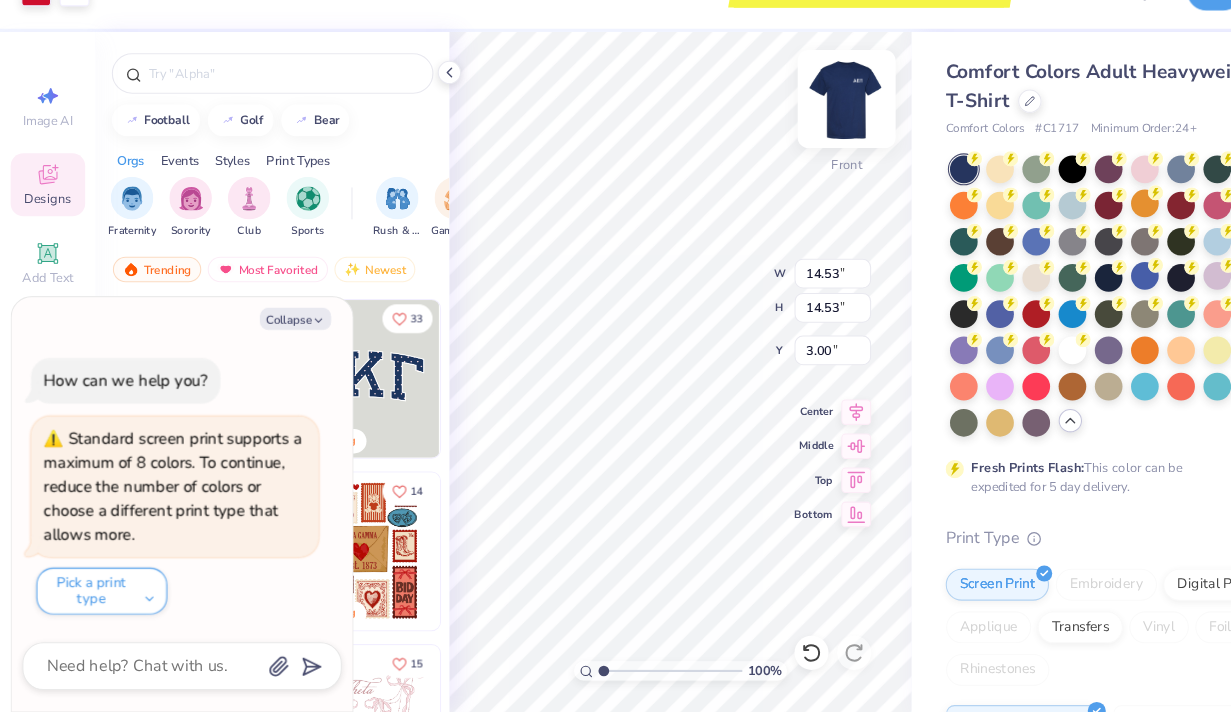 type on "3.87" 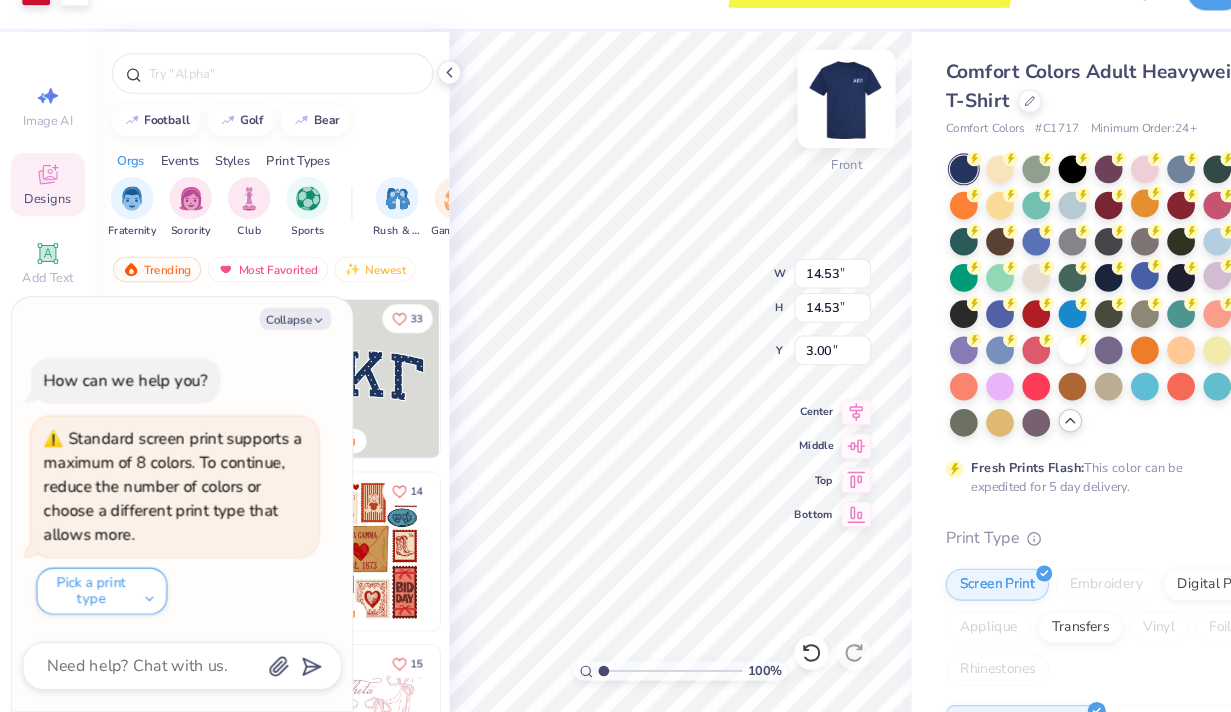 type on "3.87" 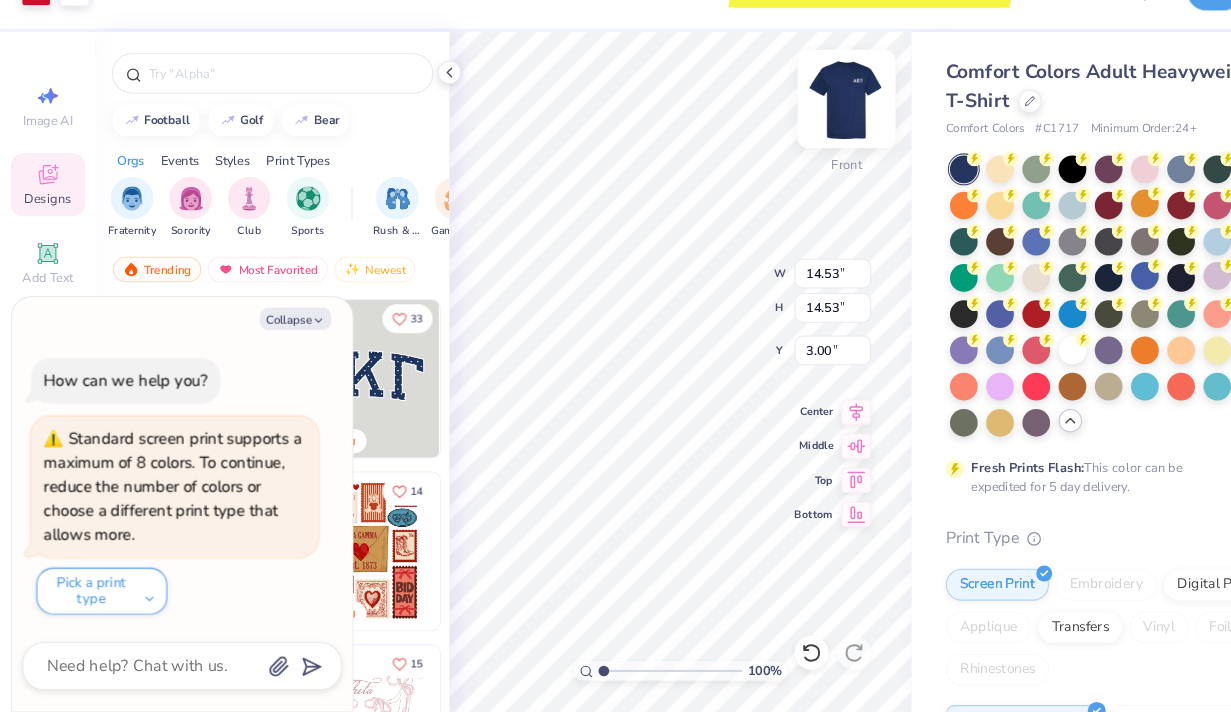 type on "13.66" 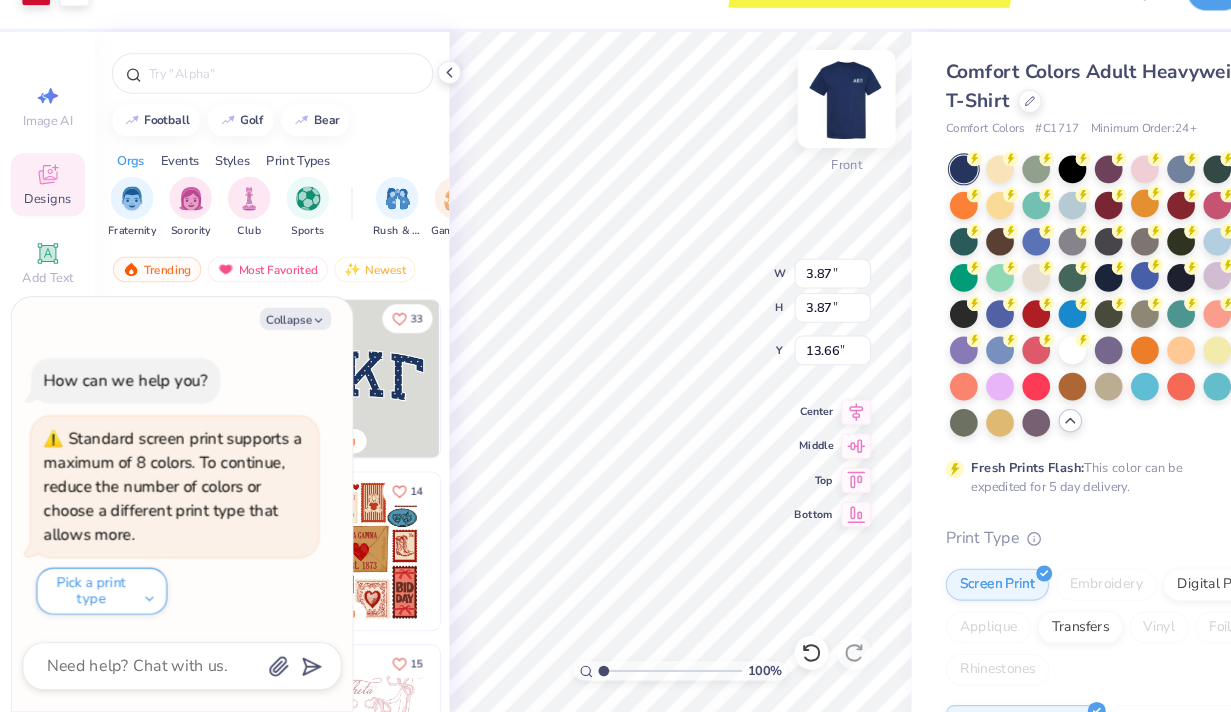 type on "x" 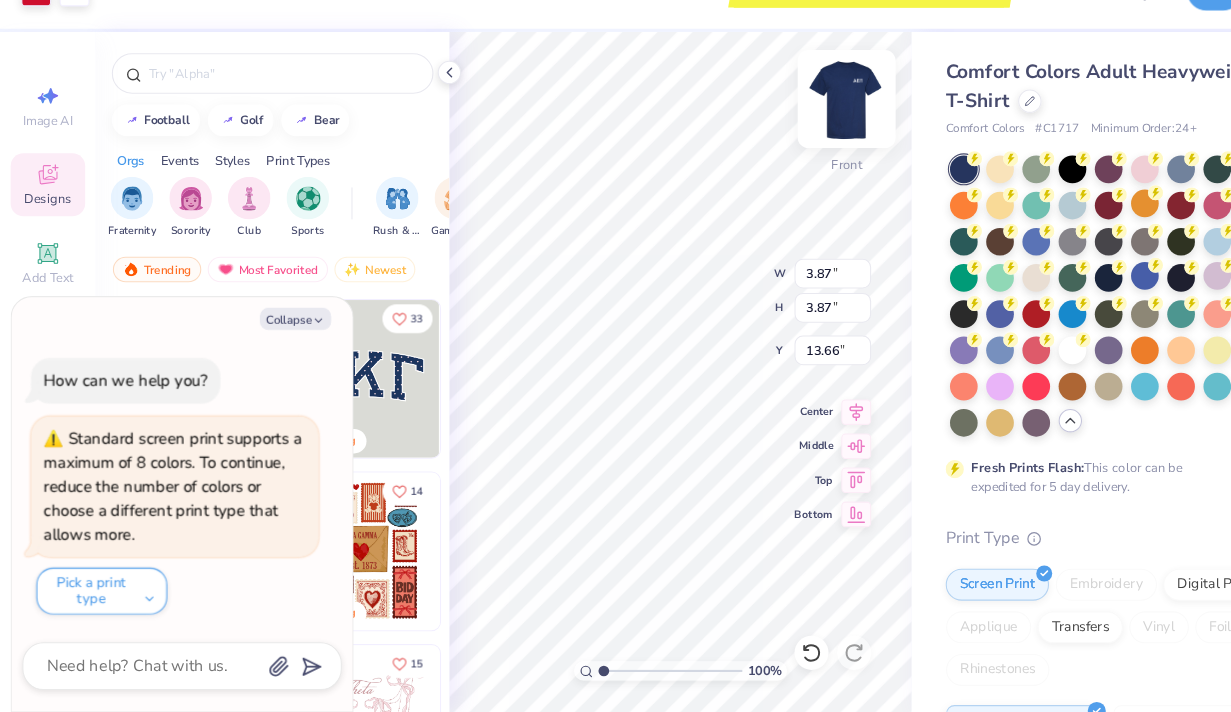 type on "8.21" 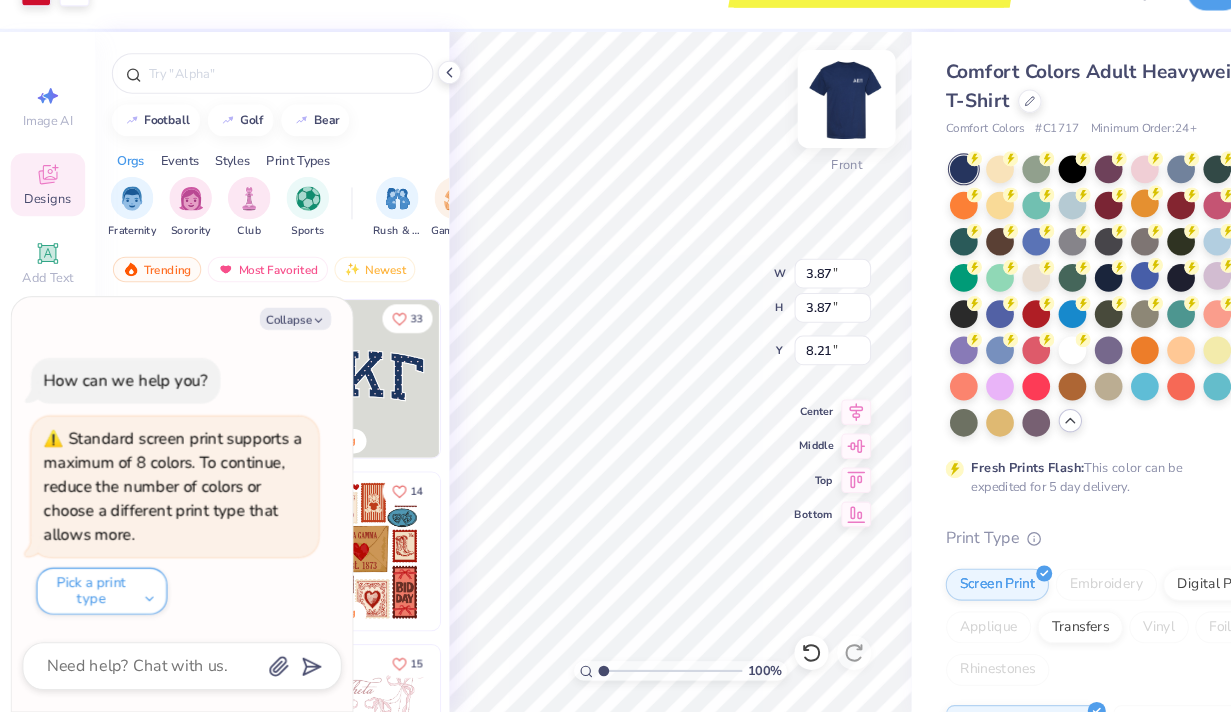 type on "x" 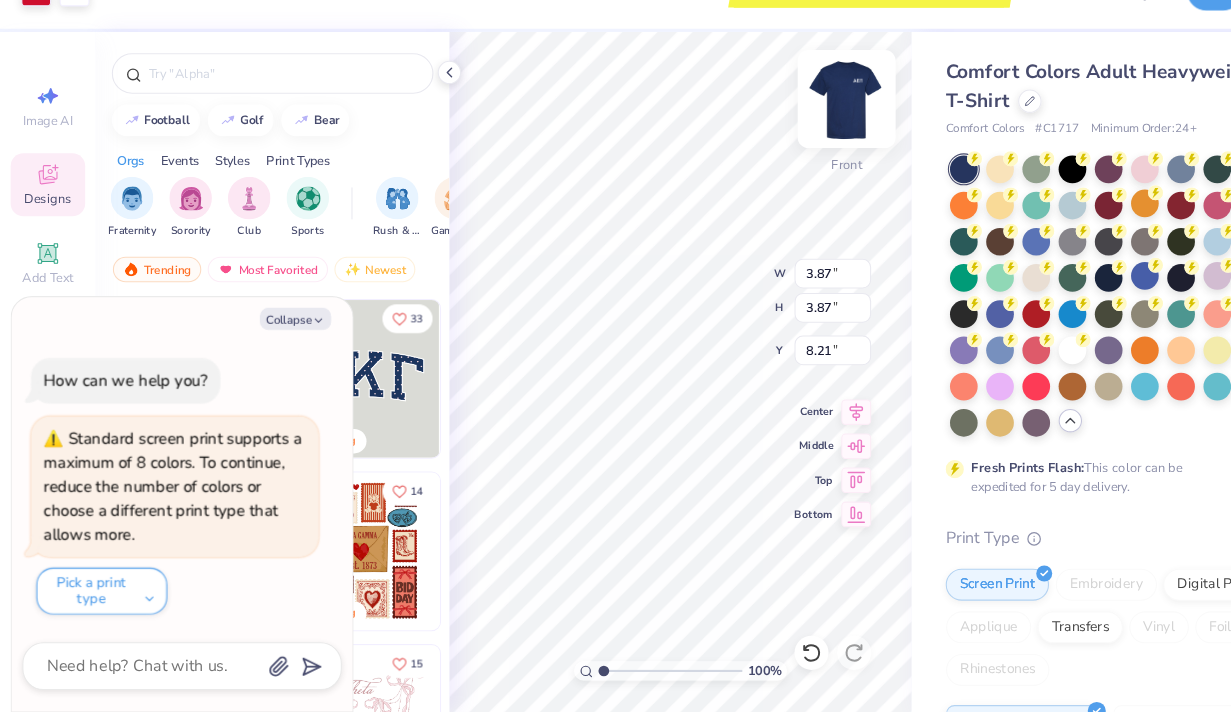 type on "3.40" 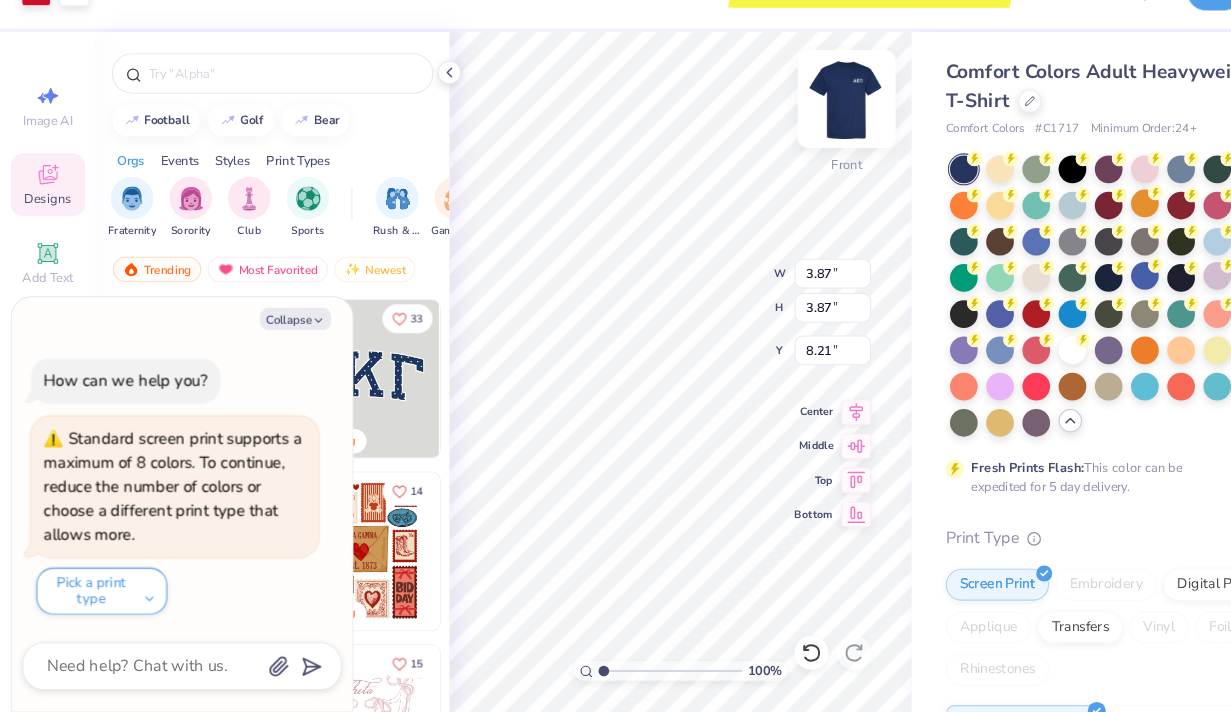 type on "3.40" 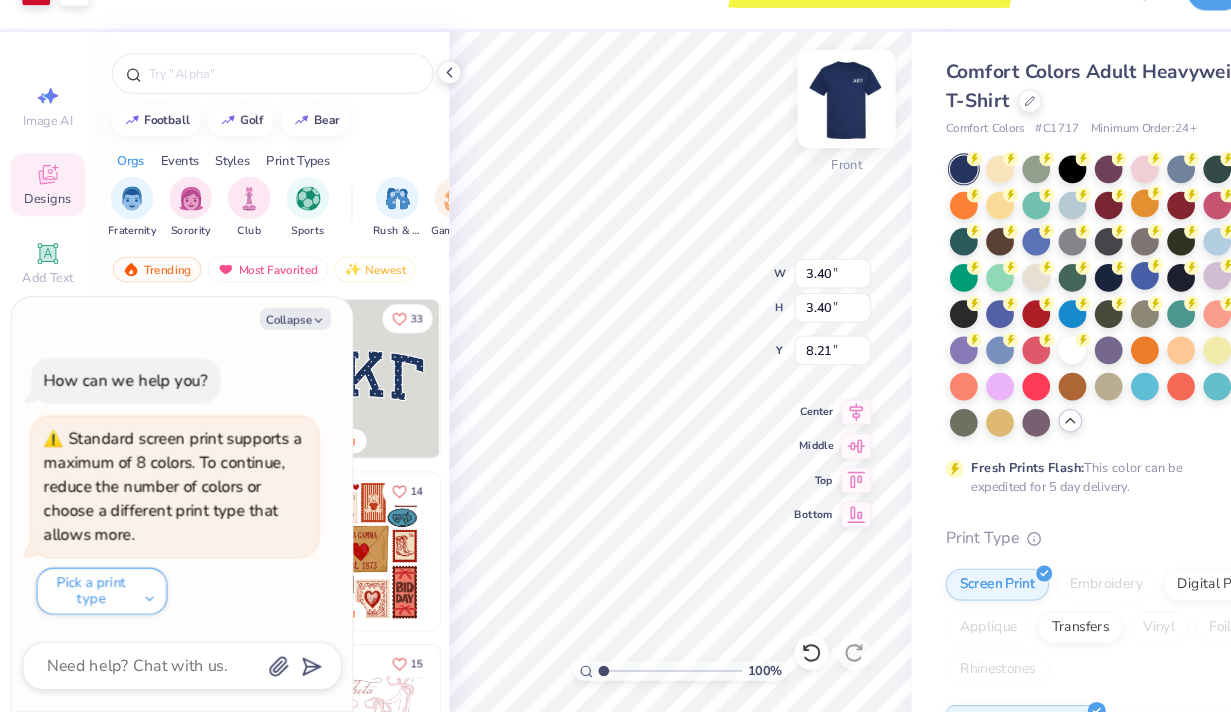 type on "x" 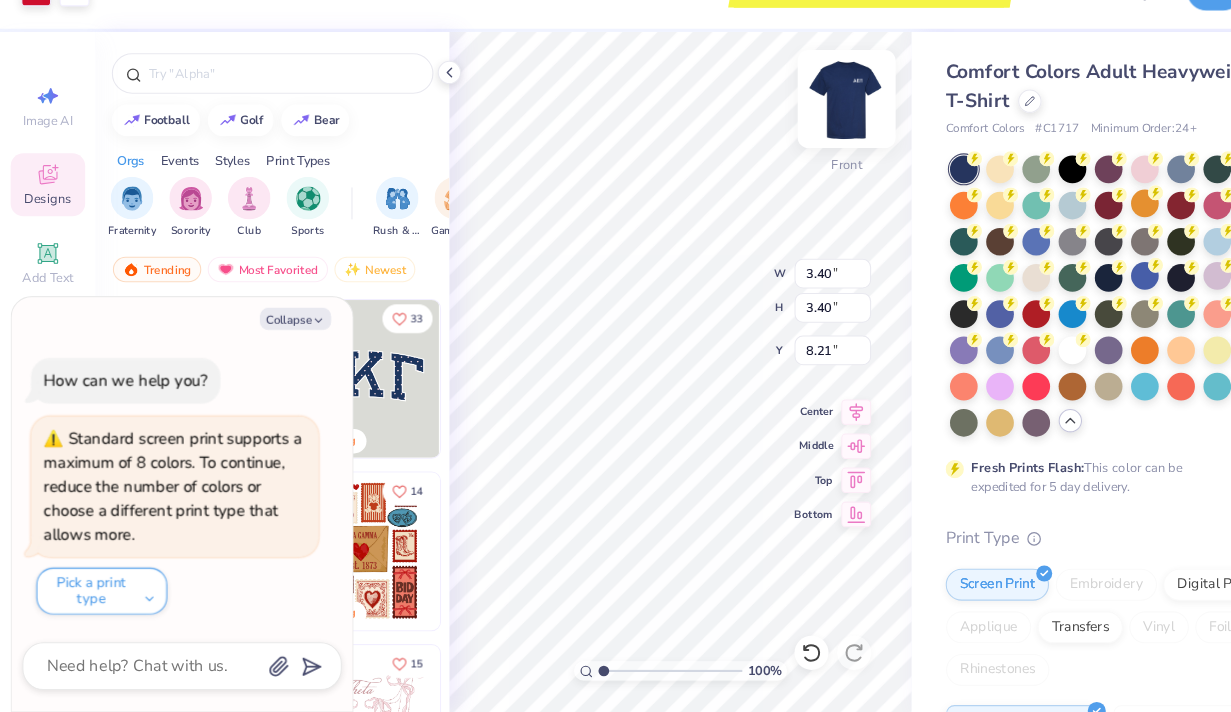 type on "3.42" 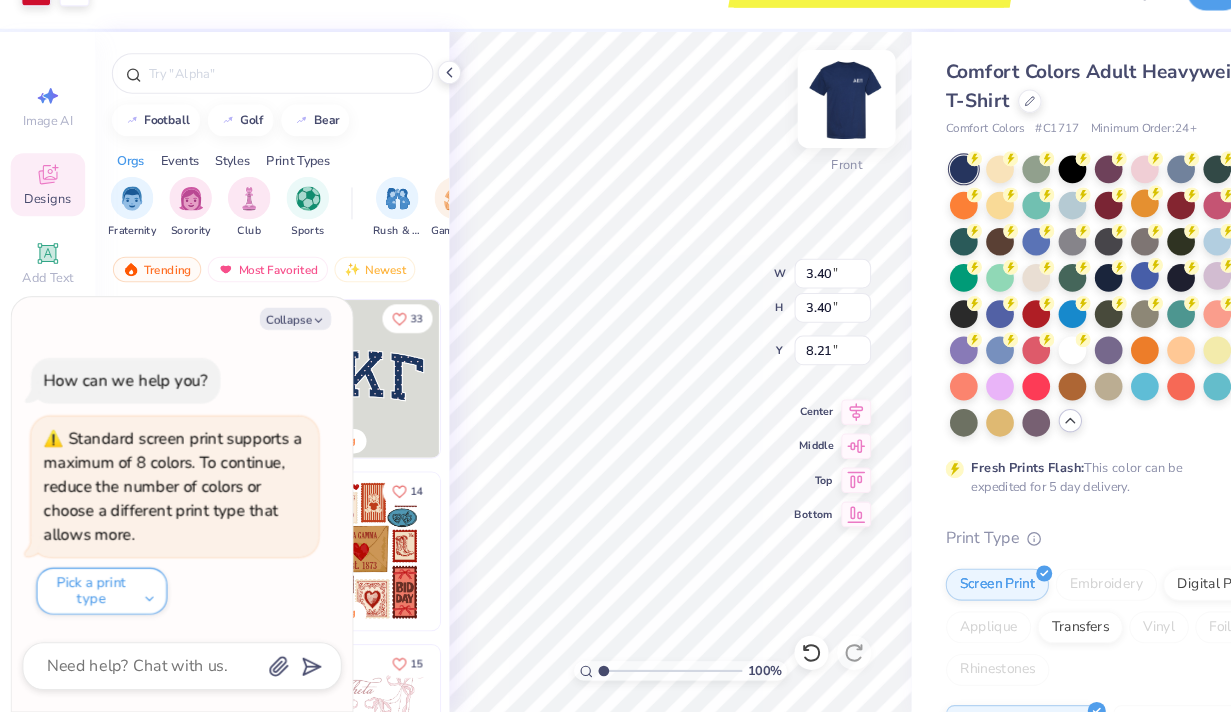 type on "3.42" 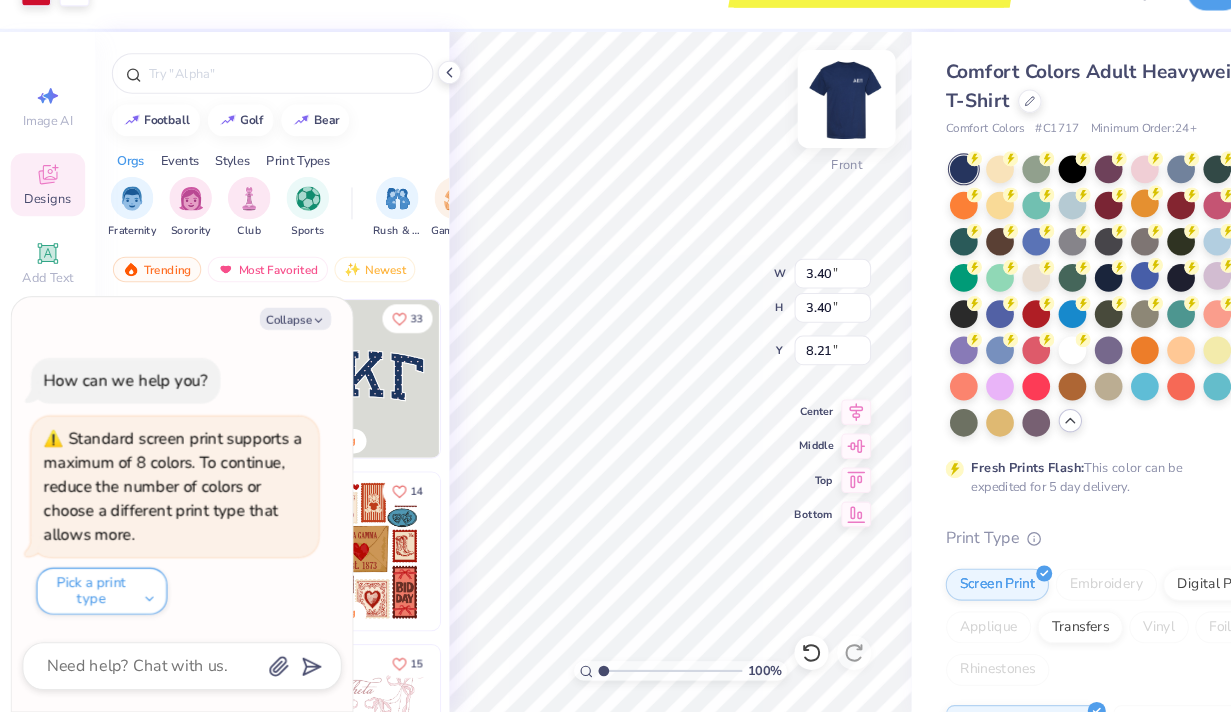 type on "8.19" 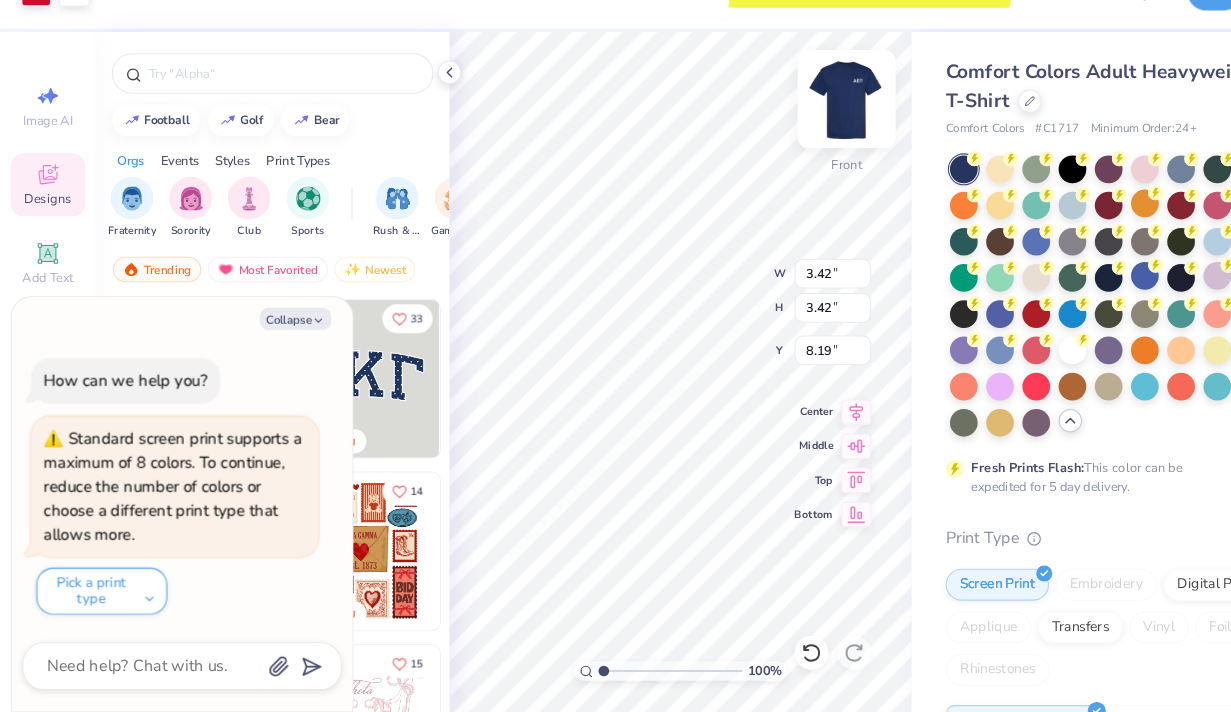 type on "x" 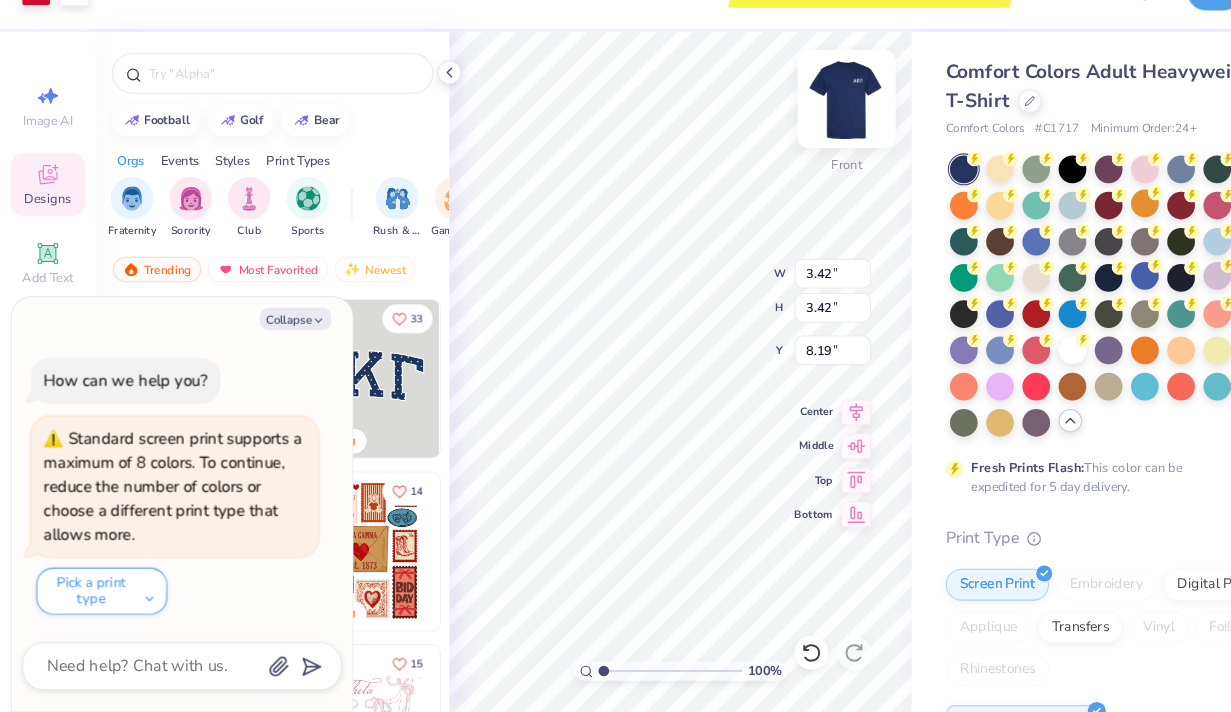 type on "8.21" 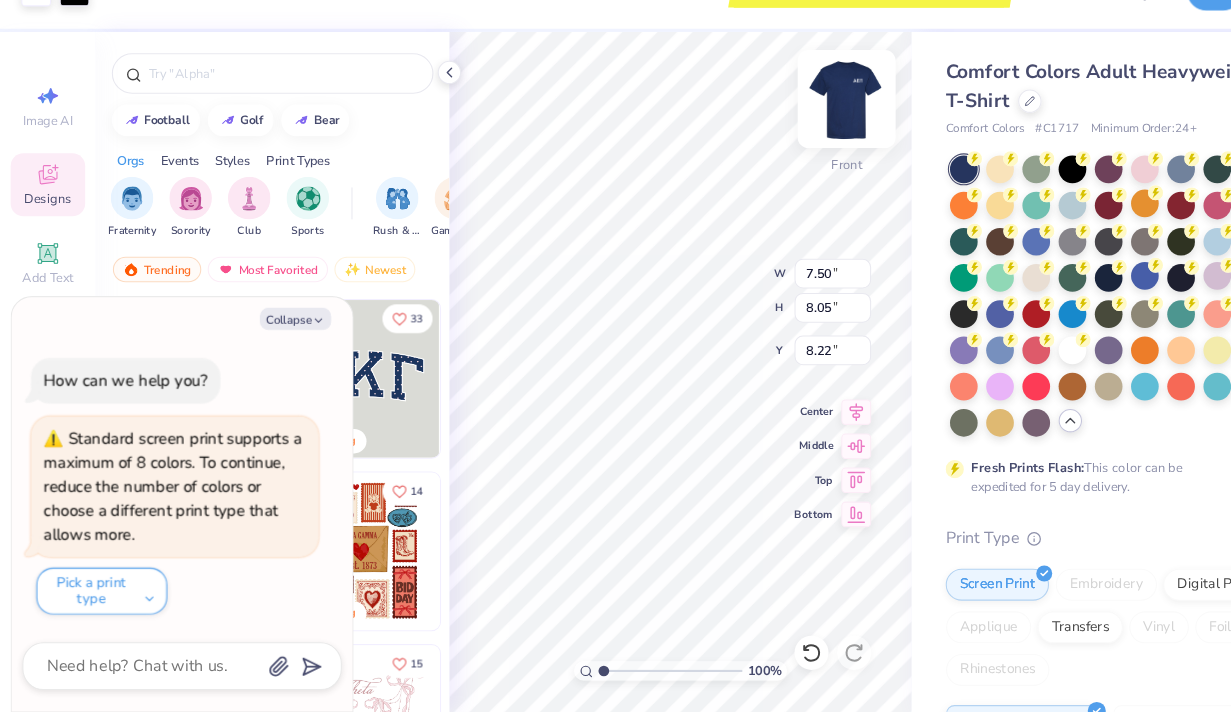 type on "x" 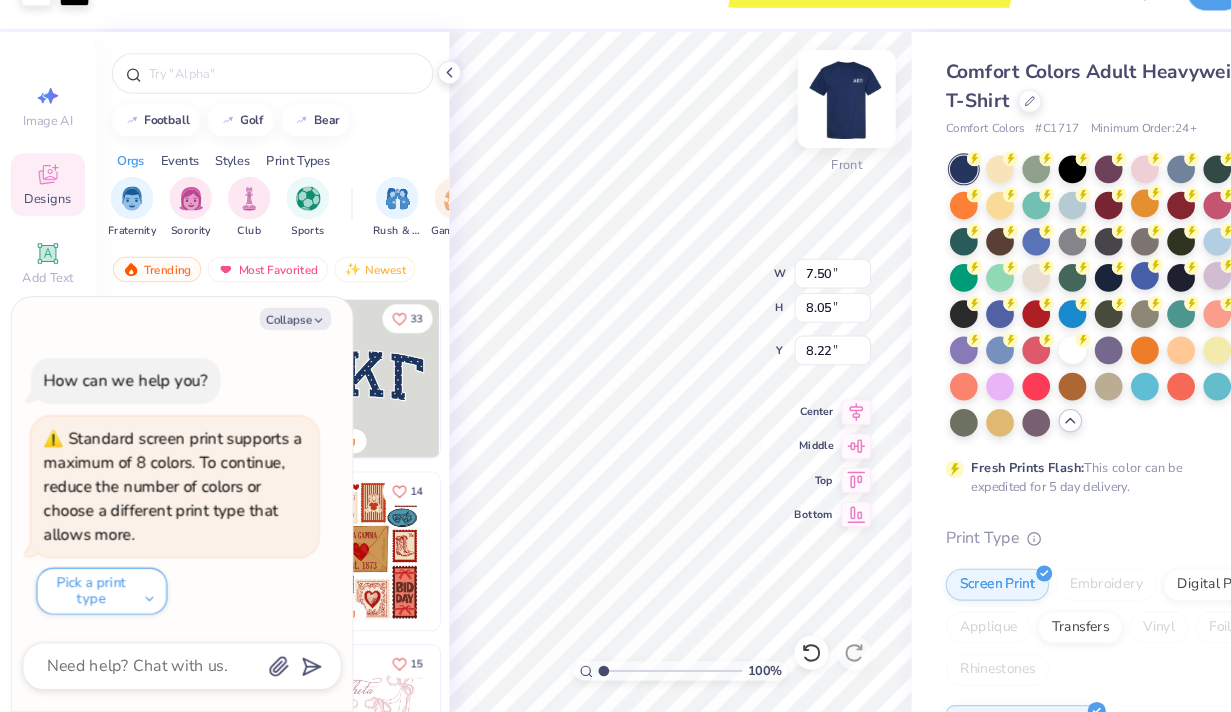 type on "8.91" 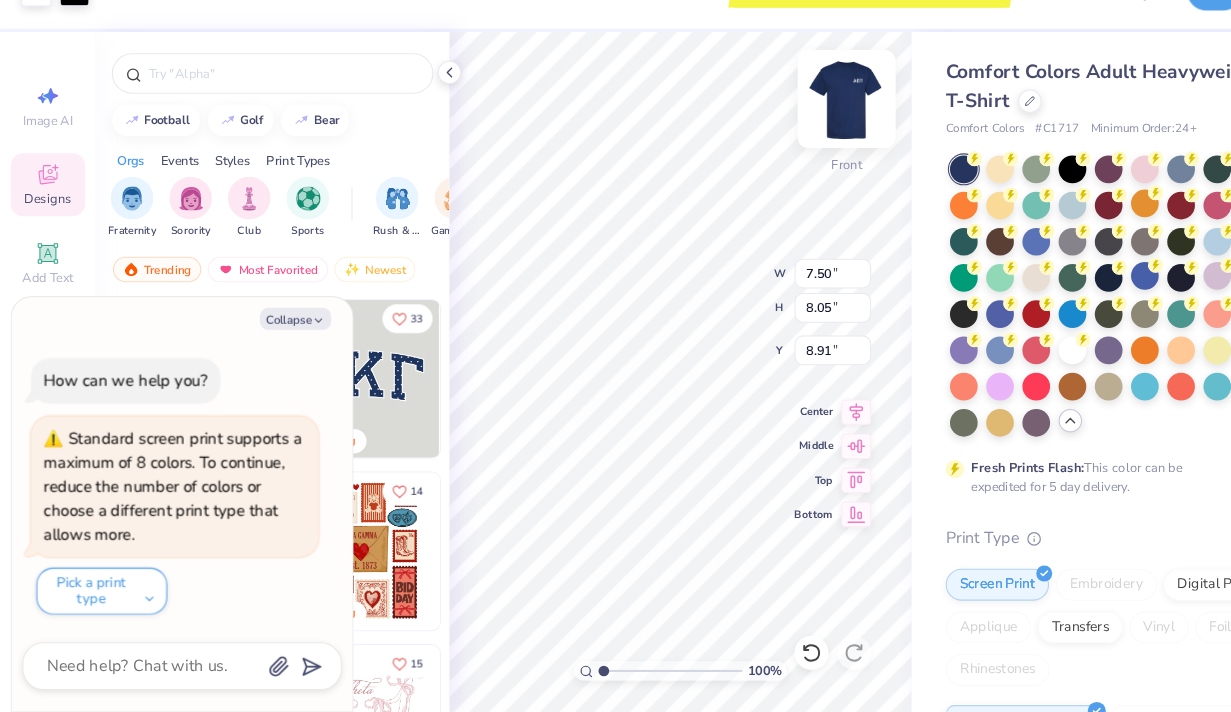 type on "x" 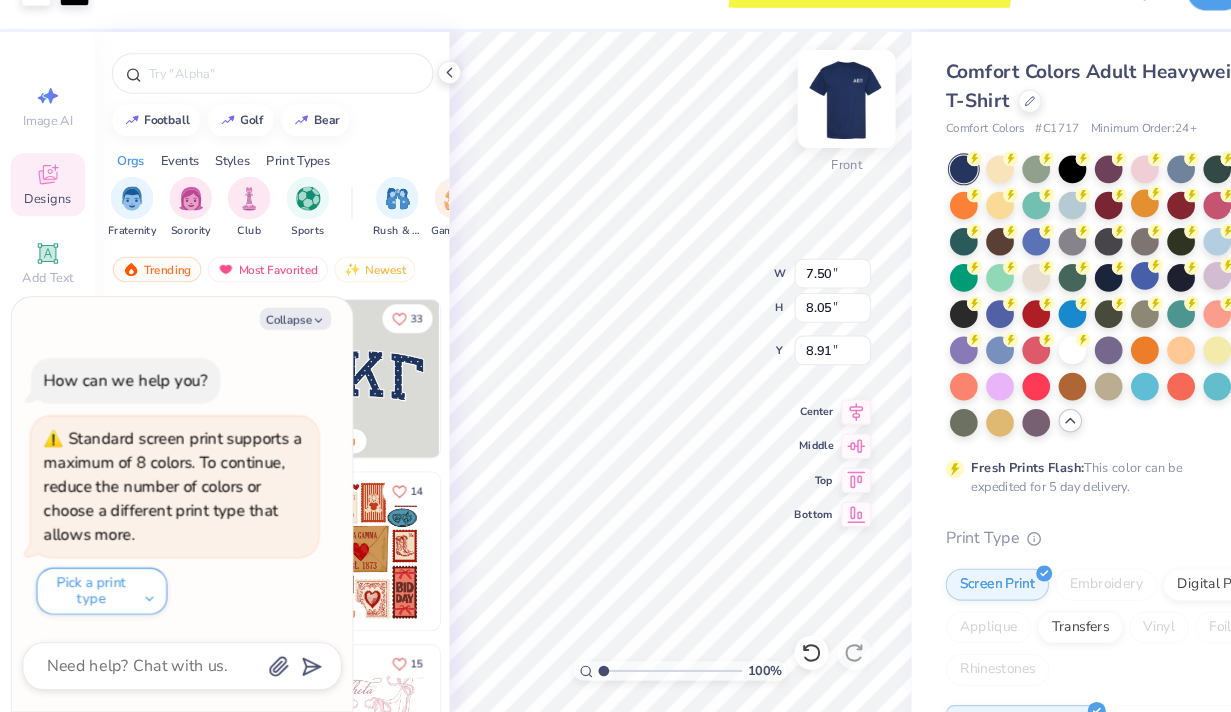 type on "13.15" 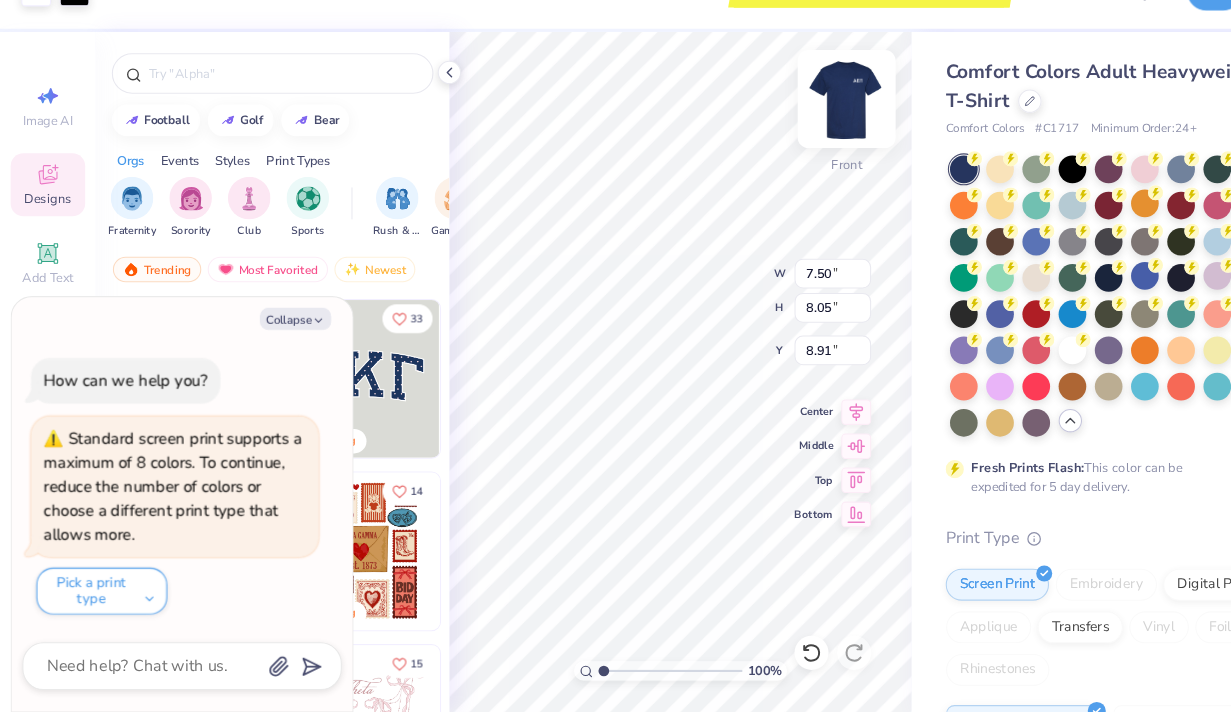 type on "5.79" 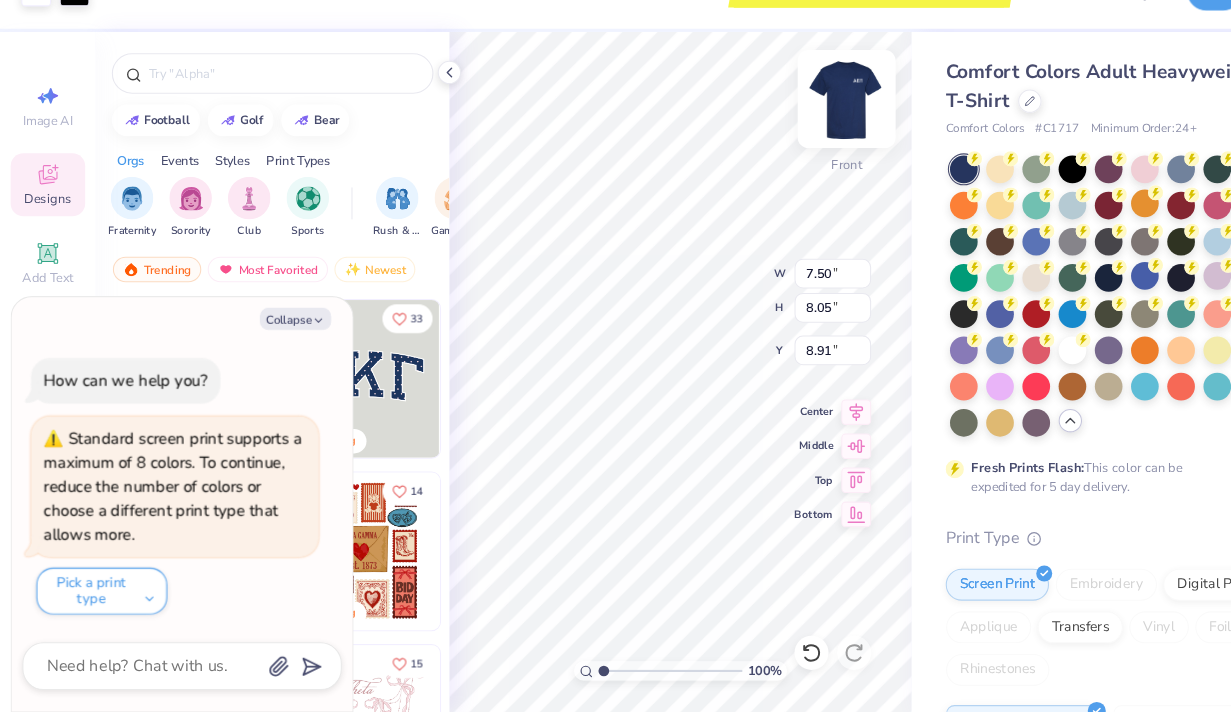 type on "4.85" 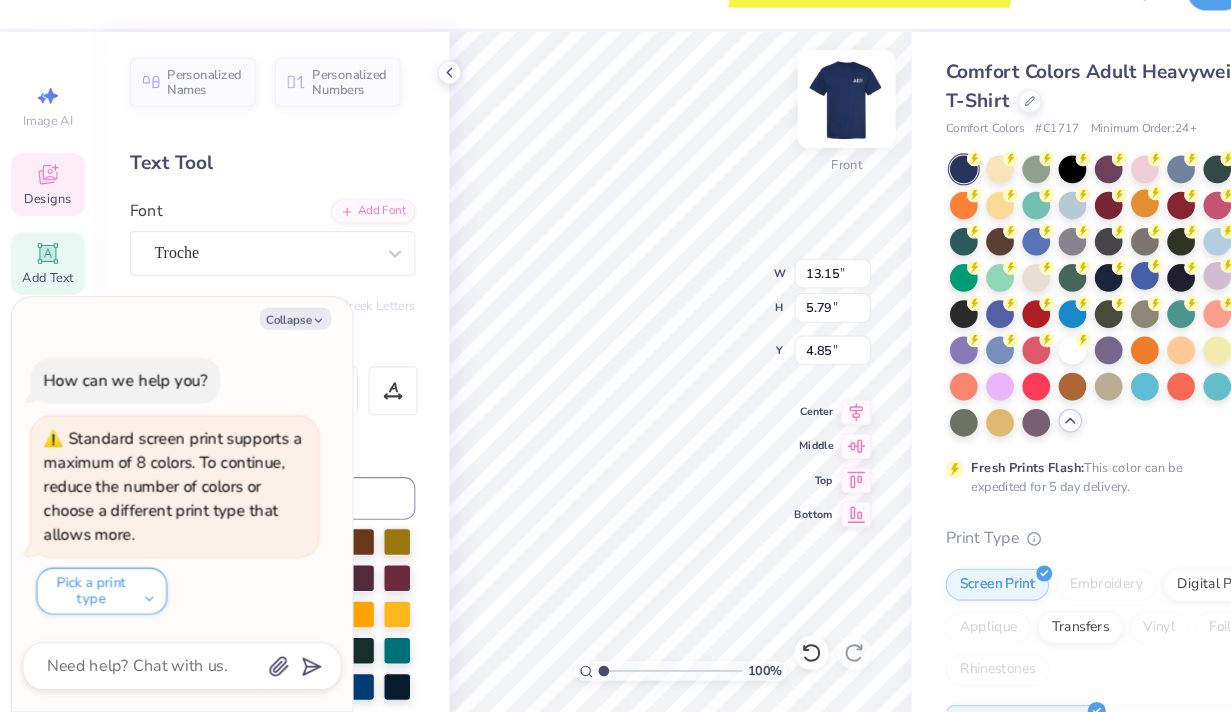 type on "x" 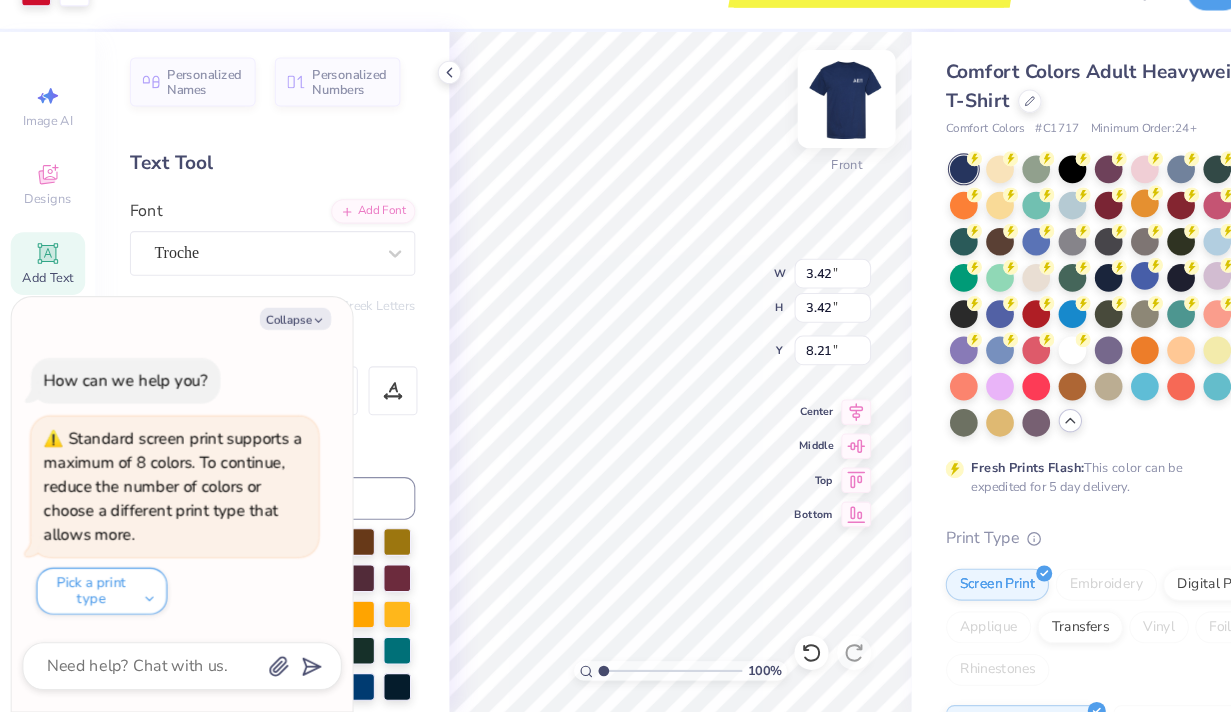 type on "x" 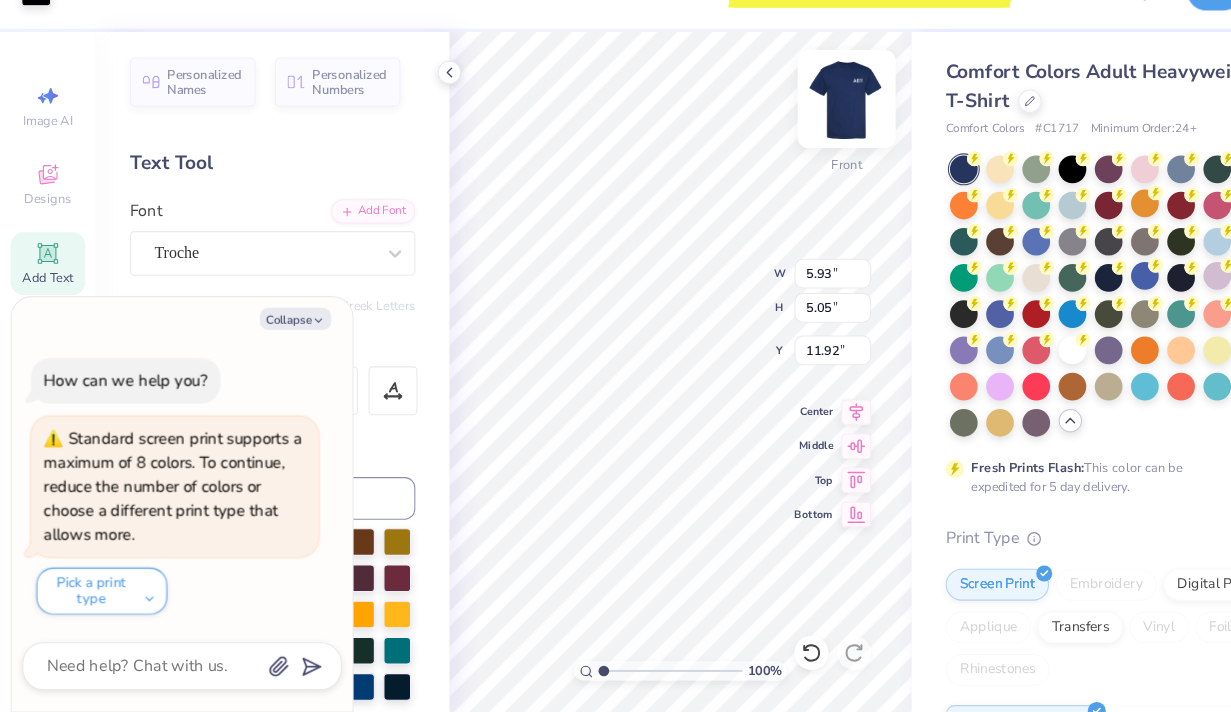 type on "x" 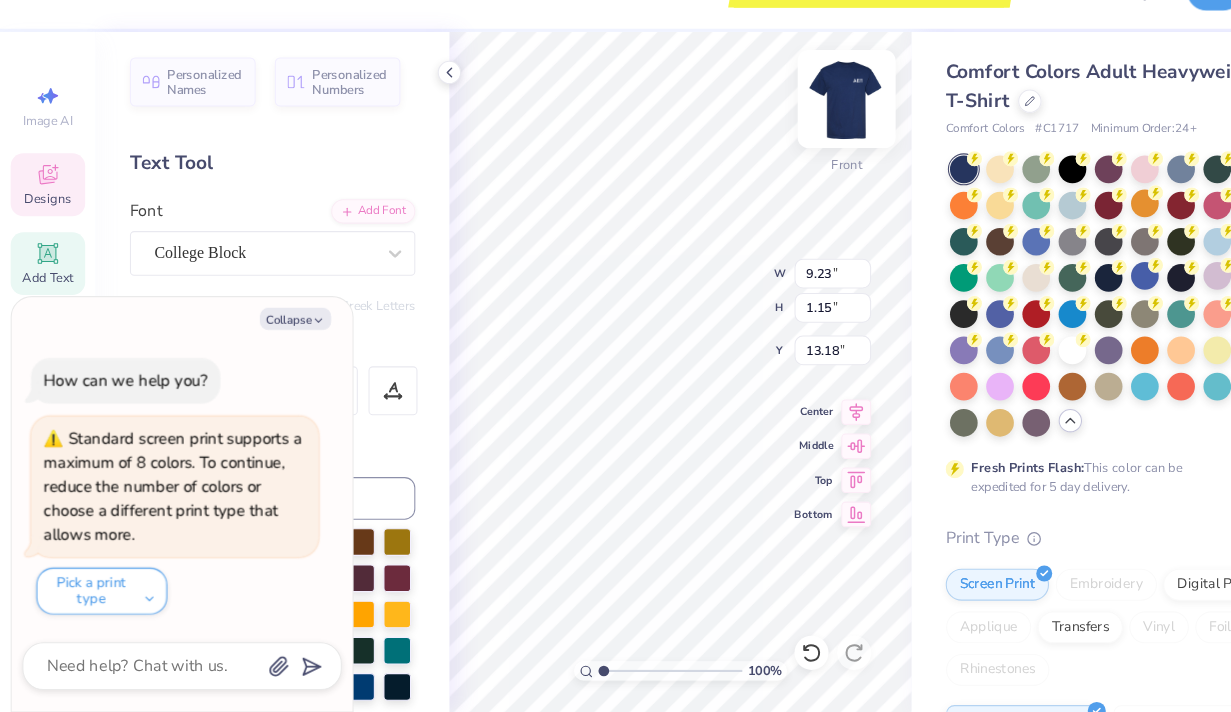 type on "x" 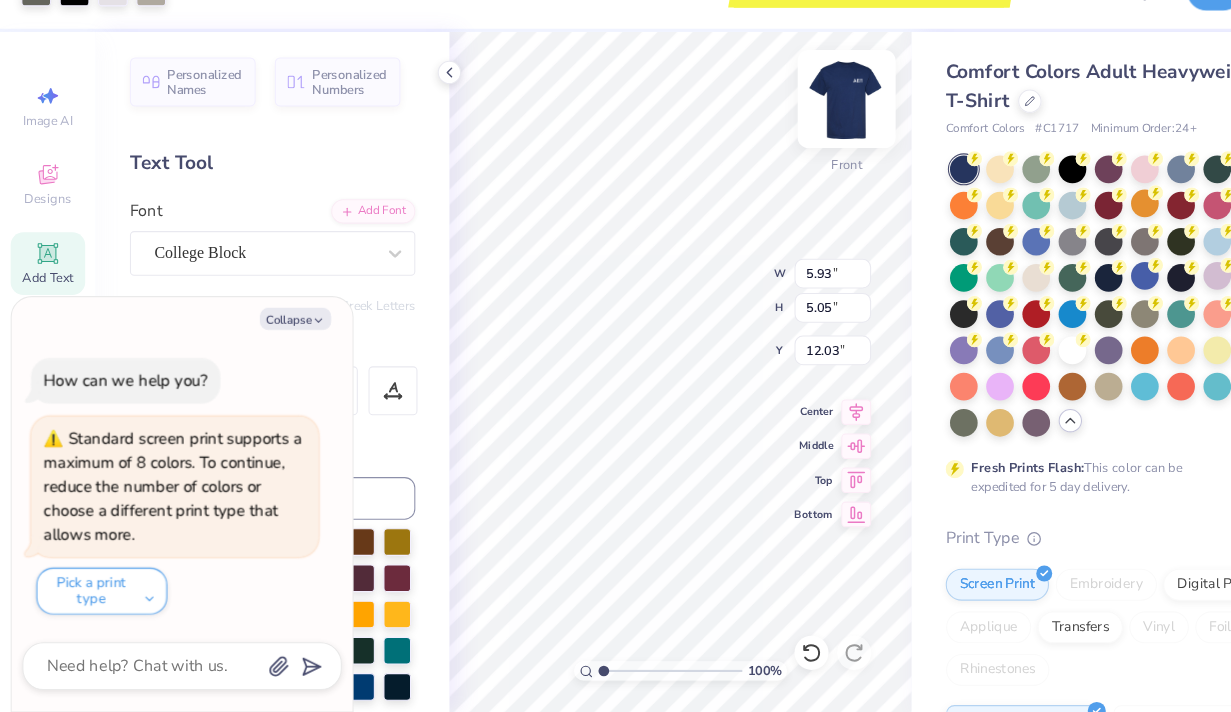 type on "x" 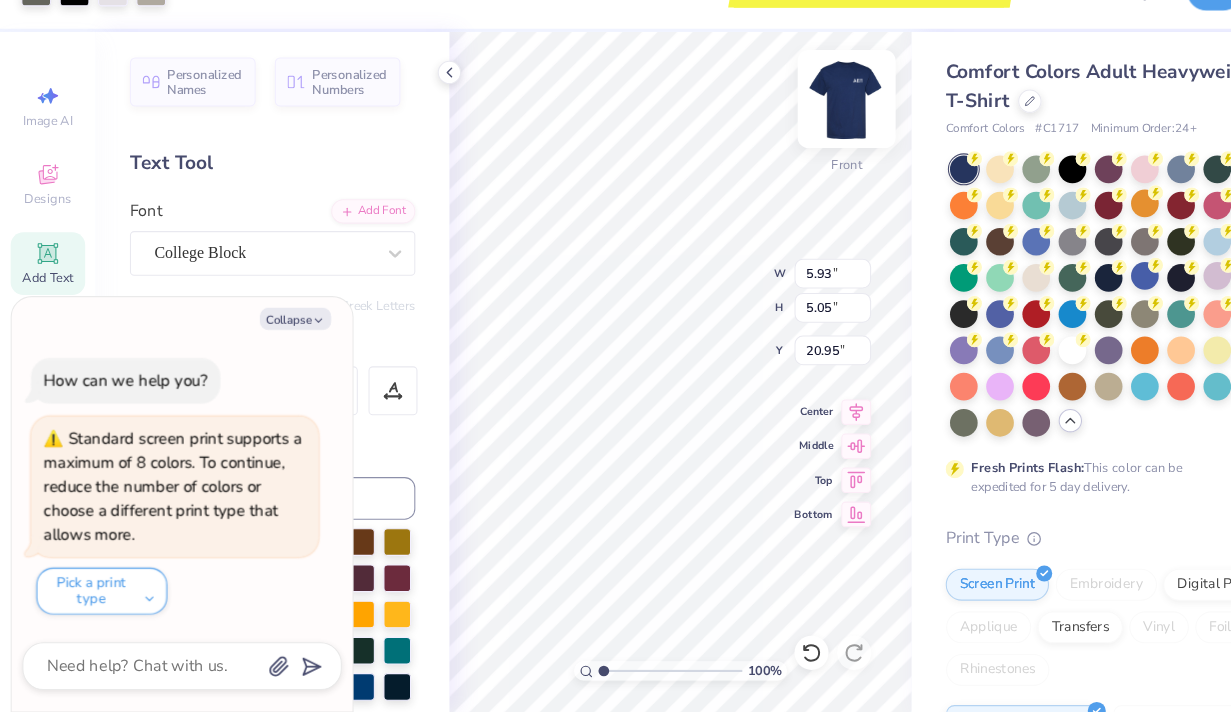 type on "x" 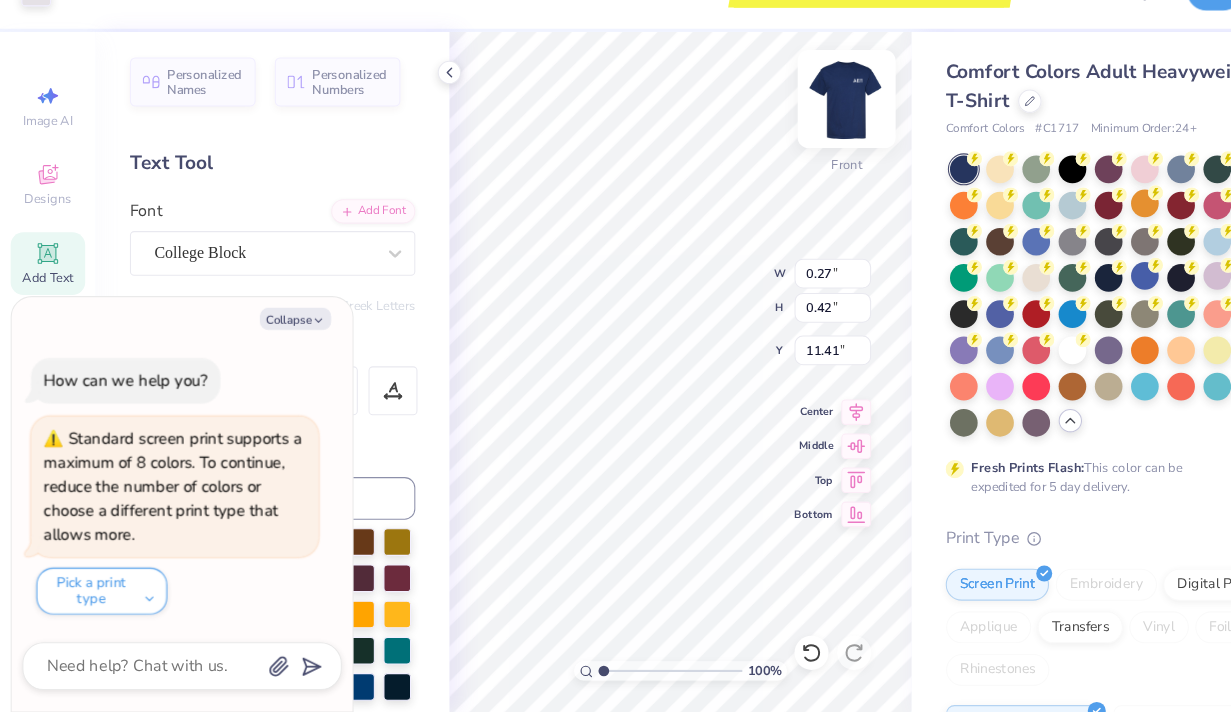 type on "x" 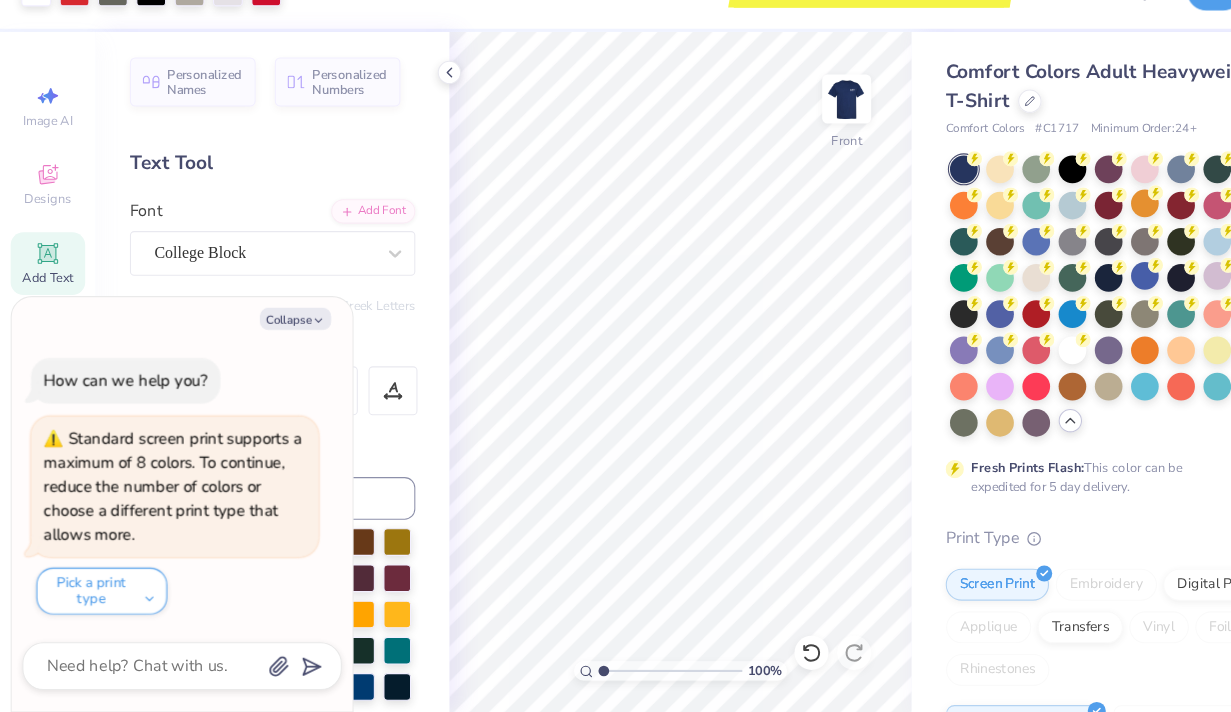 click on "Standard screen print supports a maximum of 8 colors. To continue, reduce the number of colors or choose a different print type that allows more." at bounding box center (164, 500) 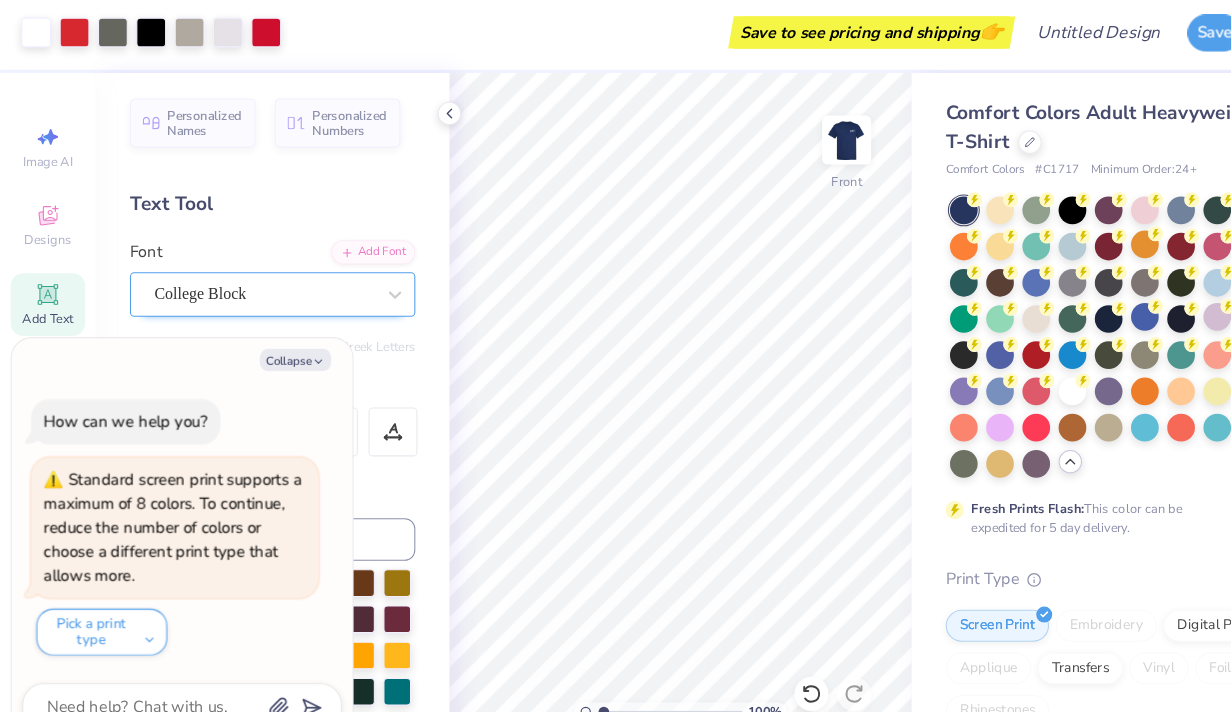 type on "x" 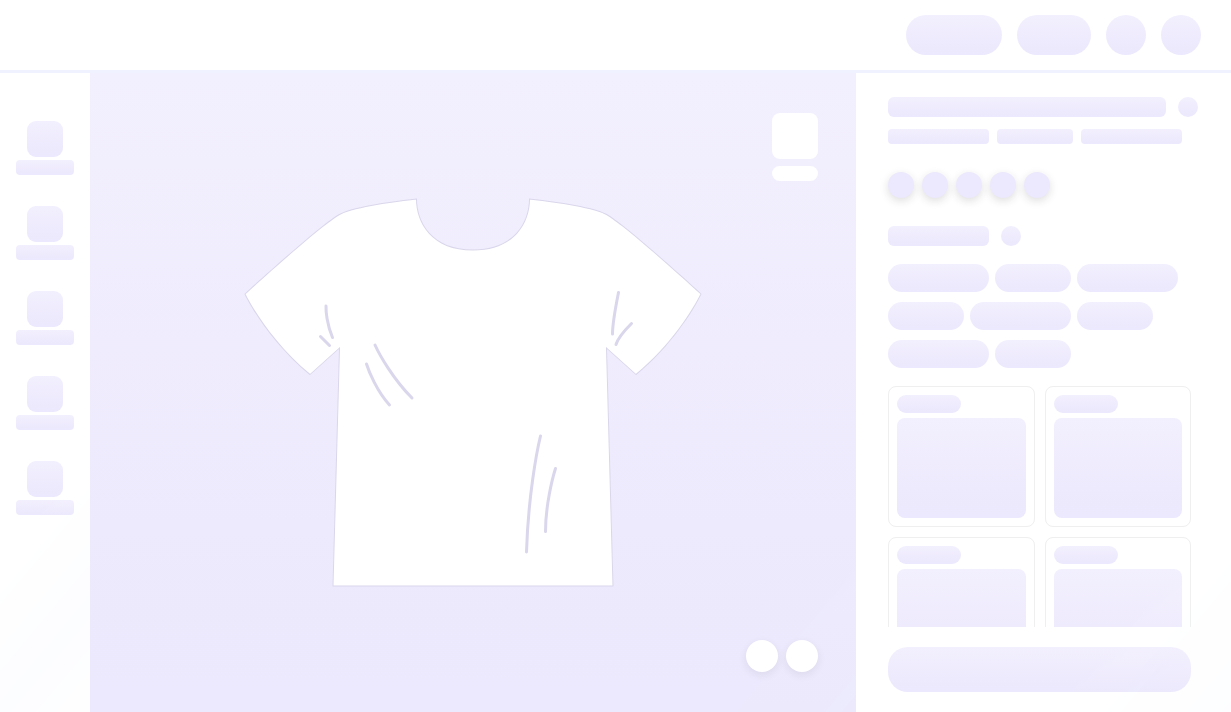 scroll, scrollTop: 0, scrollLeft: 0, axis: both 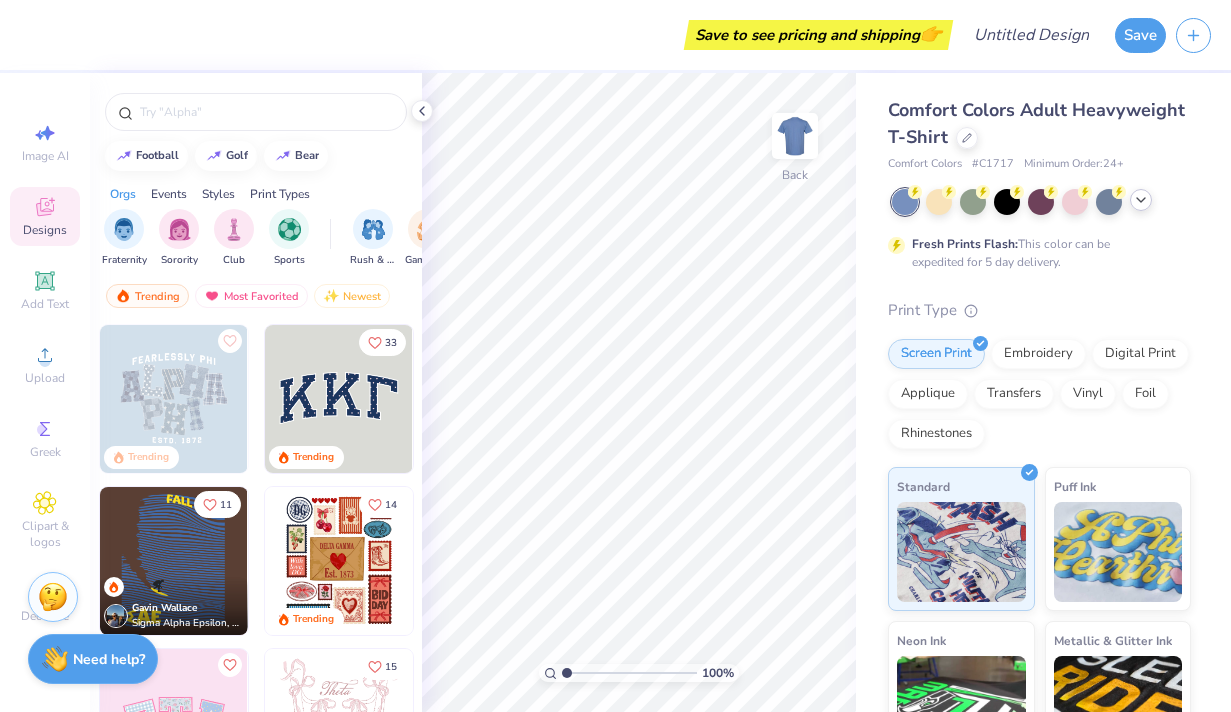click at bounding box center [1141, 200] 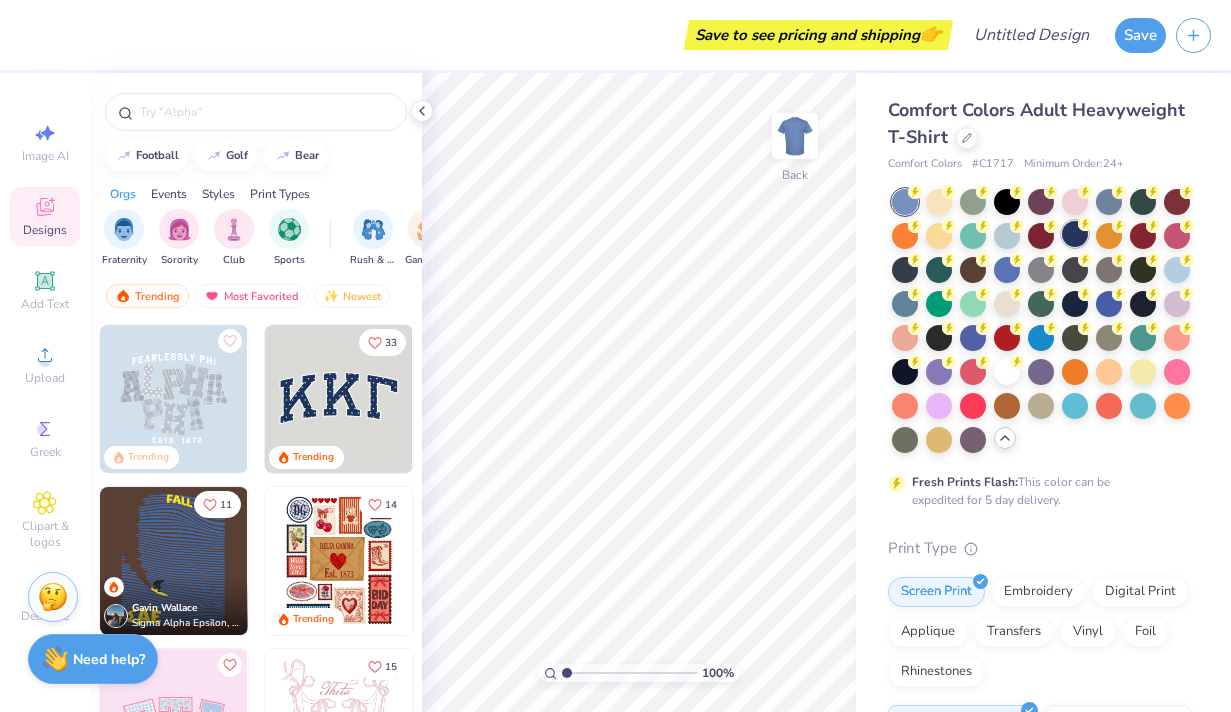 click at bounding box center [1075, 234] 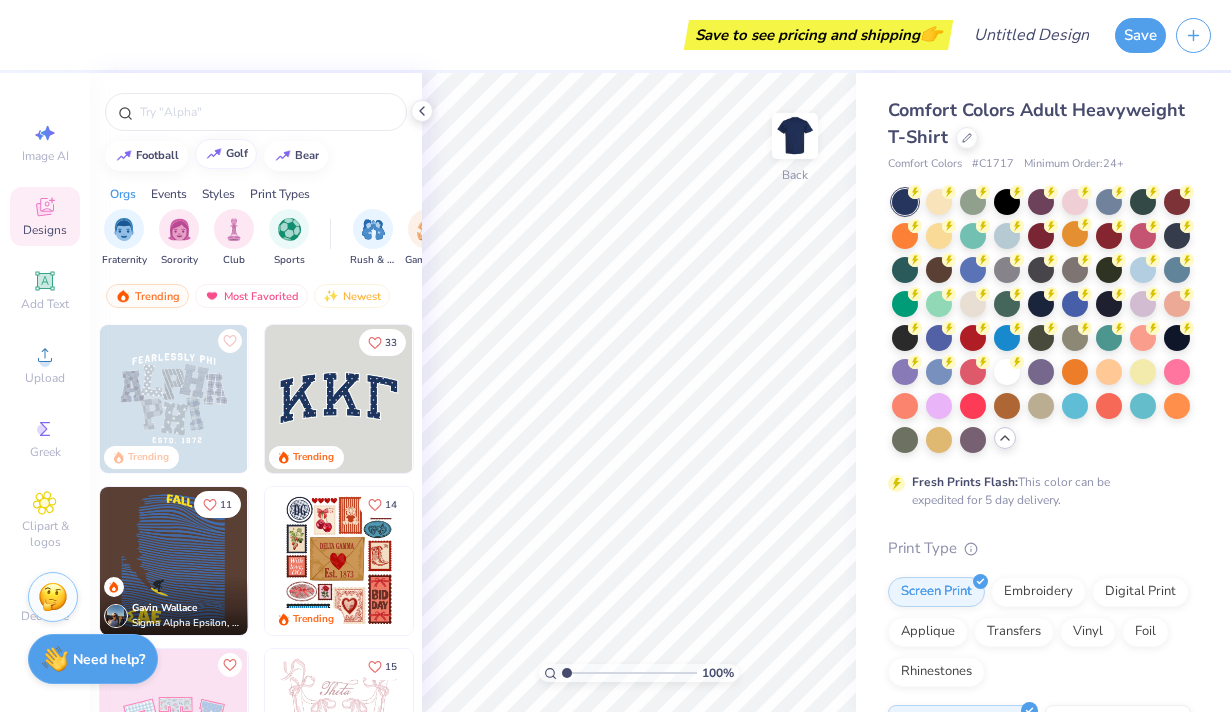 click on "golf" at bounding box center [237, 153] 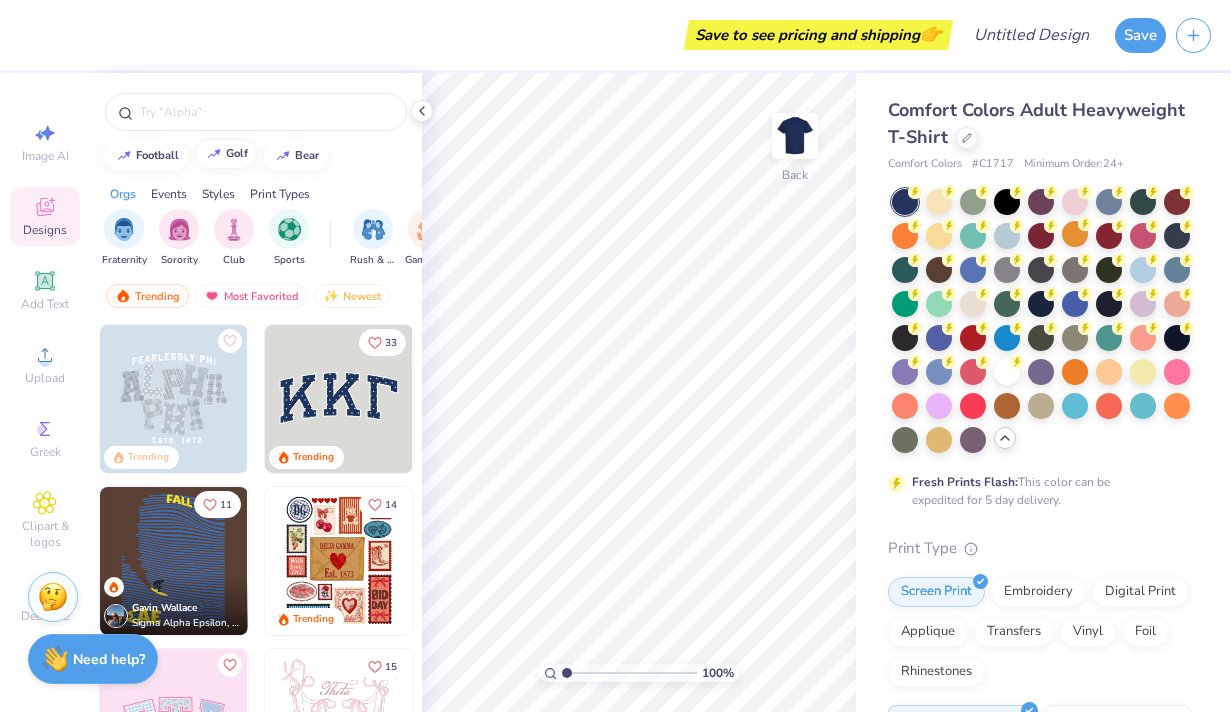 type on "golf" 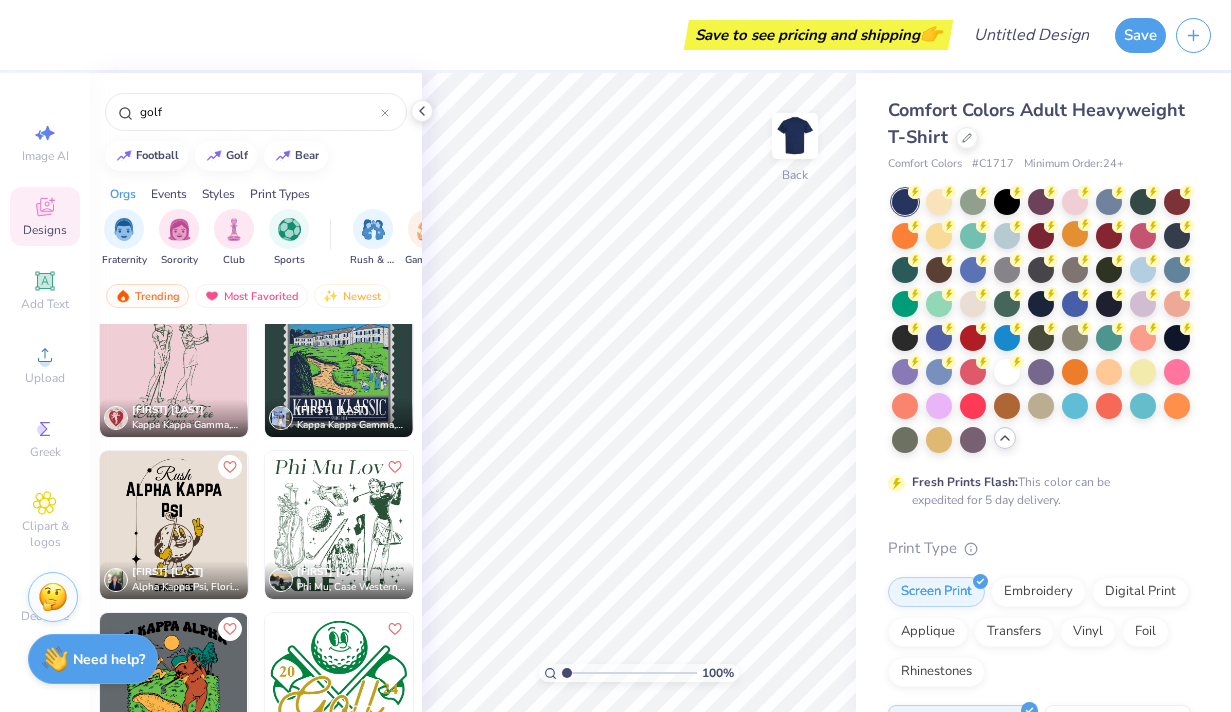 scroll, scrollTop: 2633, scrollLeft: 0, axis: vertical 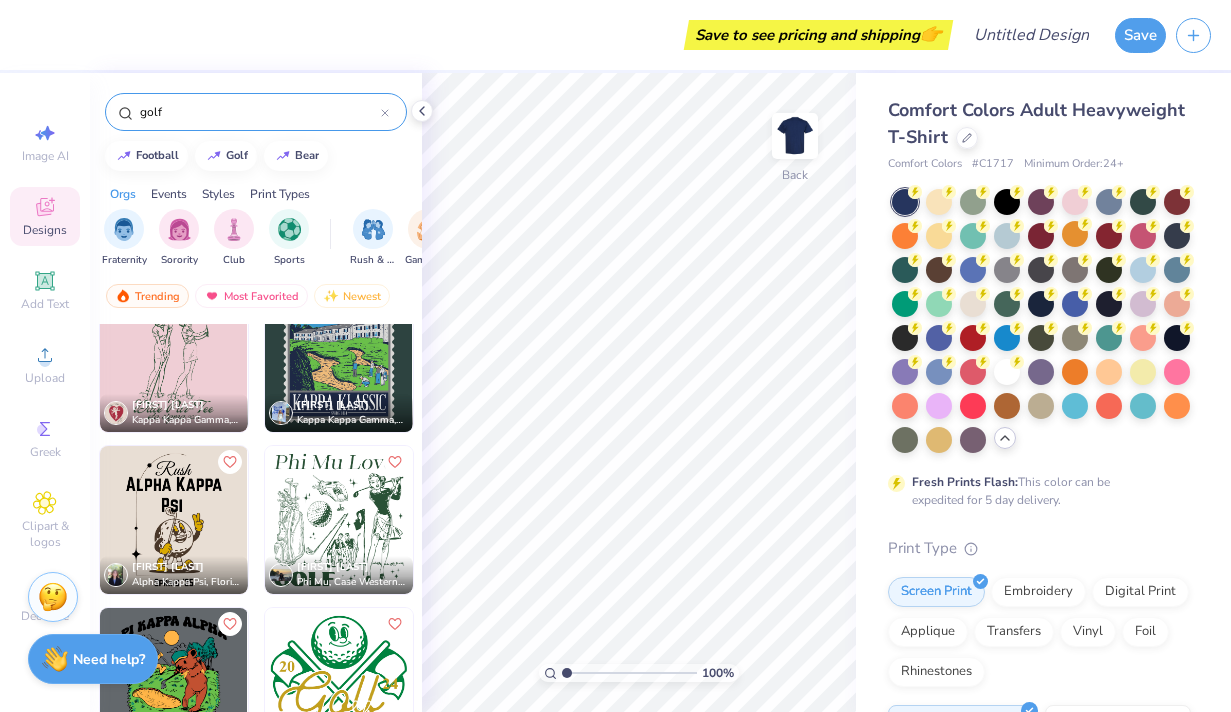 drag, startPoint x: 189, startPoint y: 114, endPoint x: 101, endPoint y: 72, distance: 97.50897 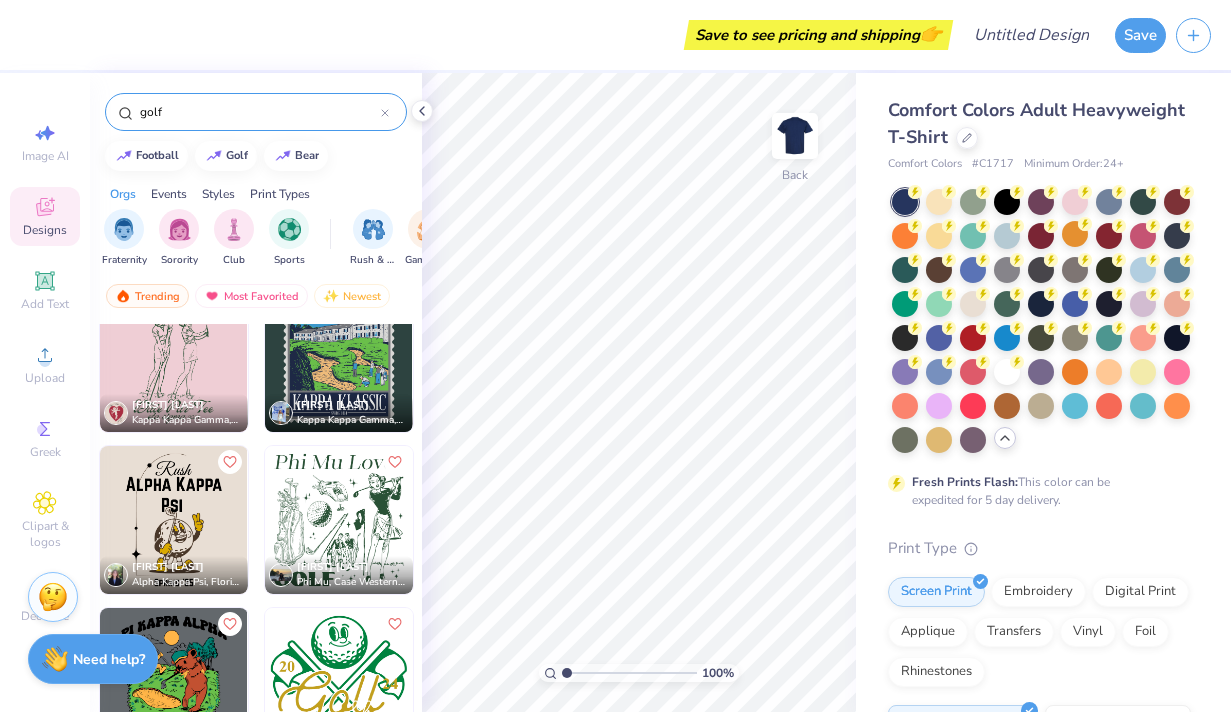 click on "golf" at bounding box center (256, 107) 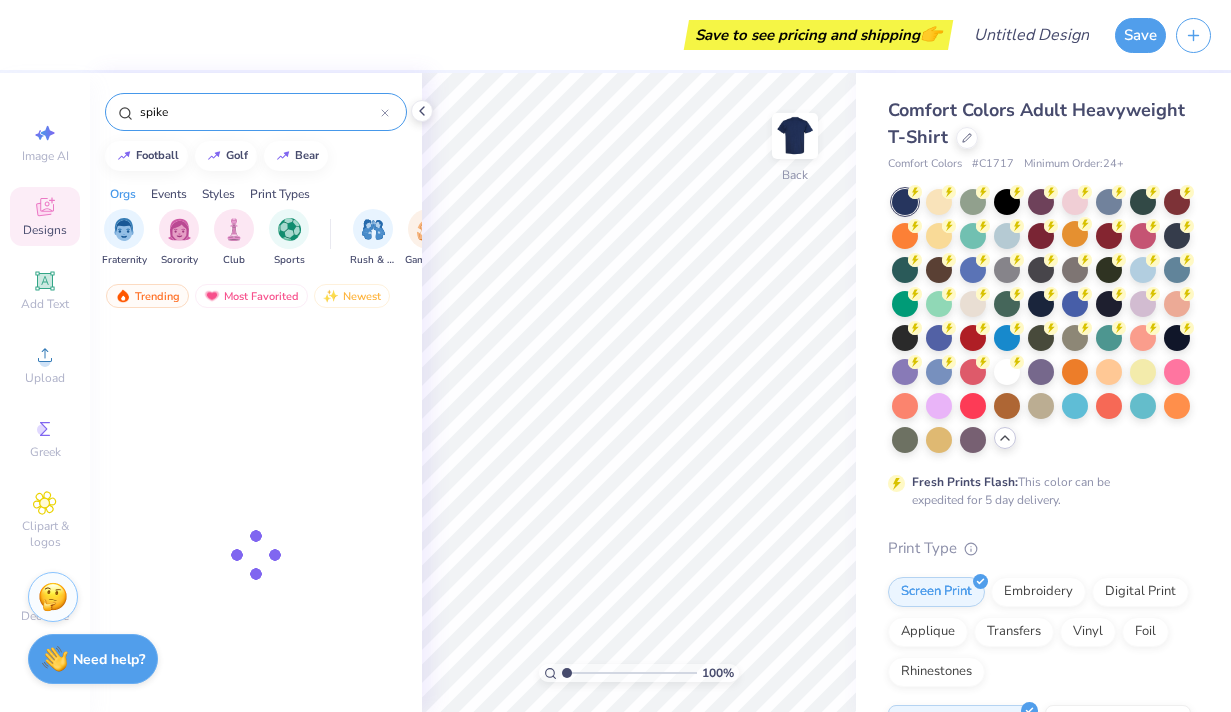 type on "spike" 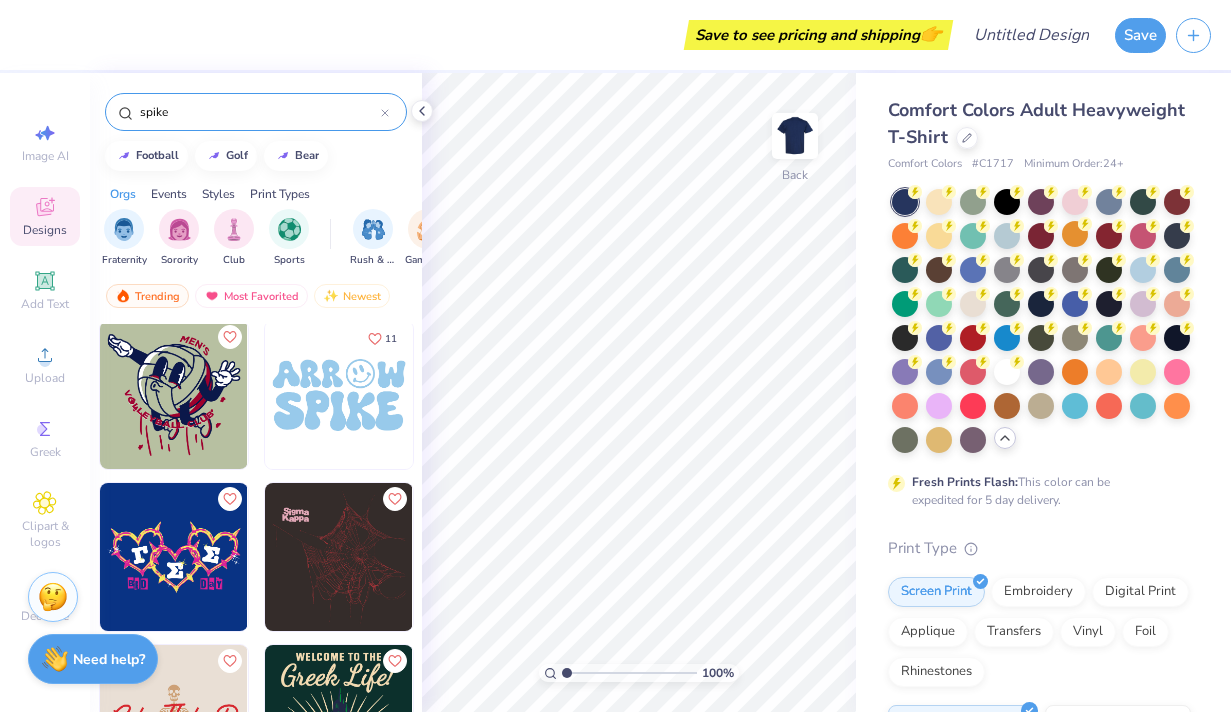 scroll, scrollTop: 488, scrollLeft: 0, axis: vertical 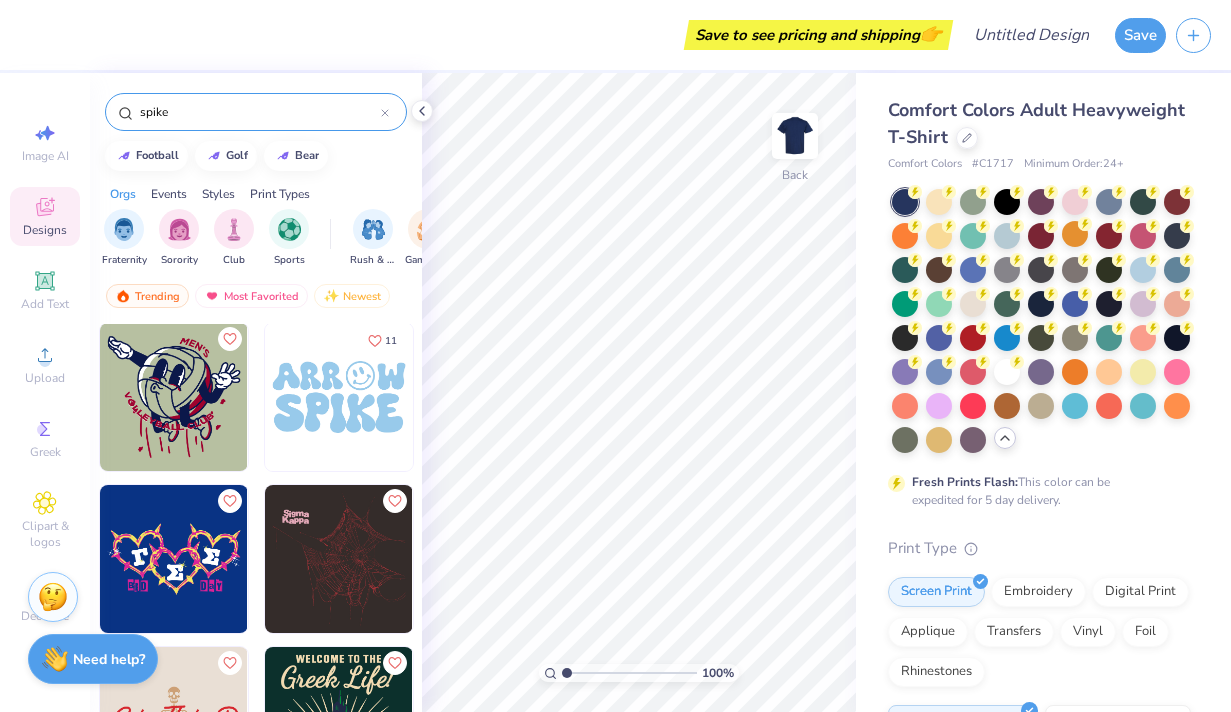 click at bounding box center (174, 397) 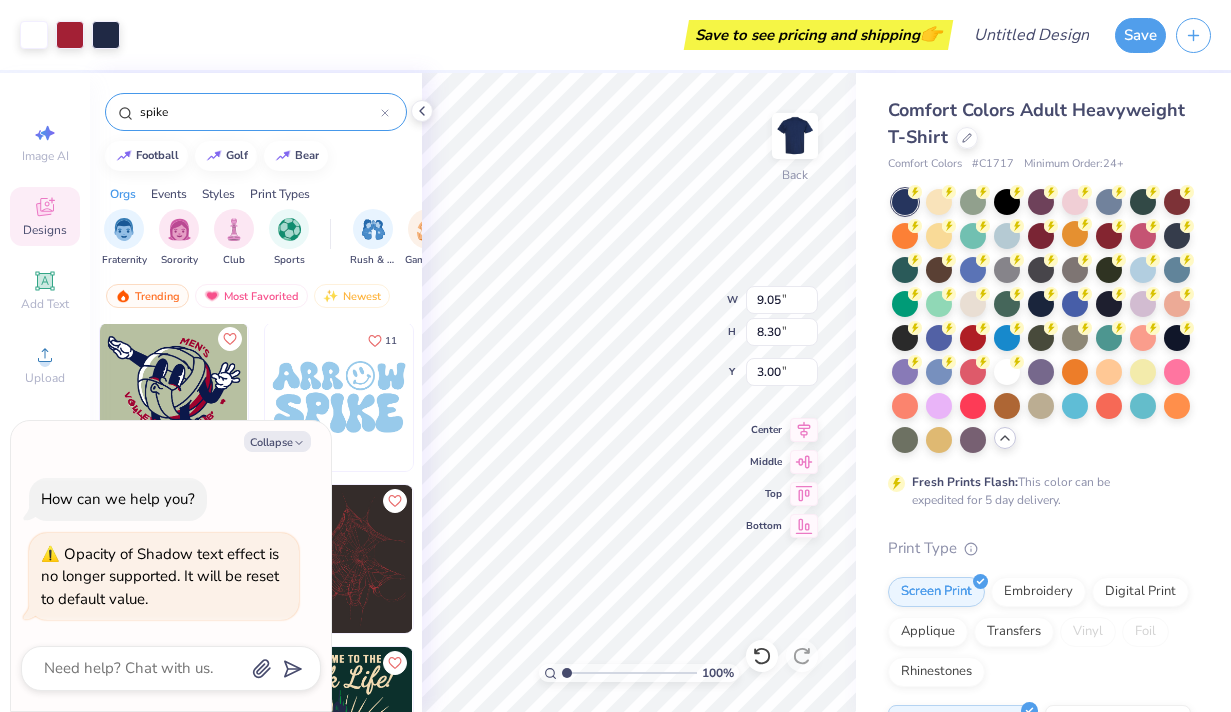 click on "Image AI Designs Add Text Upload Greek Clipart & logos Decorate" at bounding box center (45, 372) 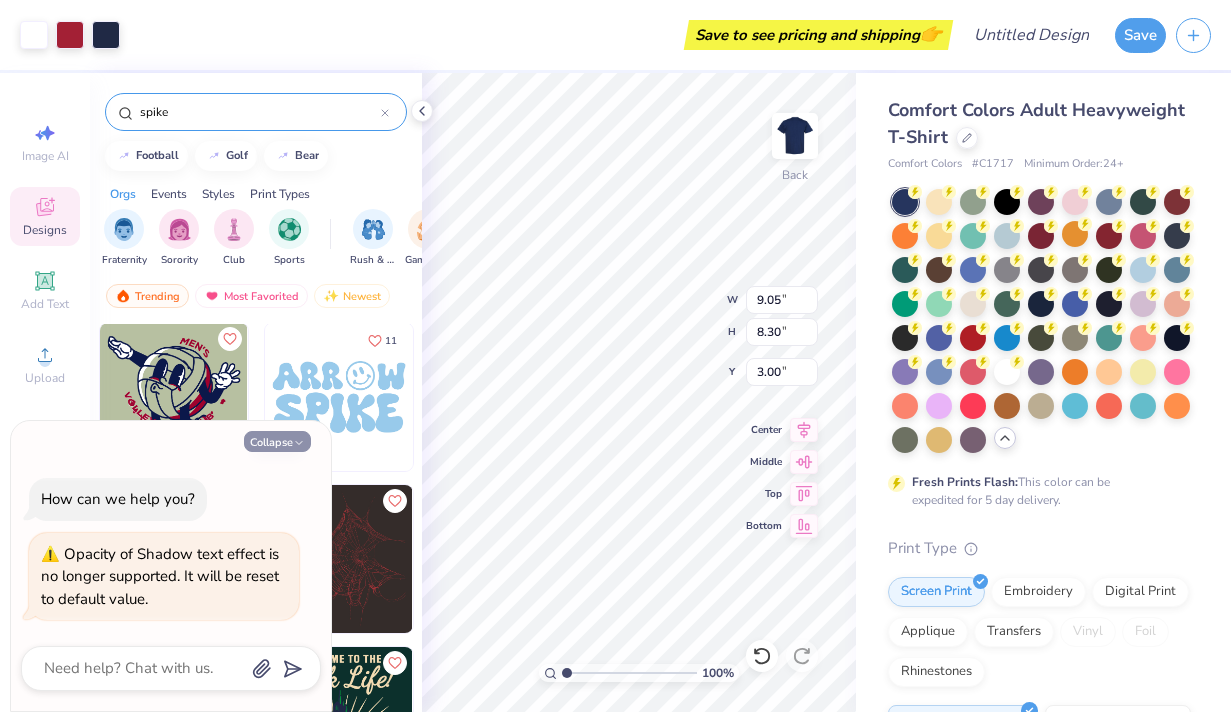click on "Collapse" at bounding box center [277, 441] 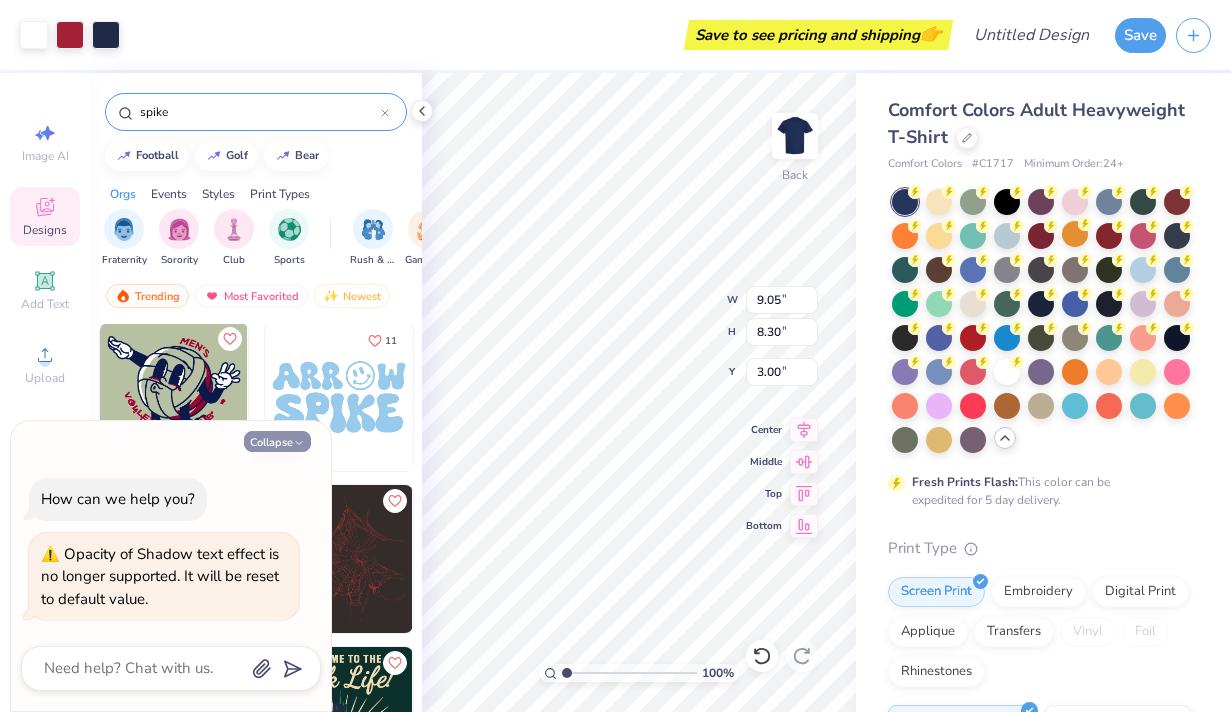 type on "x" 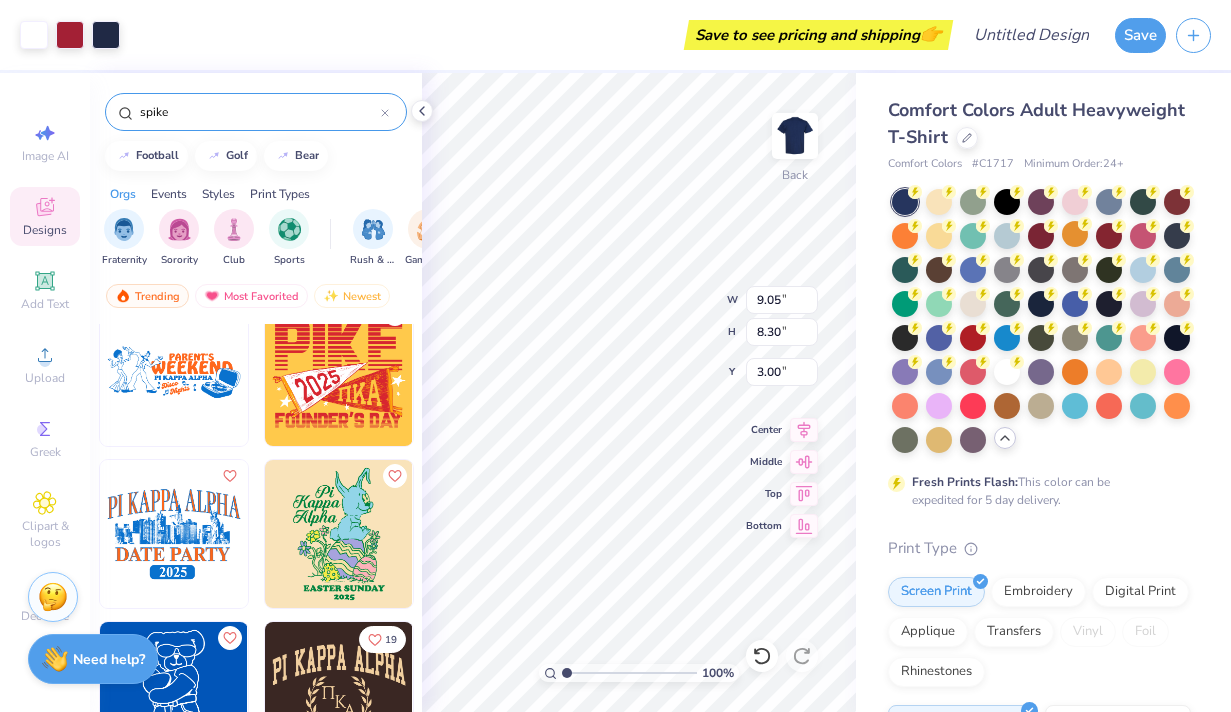 scroll, scrollTop: 4076, scrollLeft: 0, axis: vertical 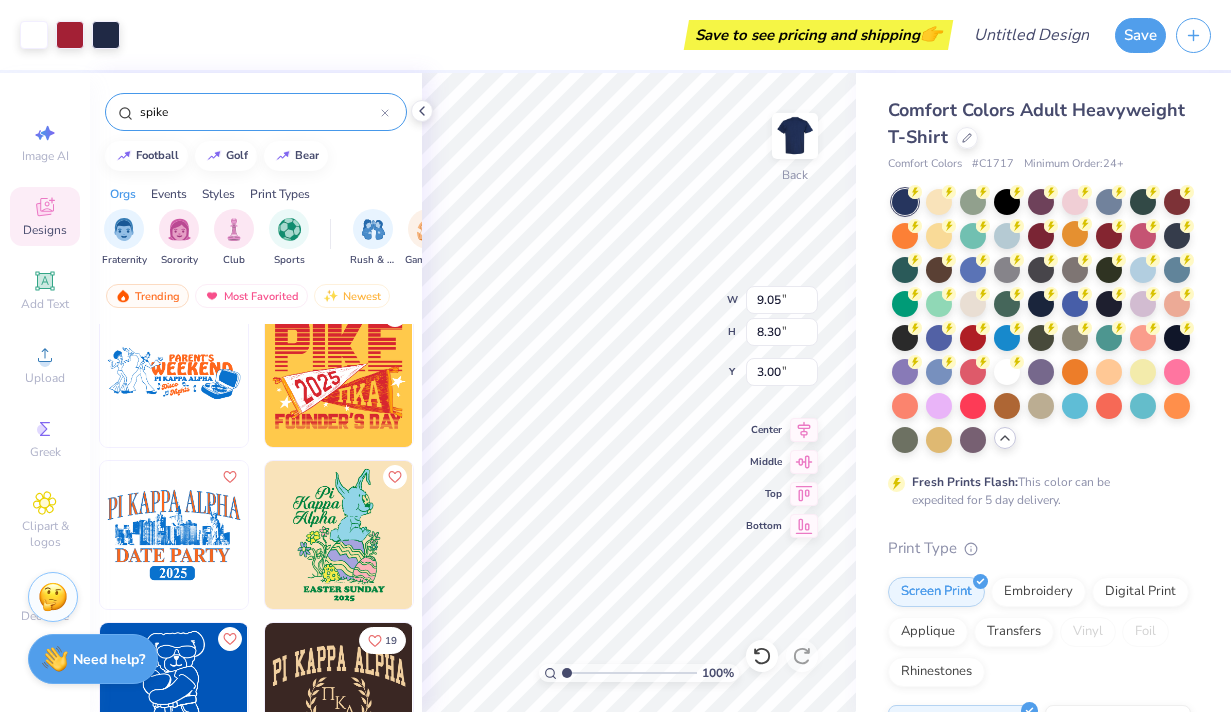 click on "spike" at bounding box center [259, 112] 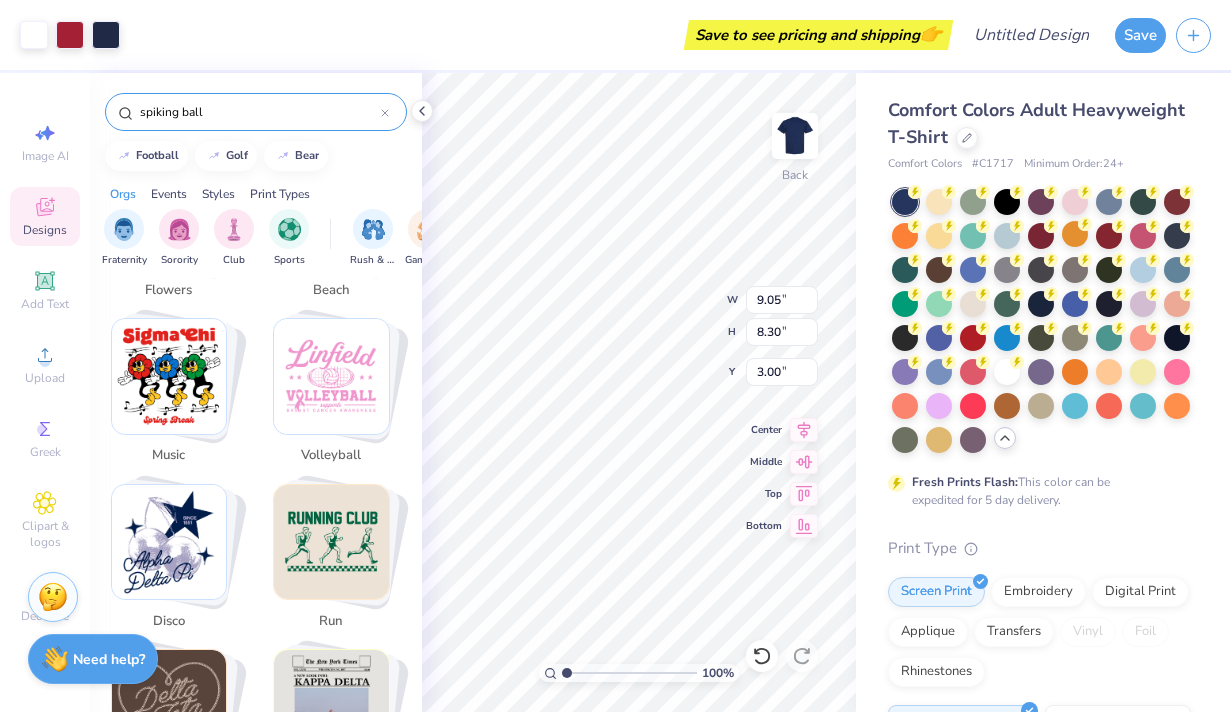 scroll, scrollTop: 2469, scrollLeft: 0, axis: vertical 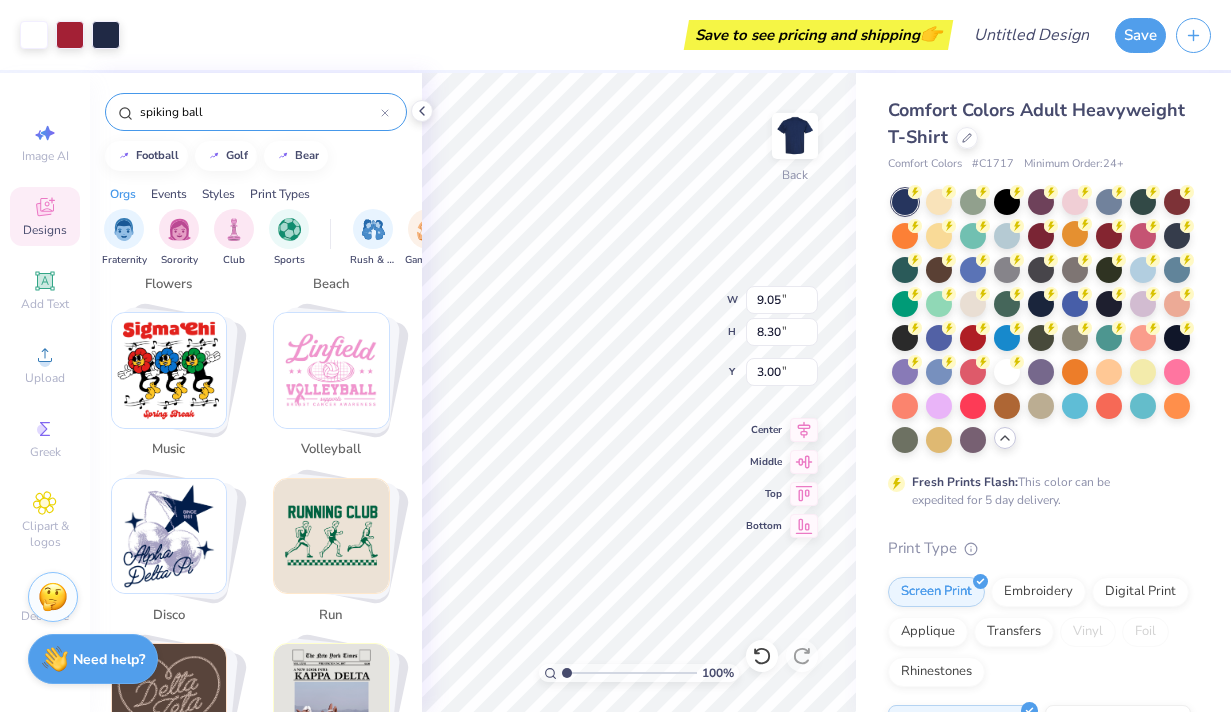 click at bounding box center [331, 370] 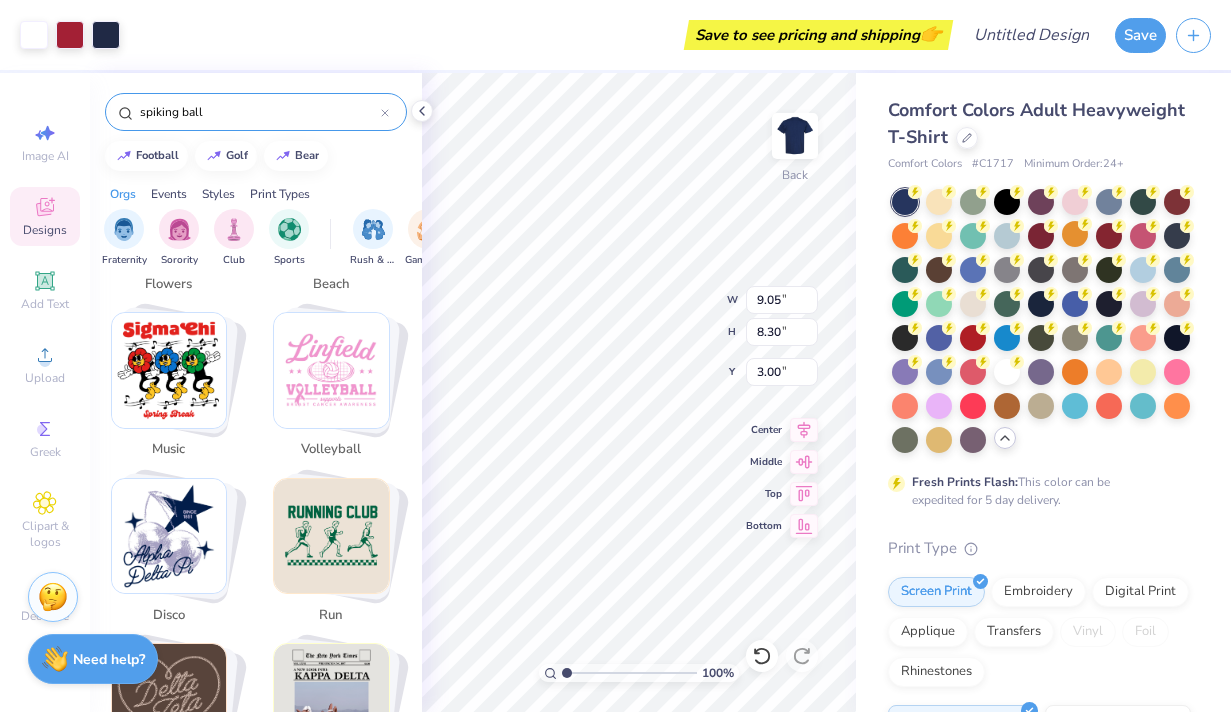 type on "volleyball" 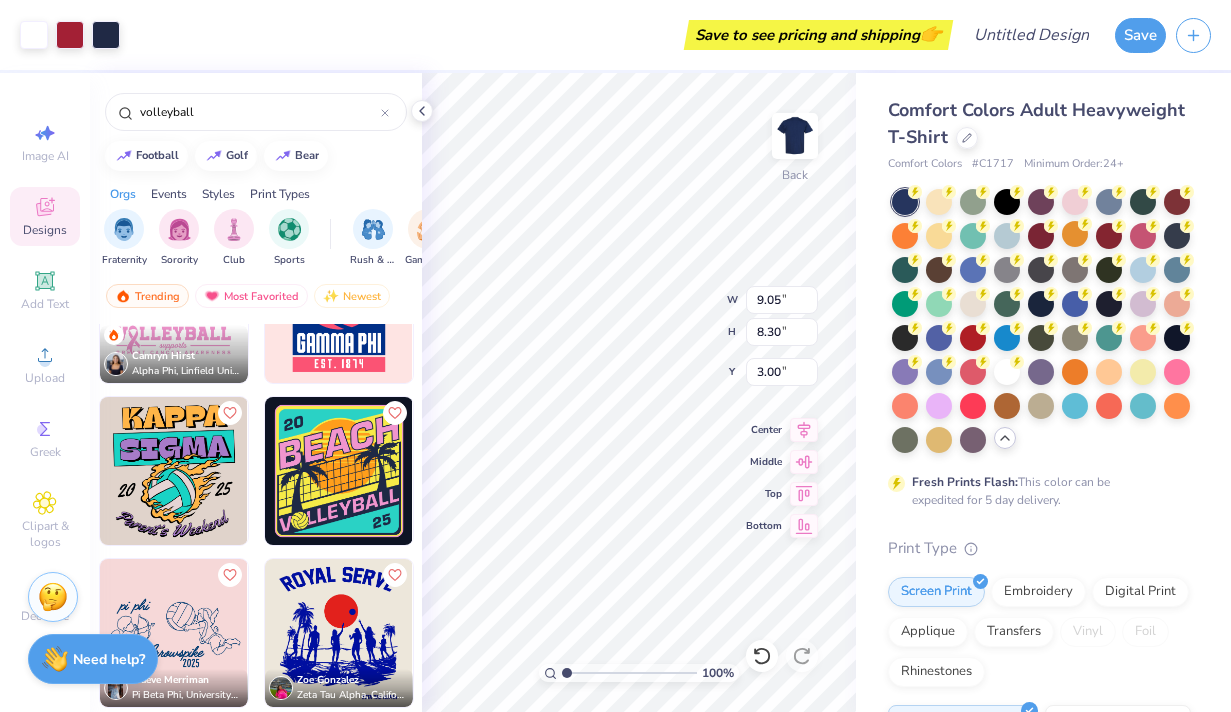 scroll, scrollTop: 0, scrollLeft: 0, axis: both 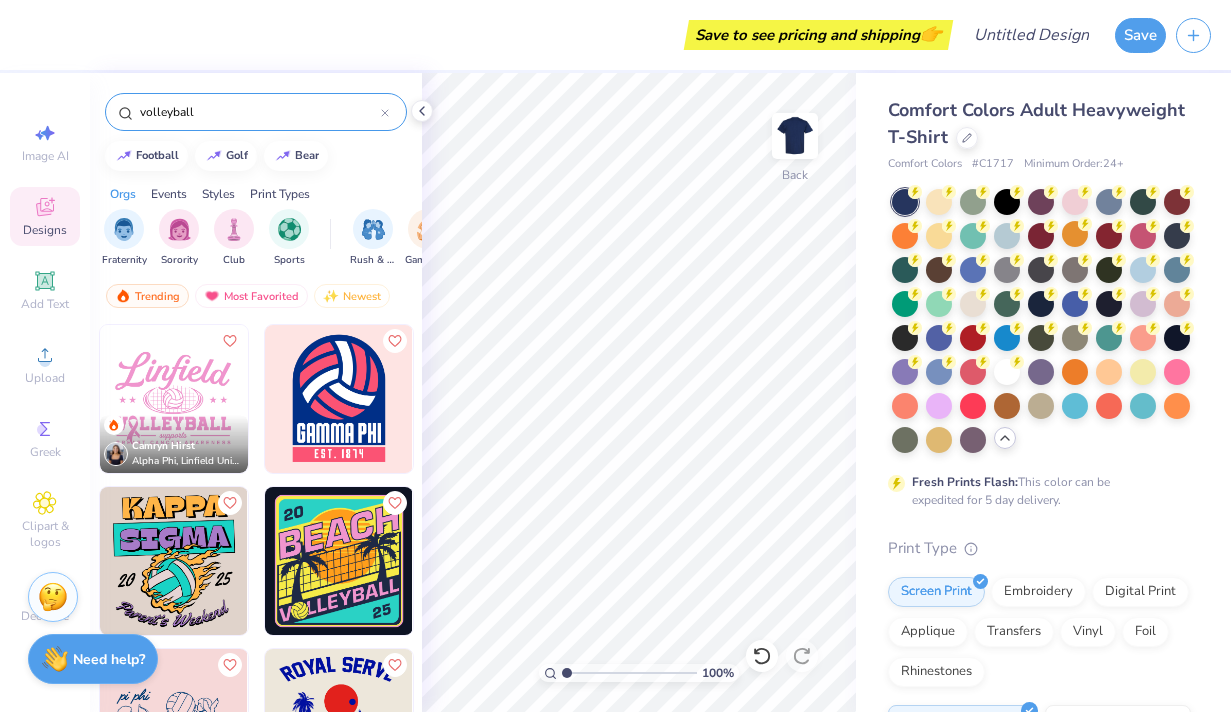 drag, startPoint x: 208, startPoint y: 113, endPoint x: 97, endPoint y: 97, distance: 112.147224 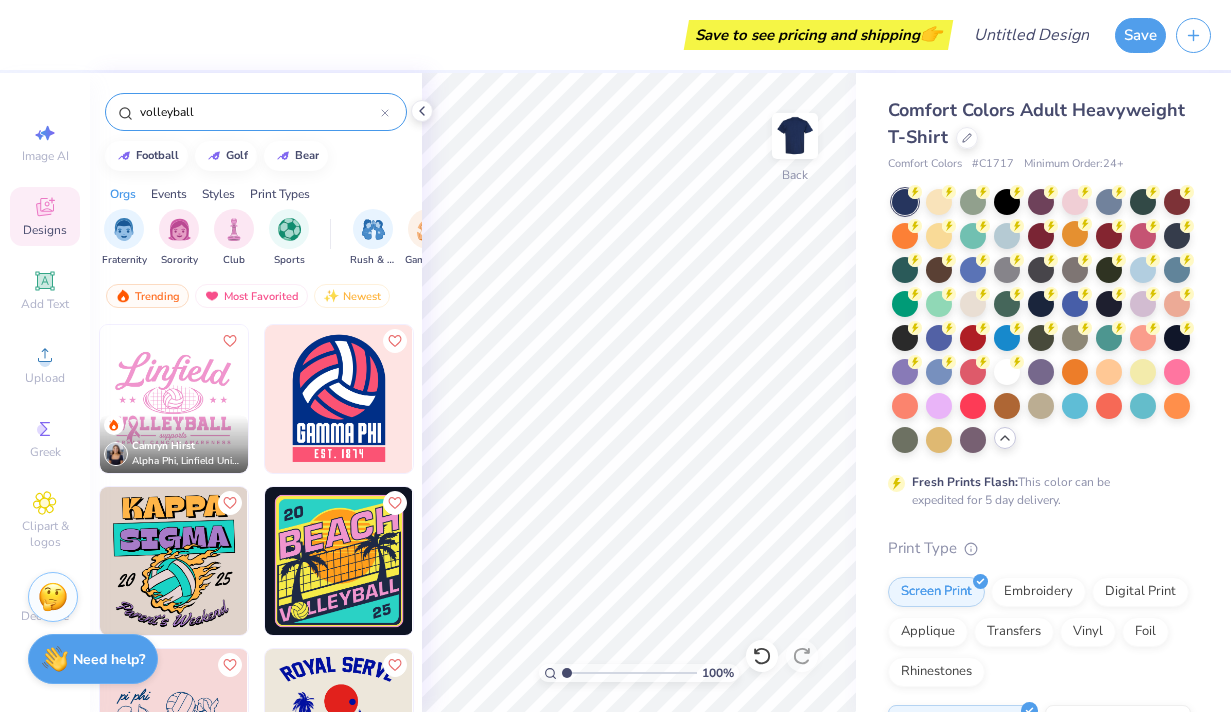 click on "volleyball" at bounding box center (256, 107) 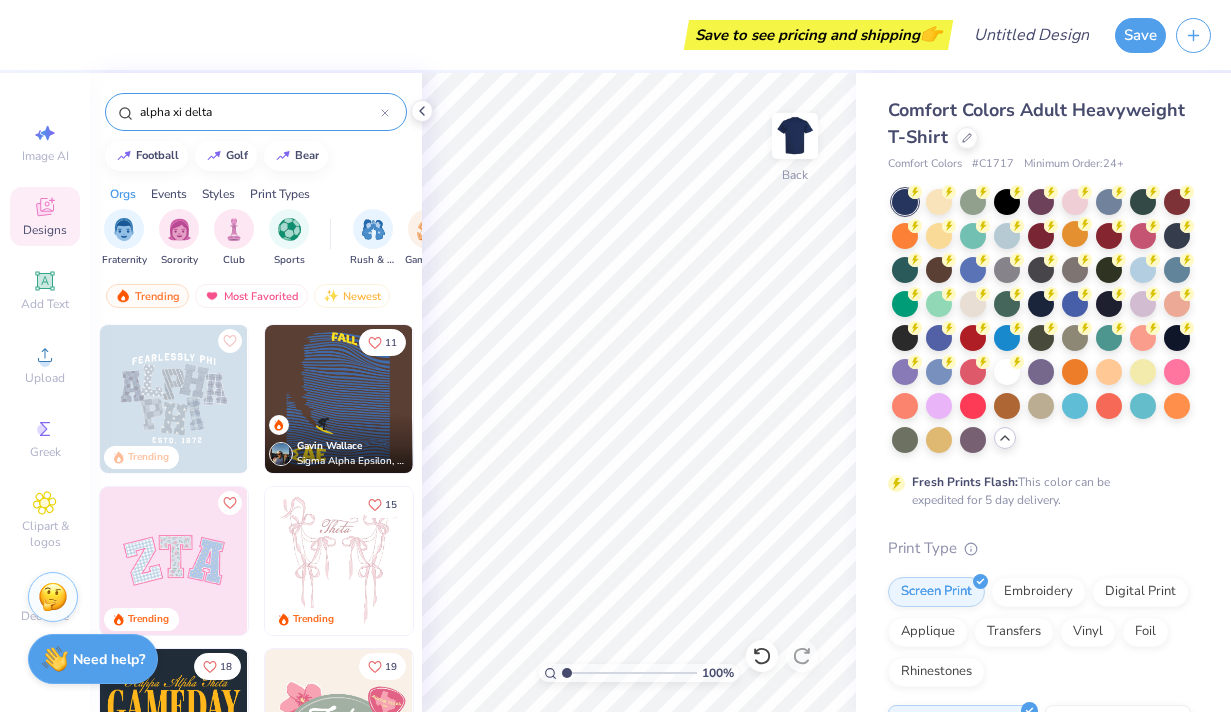 type on "alpha xi delta" 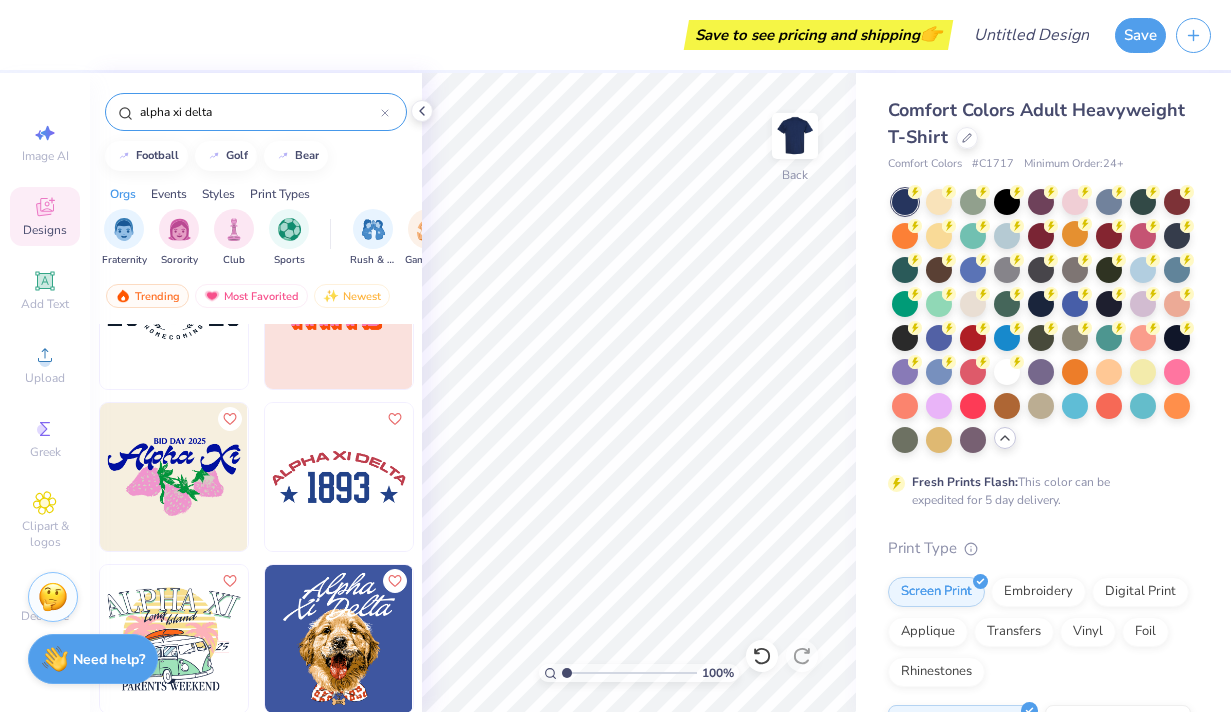 scroll, scrollTop: 3330, scrollLeft: 0, axis: vertical 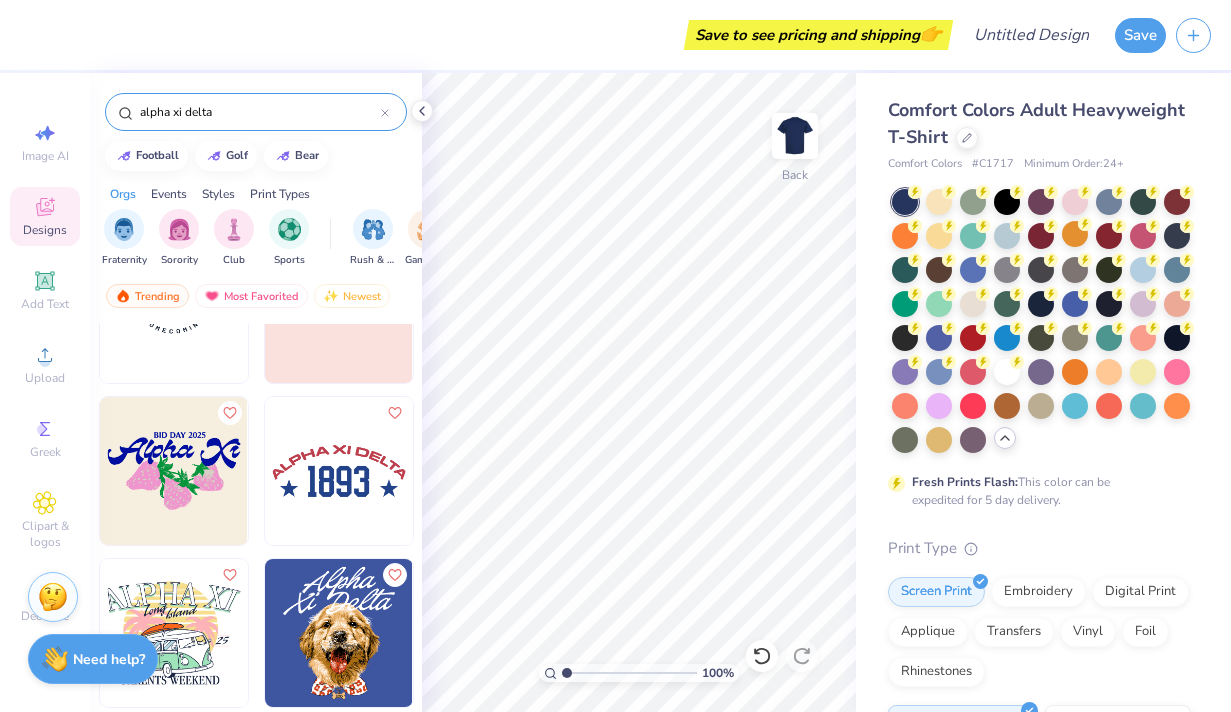 click at bounding box center (339, 471) 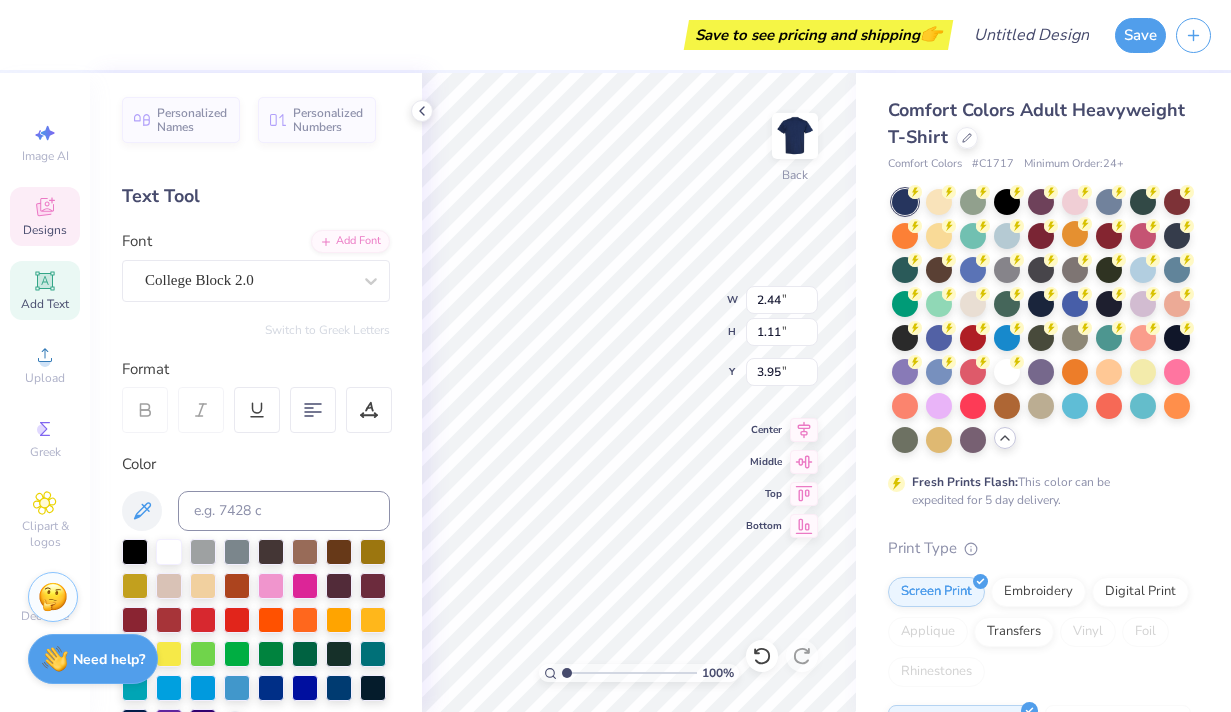 scroll, scrollTop: 0, scrollLeft: 0, axis: both 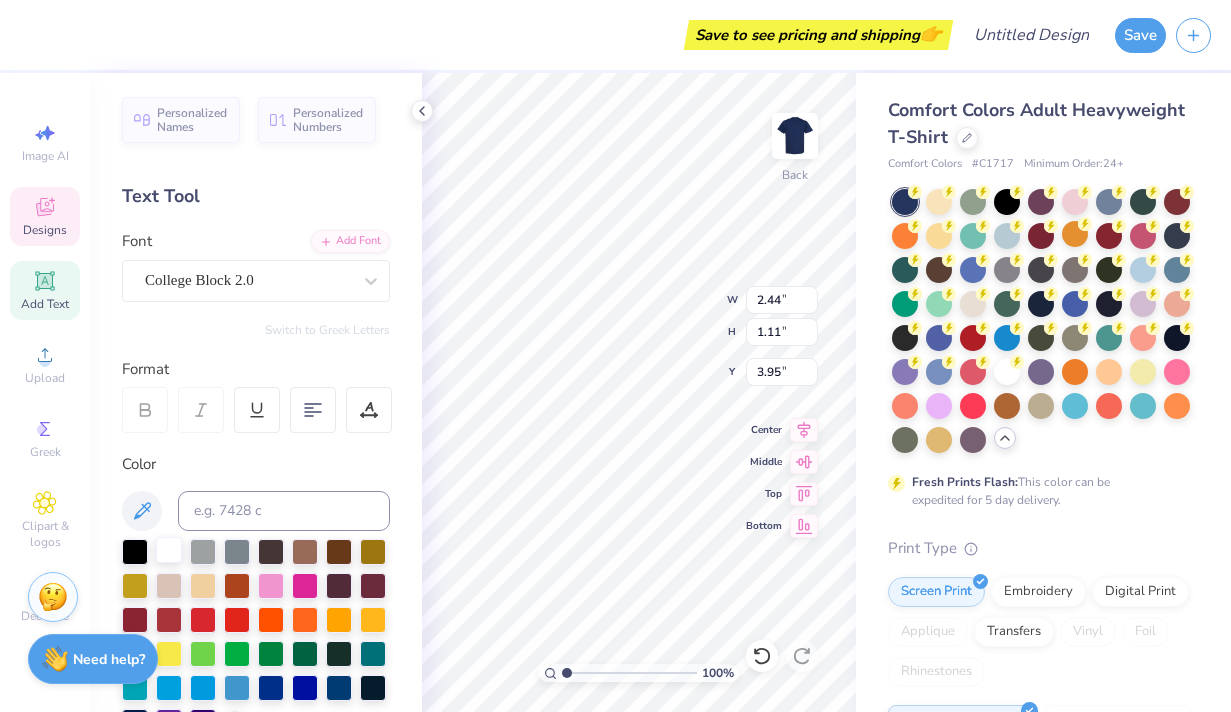 click at bounding box center [169, 550] 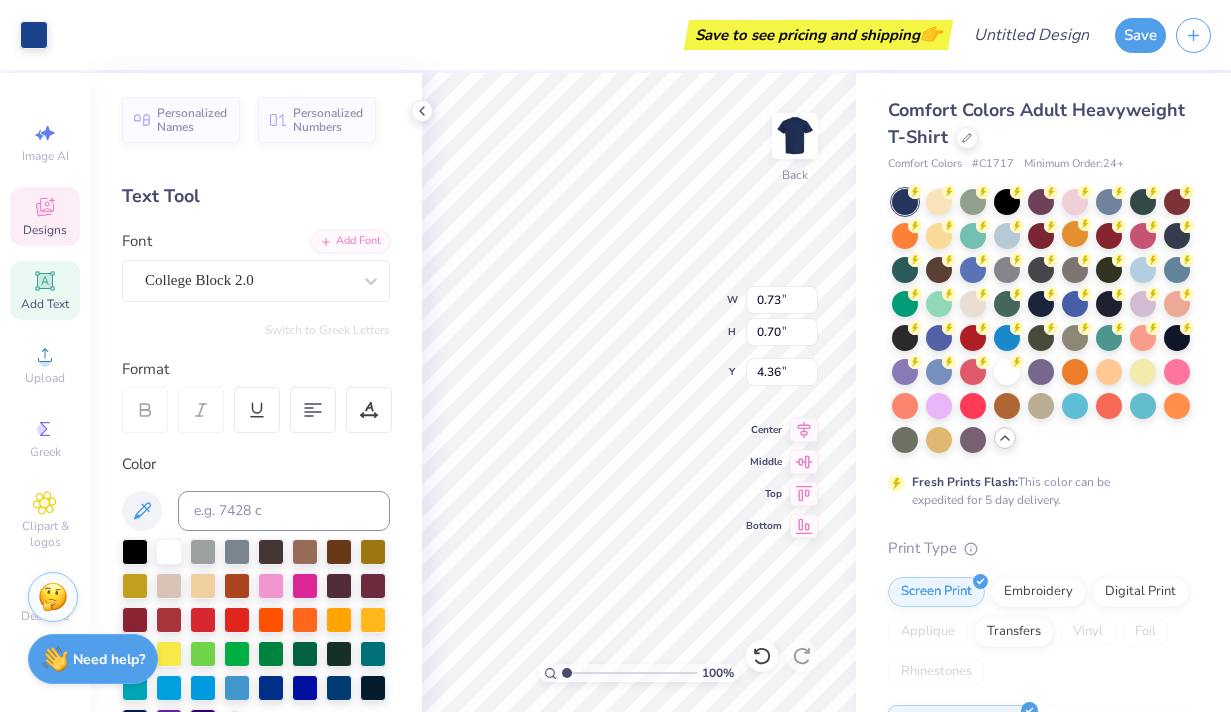 type on "0.73" 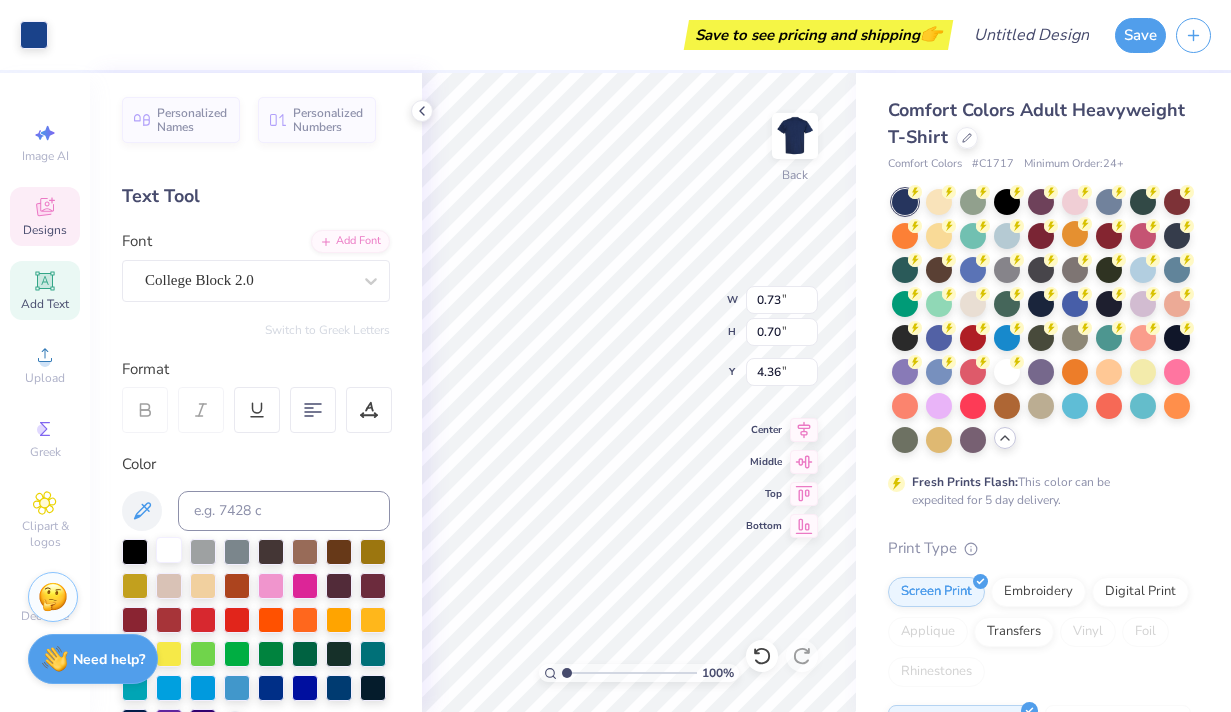 click at bounding box center (169, 550) 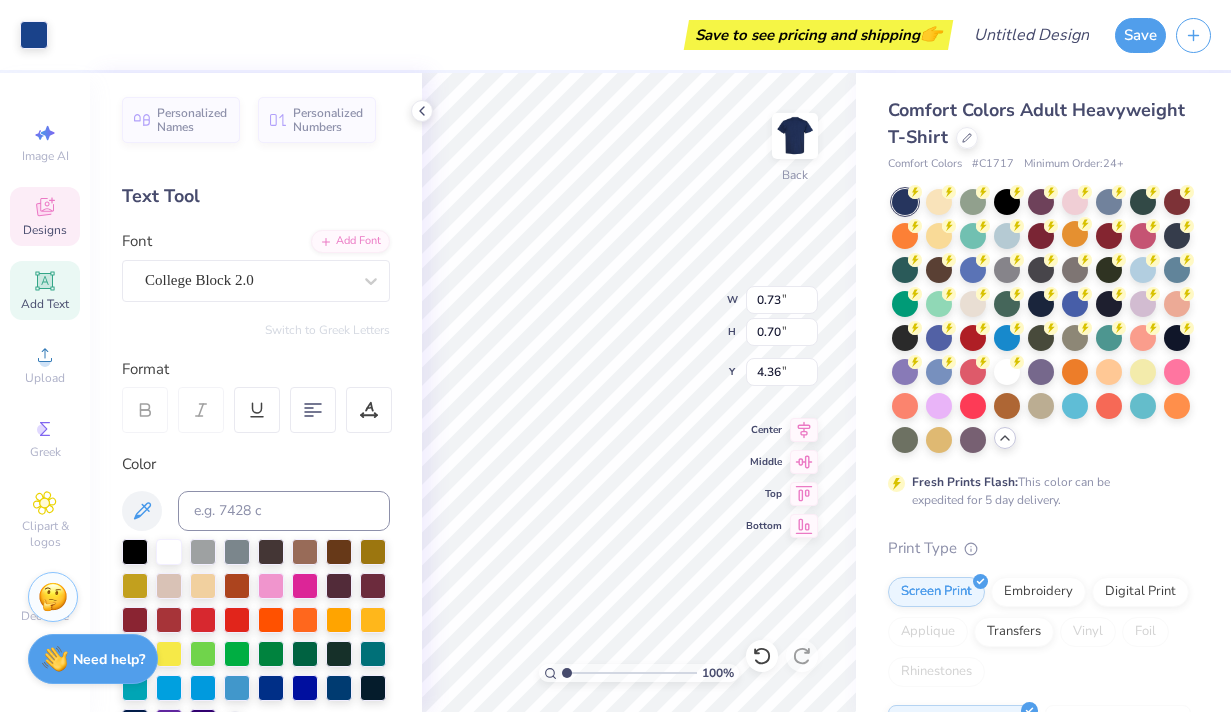 click at bounding box center (169, 552) 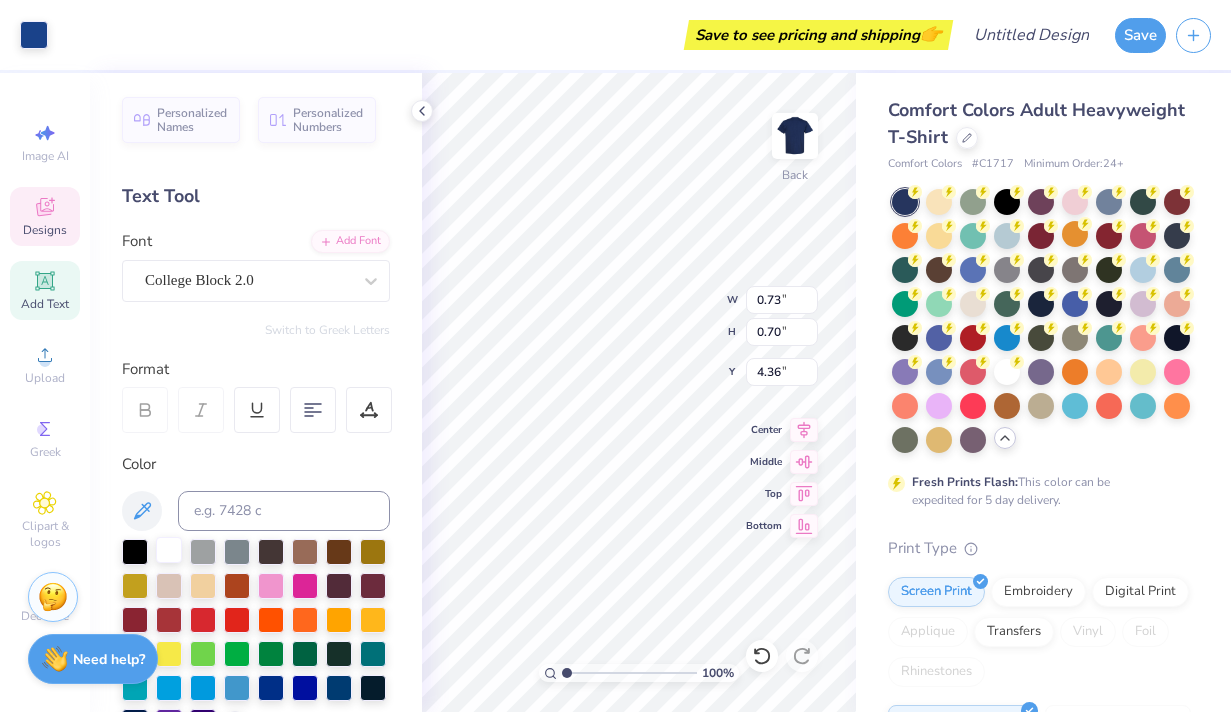 click at bounding box center (169, 550) 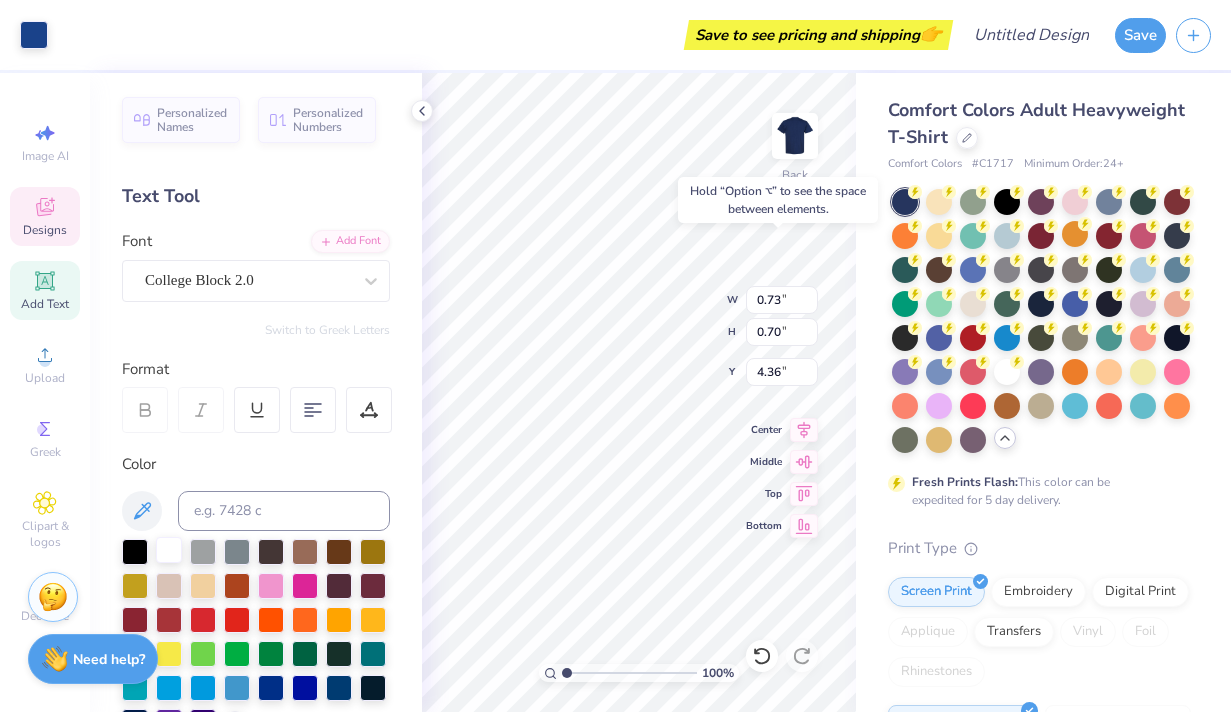 type on "4.37" 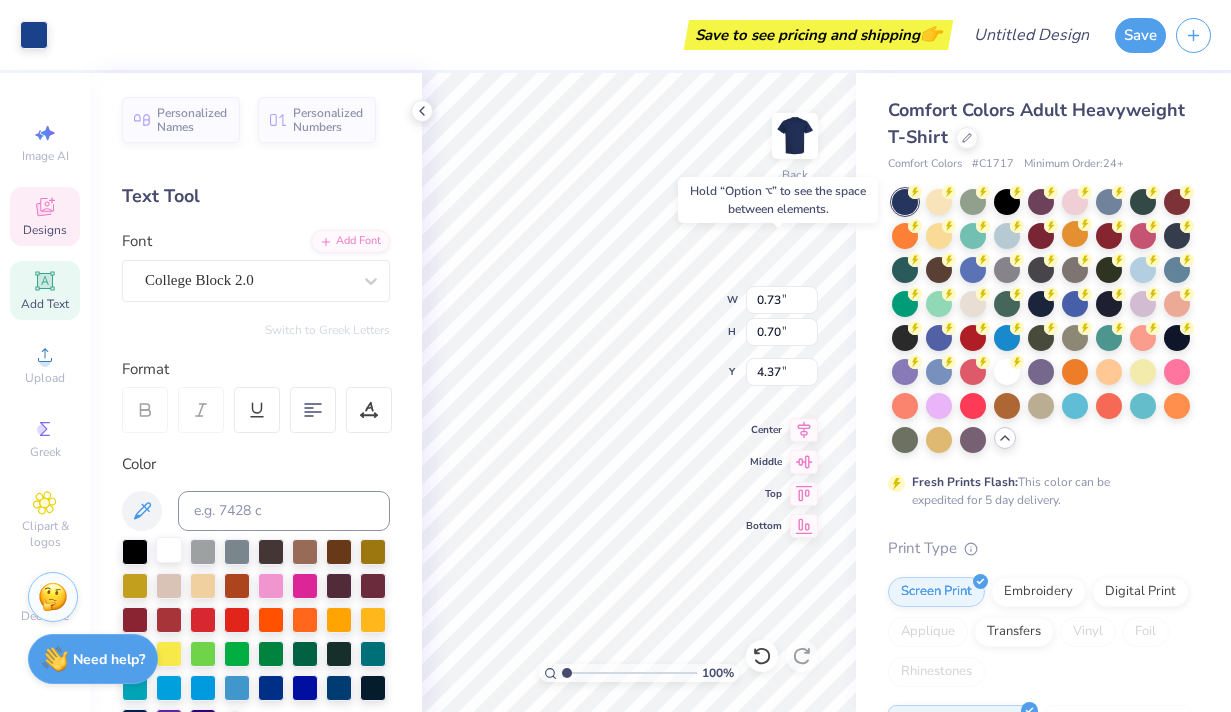click at bounding box center [169, 550] 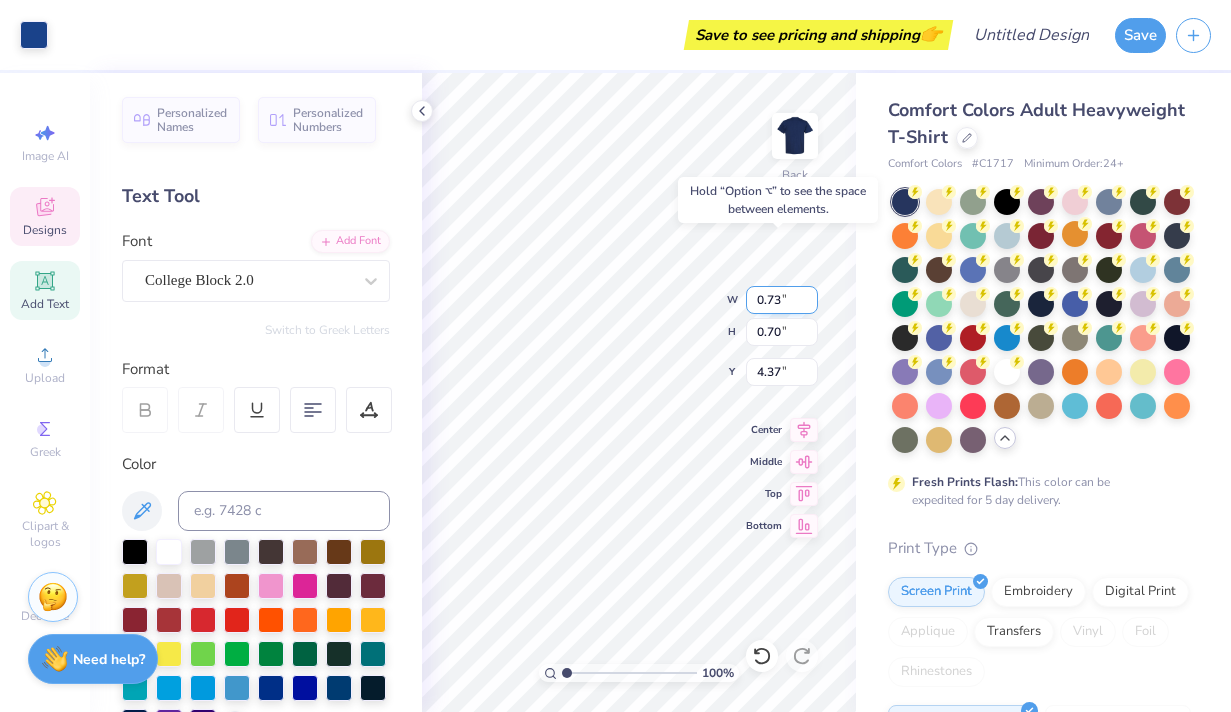 click on "100  % Back W 0.73 0.73 " H 0.70 0.70 " Y 4.37 4.37 " Center Middle Top Bottom" at bounding box center [639, 392] 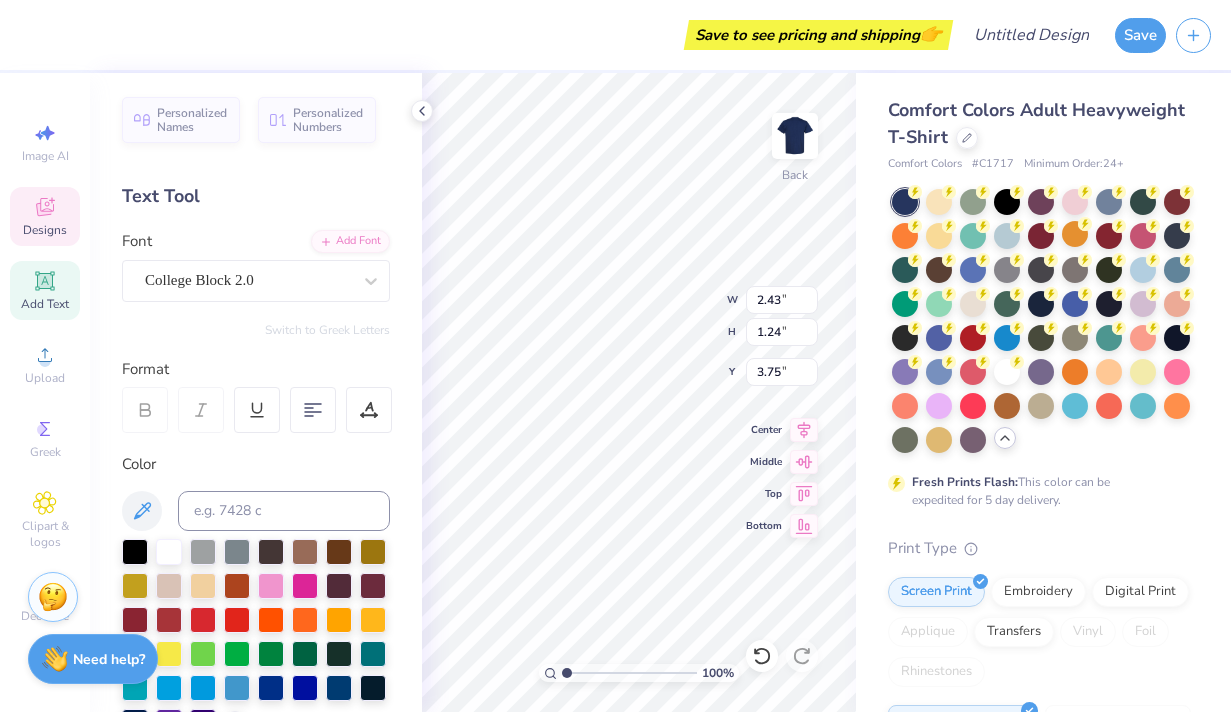 type on "3.75" 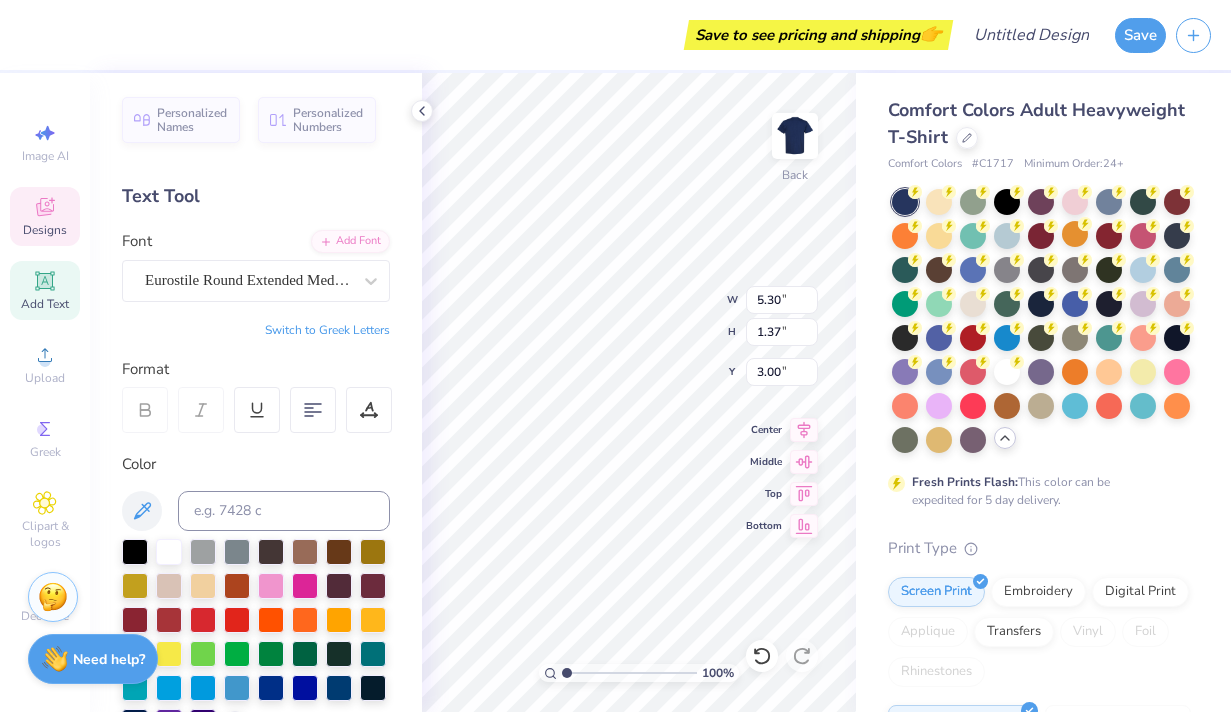 type on "4.72" 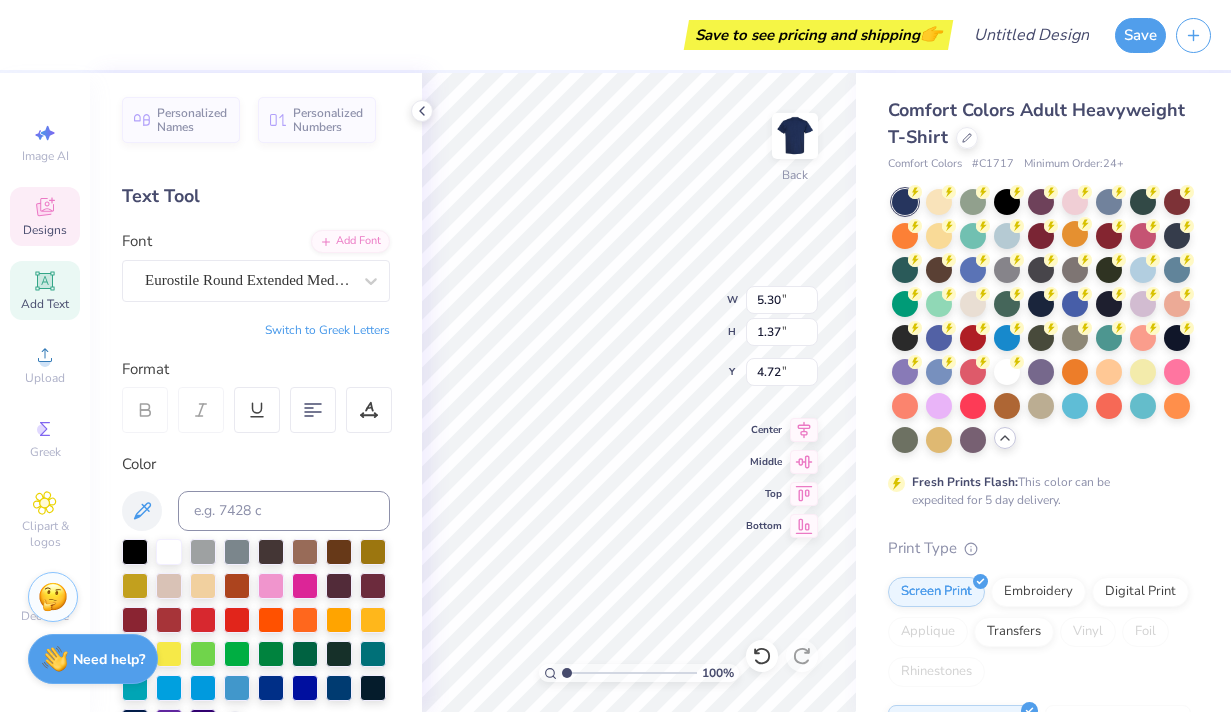 type on "2.69" 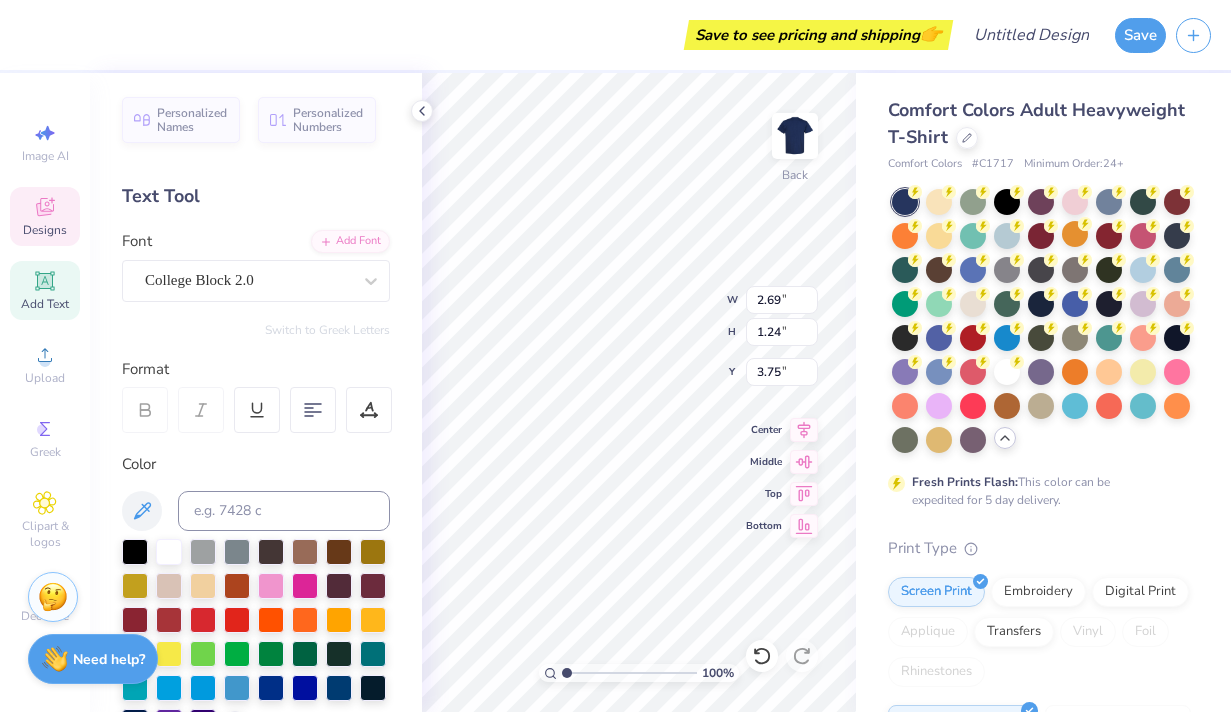 type on "5.47" 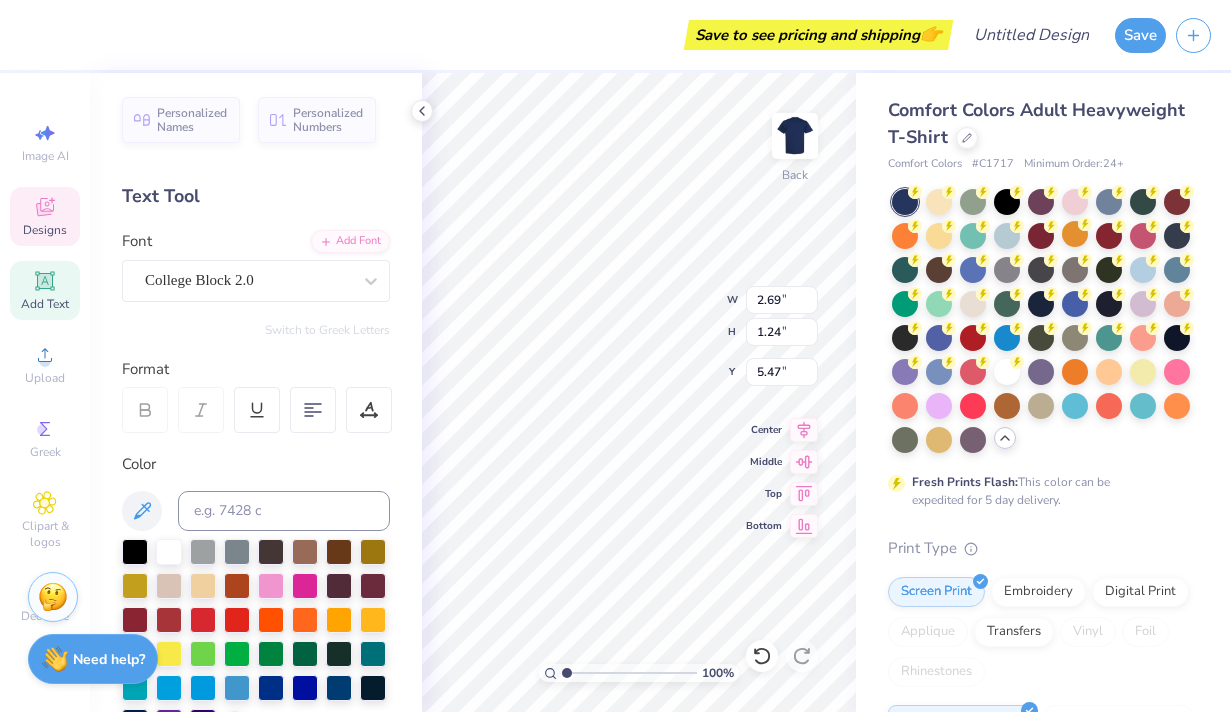 type on "5.30" 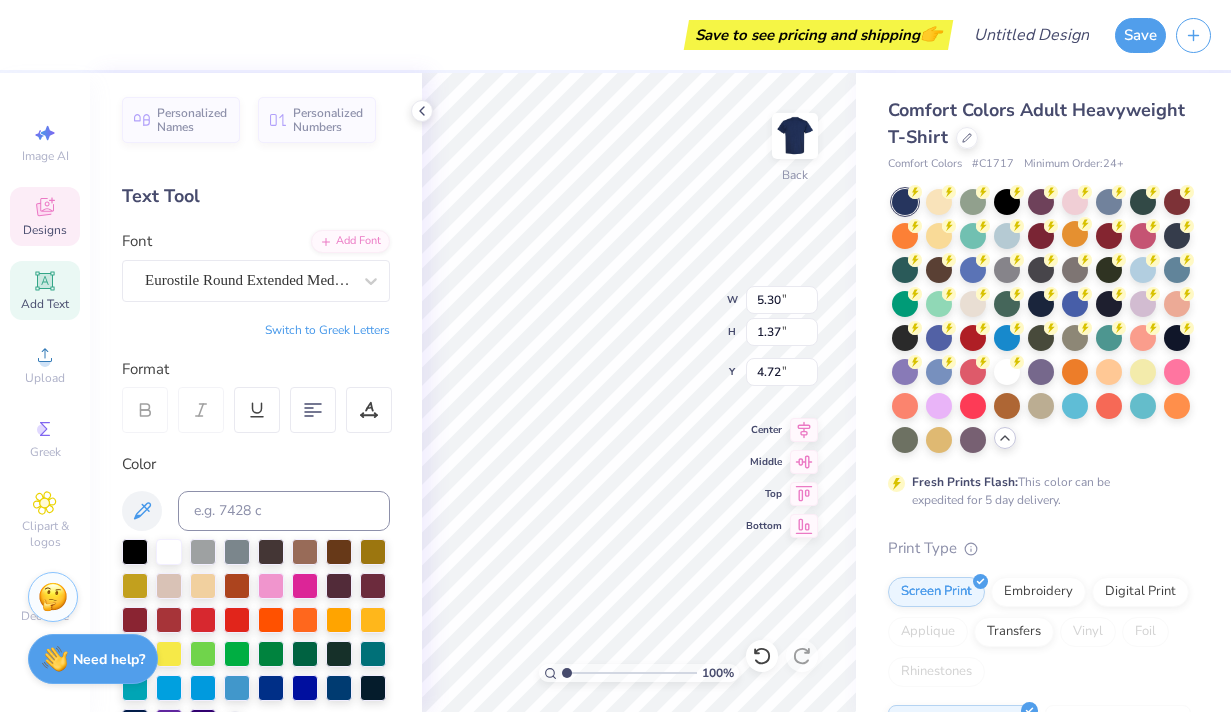 type on "3.74" 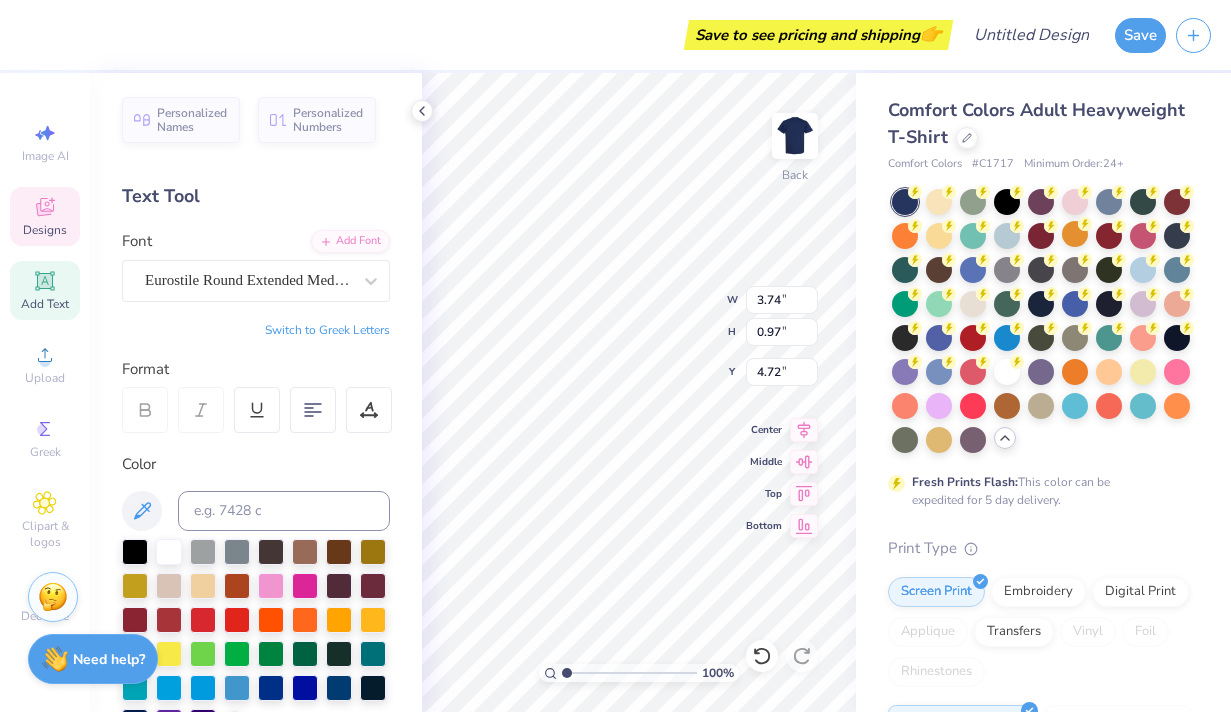 type on "3.75" 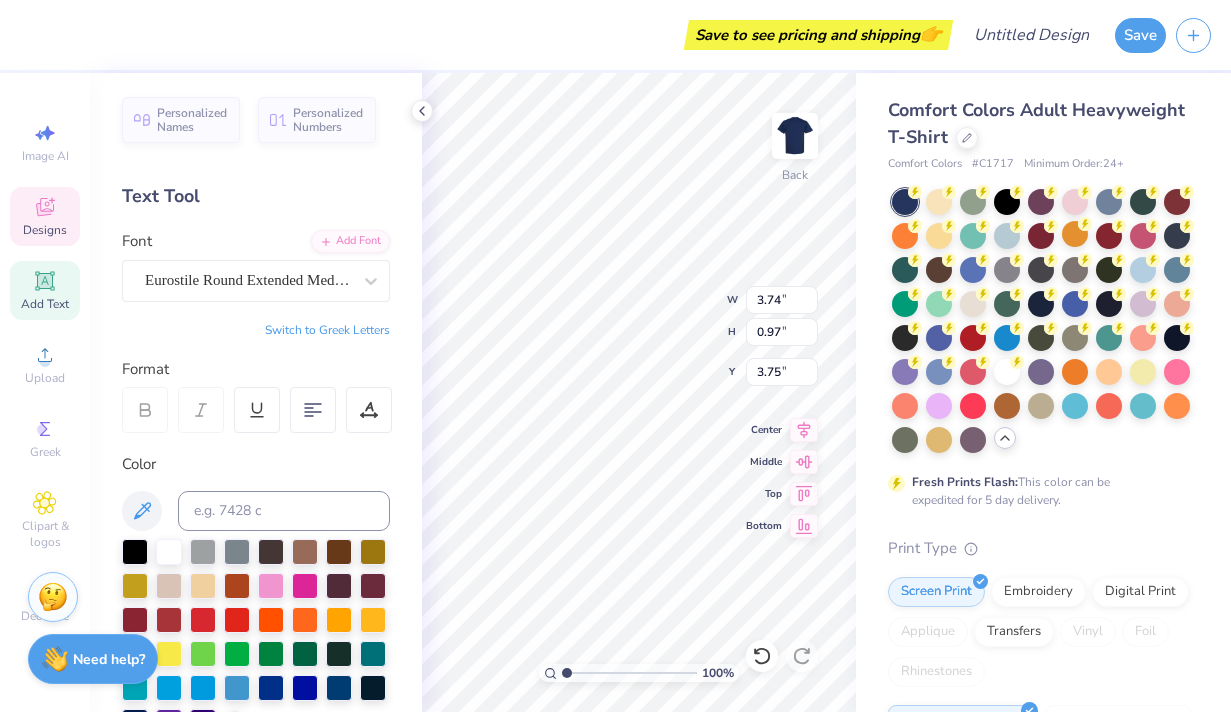 type on "2.69" 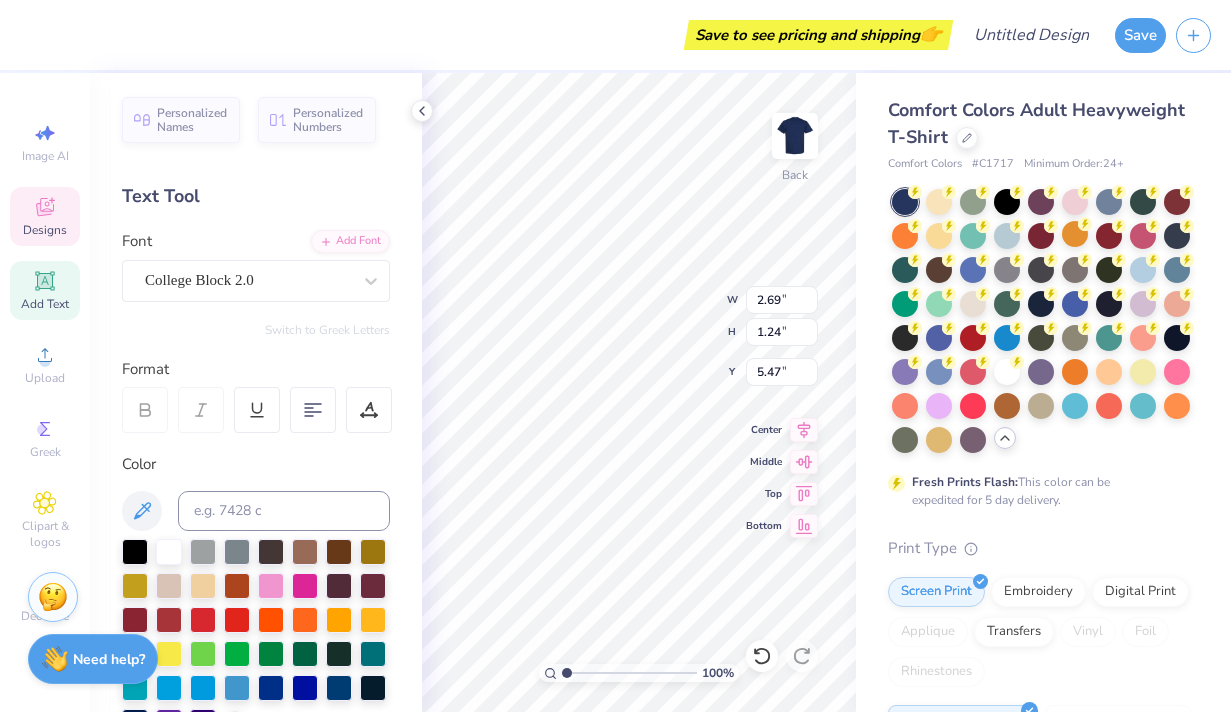 type on "4.23" 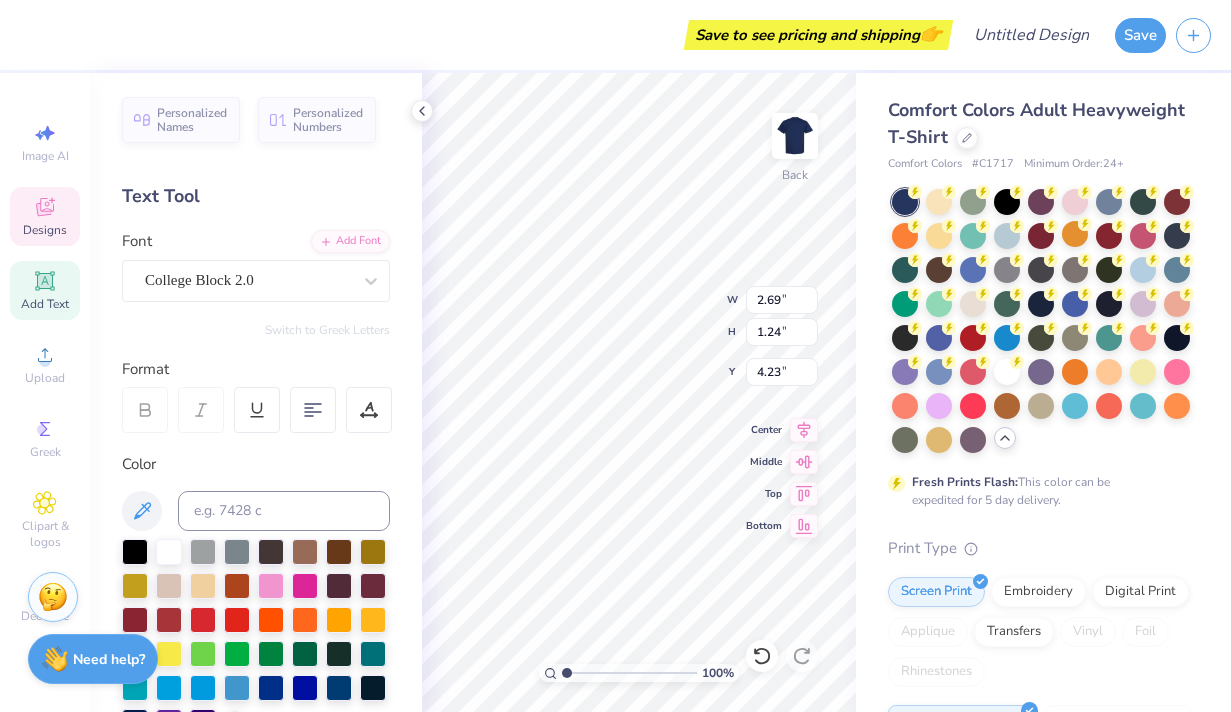type on "0.73" 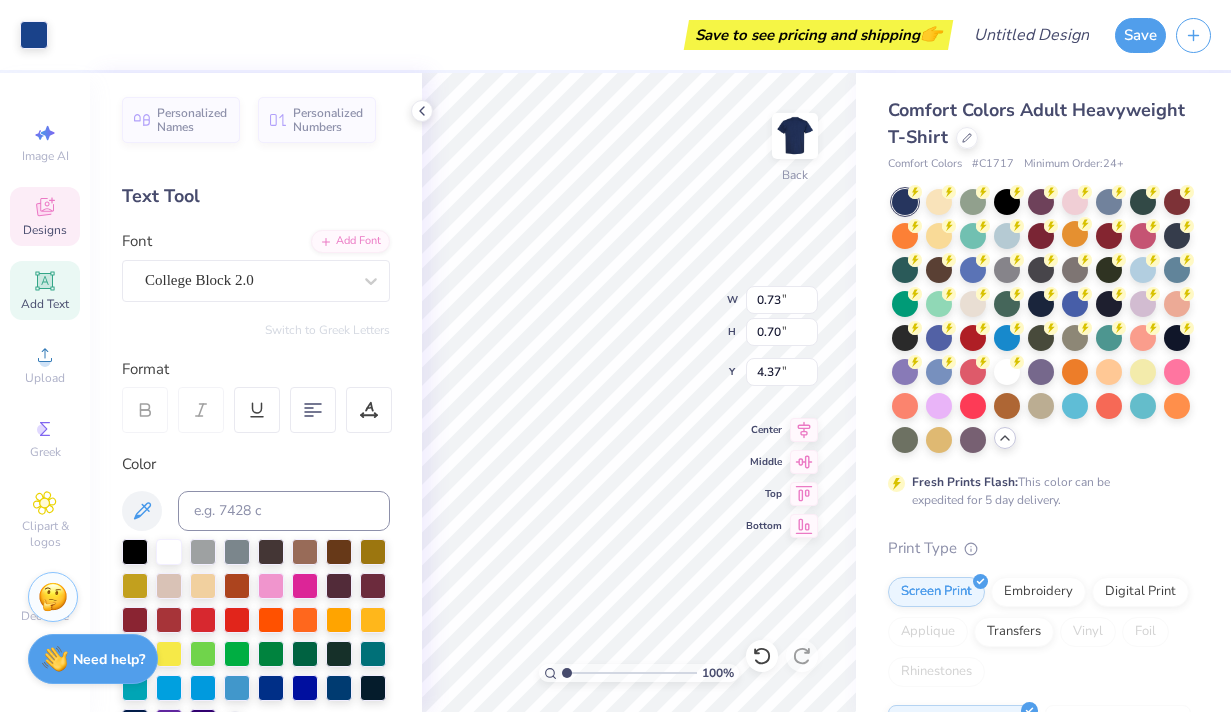 type on "5.13" 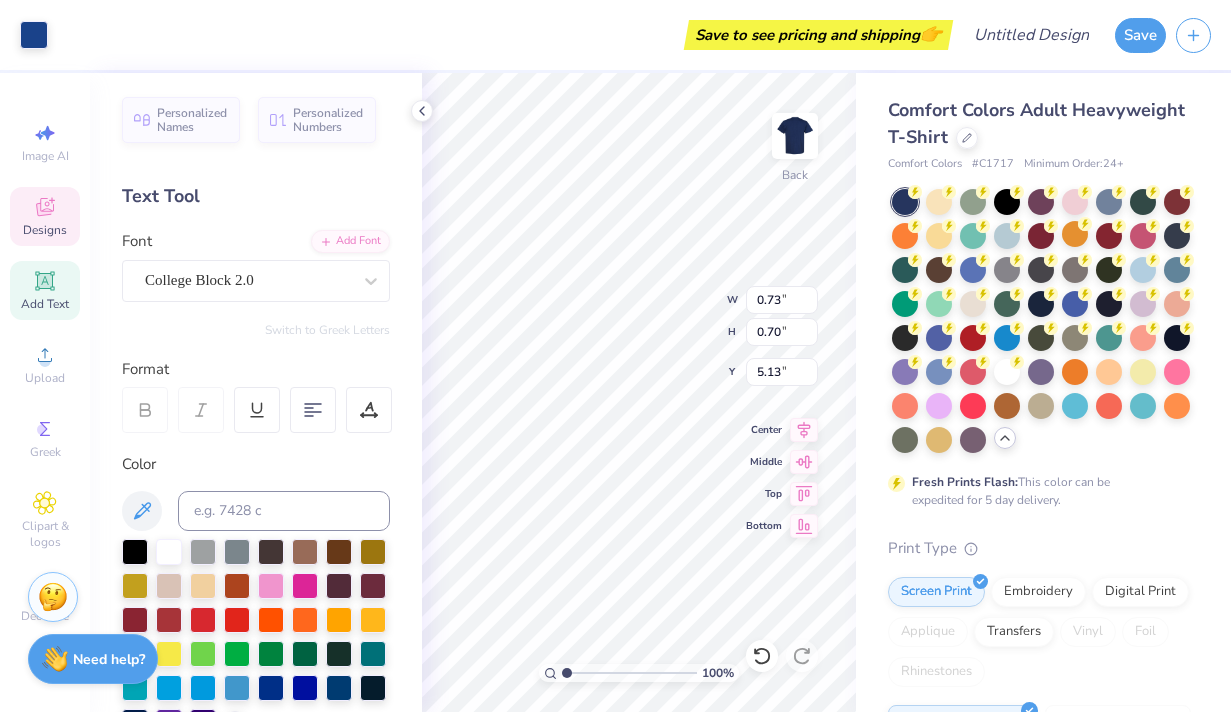 type on "3.74" 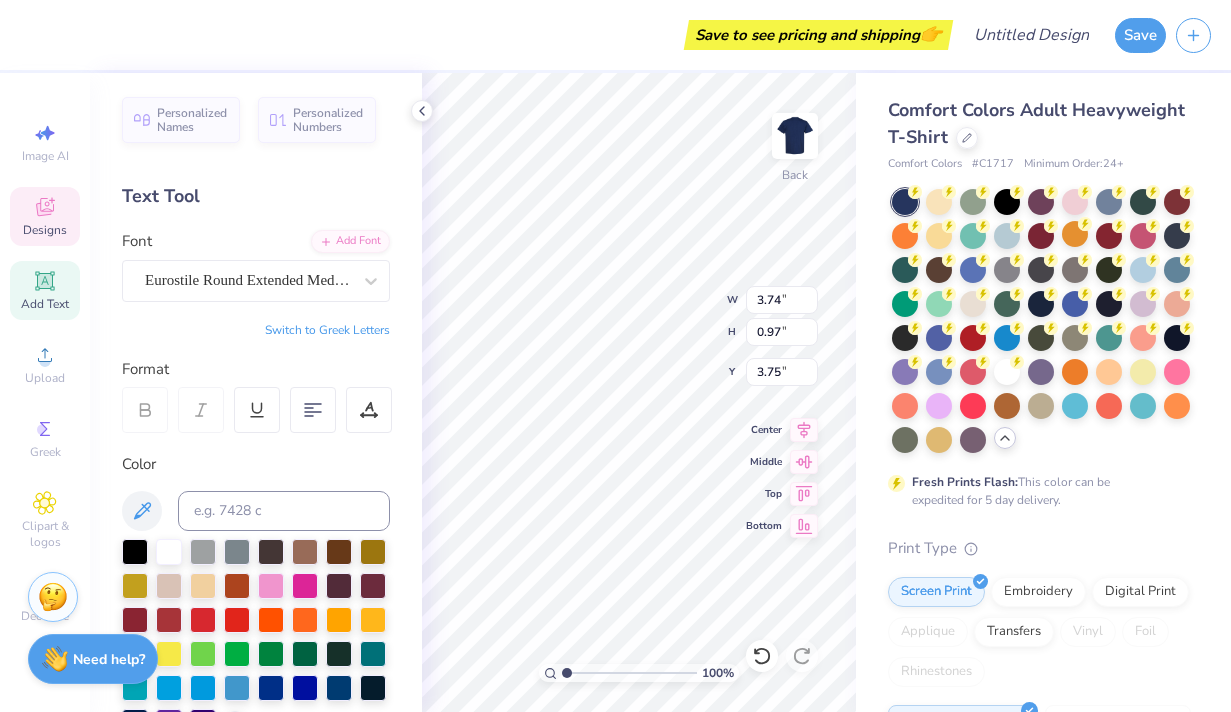 type on "3.27" 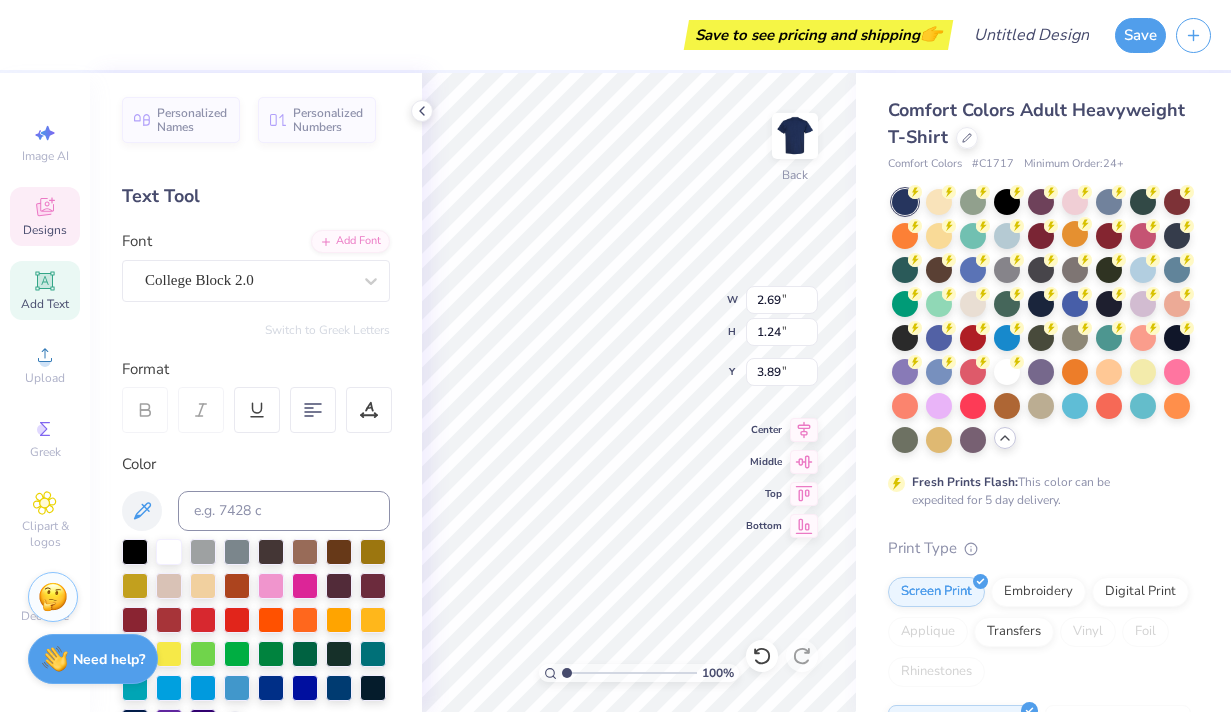type on "3.89" 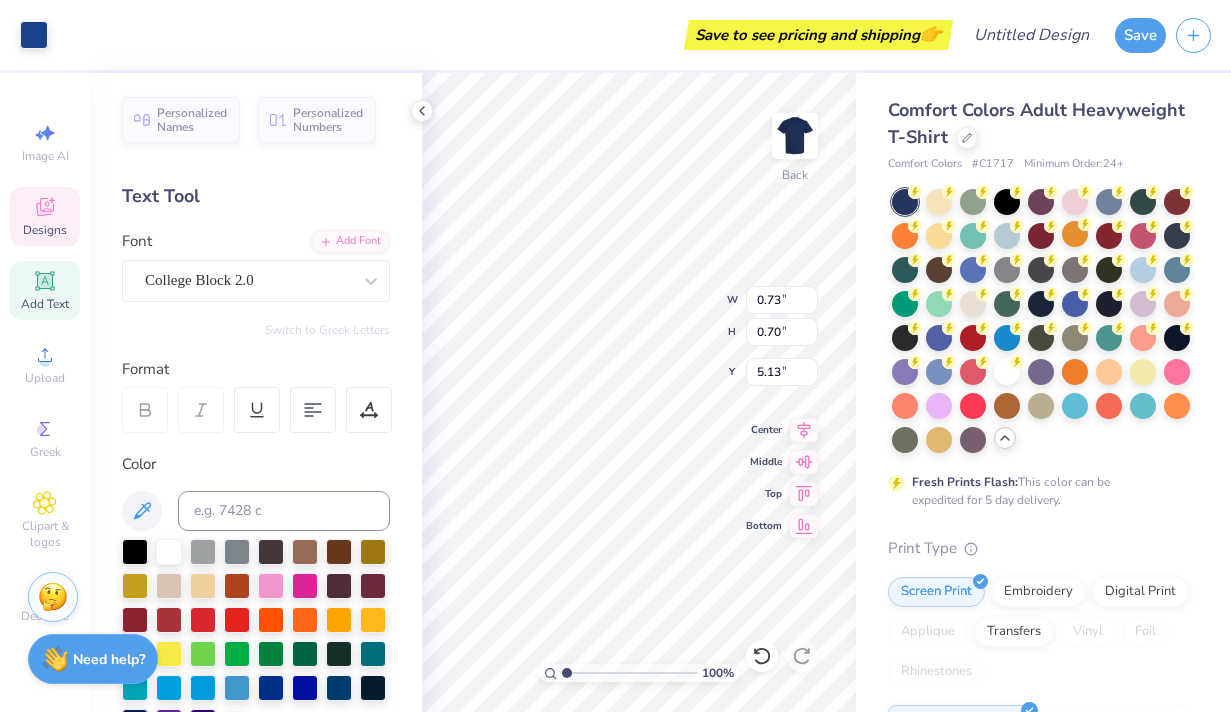 type on "4.51" 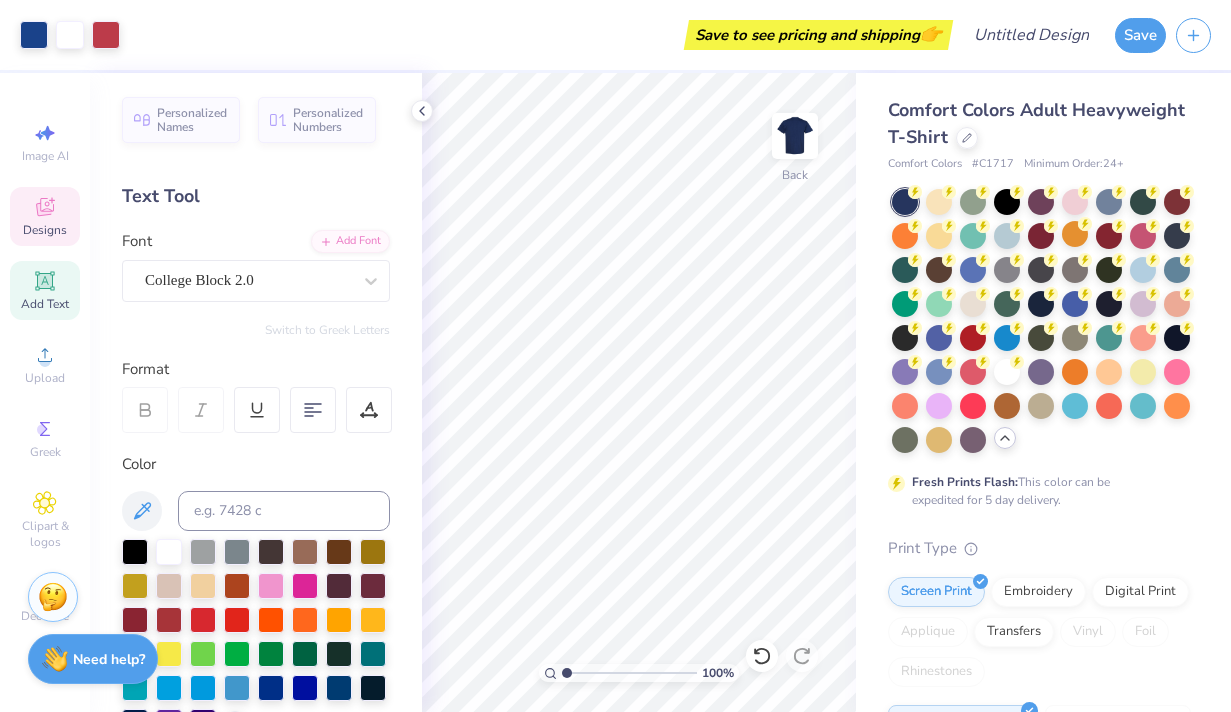 click on "Designs" at bounding box center (45, 216) 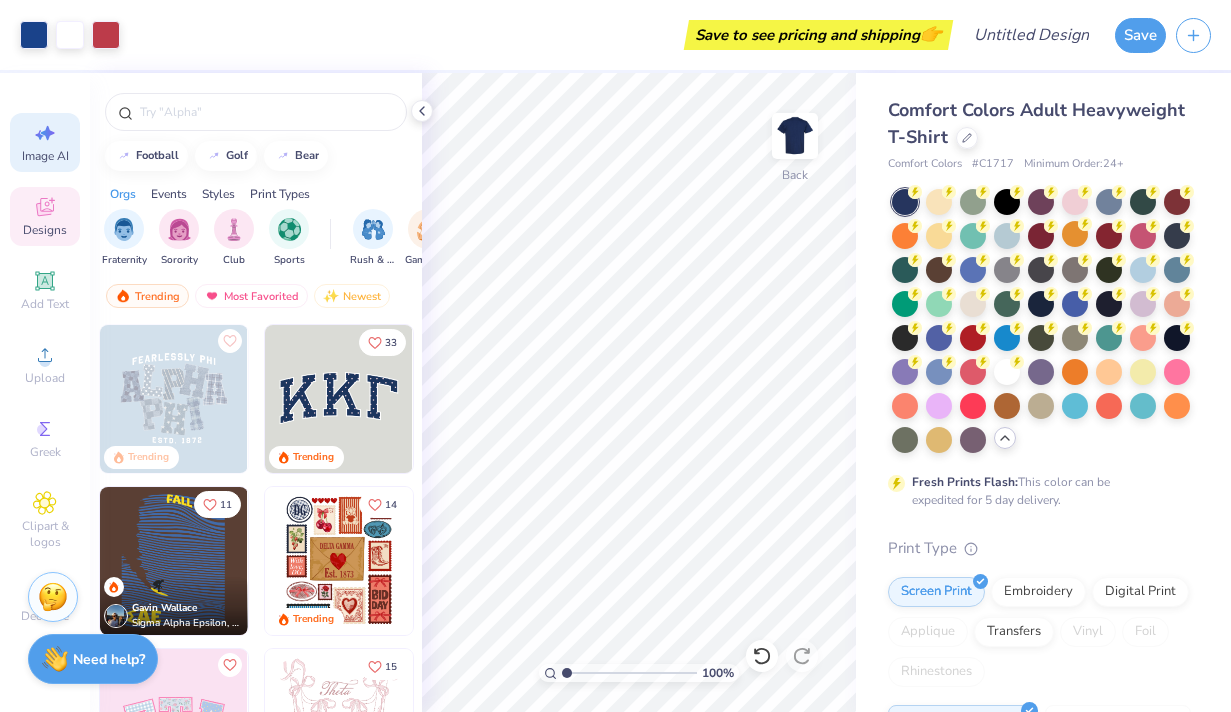 click on "Image AI" at bounding box center [45, 156] 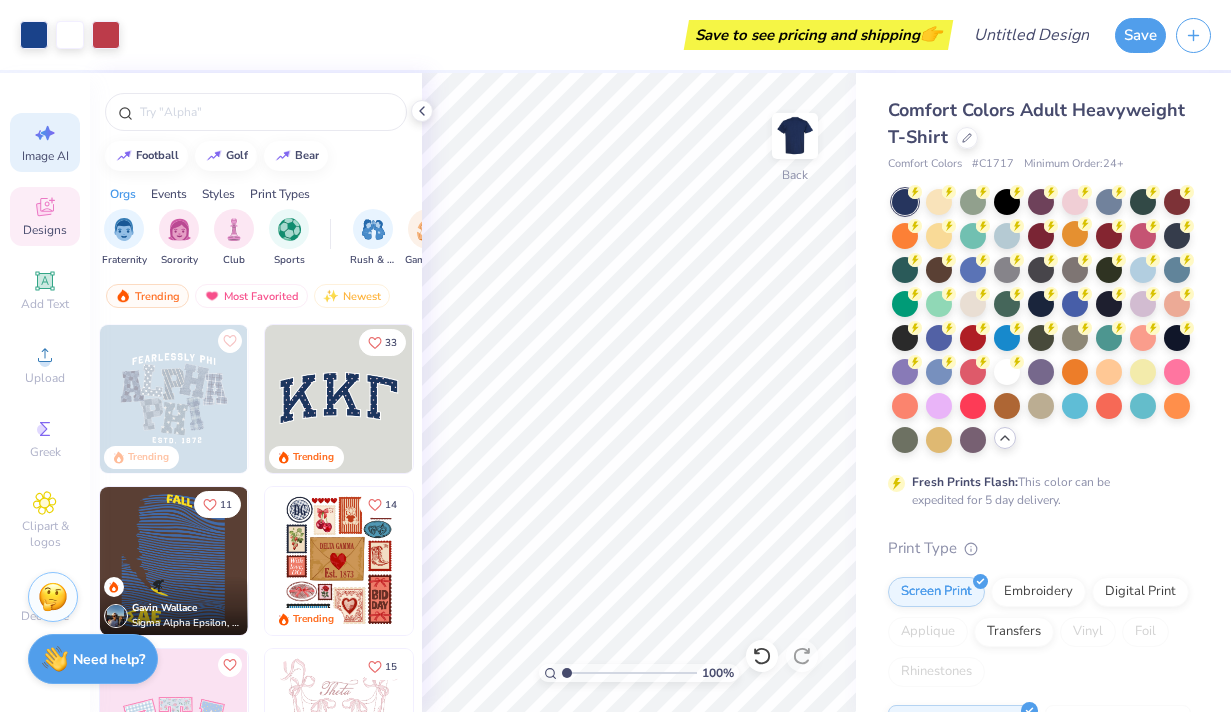 select on "4" 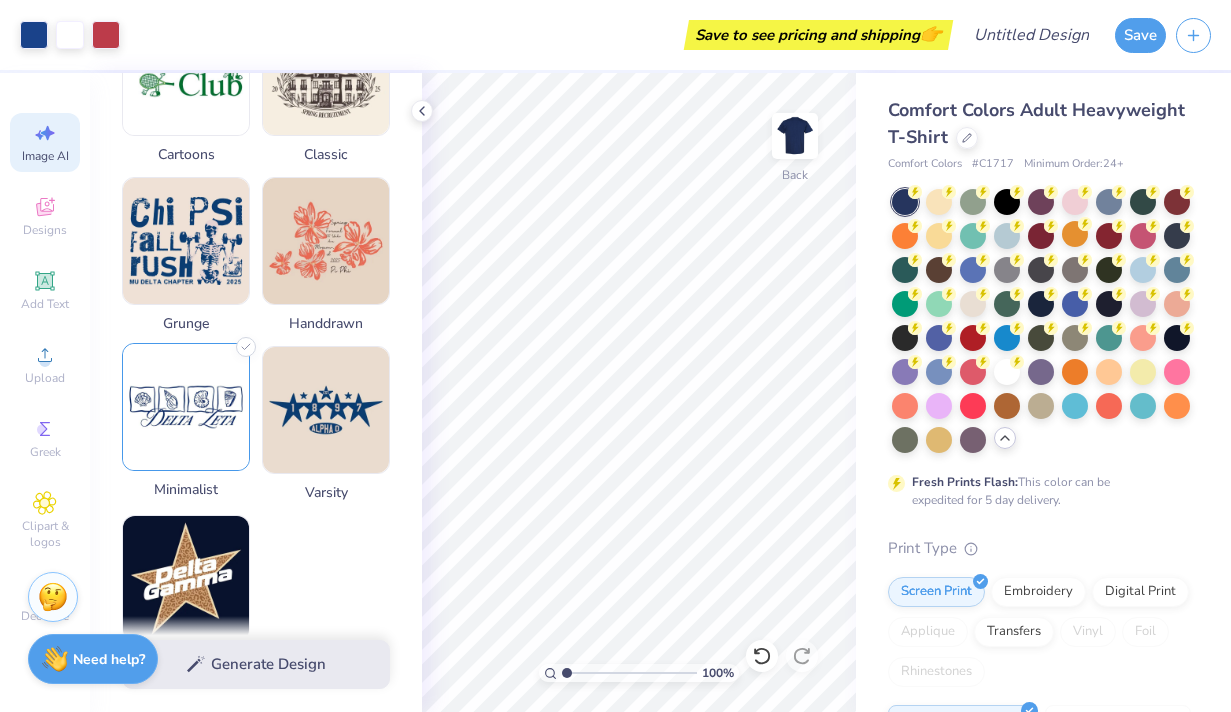 scroll, scrollTop: 877, scrollLeft: 0, axis: vertical 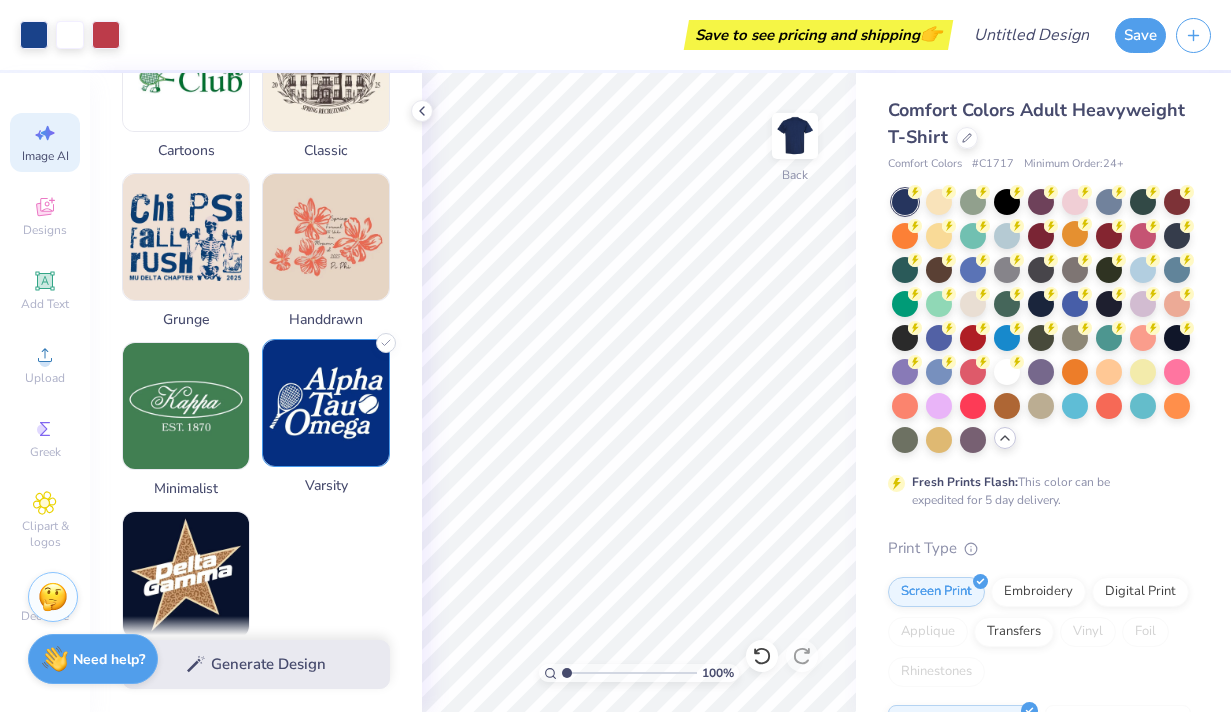 click at bounding box center [326, 403] 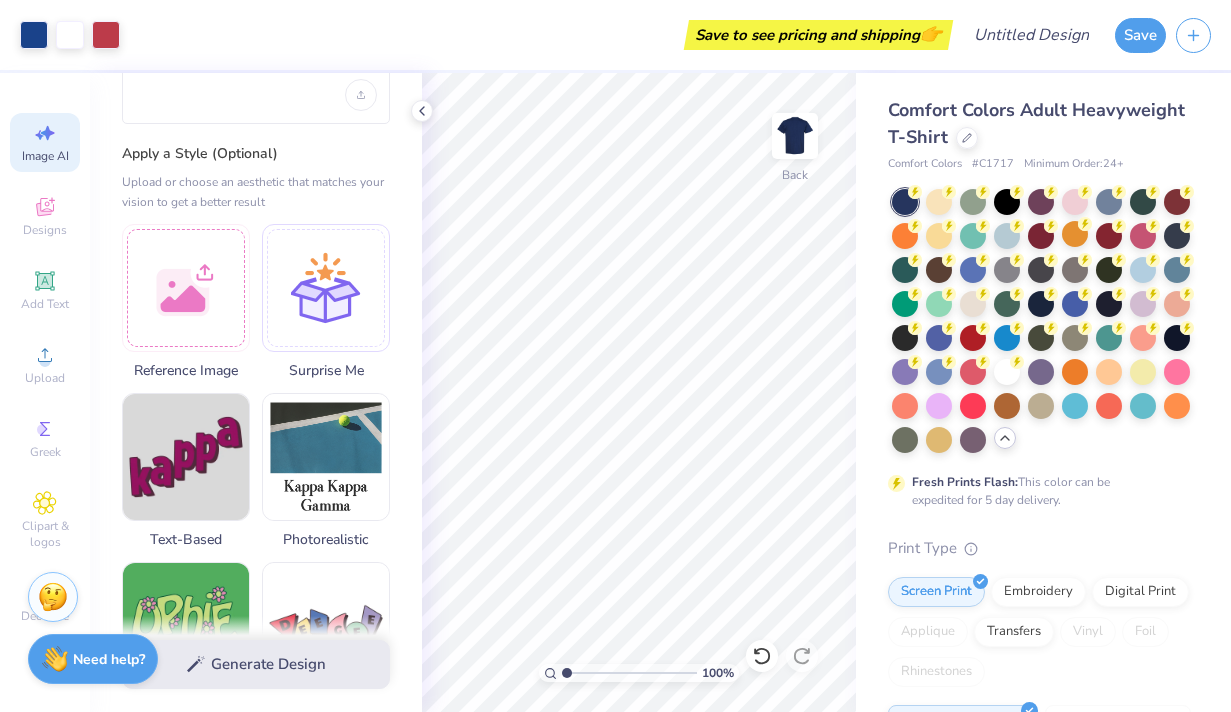 scroll, scrollTop: 0, scrollLeft: 0, axis: both 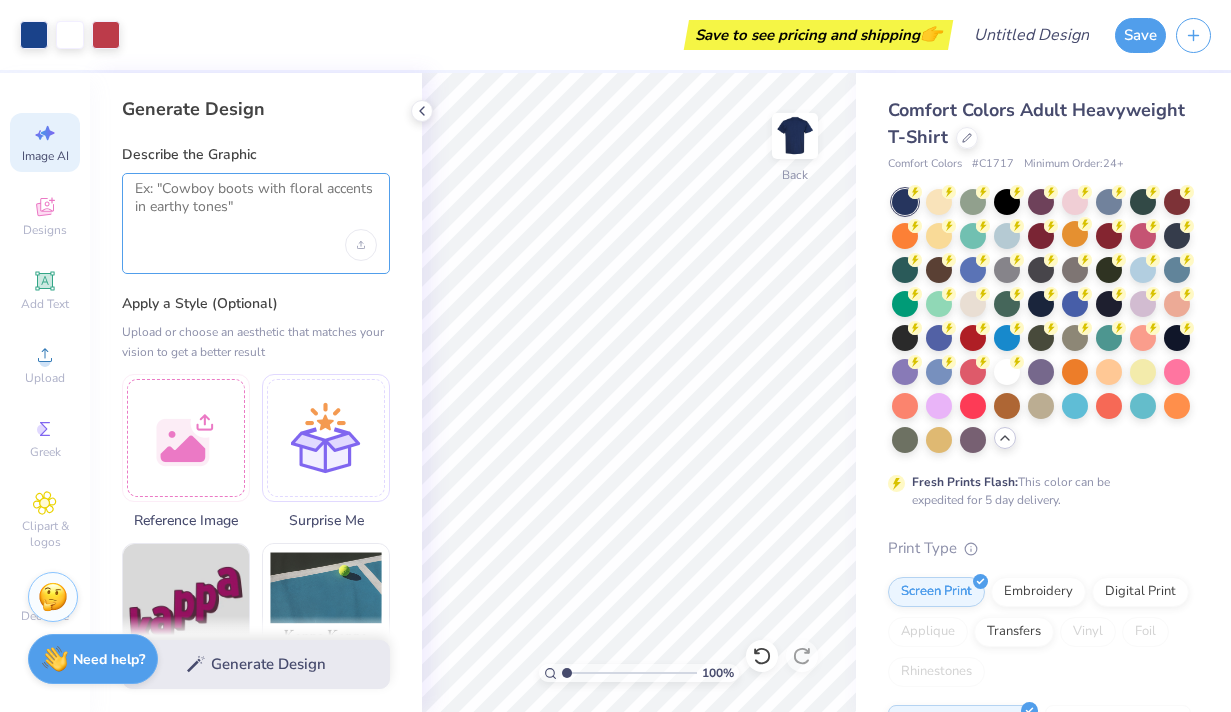click at bounding box center [256, 205] 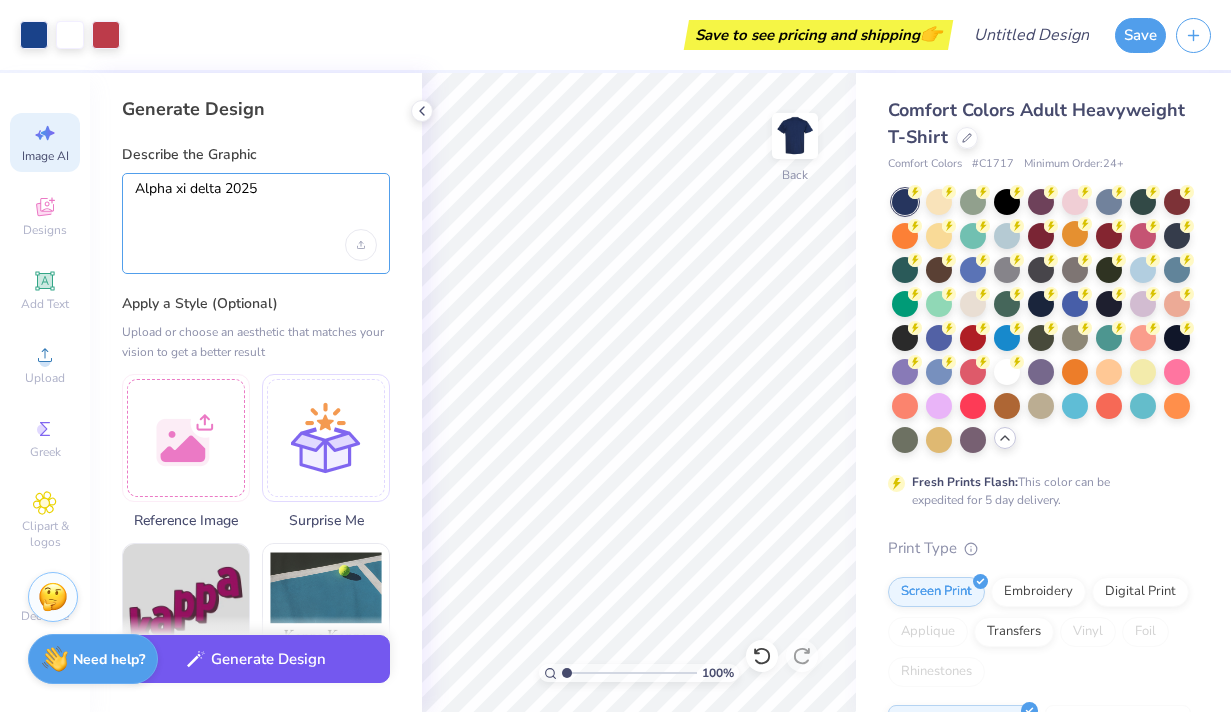 type on "Alpha xi delta 2025" 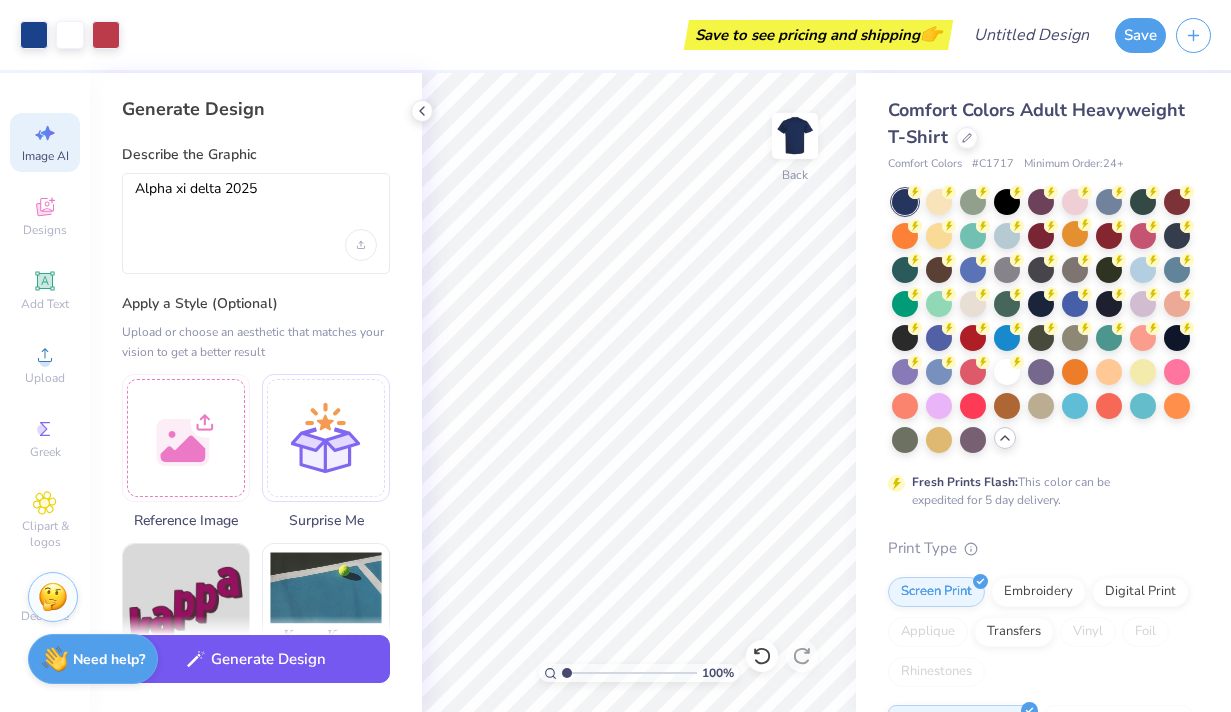 click on "Generate Design" at bounding box center (256, 659) 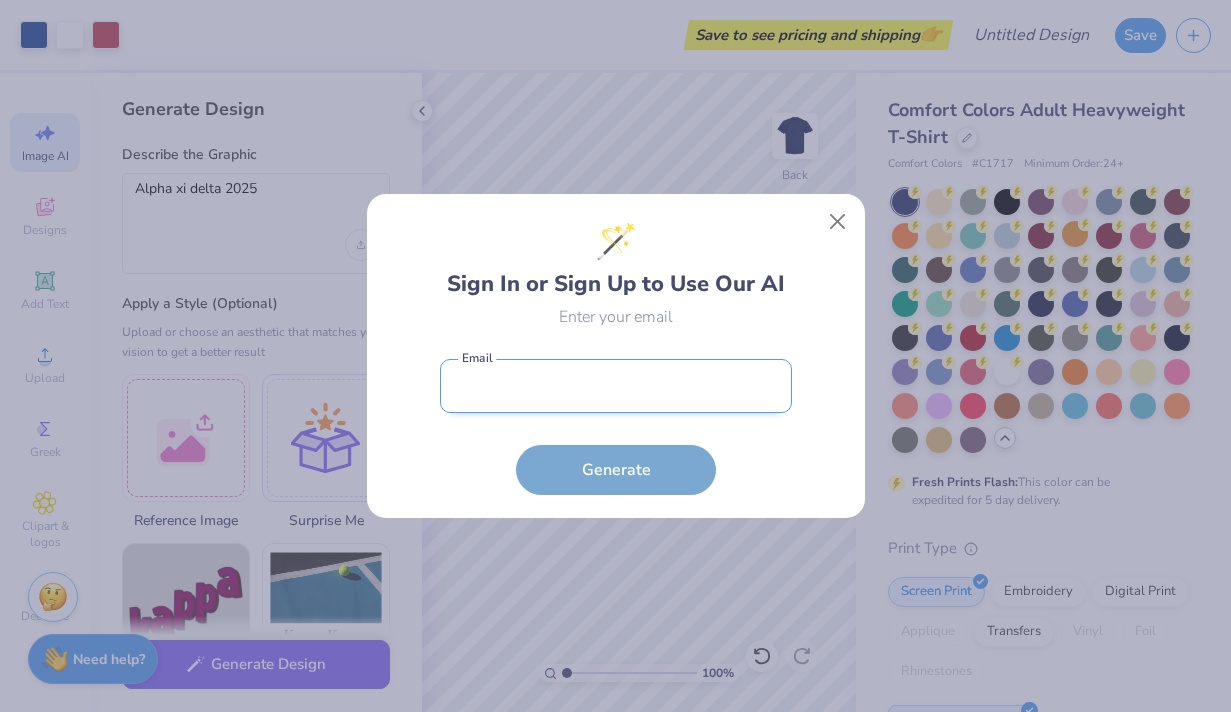 click at bounding box center (616, 386) 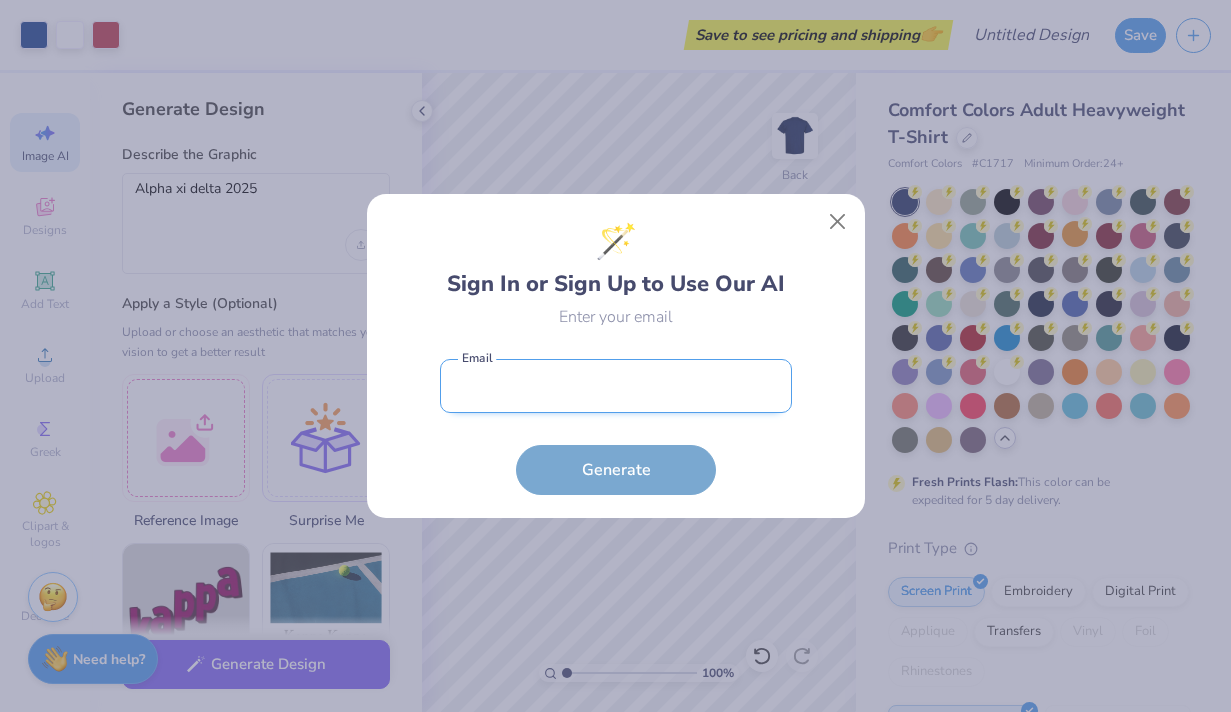 type on "laurentalbot102@gmail.com" 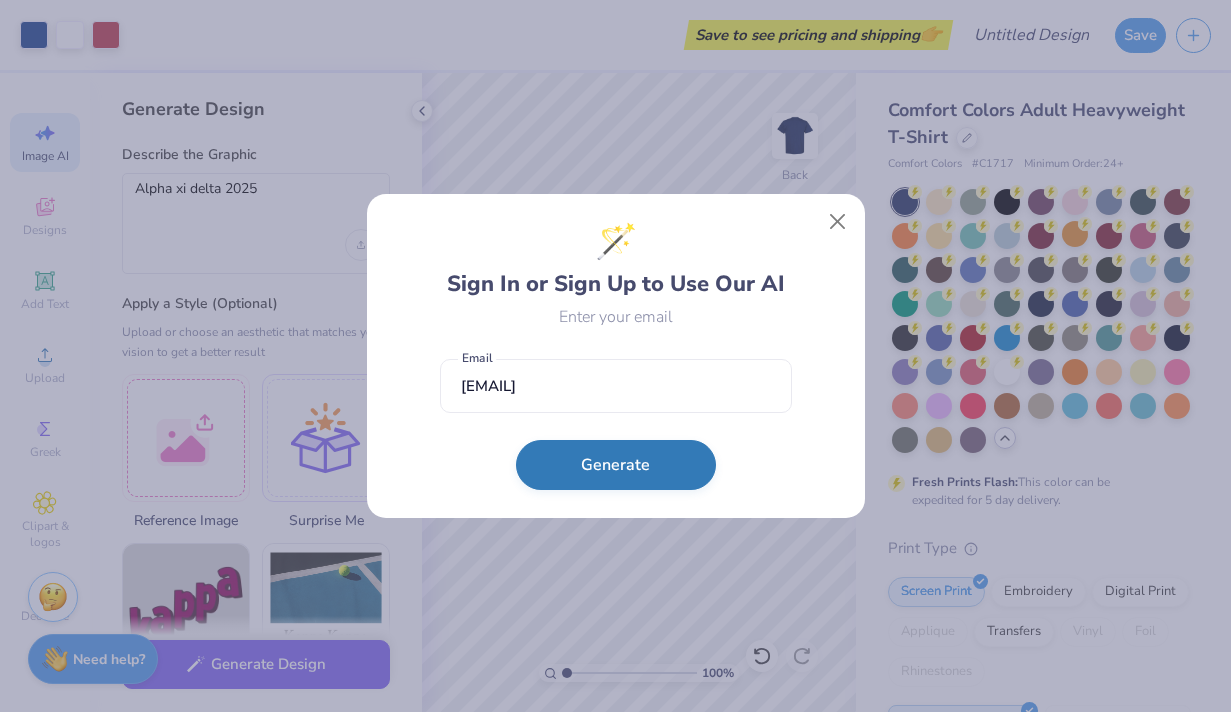 click on "Generate" at bounding box center (616, 465) 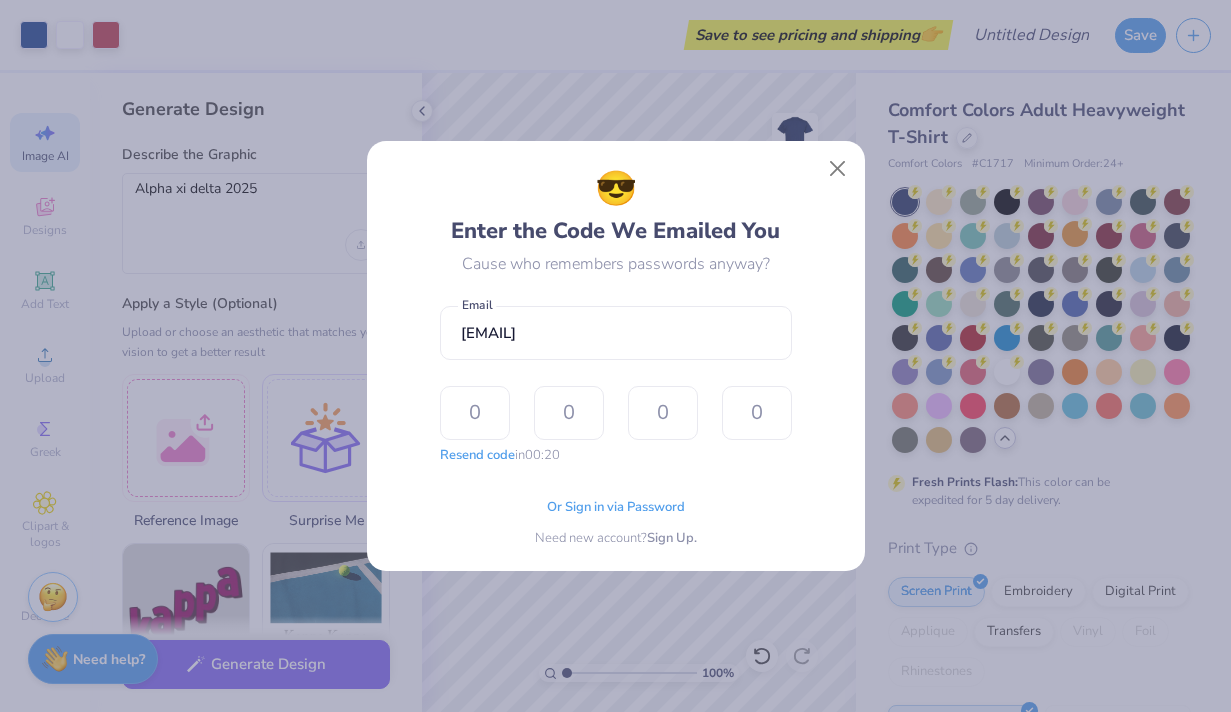 type on "9" 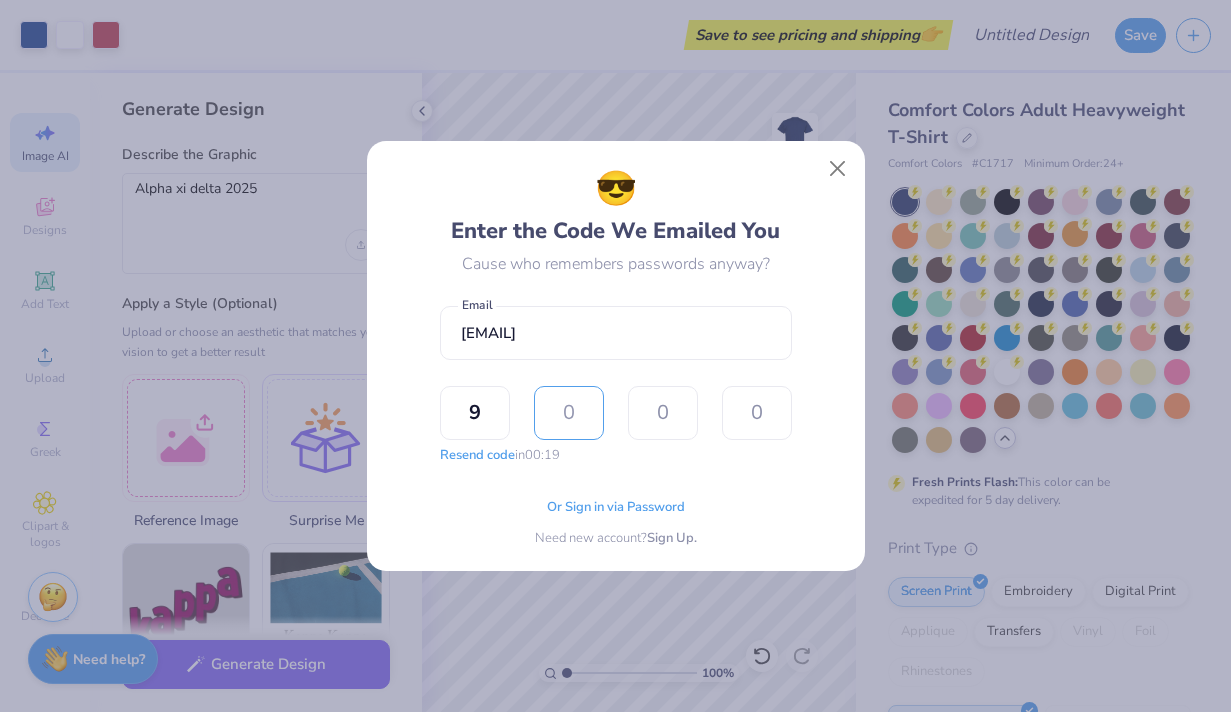 type on "6" 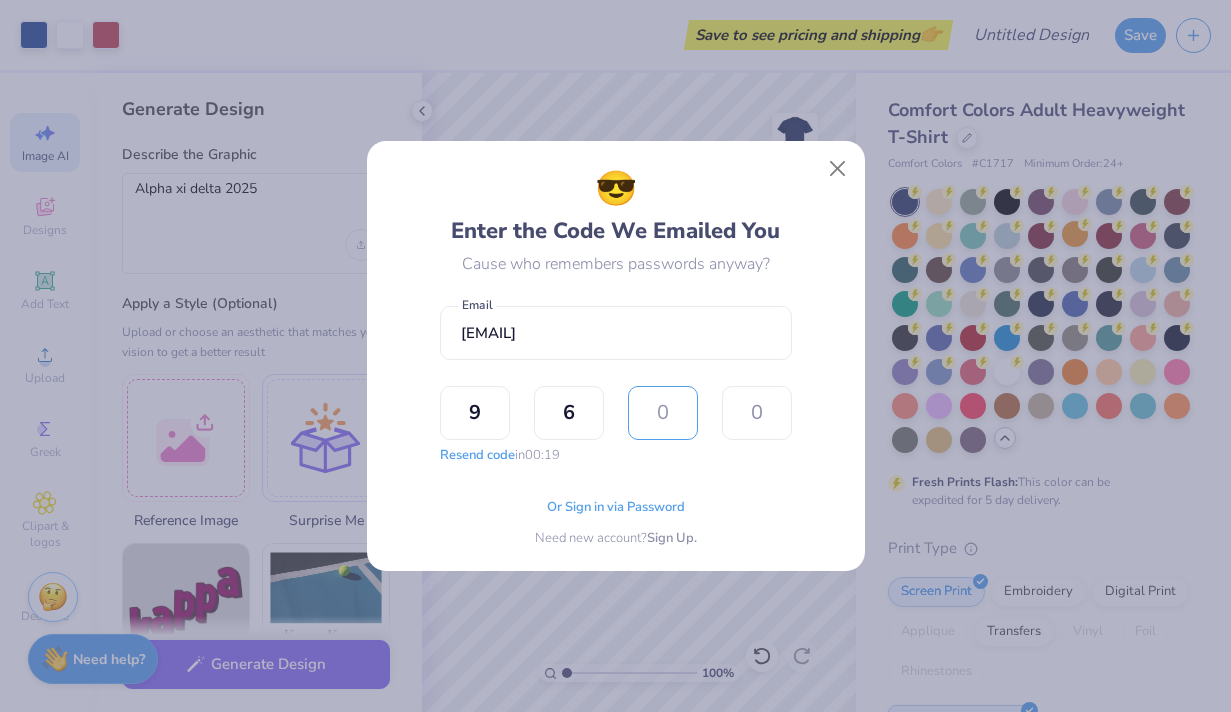 type on "1" 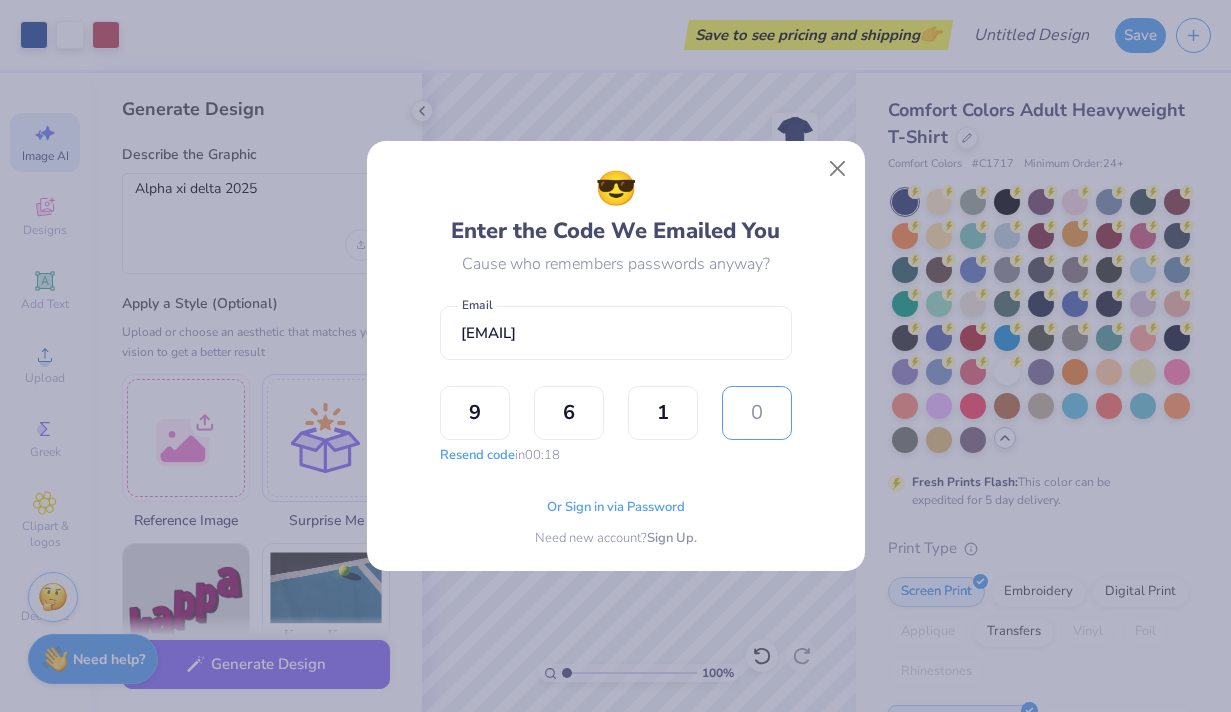 type on "9" 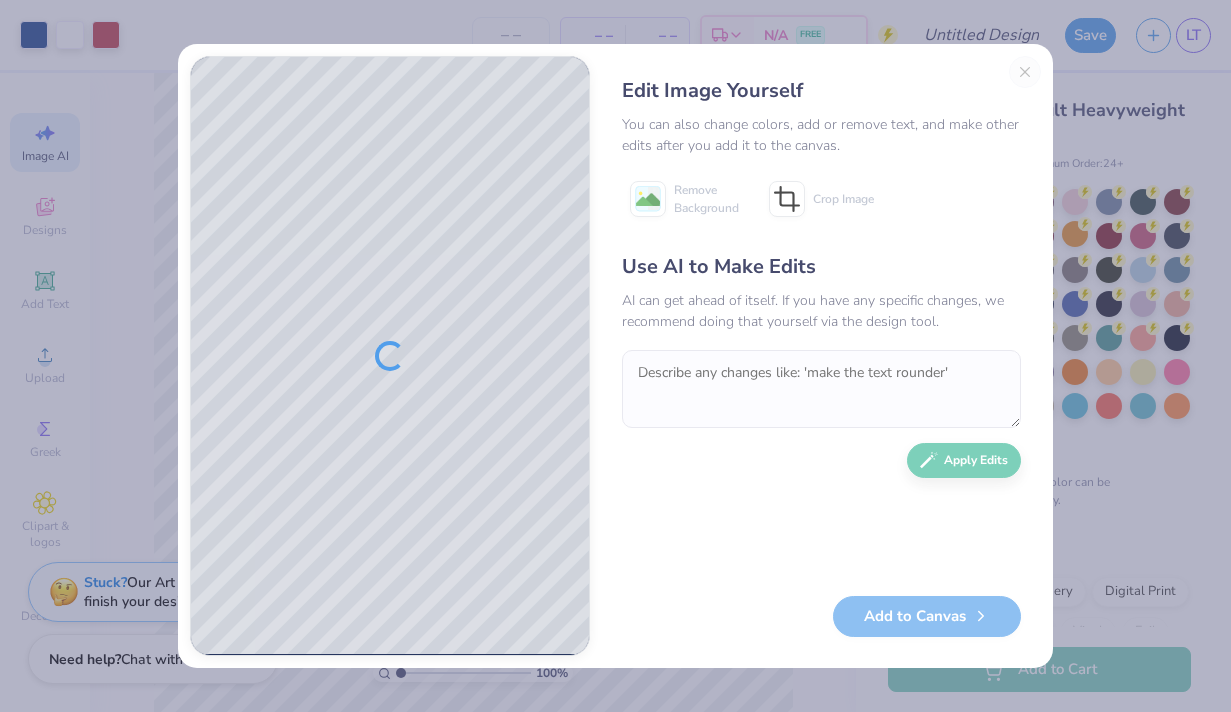 click on "Edit Image Yourself You can also change colors, add or remove text, and make other edits after you add it to the canvas. Remove Background Crop Image Use AI to Make Edits AI can get ahead of itself. If you have any specific changes, we recommend doing that yourself via the design tool. Apply Edits Add to Canvas" at bounding box center (821, 356) 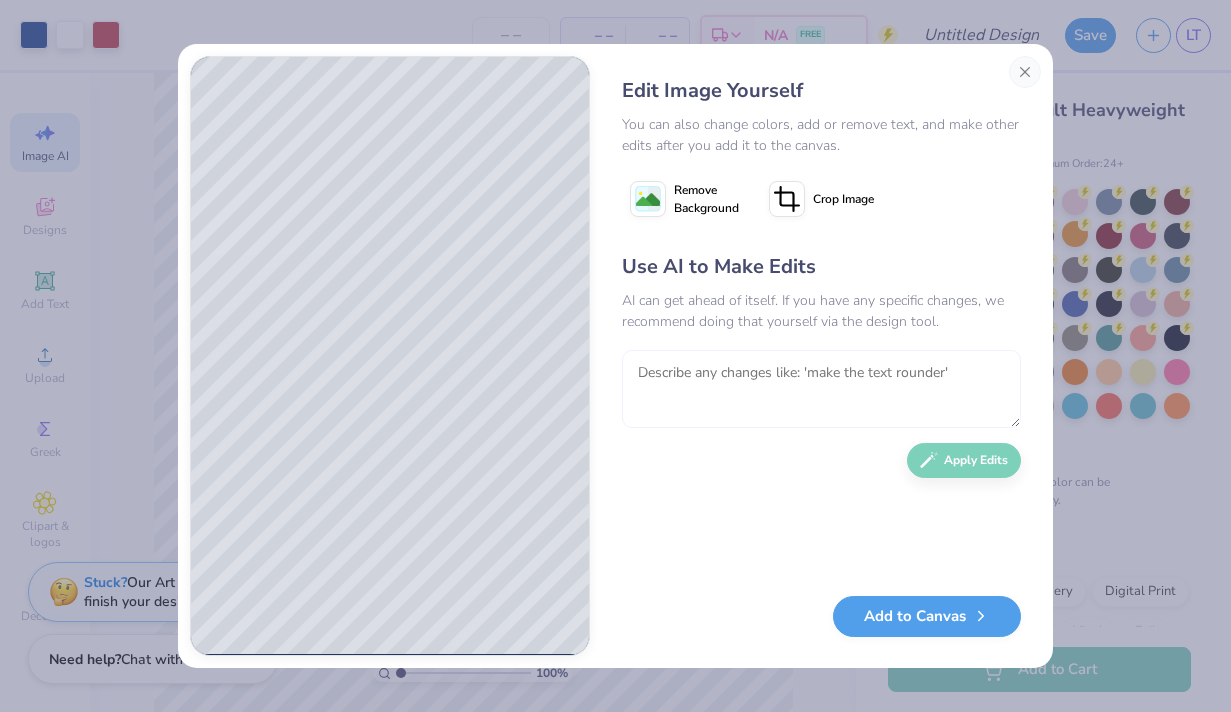click at bounding box center (821, 389) 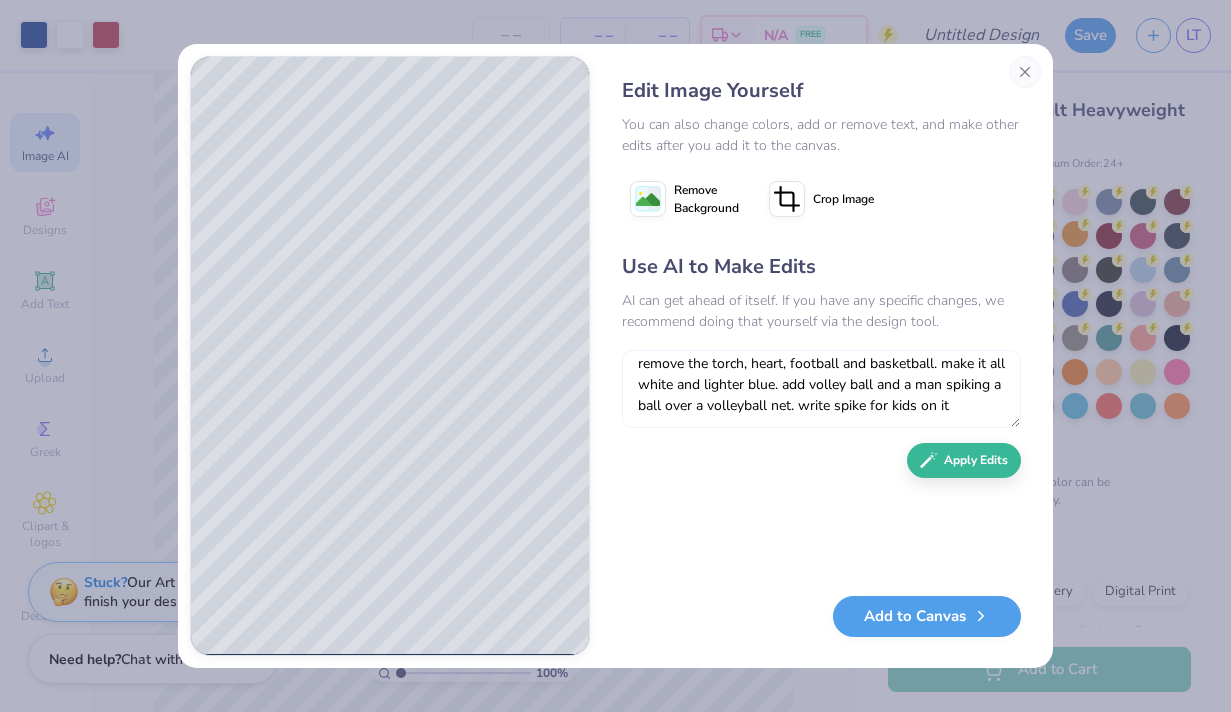 scroll, scrollTop: 30, scrollLeft: 0, axis: vertical 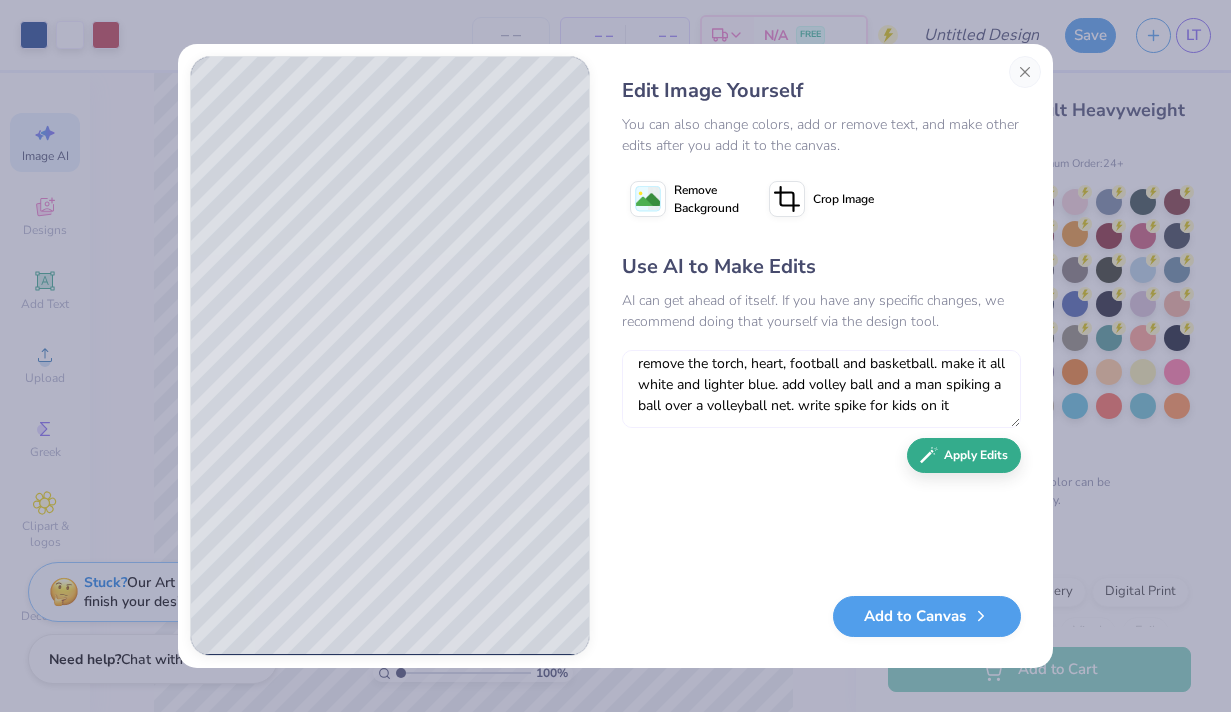 type on "remove the torch, heart, football and basketball. make it all white and lighter blue. add volley ball and a man spiking a ball over a volleyball net. write spike for kids on it" 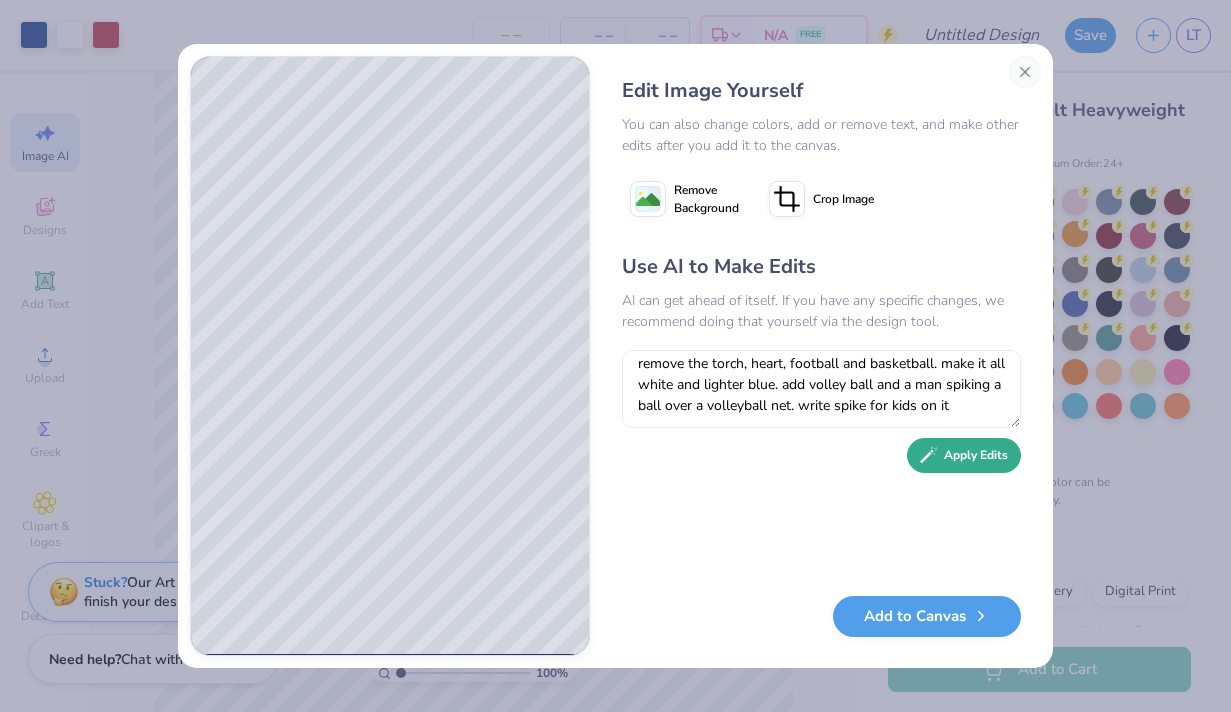 click on "Apply Edits" at bounding box center [964, 455] 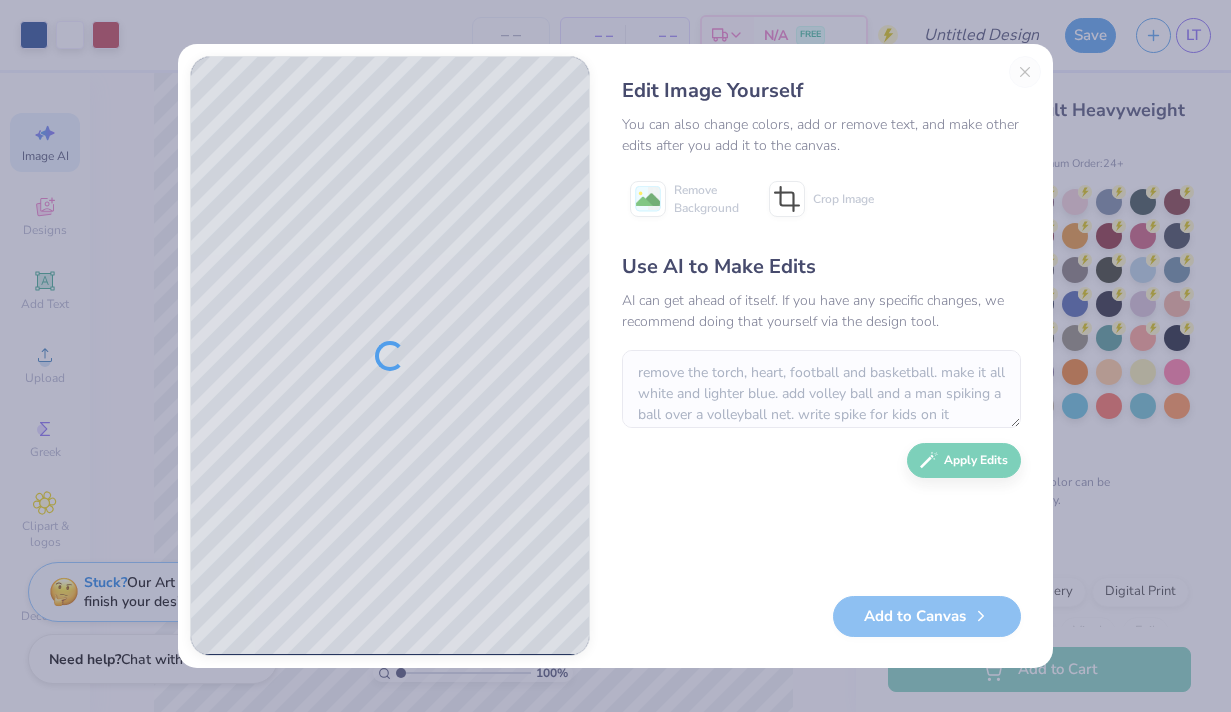 scroll, scrollTop: 0, scrollLeft: 0, axis: both 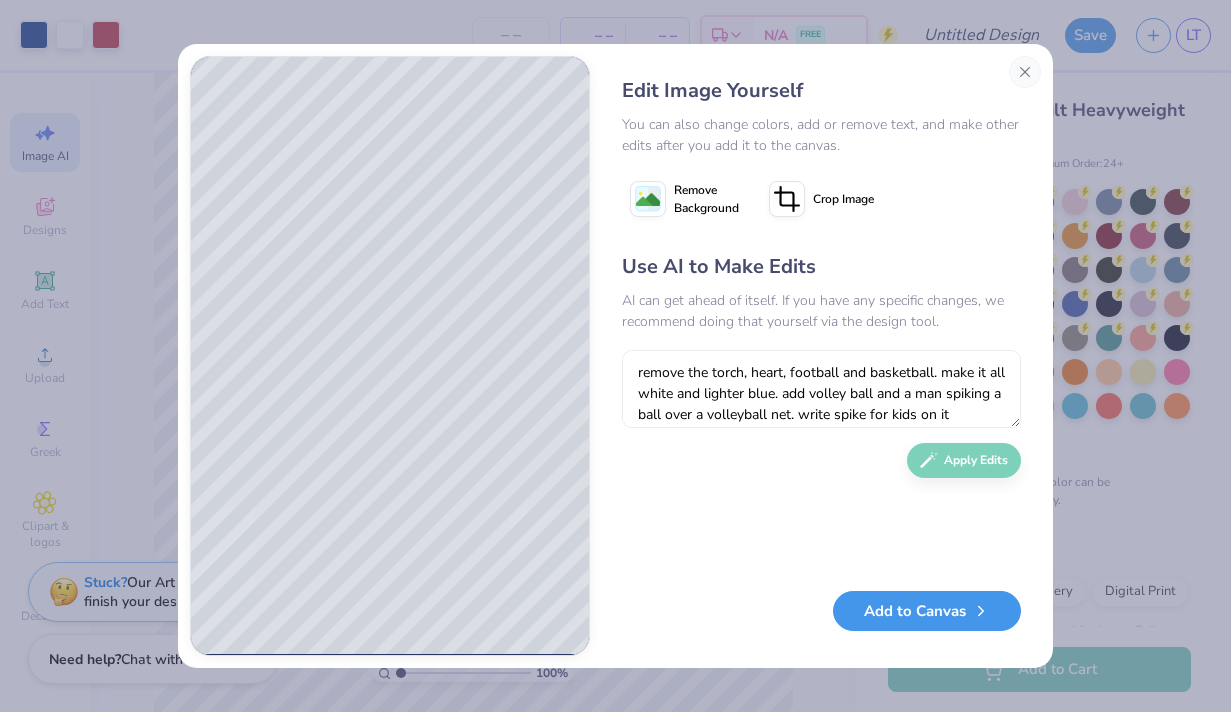 click on "Add to Canvas" at bounding box center [927, 611] 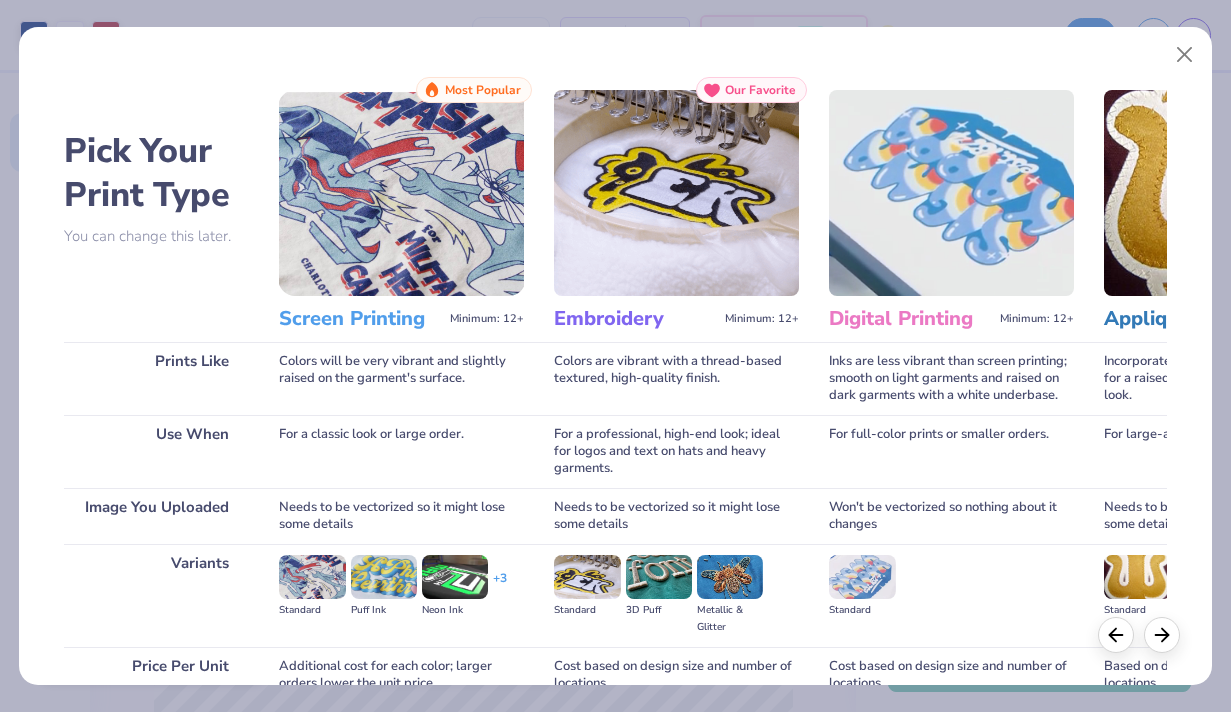 scroll, scrollTop: 185, scrollLeft: 0, axis: vertical 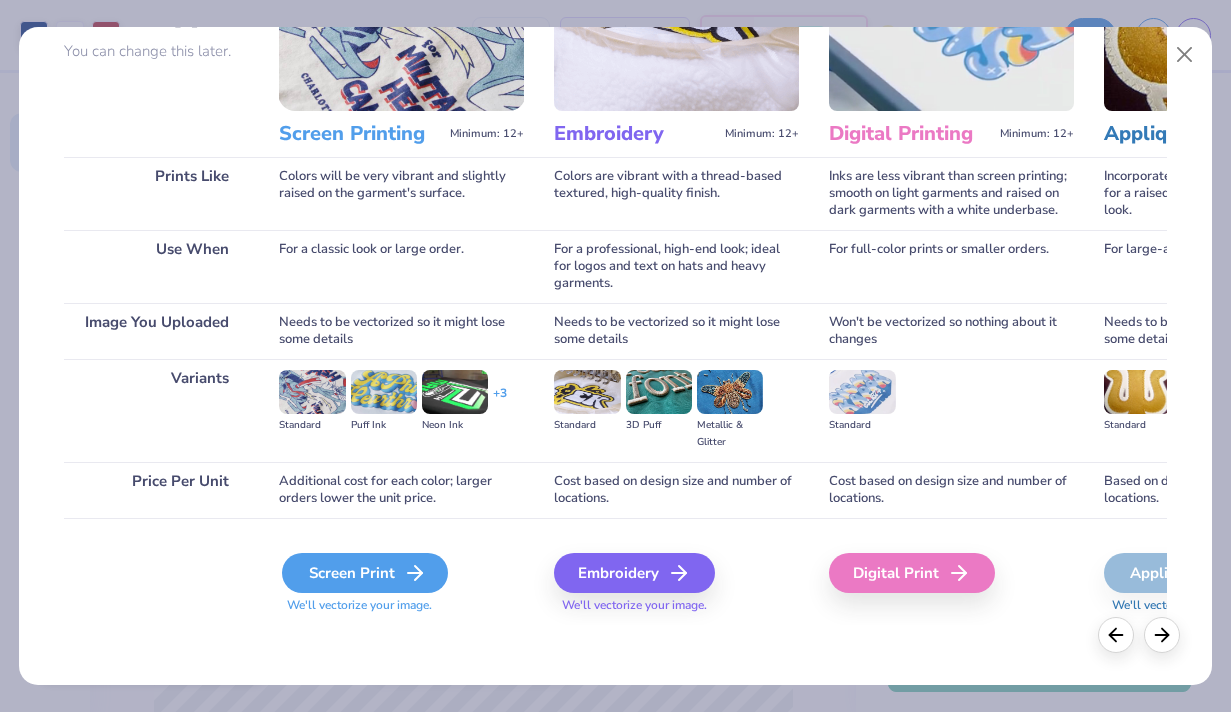 click on "Screen Print" at bounding box center [365, 573] 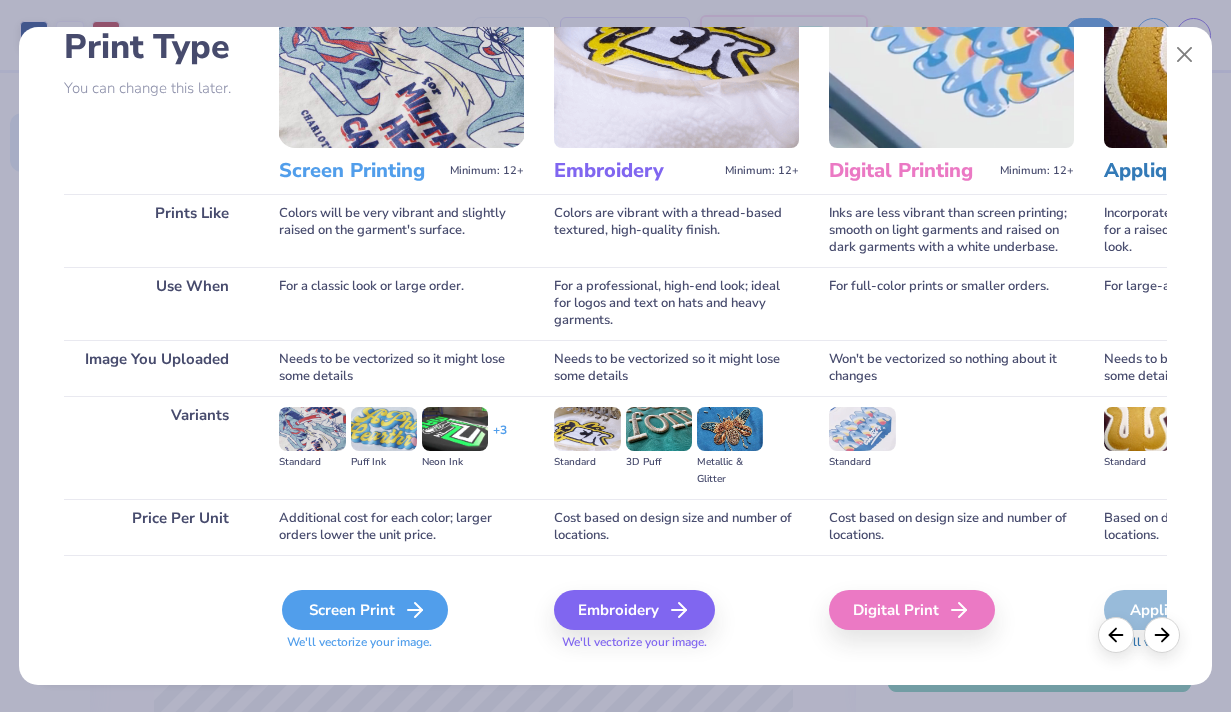 scroll, scrollTop: 185, scrollLeft: 0, axis: vertical 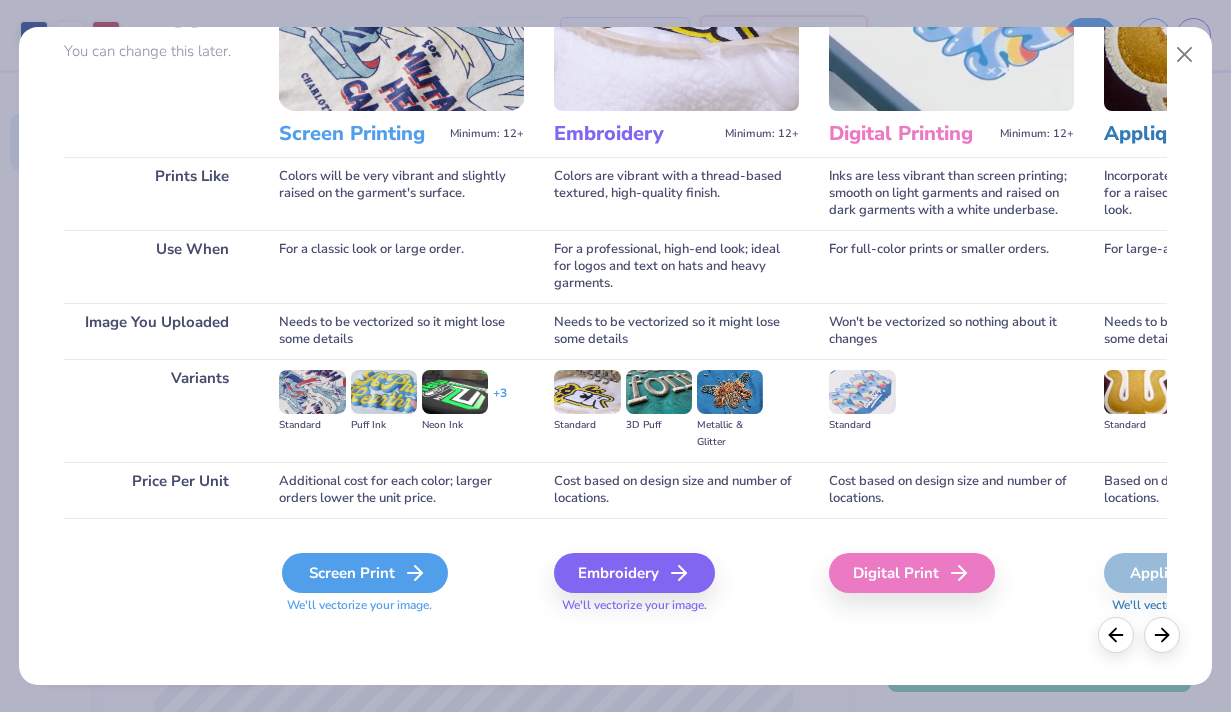 click on "Screen Print" at bounding box center (365, 573) 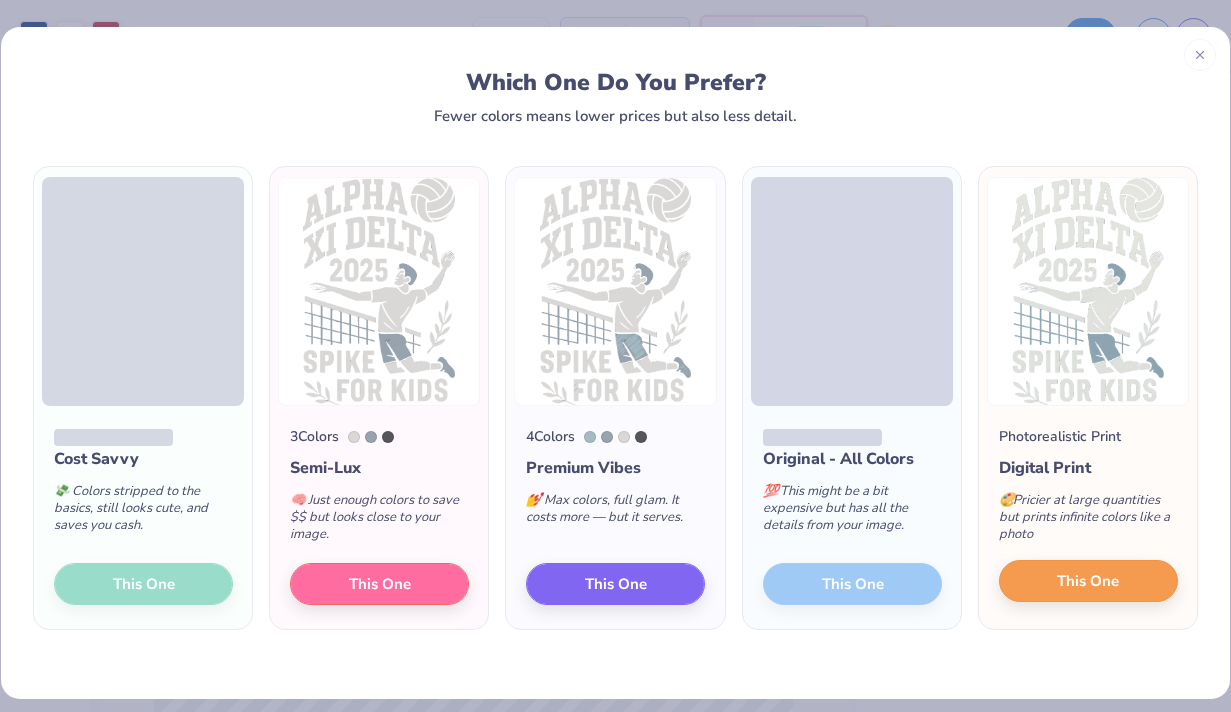 scroll, scrollTop: 0, scrollLeft: 0, axis: both 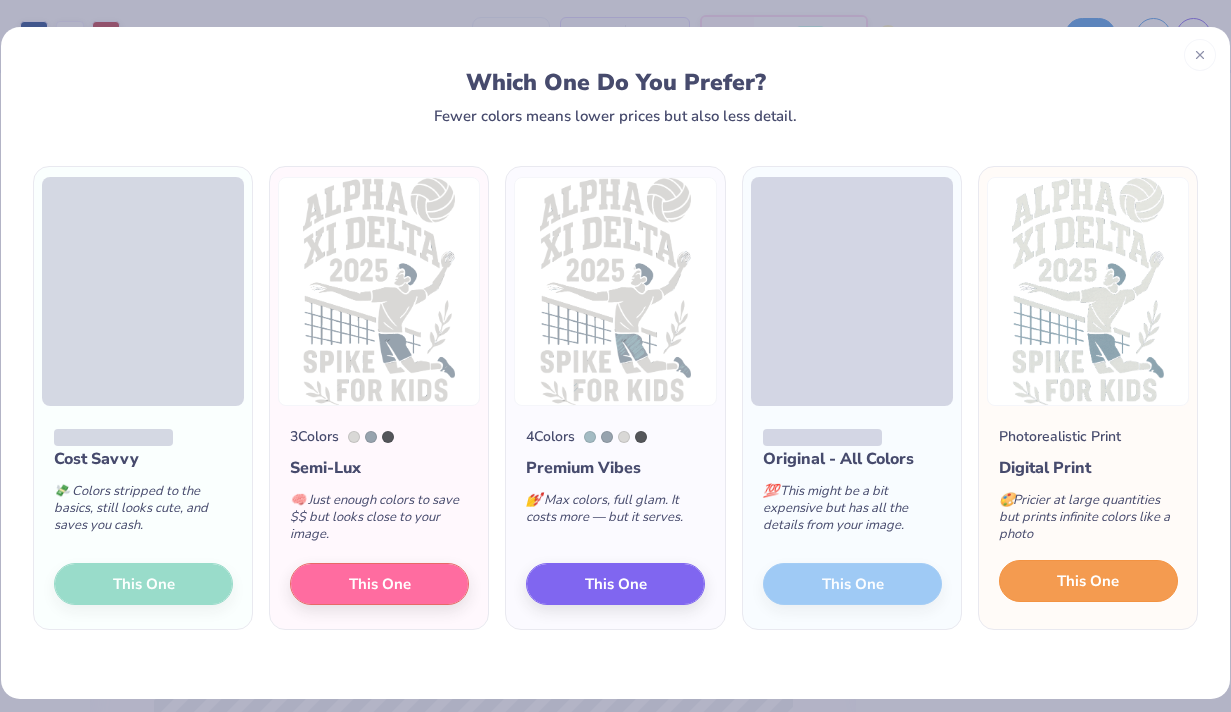click on "This One" at bounding box center [1088, 581] 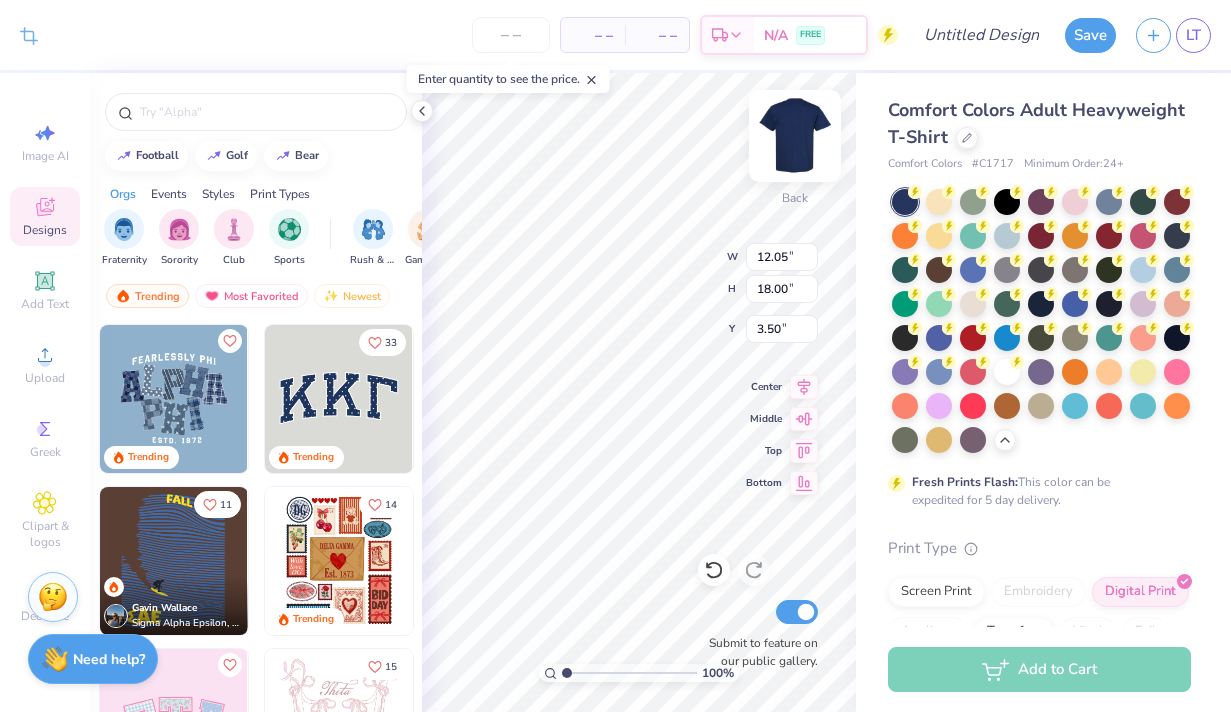 click at bounding box center (795, 136) 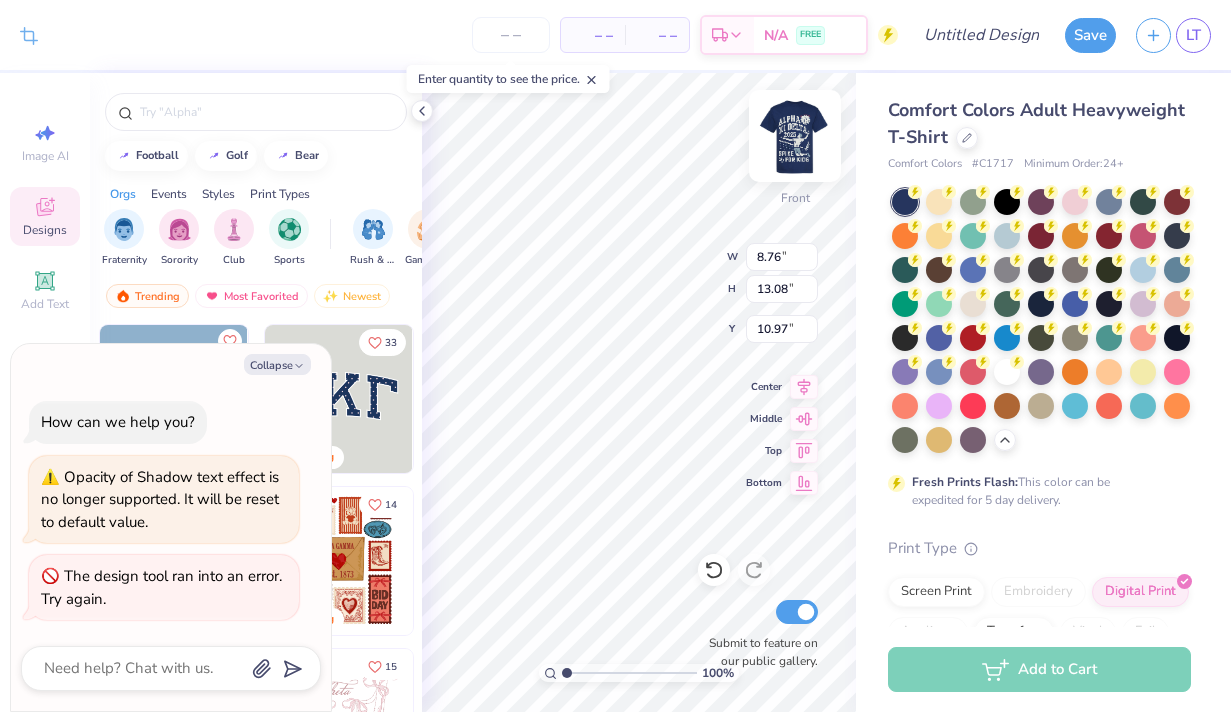 type on "x" 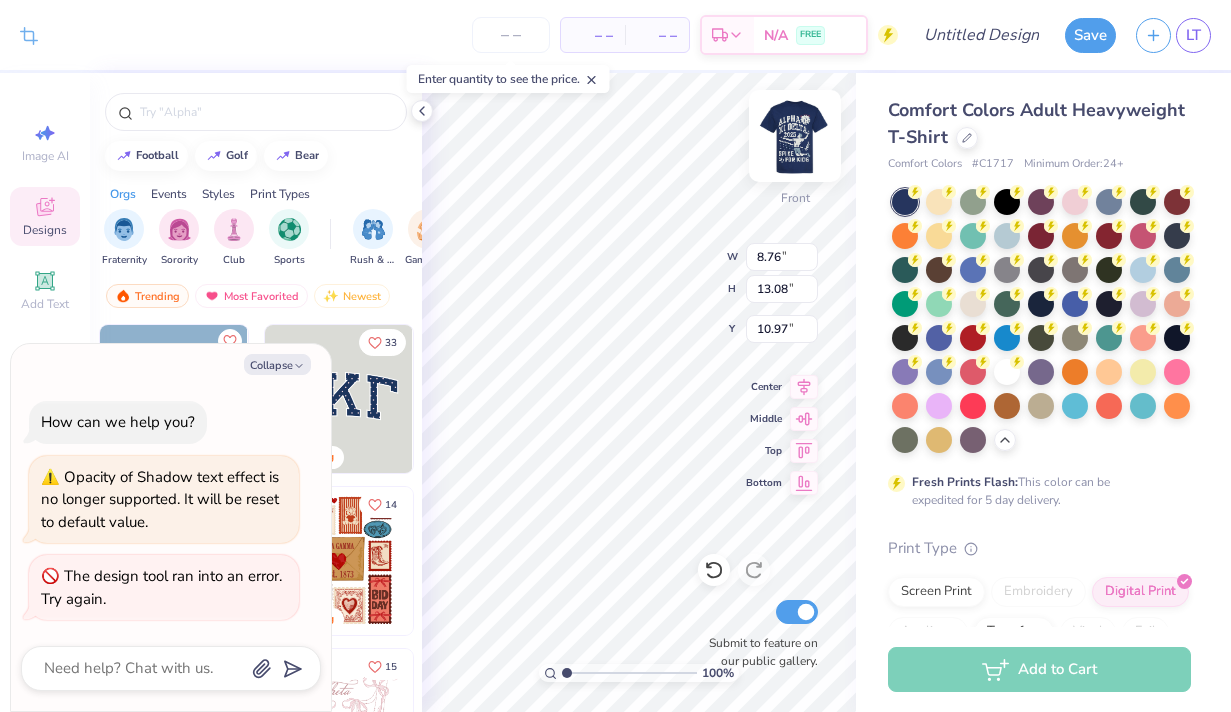 type on "8.76" 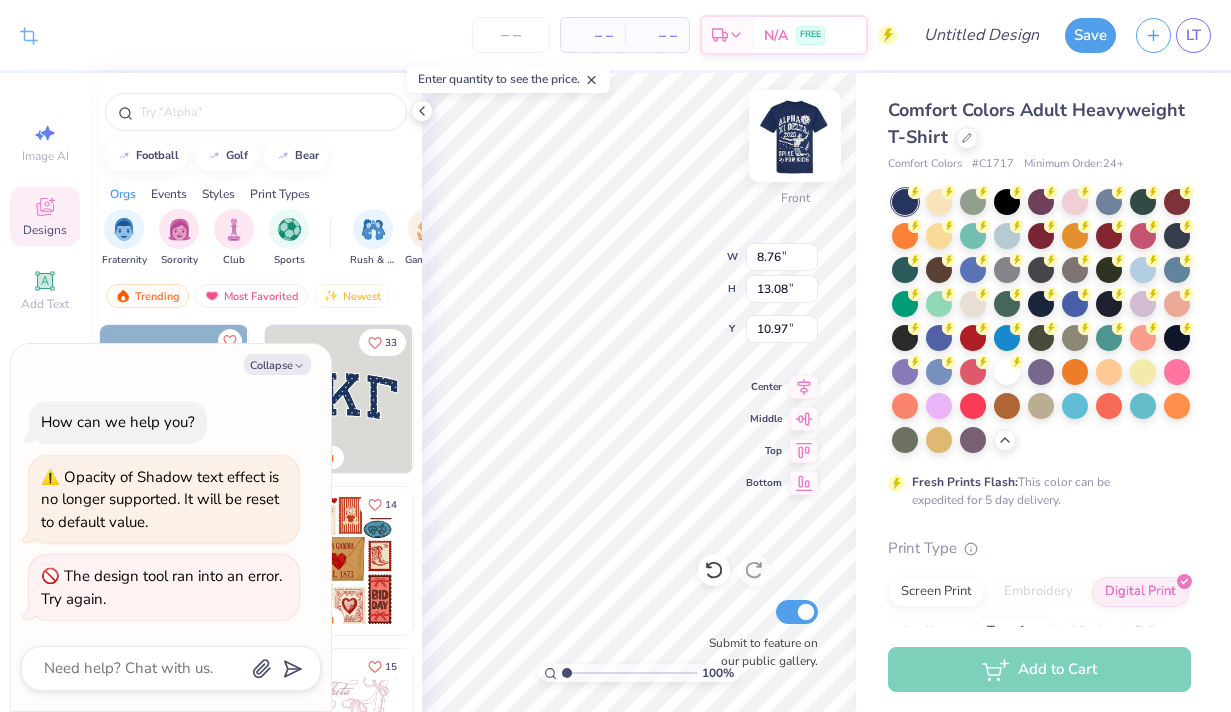 type on "13.08" 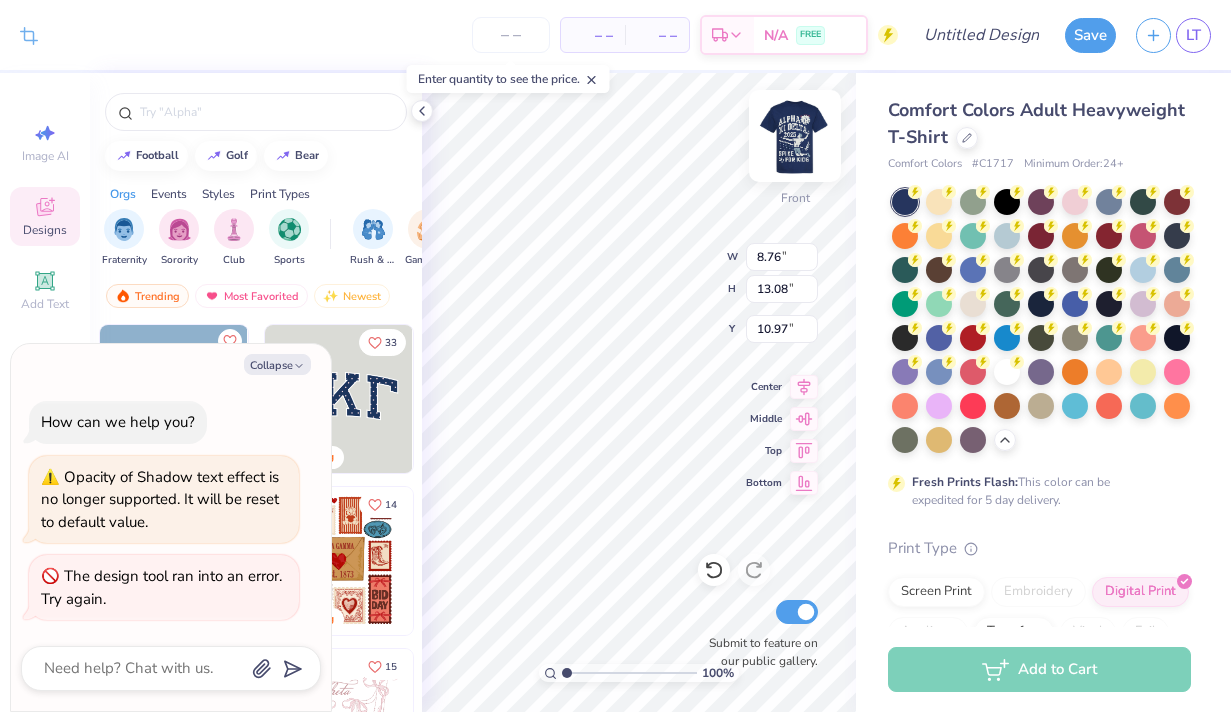 type on "10.97" 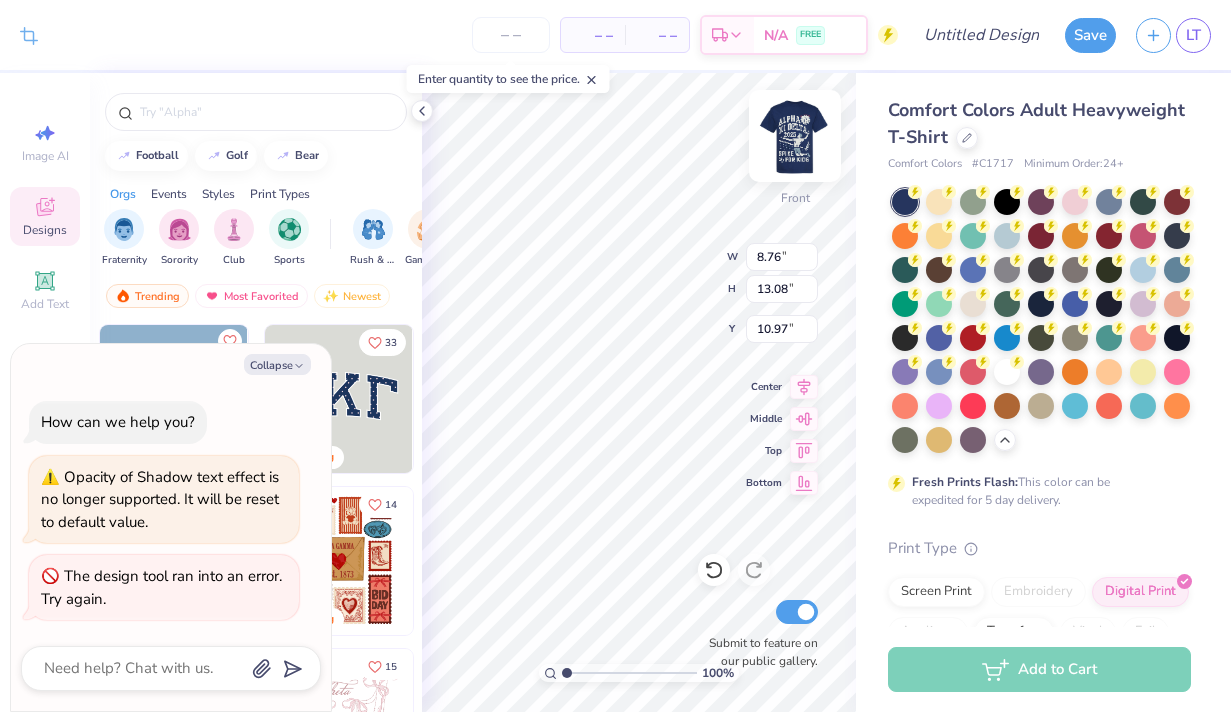 type on "x" 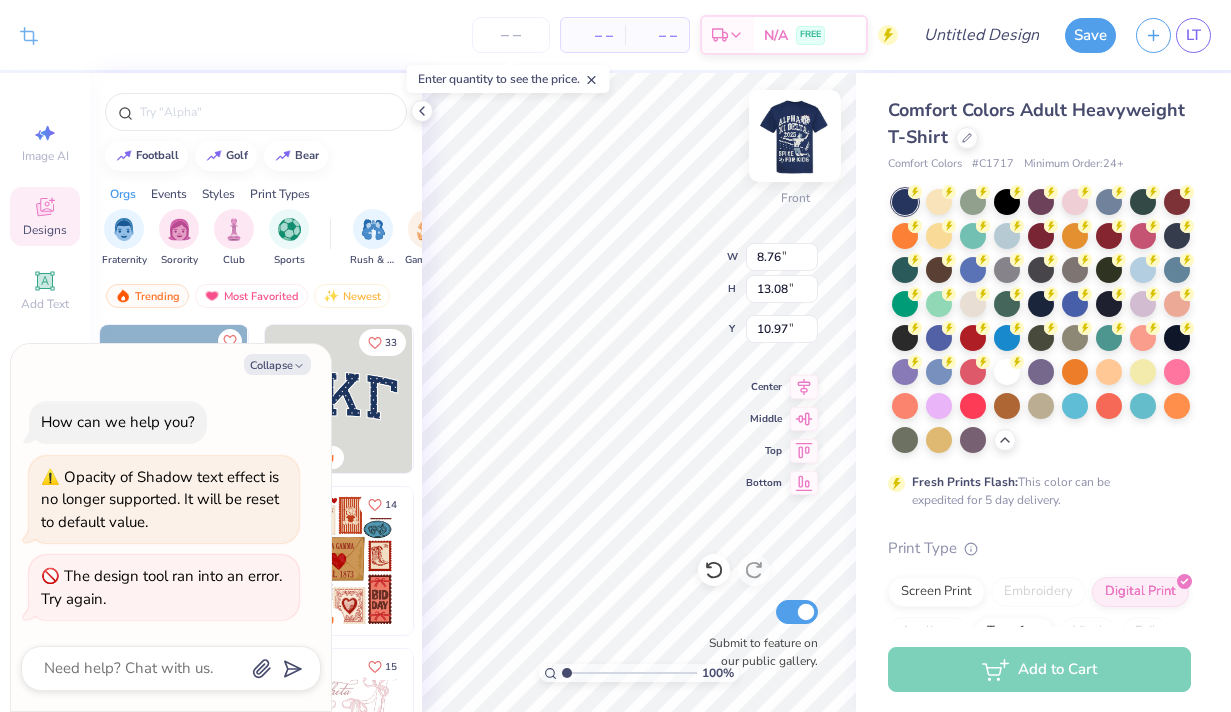 type on "5.25" 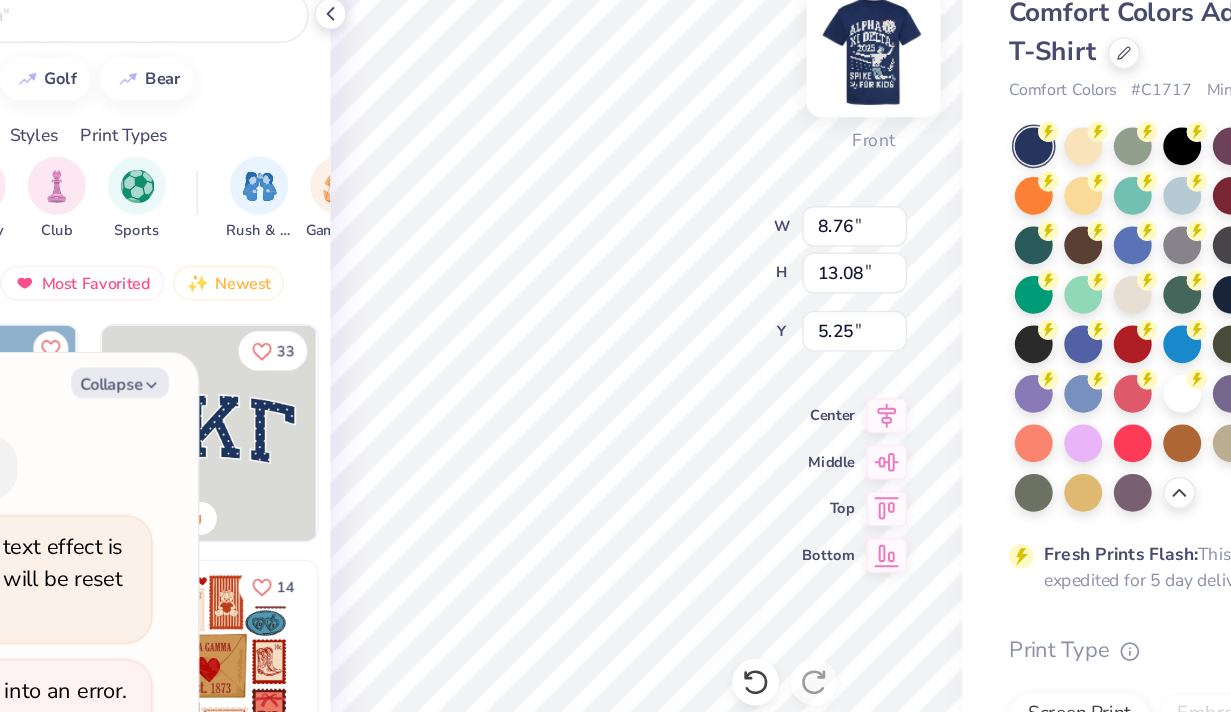 type on "x" 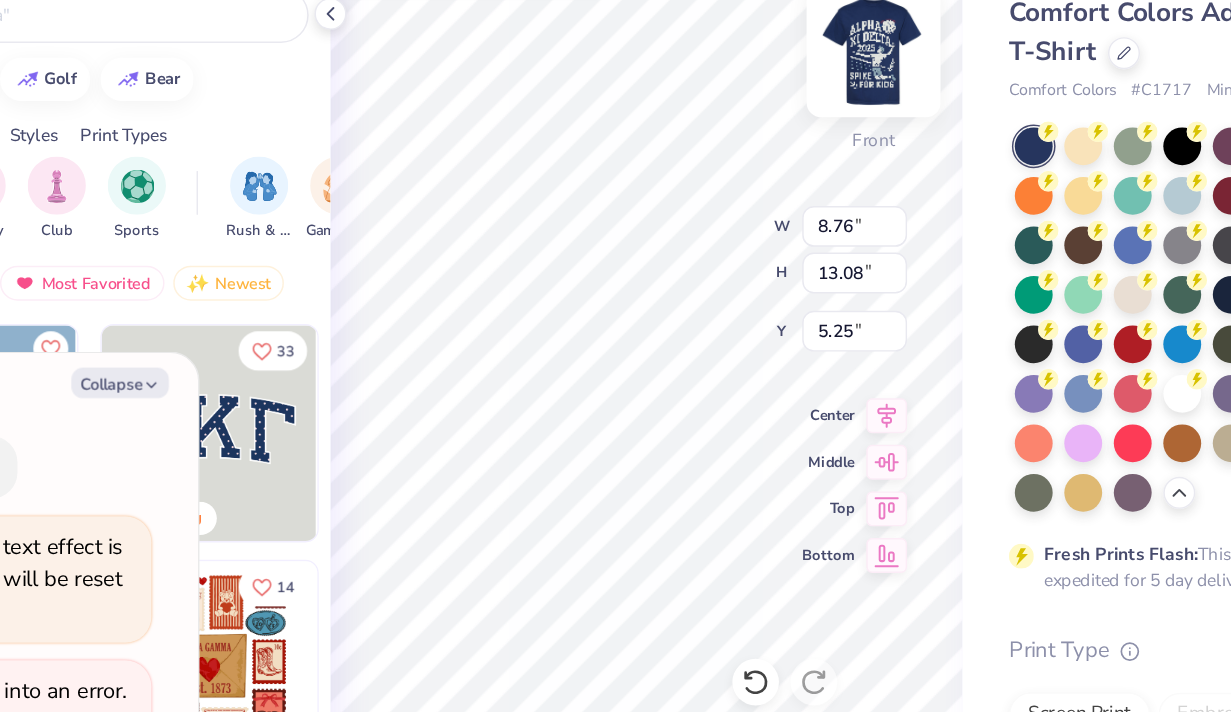 type on "5.26" 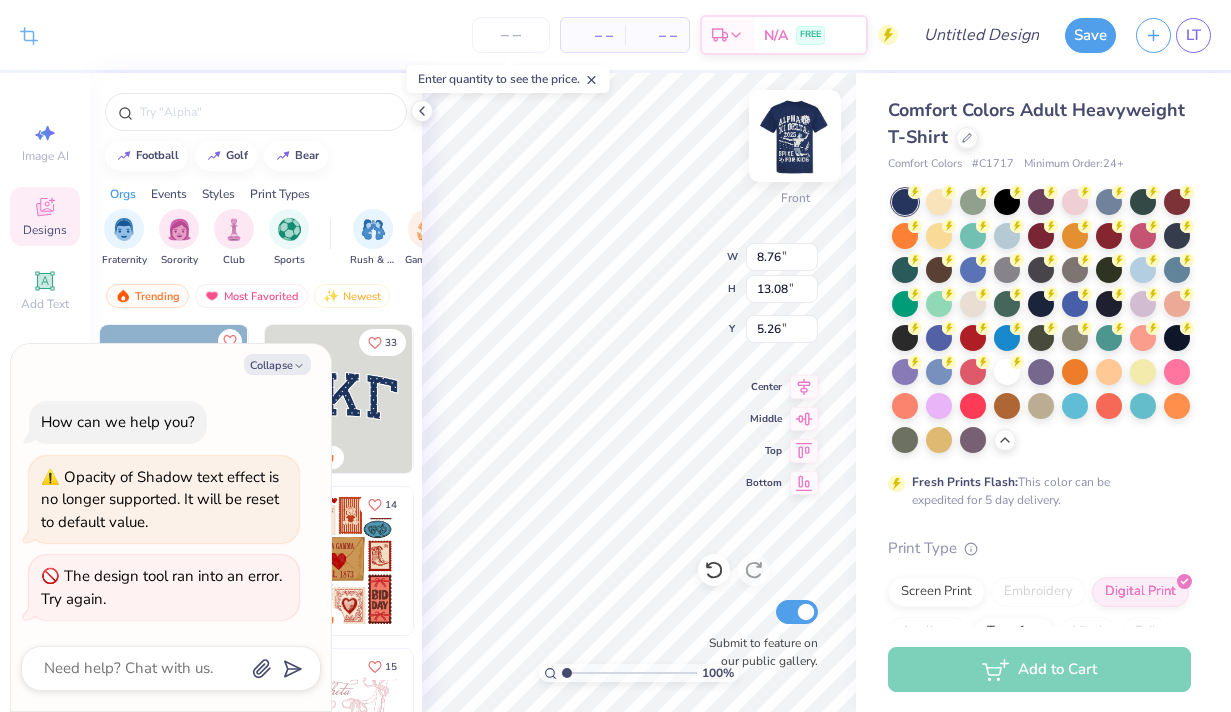 type on "x" 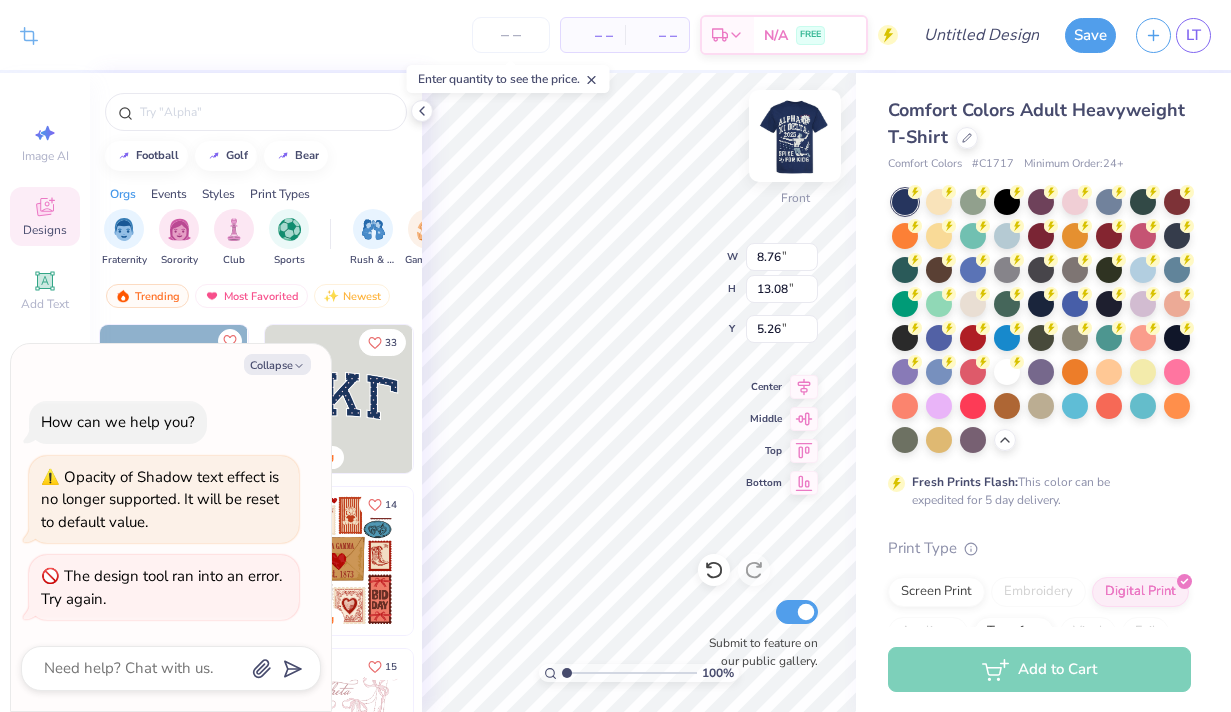 type on "5.25" 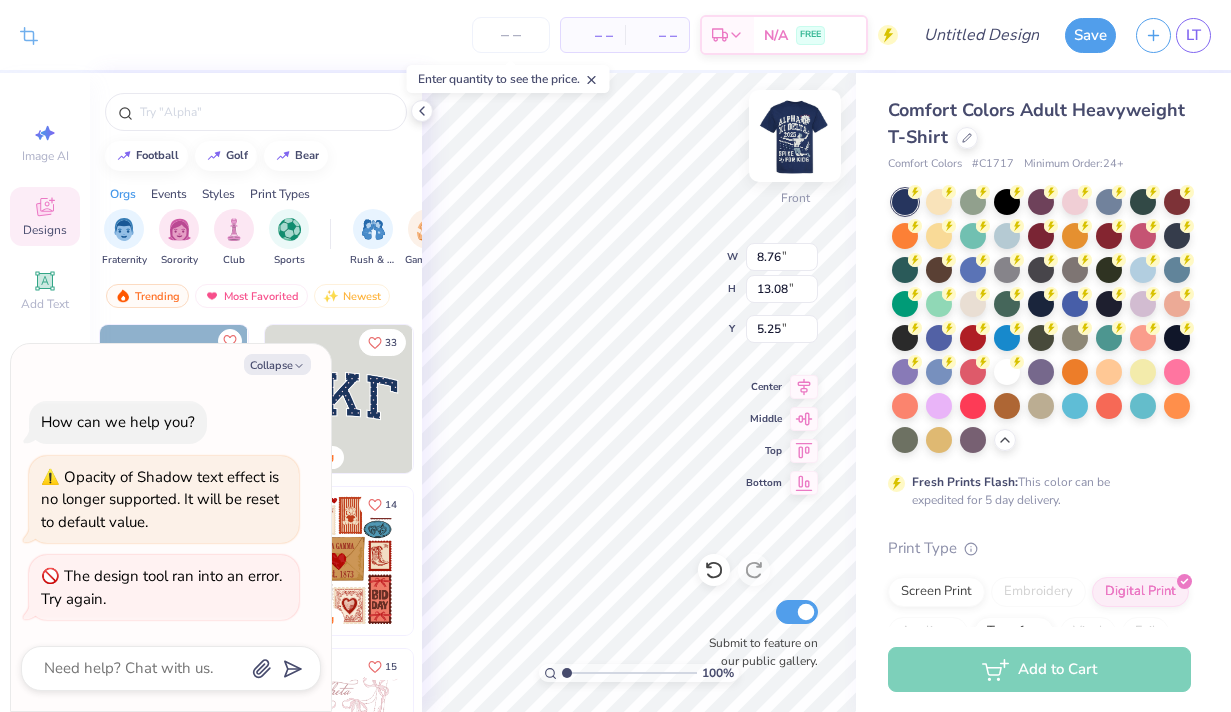 type on "x" 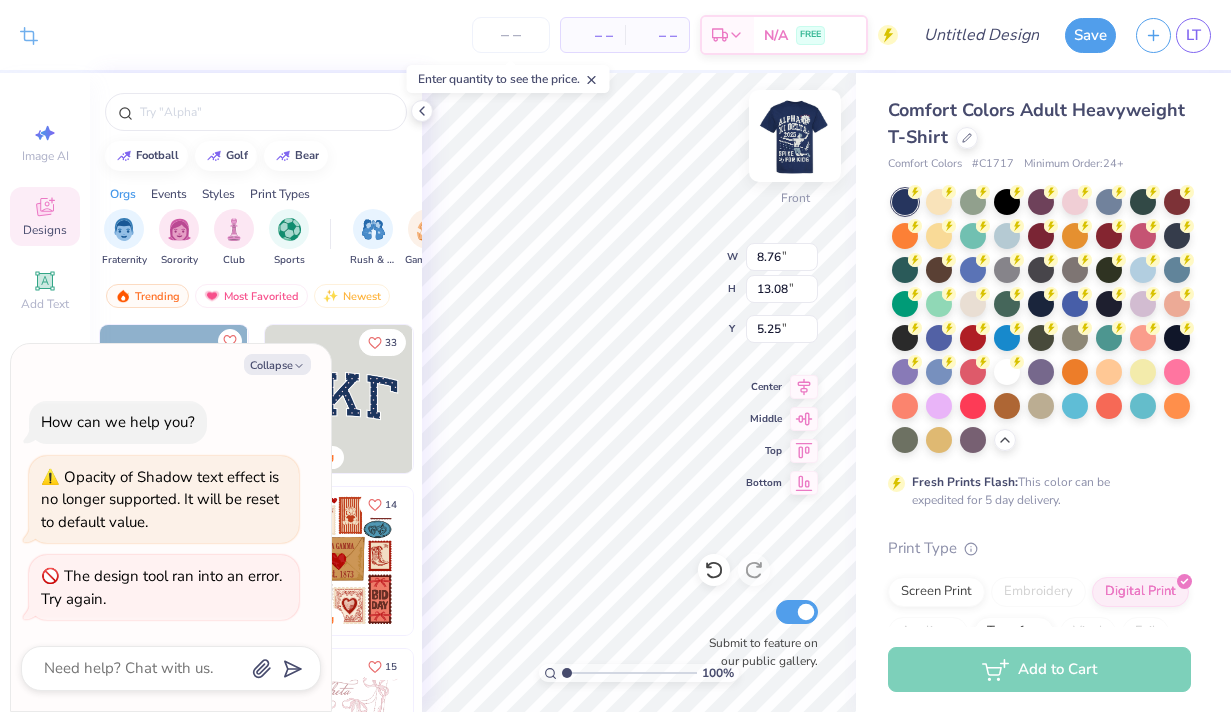 type on "8.53" 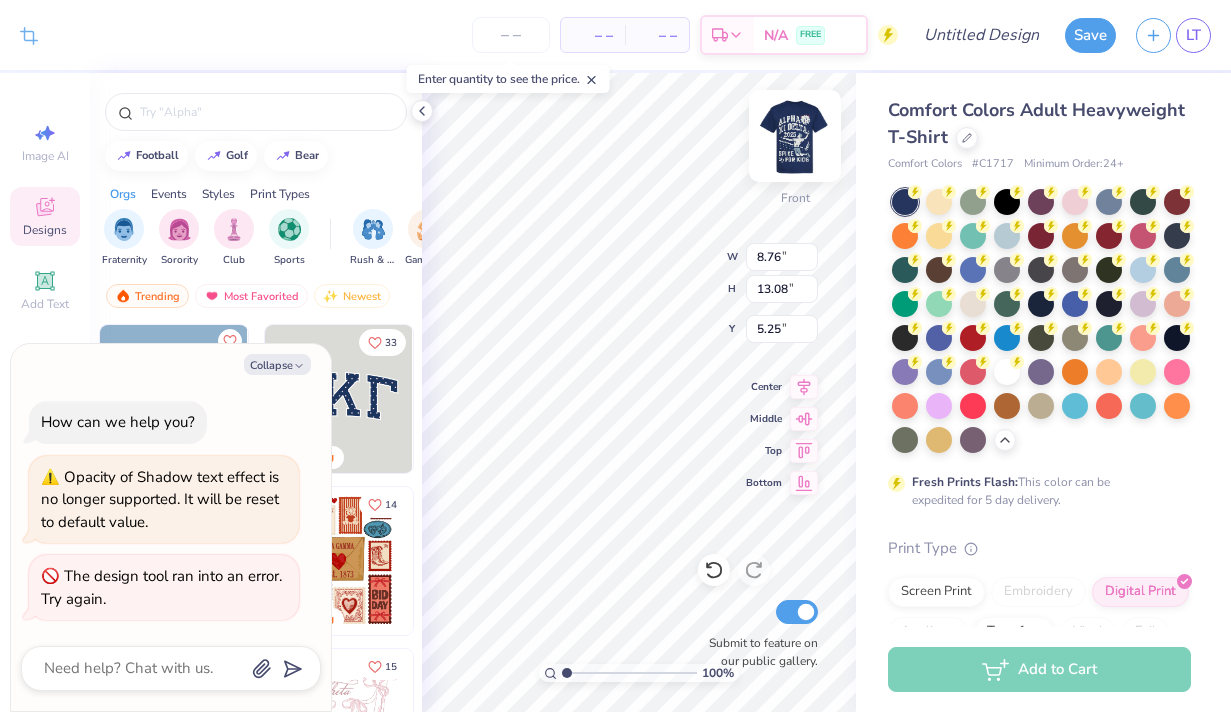 type on "12.73" 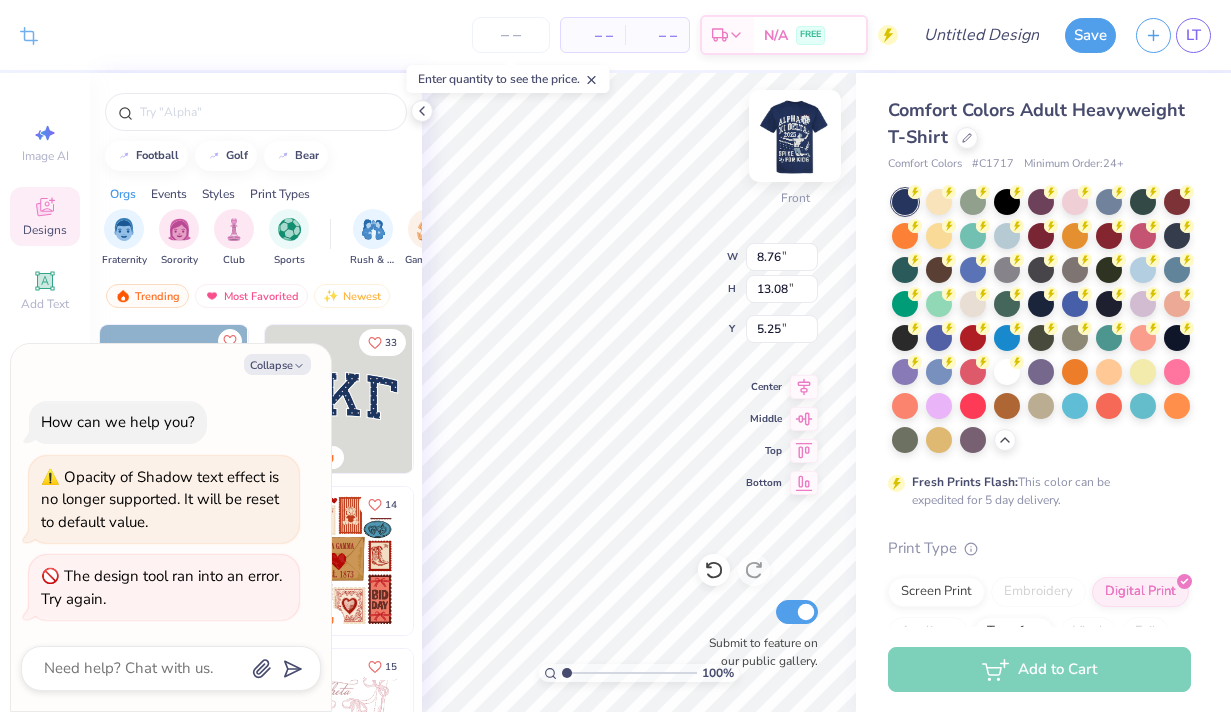 type on "5.59" 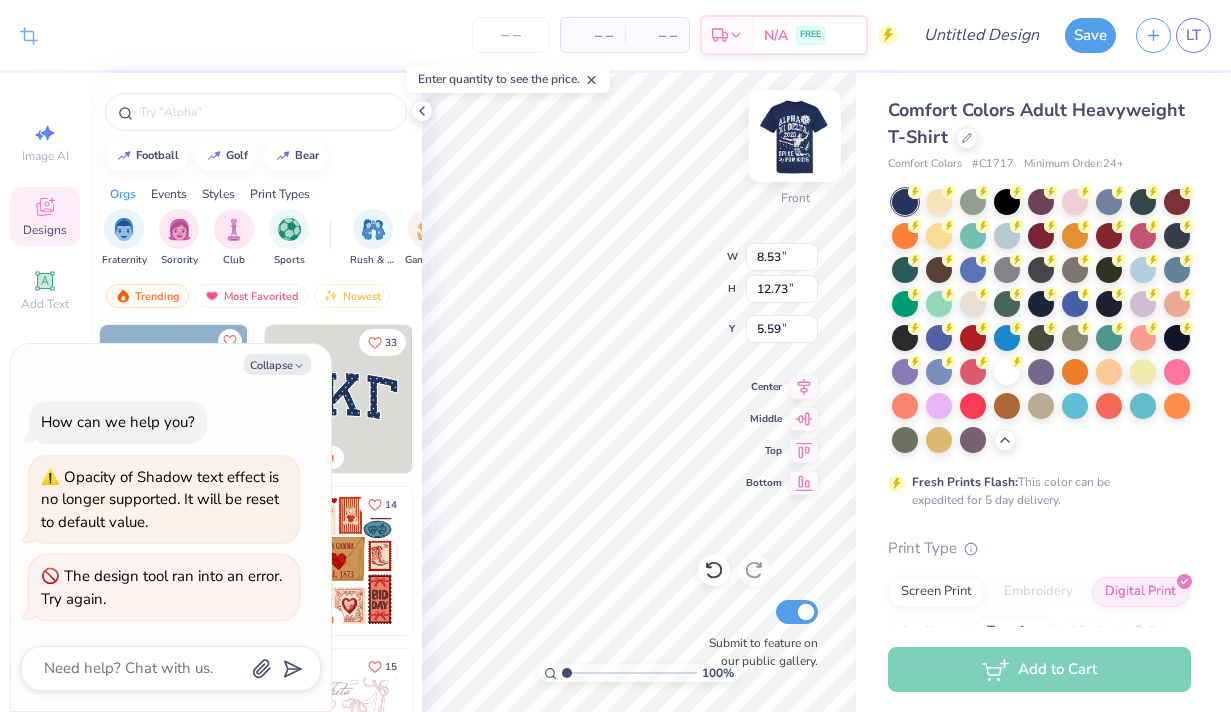 click at bounding box center (795, 136) 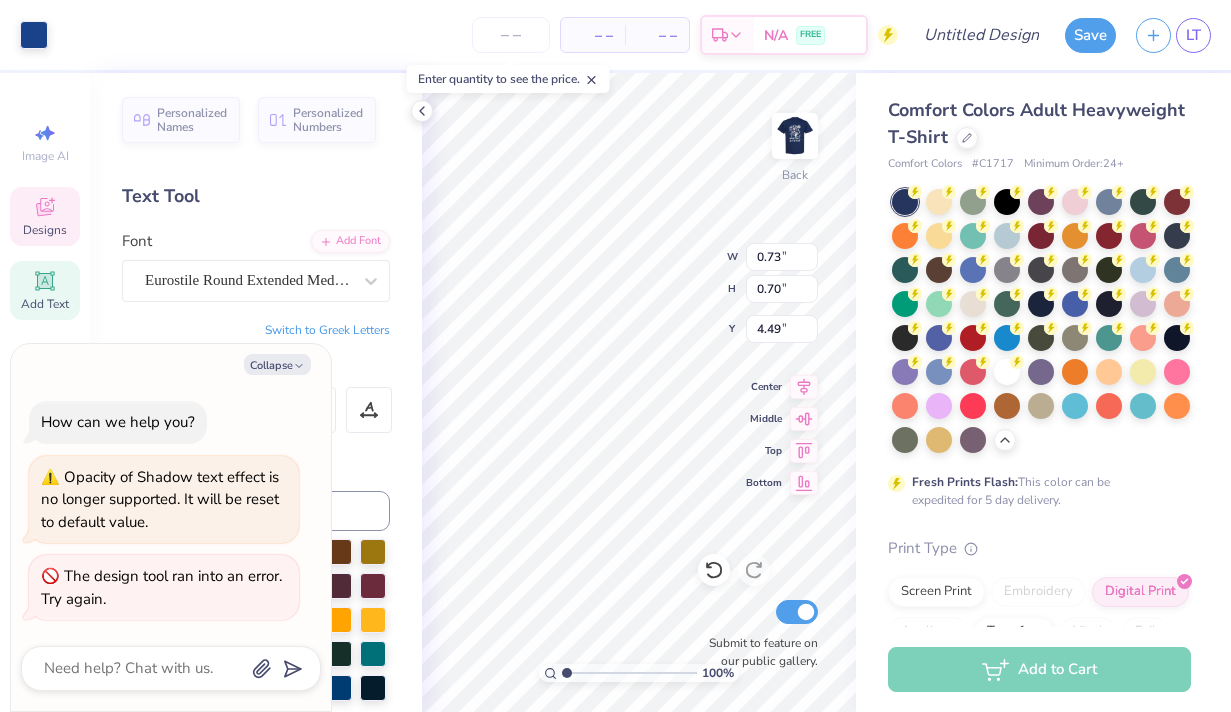 type on "x" 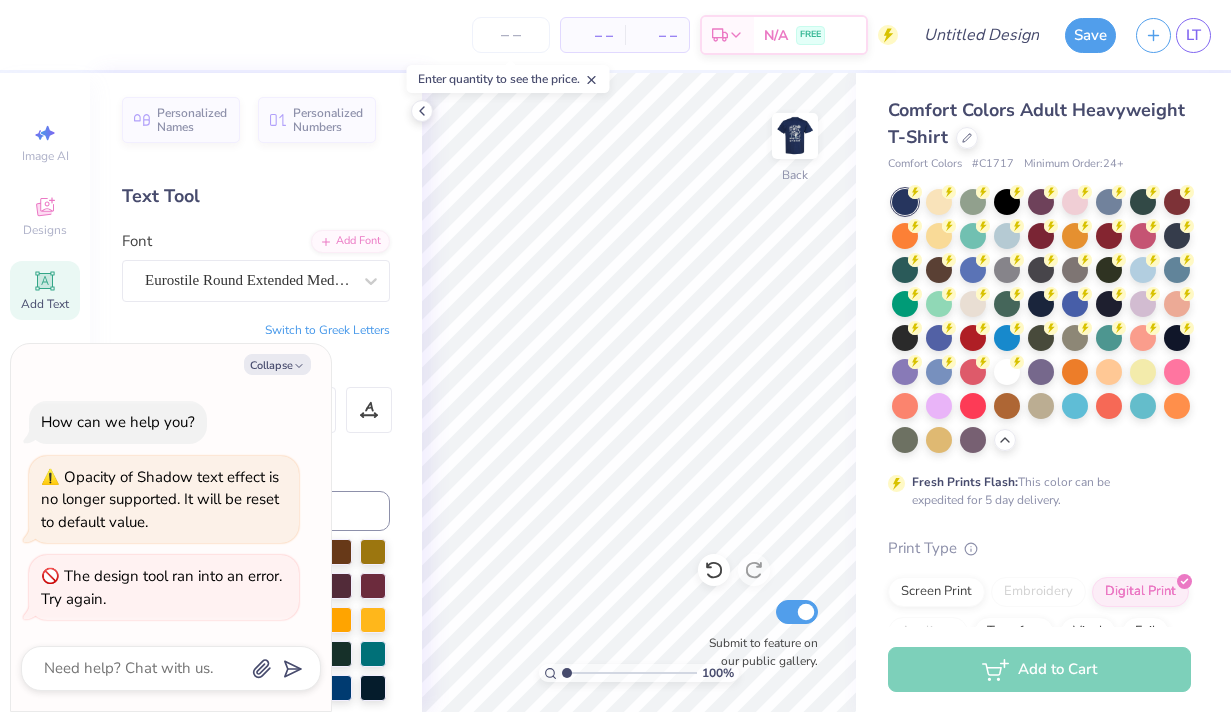 click on "Personalized Names Personalized Numbers Text Tool  Add Font Font Eurostile Round Extended Medium Switch to Greek Letters Format Color Styles Text Shape" at bounding box center (256, 392) 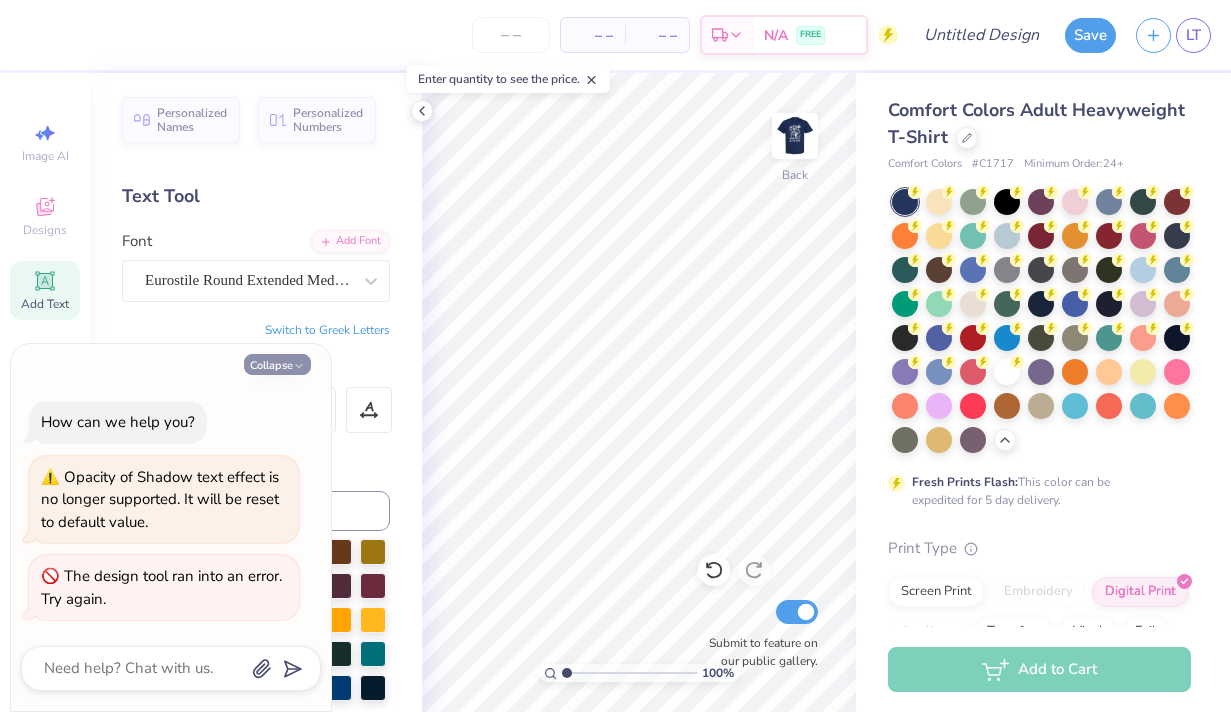 click 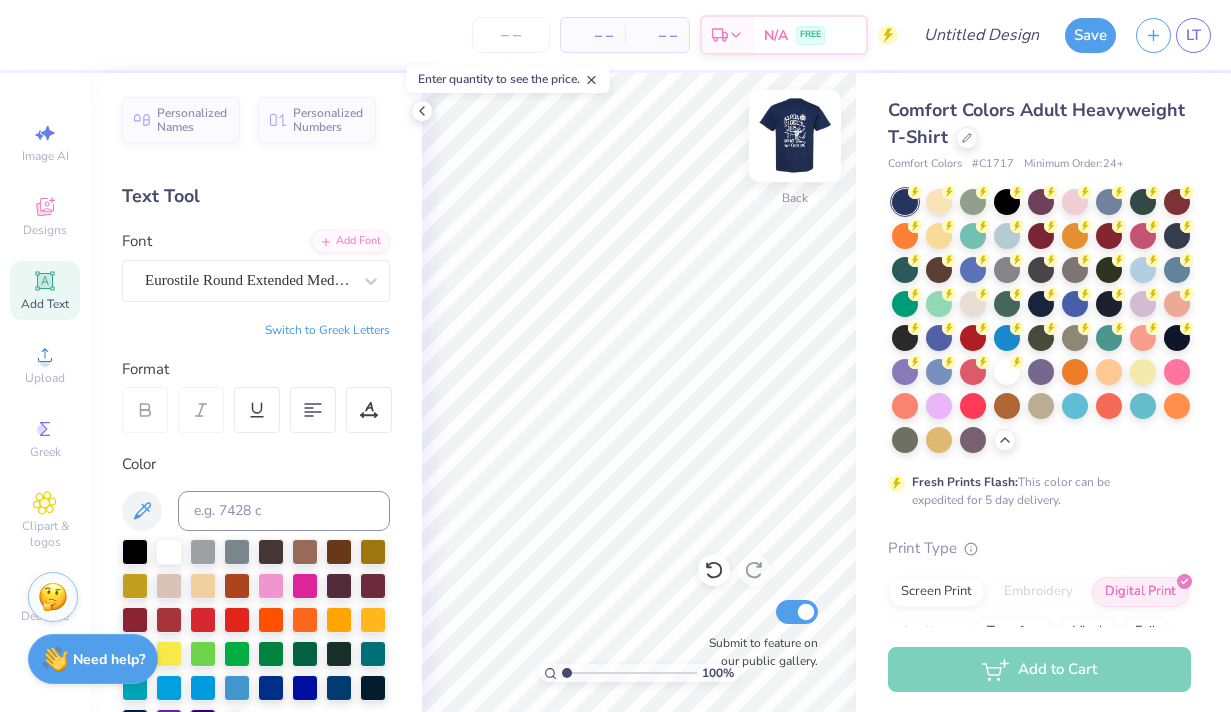 click at bounding box center [795, 136] 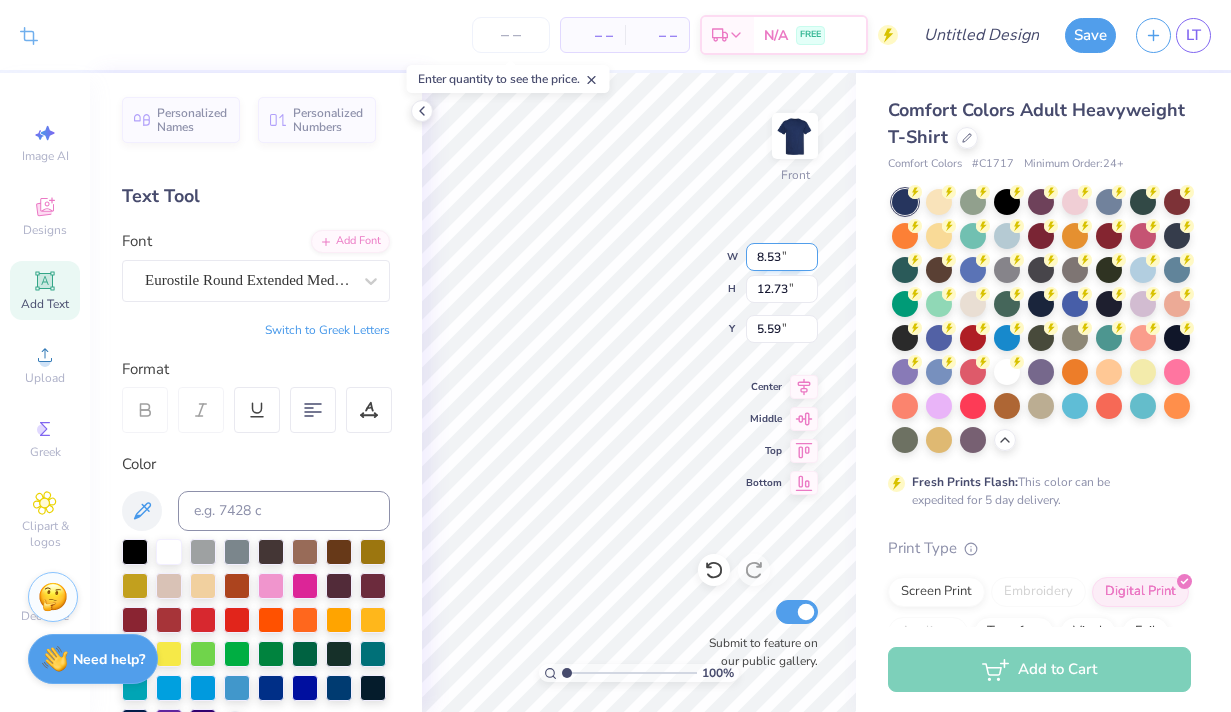 type on "9.09" 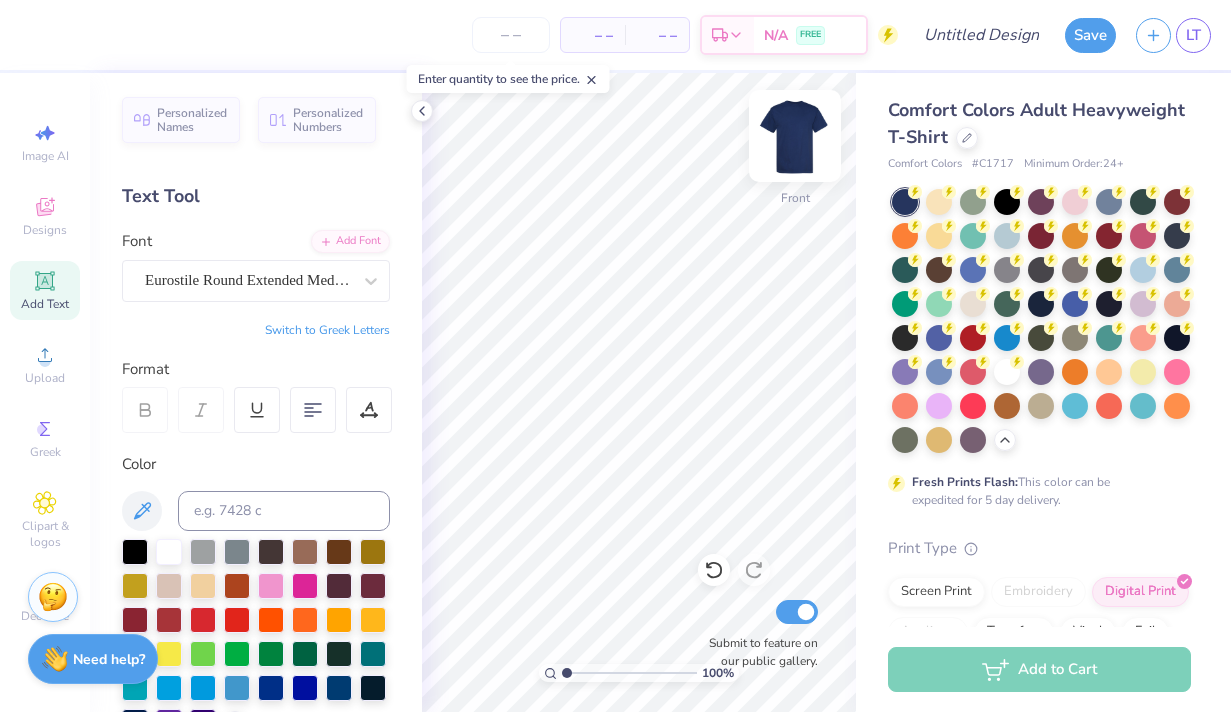 click at bounding box center (795, 136) 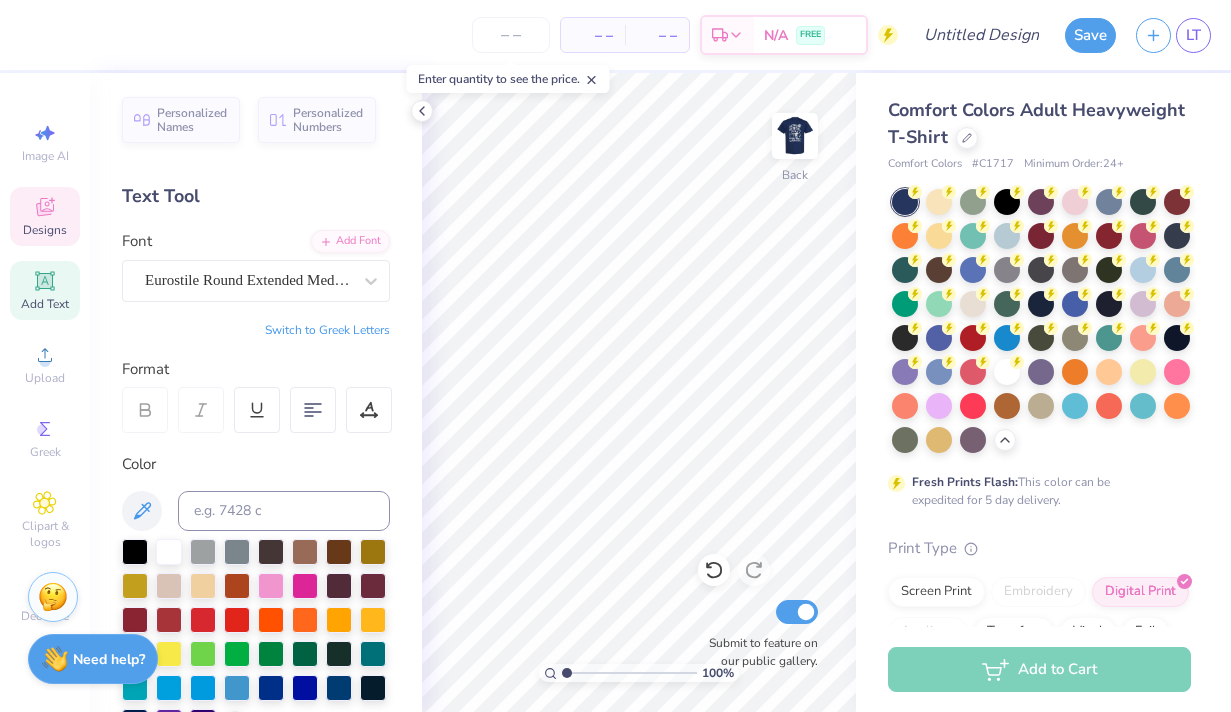 click on "Designs" at bounding box center [45, 230] 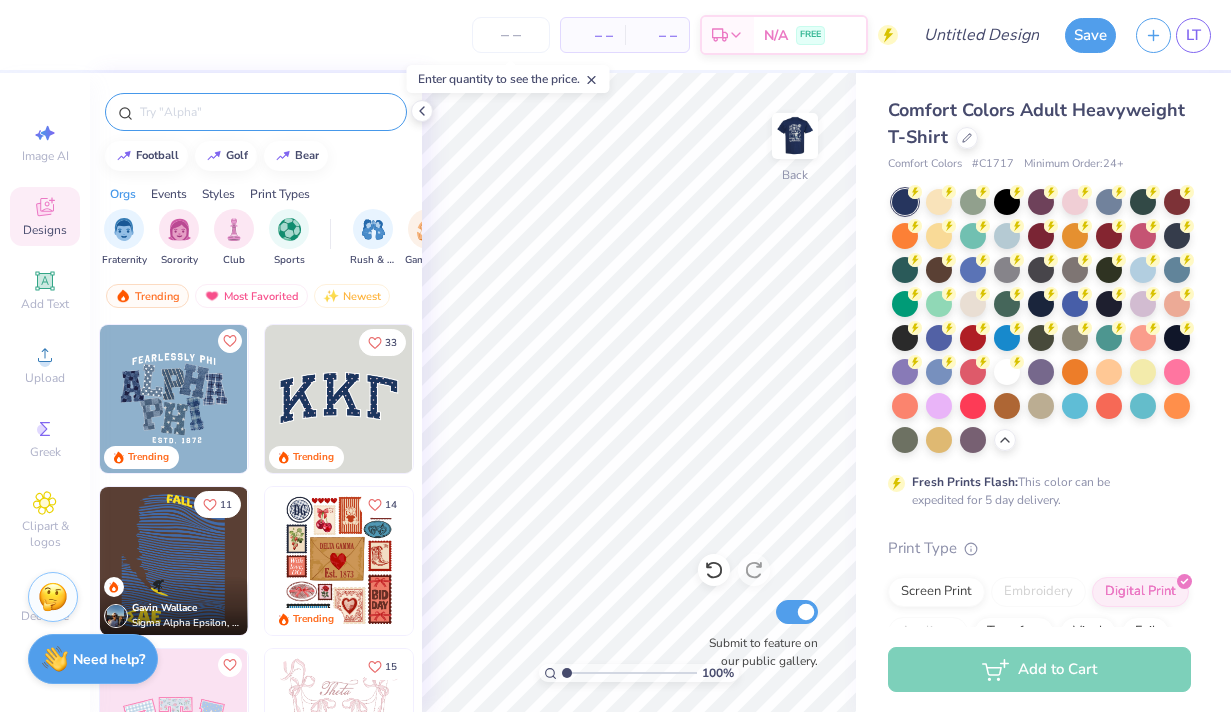 click at bounding box center [266, 112] 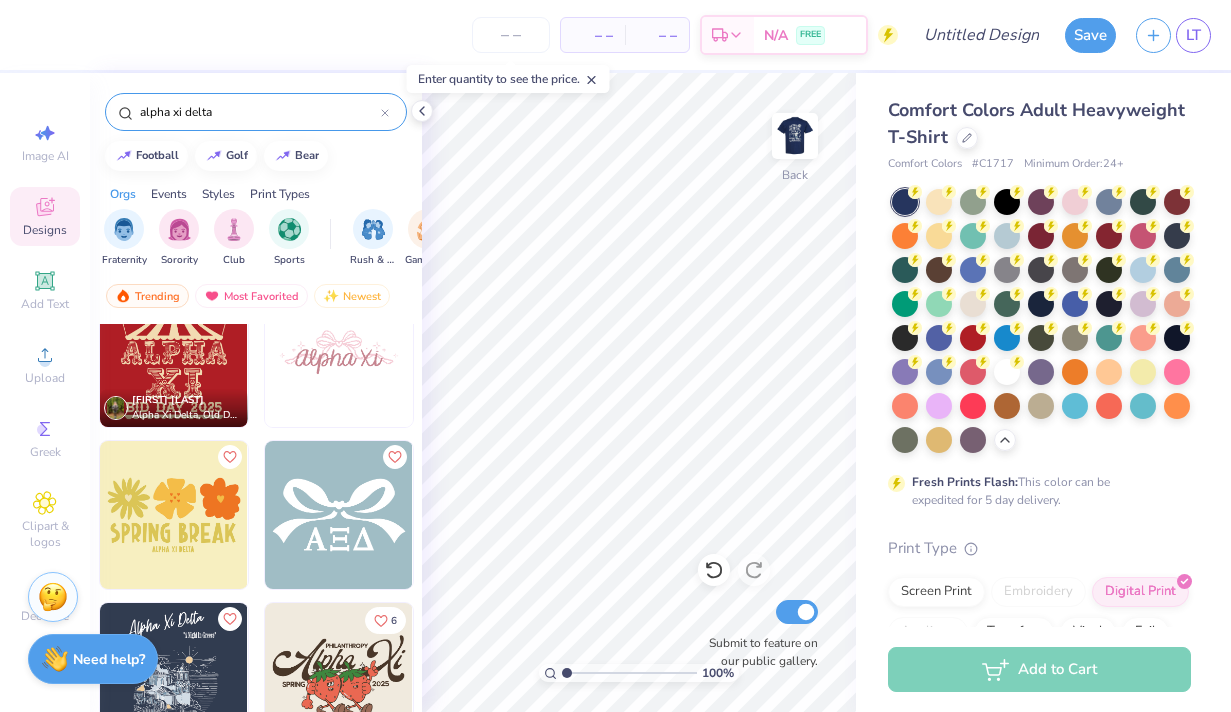 scroll, scrollTop: 5879, scrollLeft: 0, axis: vertical 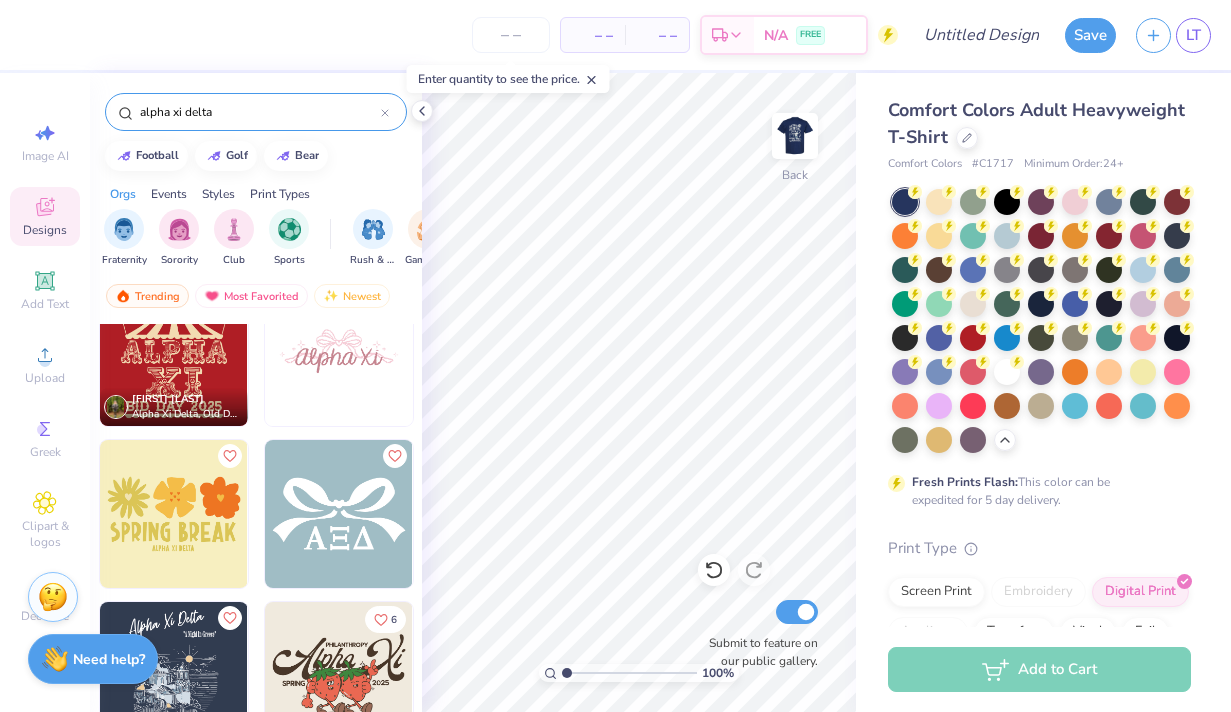 type on "alpha xi delta" 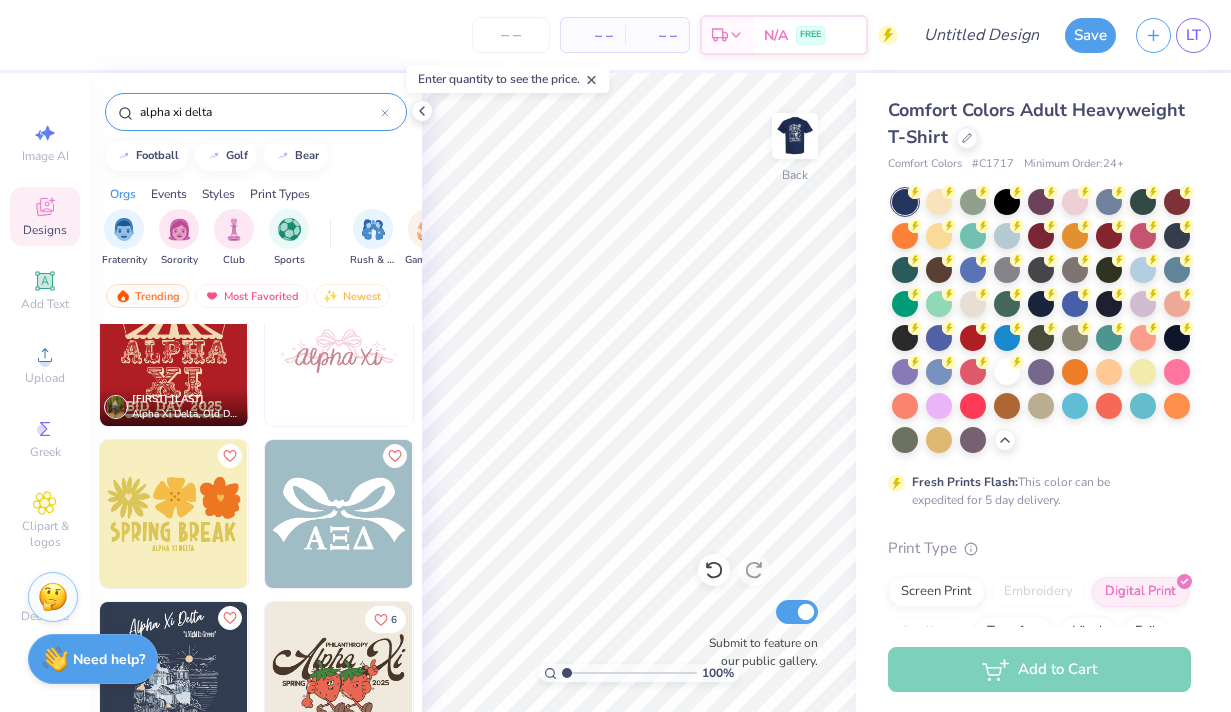 click at bounding box center [339, 514] 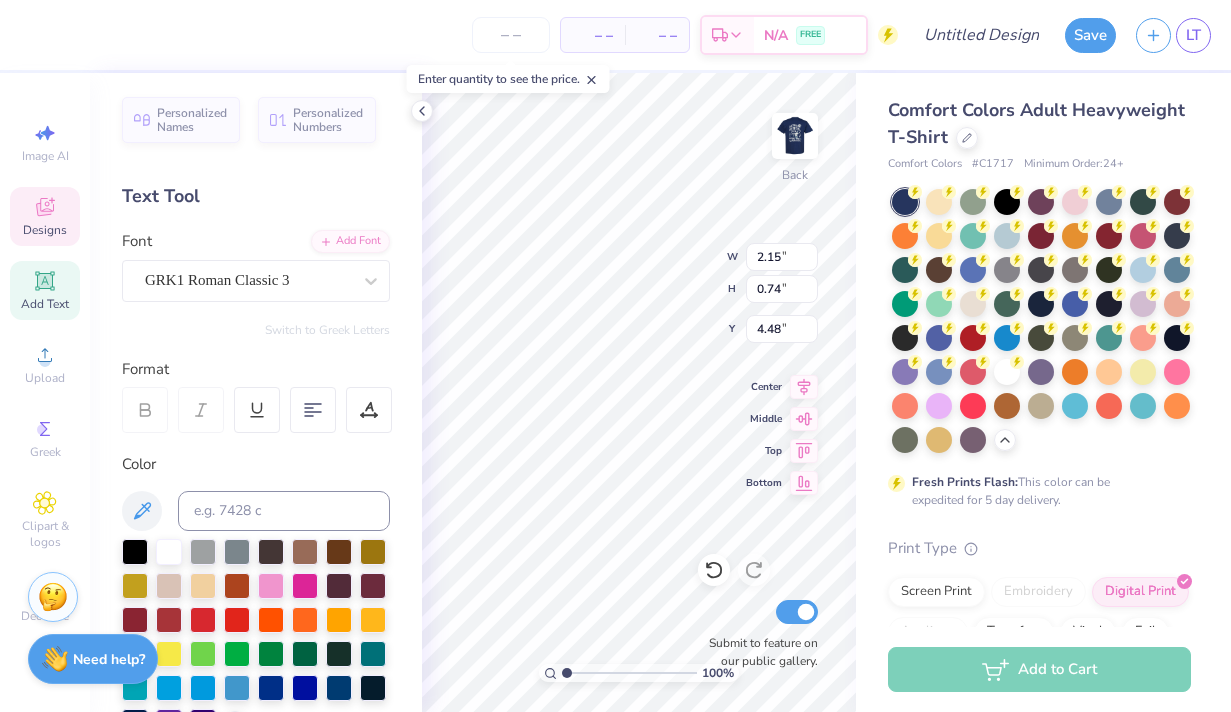 scroll, scrollTop: 0, scrollLeft: 0, axis: both 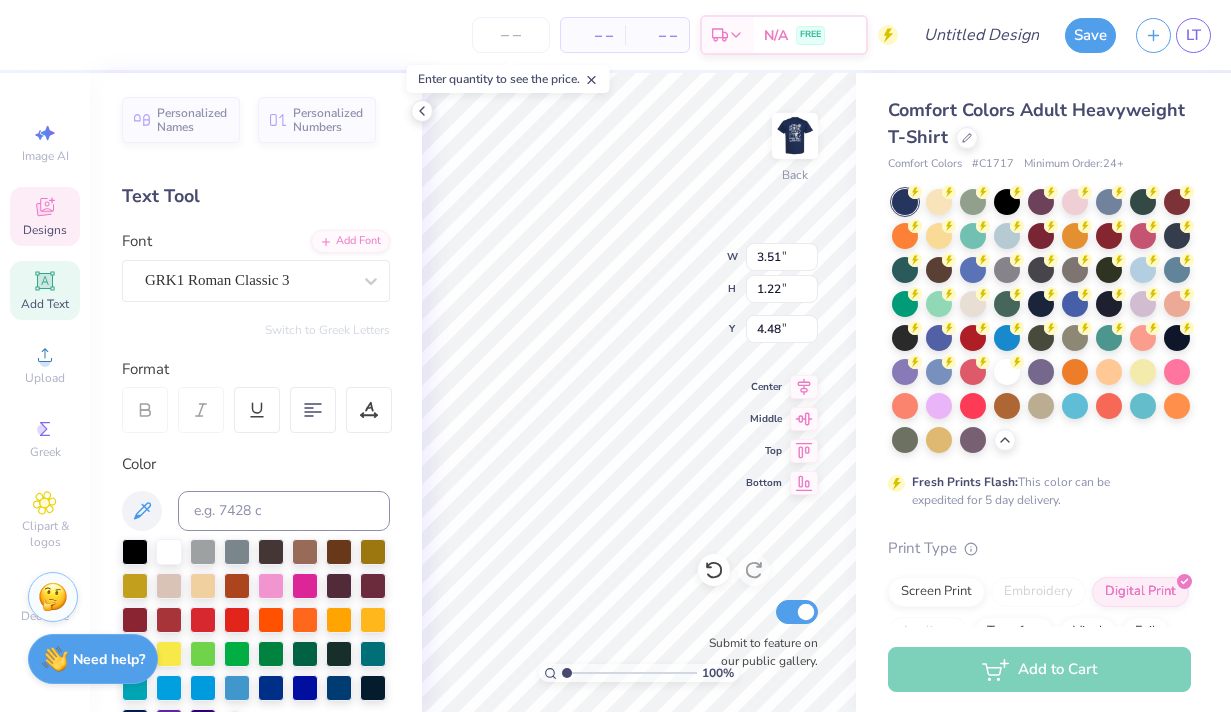 type on "4.63" 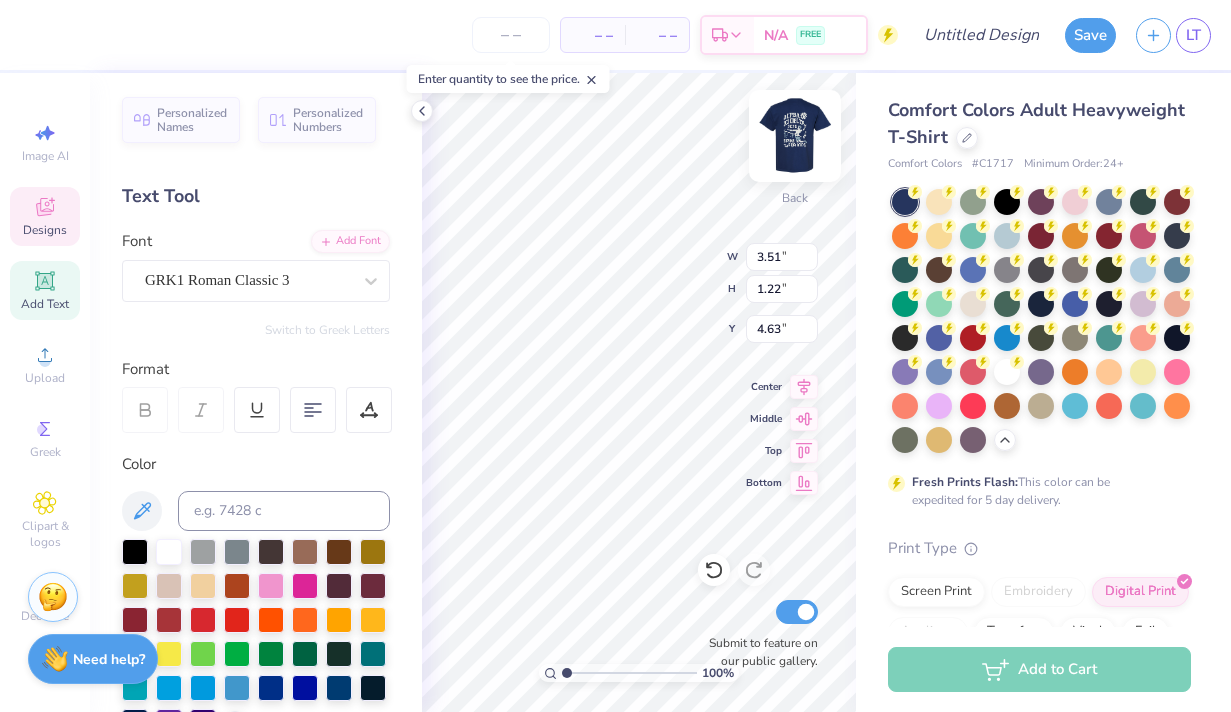 click at bounding box center (795, 136) 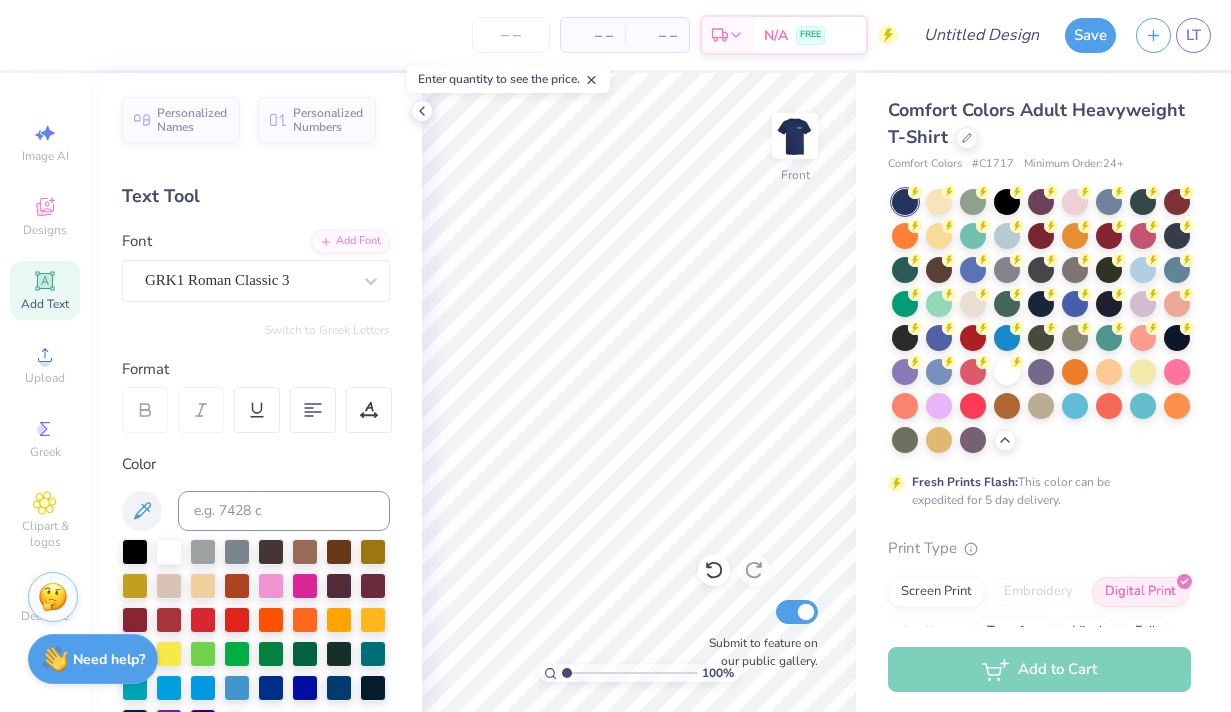 click at bounding box center (795, 136) 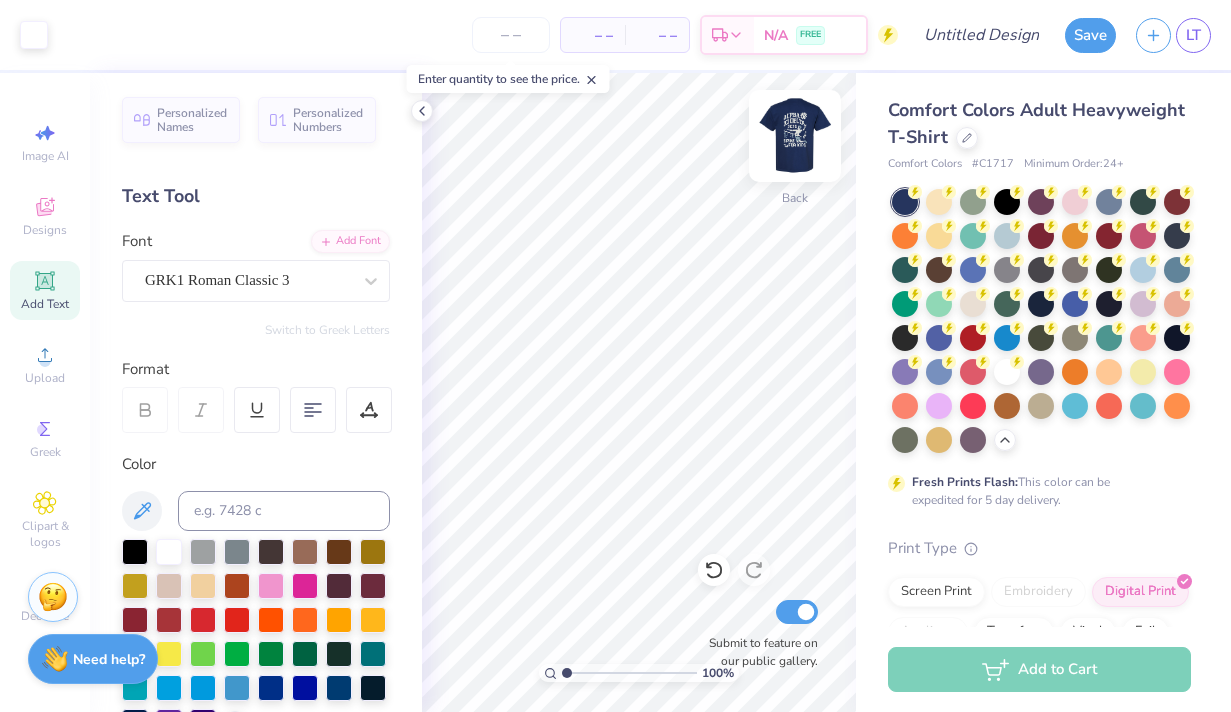 click at bounding box center (795, 136) 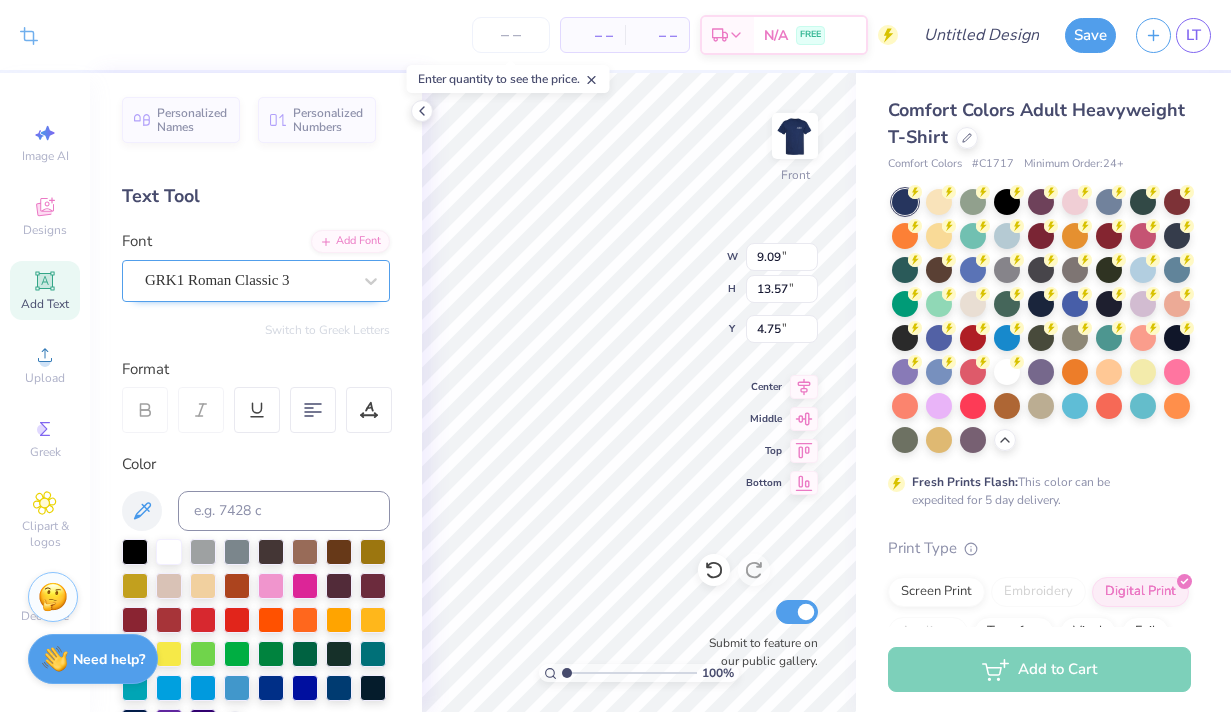 click on "GRK1 Roman Classic 3" at bounding box center (248, 280) 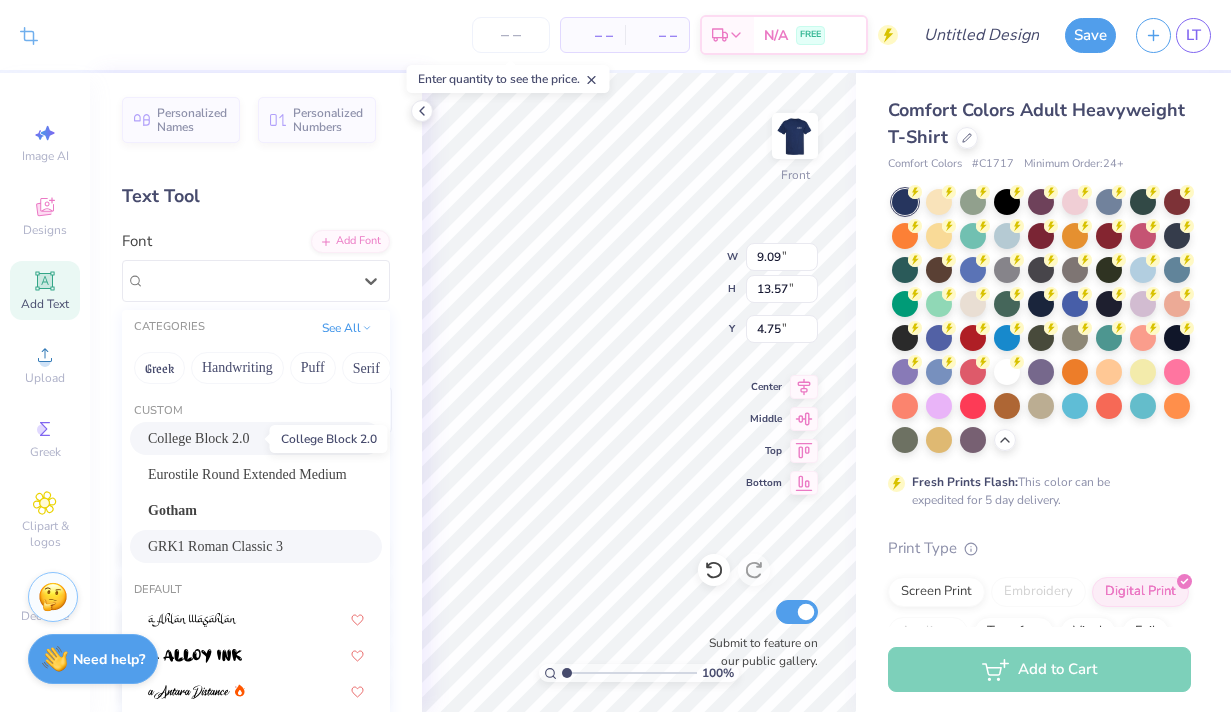 click on "College Block 2.0" at bounding box center [199, 438] 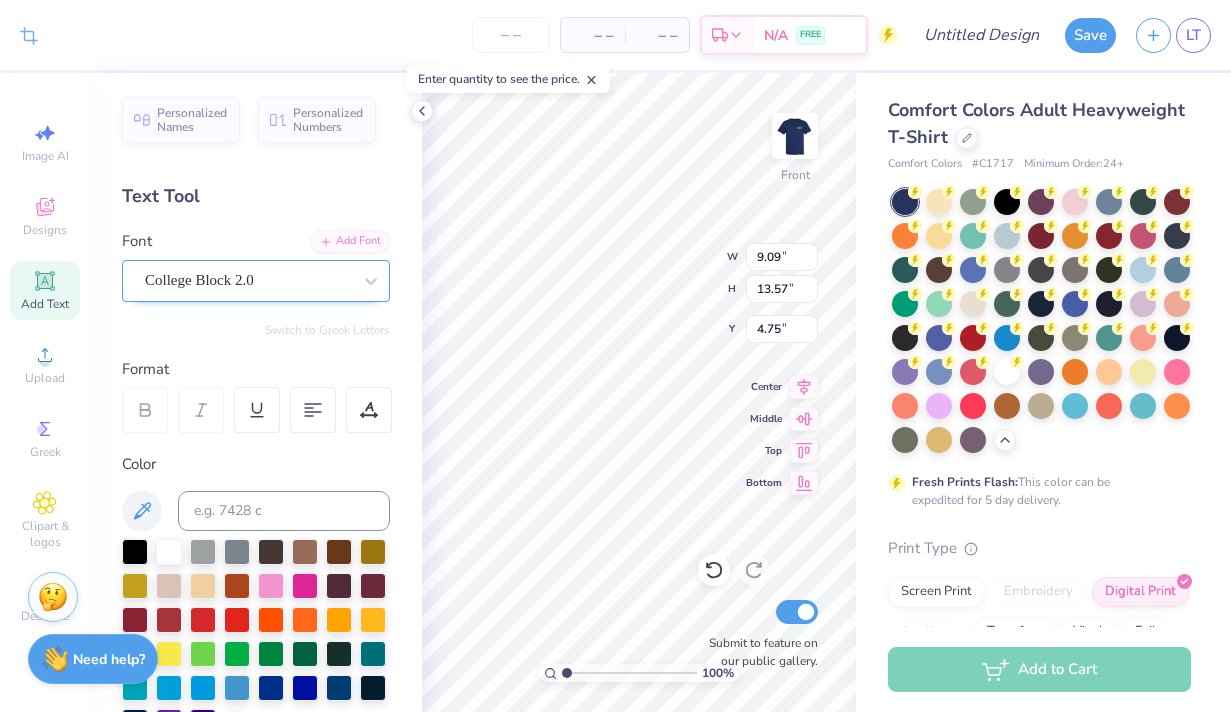 click on "College Block 2.0" at bounding box center [248, 280] 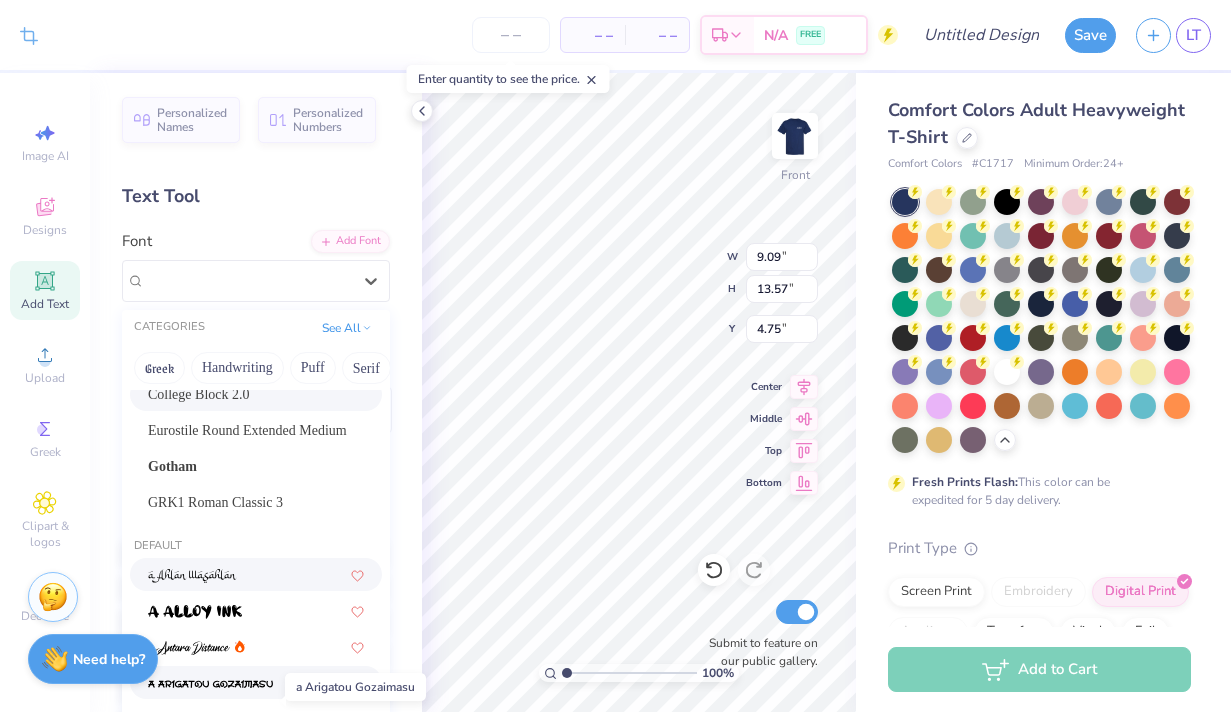 scroll, scrollTop: 25, scrollLeft: 0, axis: vertical 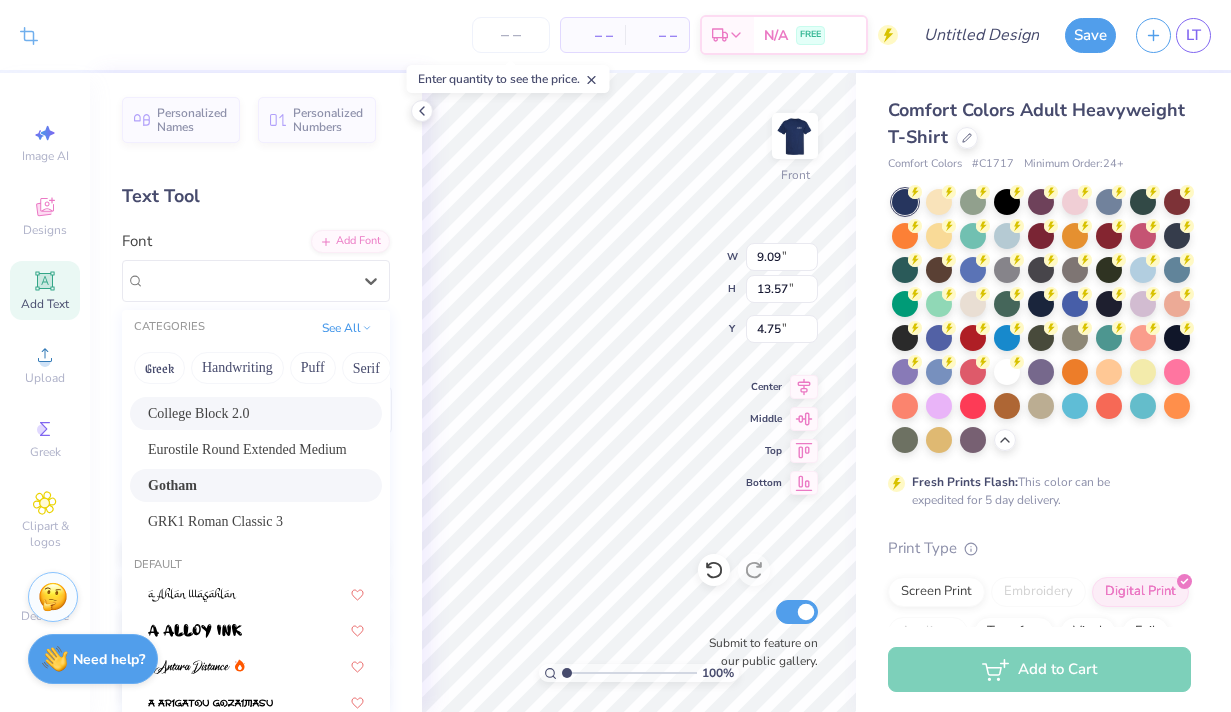 click on "Gotham" at bounding box center (256, 485) 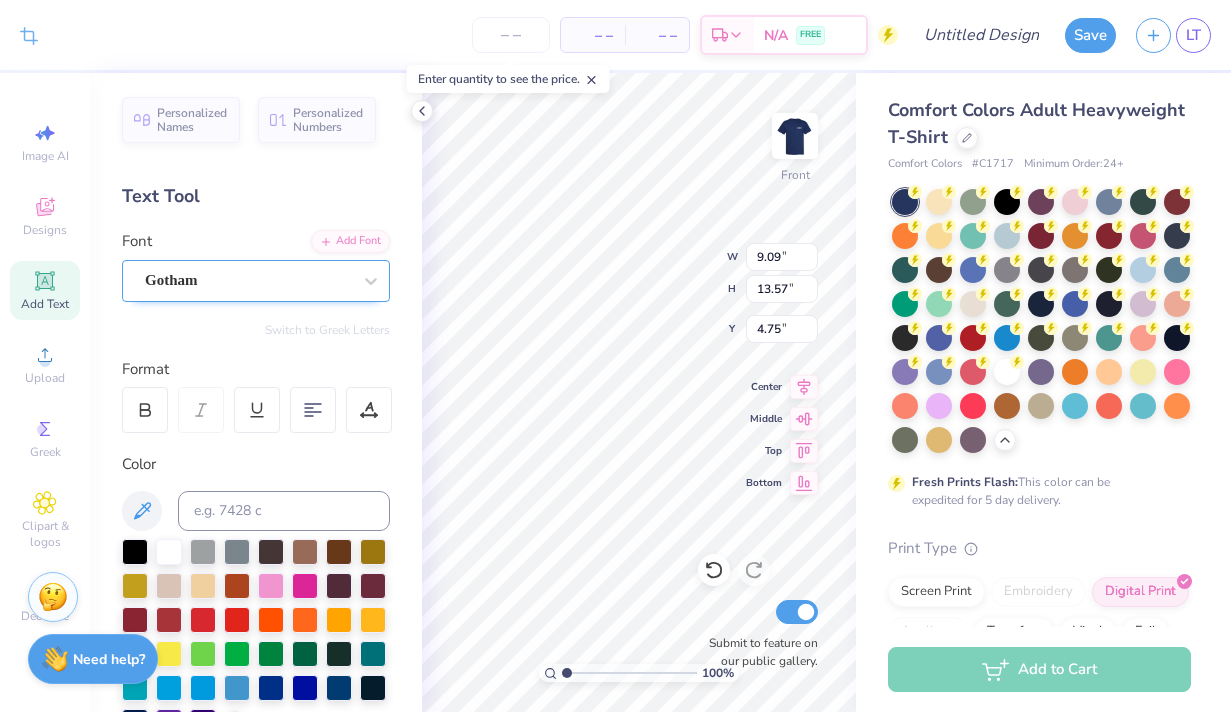 click on "Gotham" at bounding box center (248, 280) 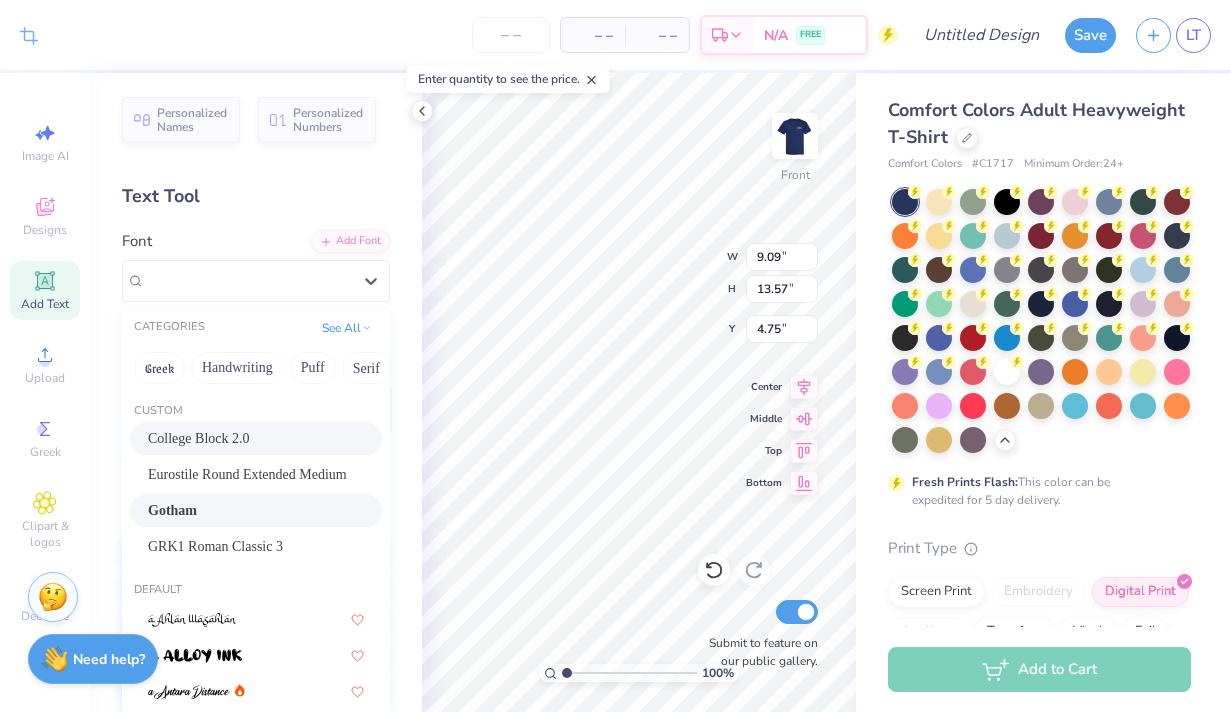 click on "College Block 2.0" at bounding box center [199, 438] 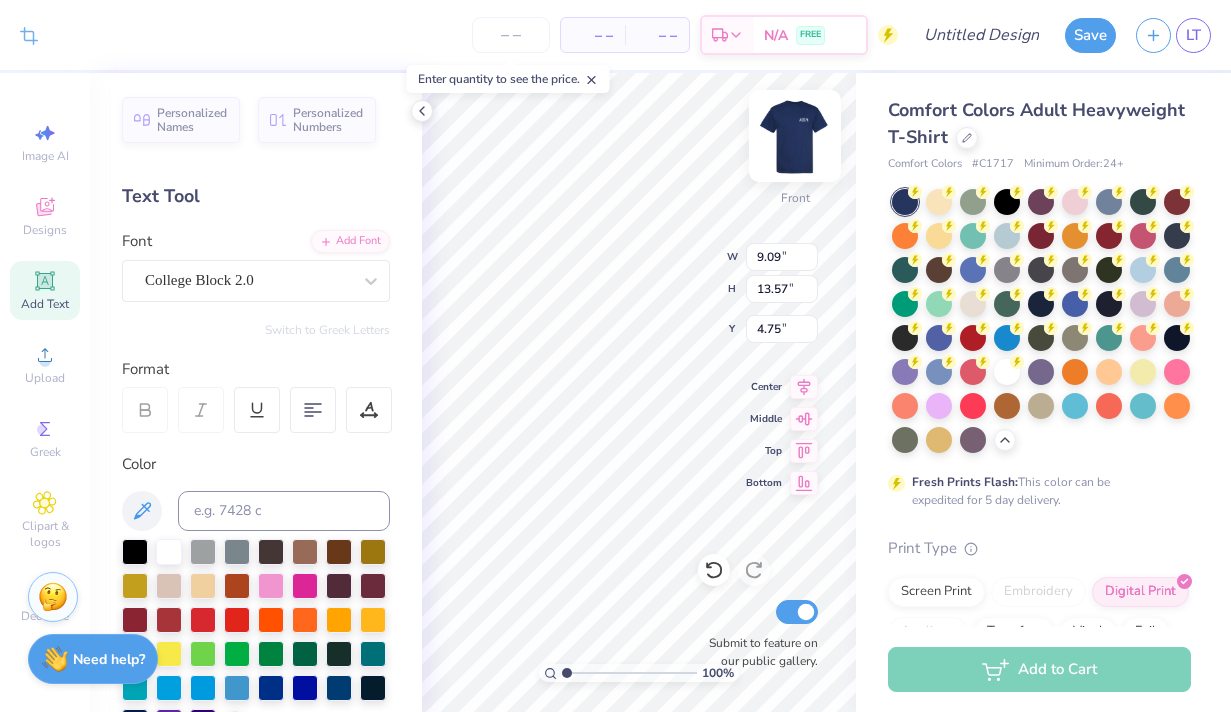click at bounding box center (795, 136) 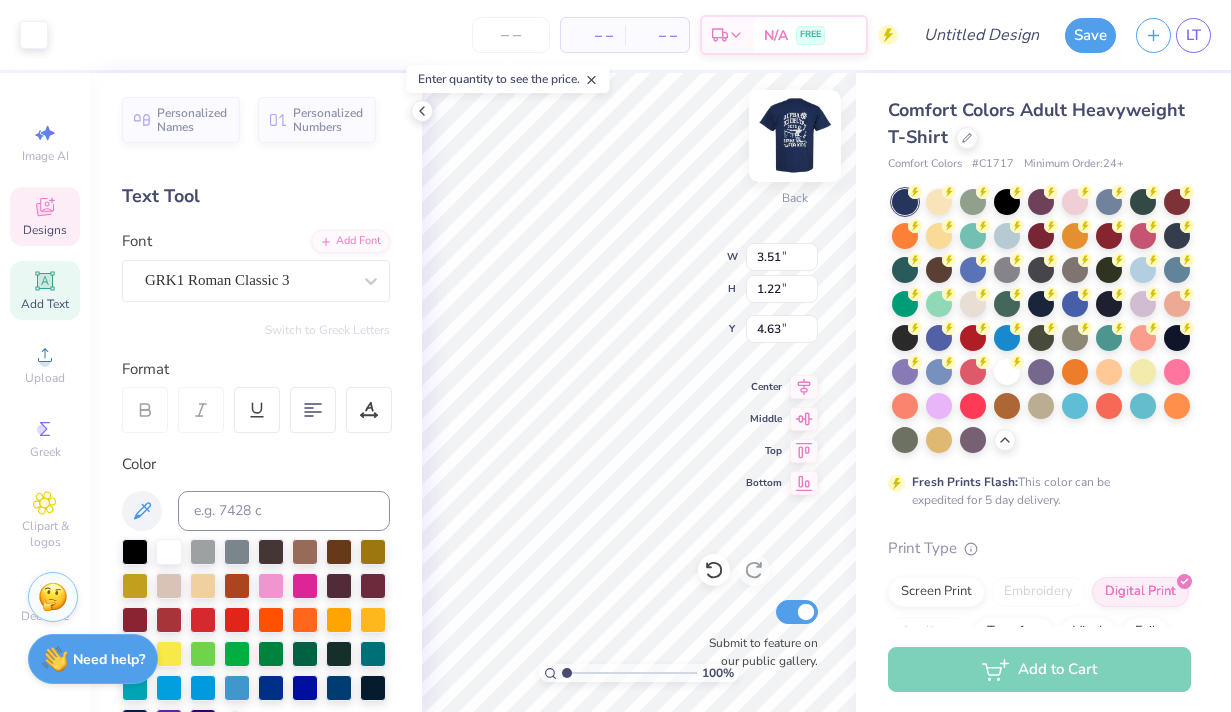 type on "4.64" 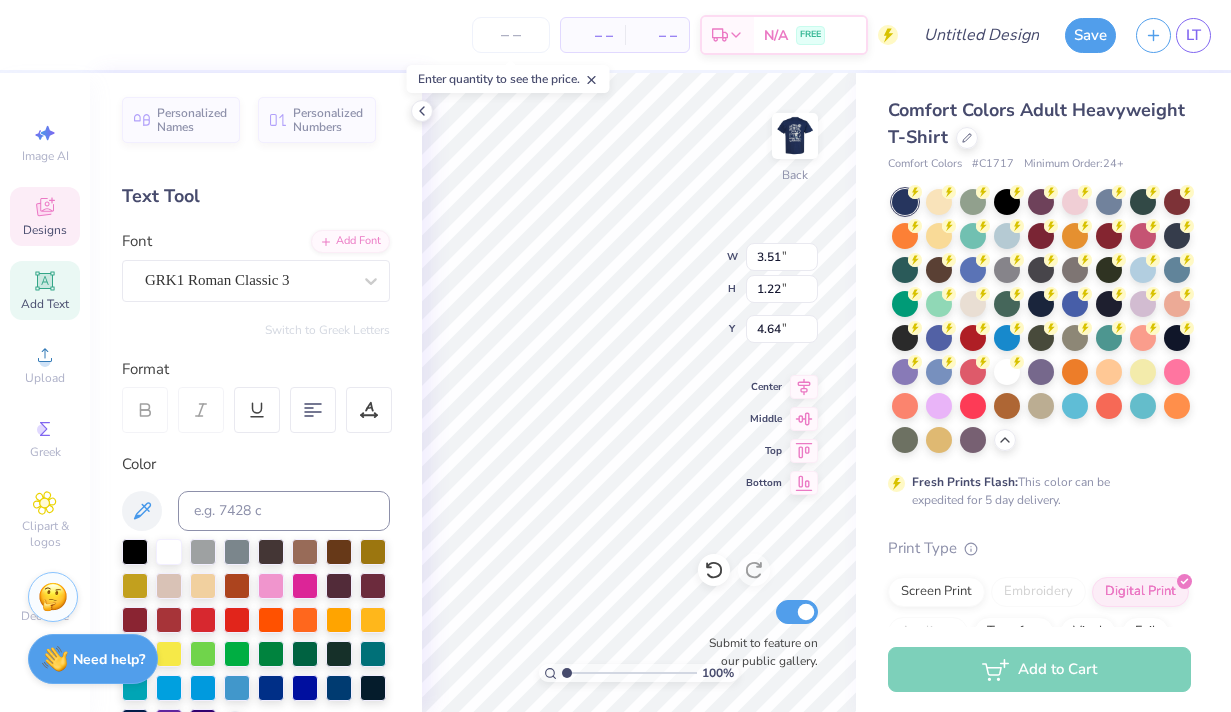 click on "Designs" at bounding box center (45, 216) 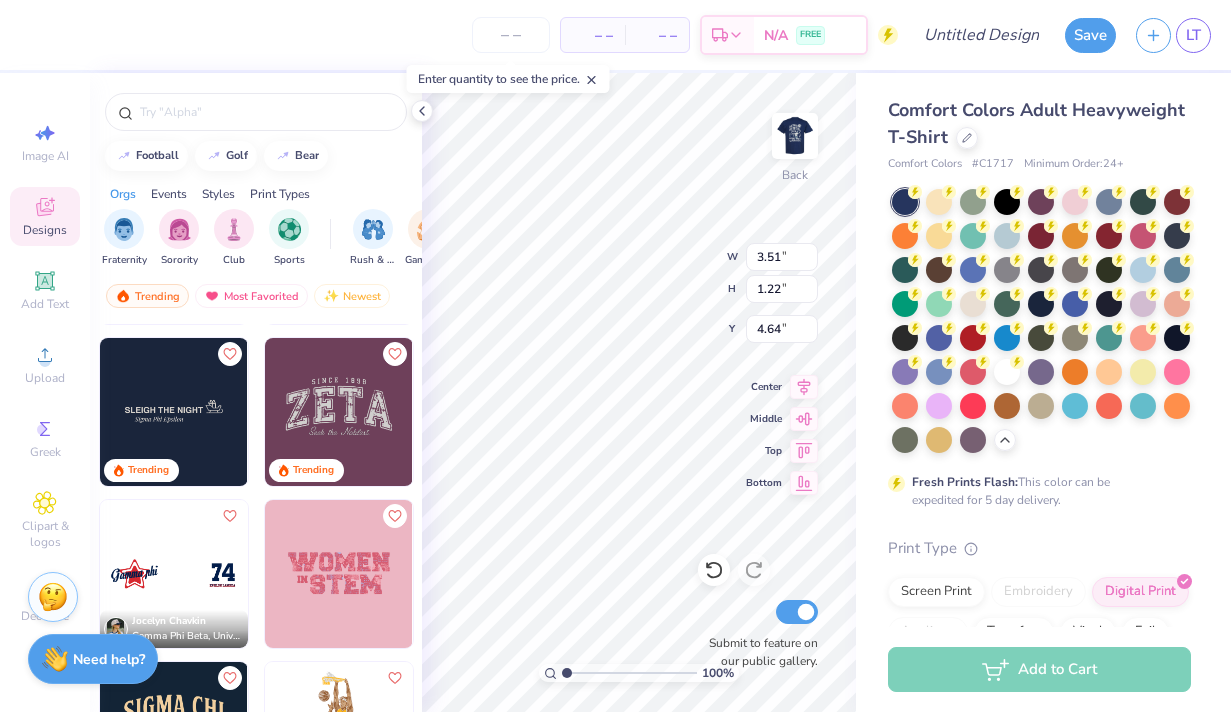scroll, scrollTop: 9563, scrollLeft: 0, axis: vertical 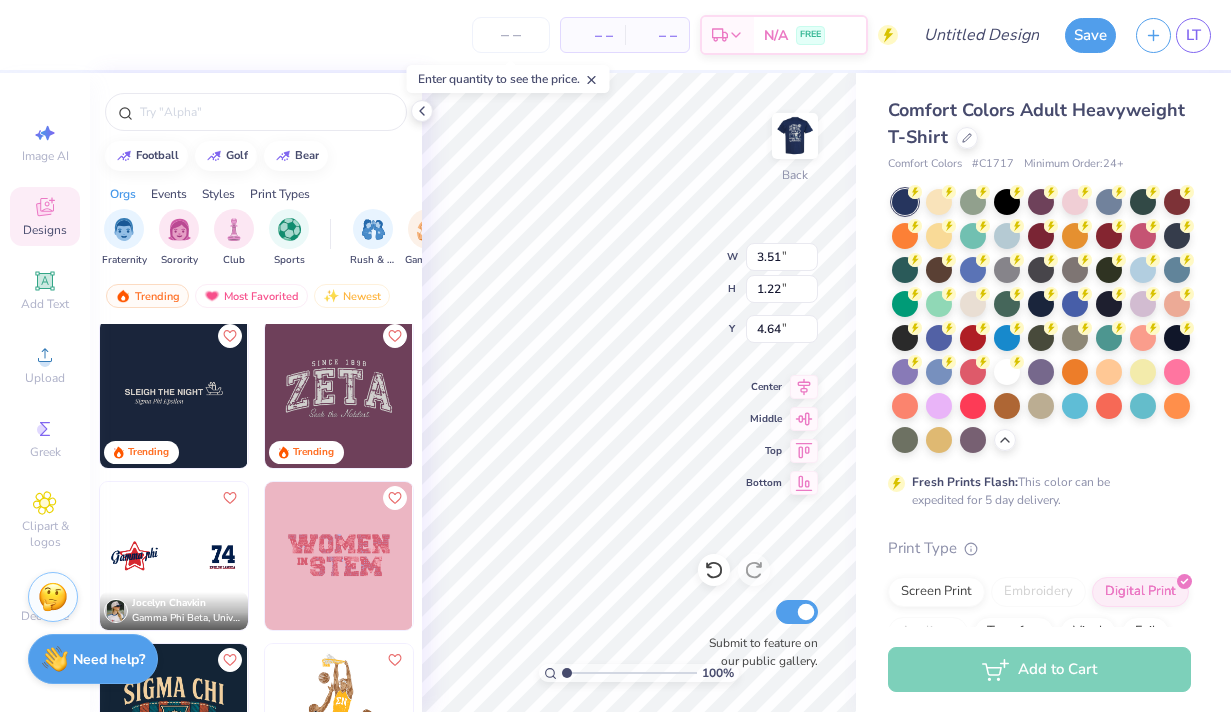 click at bounding box center (174, 556) 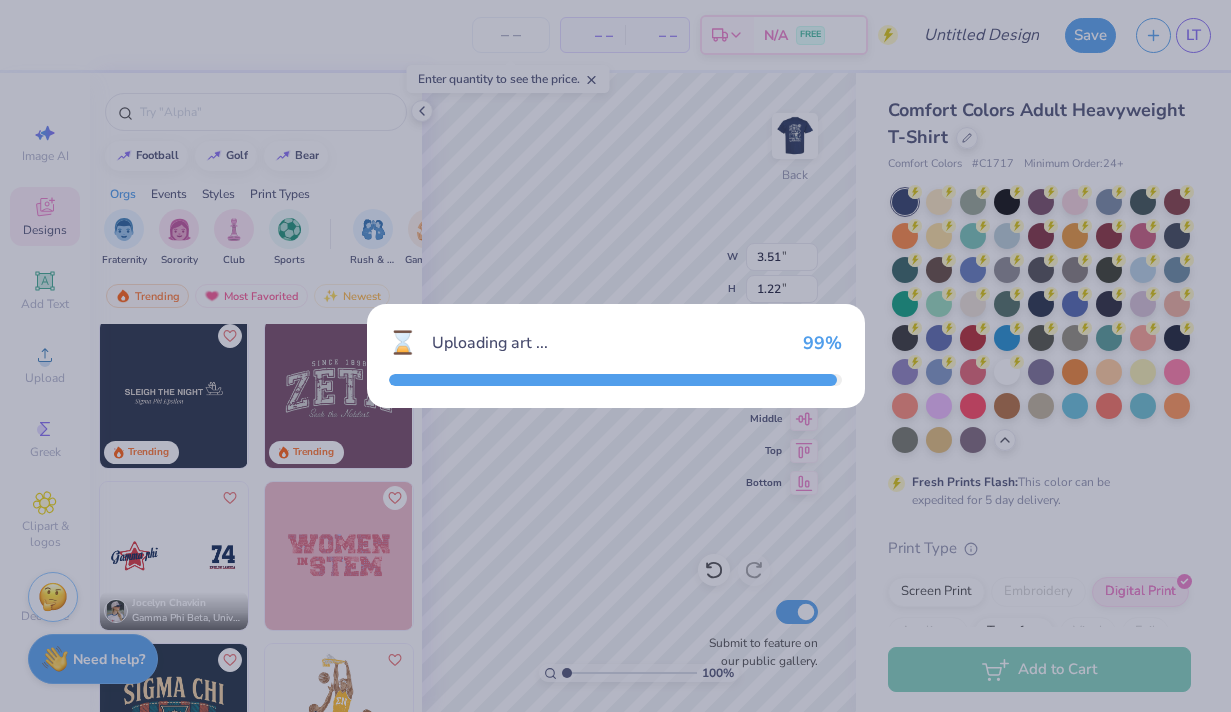 type on "12.33" 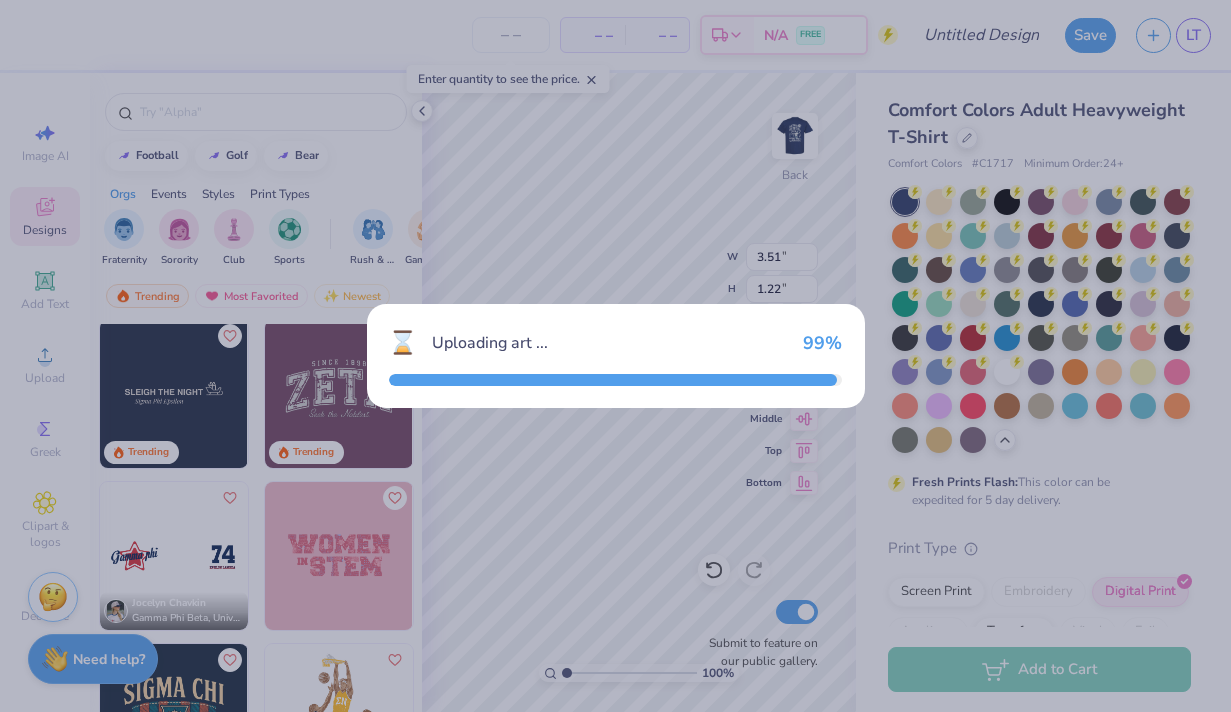 type on "2.89" 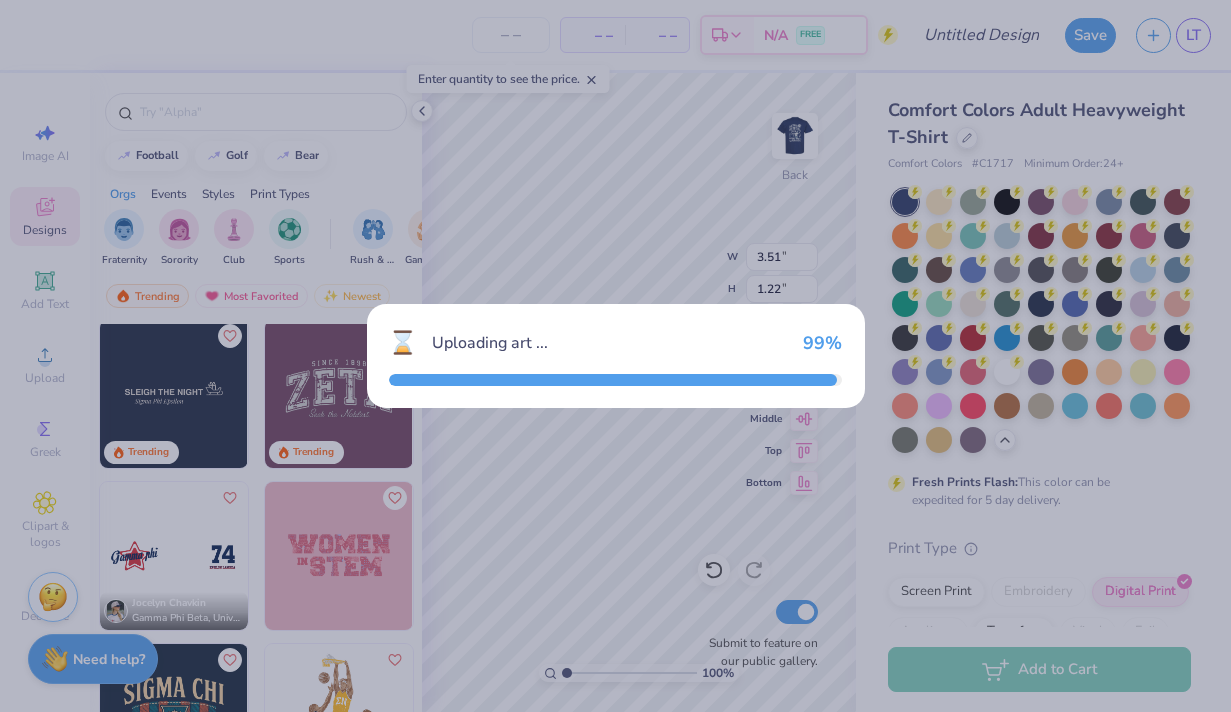 type on "3.00" 